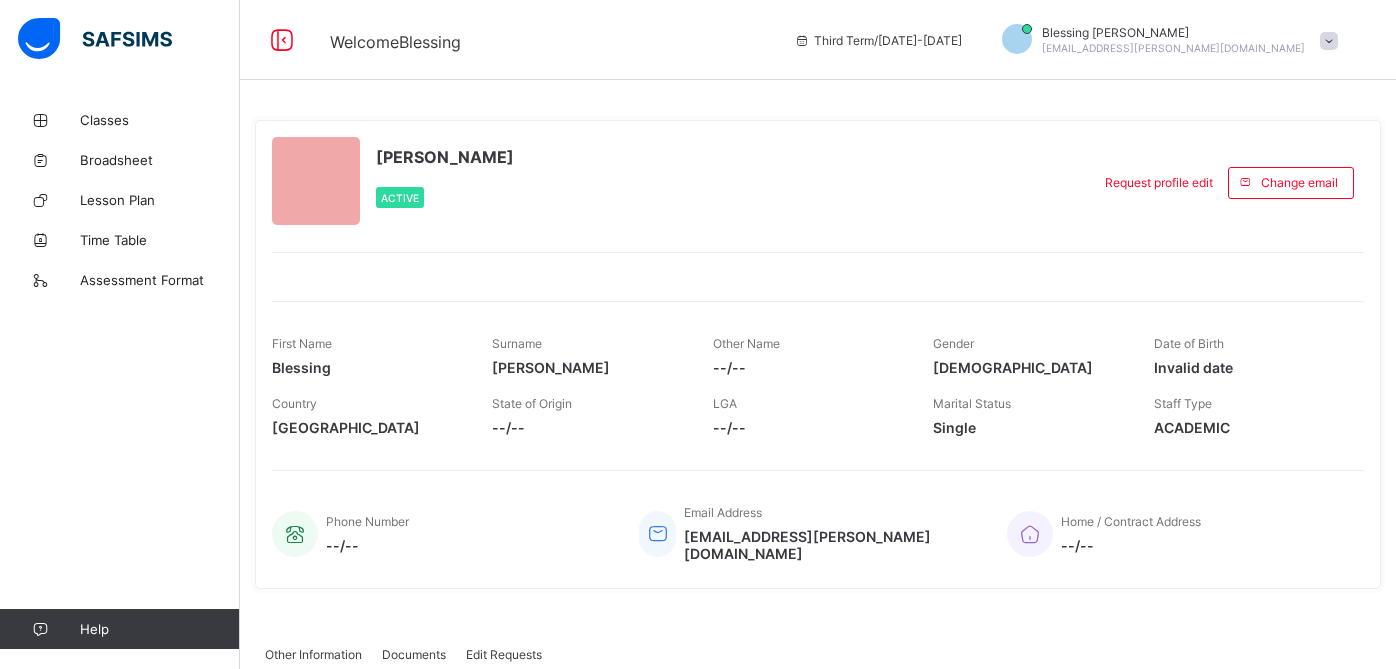 scroll, scrollTop: 0, scrollLeft: 0, axis: both 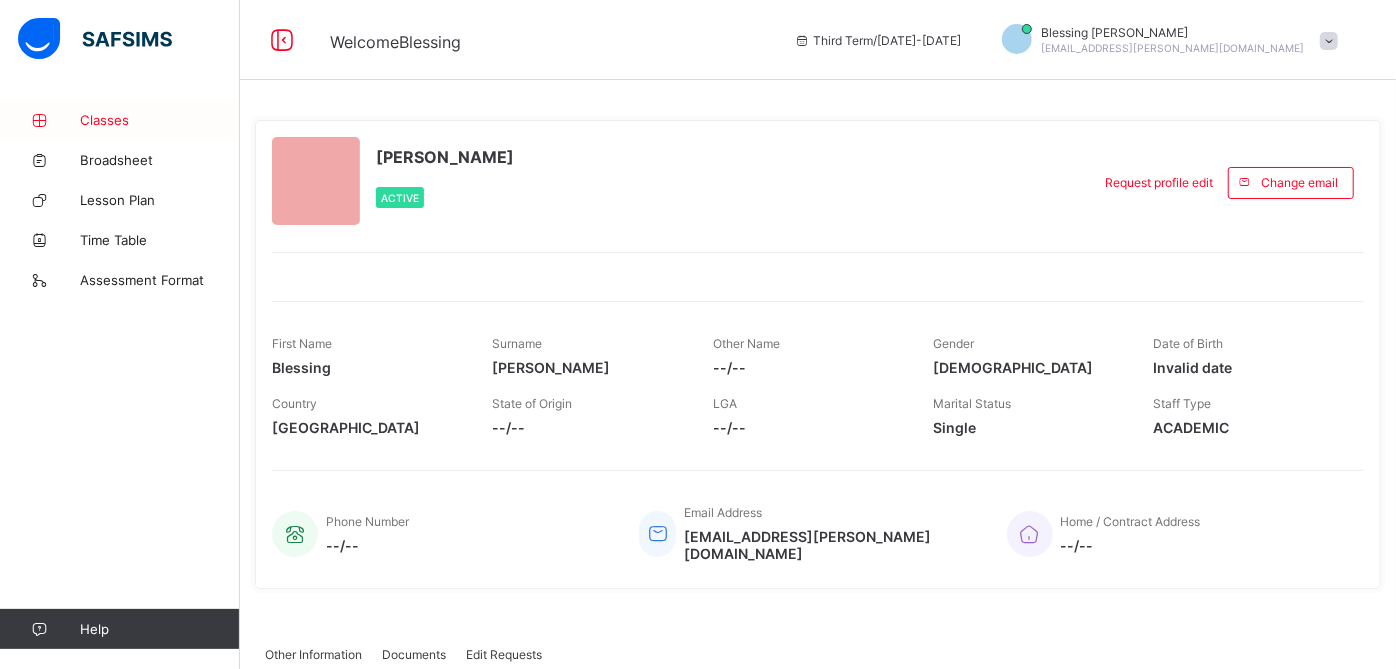 click on "Classes" at bounding box center (160, 120) 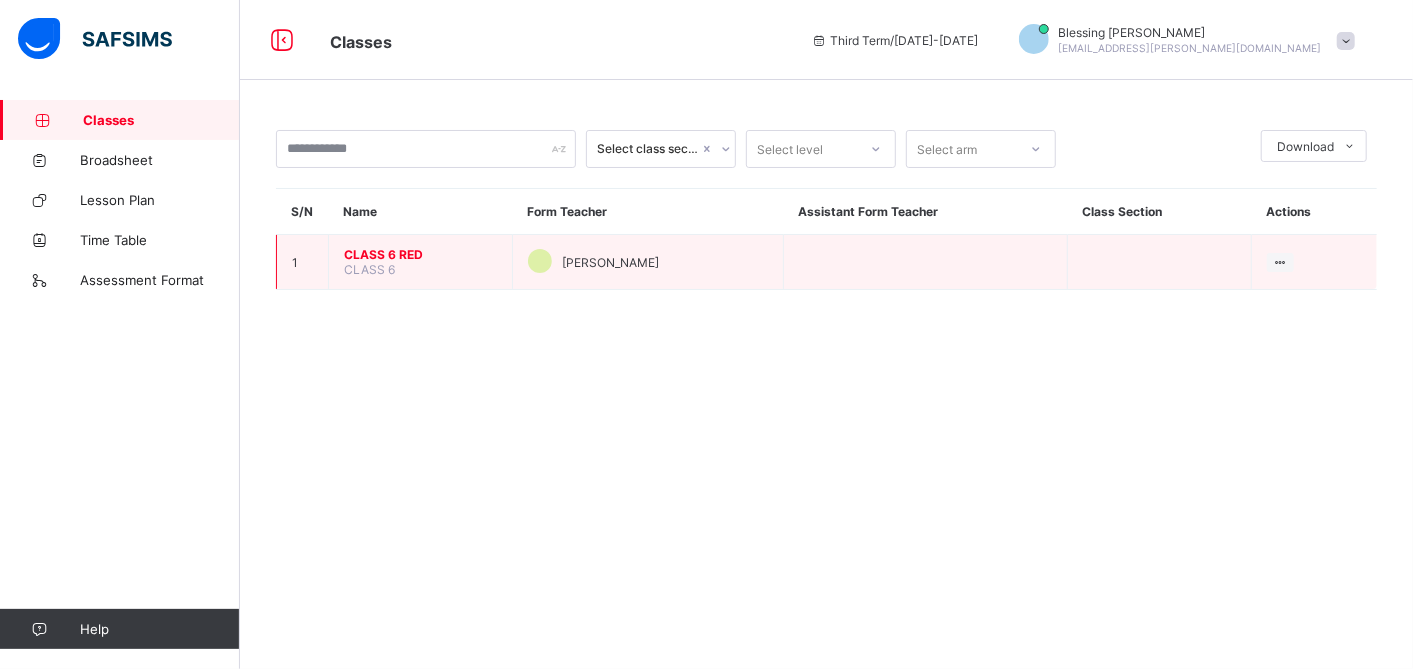 click on "CLASS 6   RED" at bounding box center [420, 254] 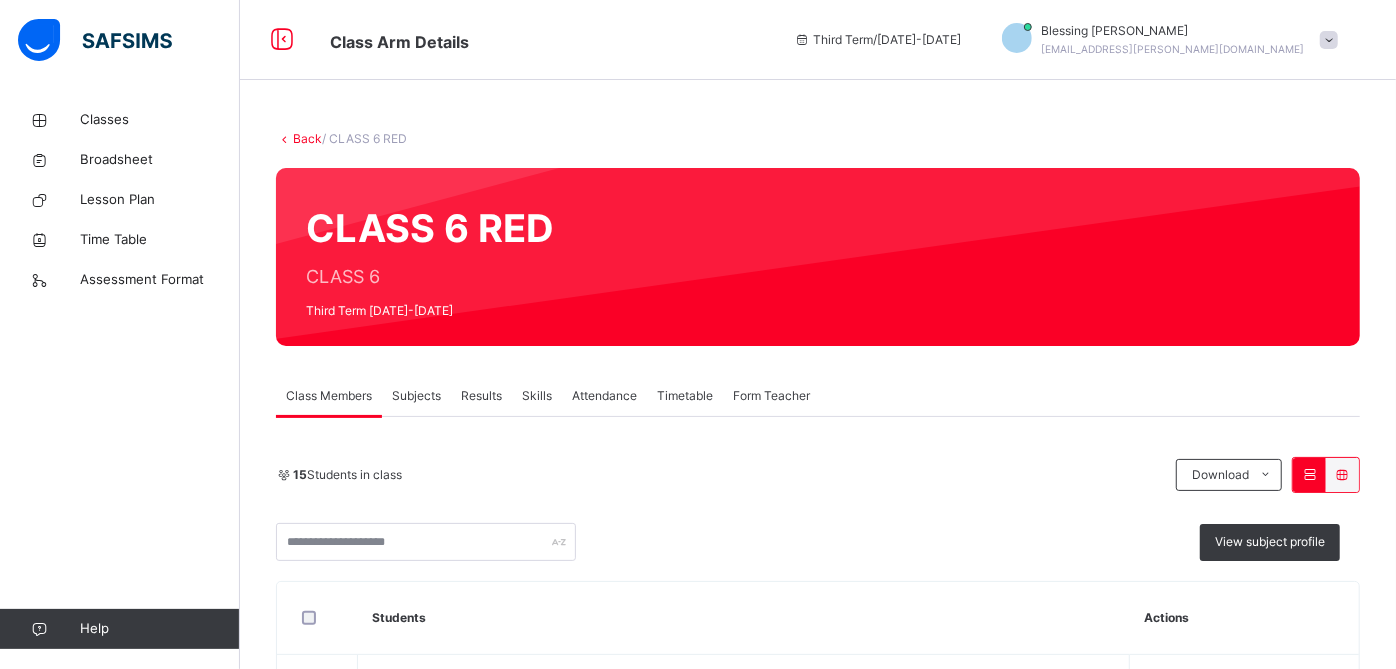 click on "Attendance" at bounding box center (604, 396) 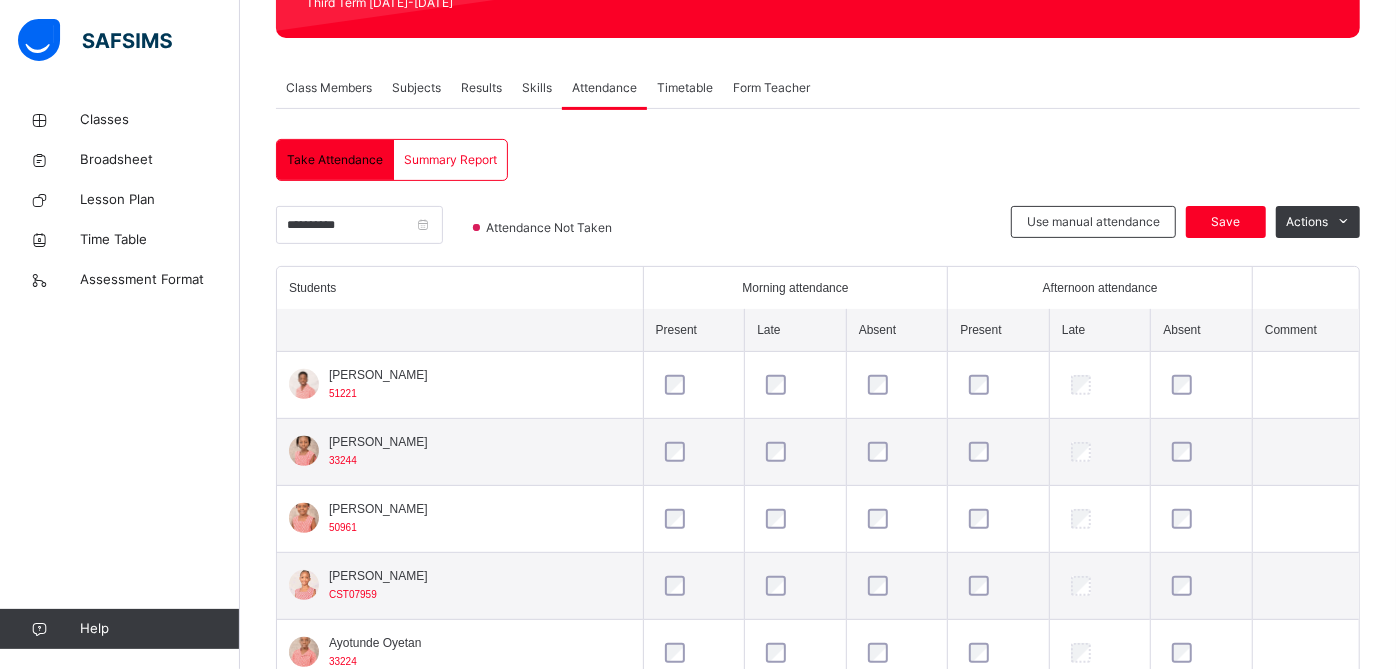 scroll, scrollTop: 326, scrollLeft: 0, axis: vertical 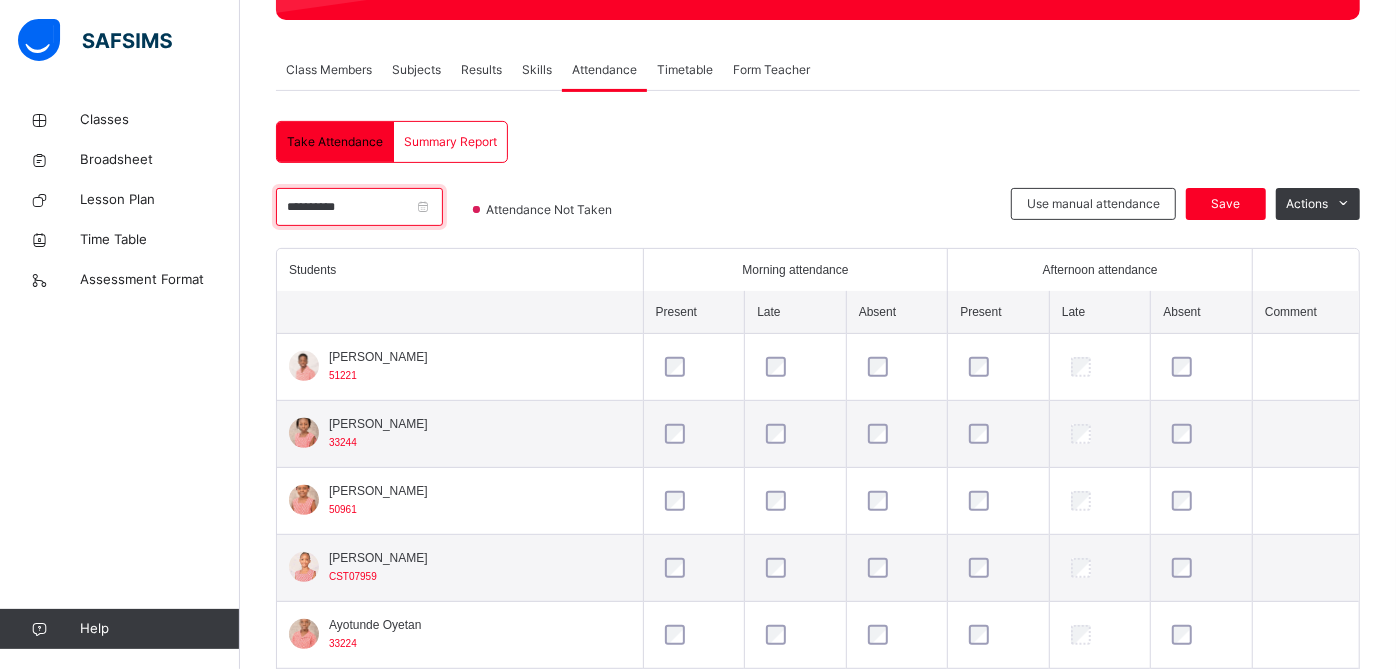 click on "**********" at bounding box center (359, 207) 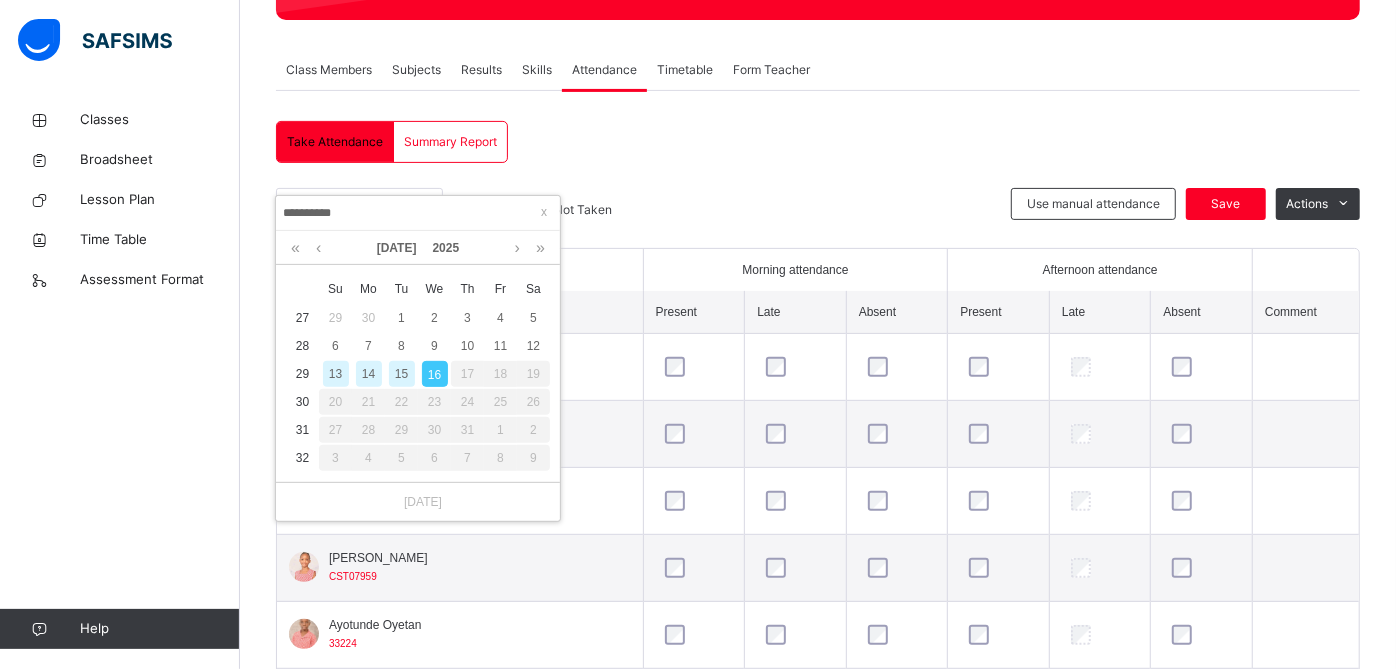 click on "14" at bounding box center (369, 374) 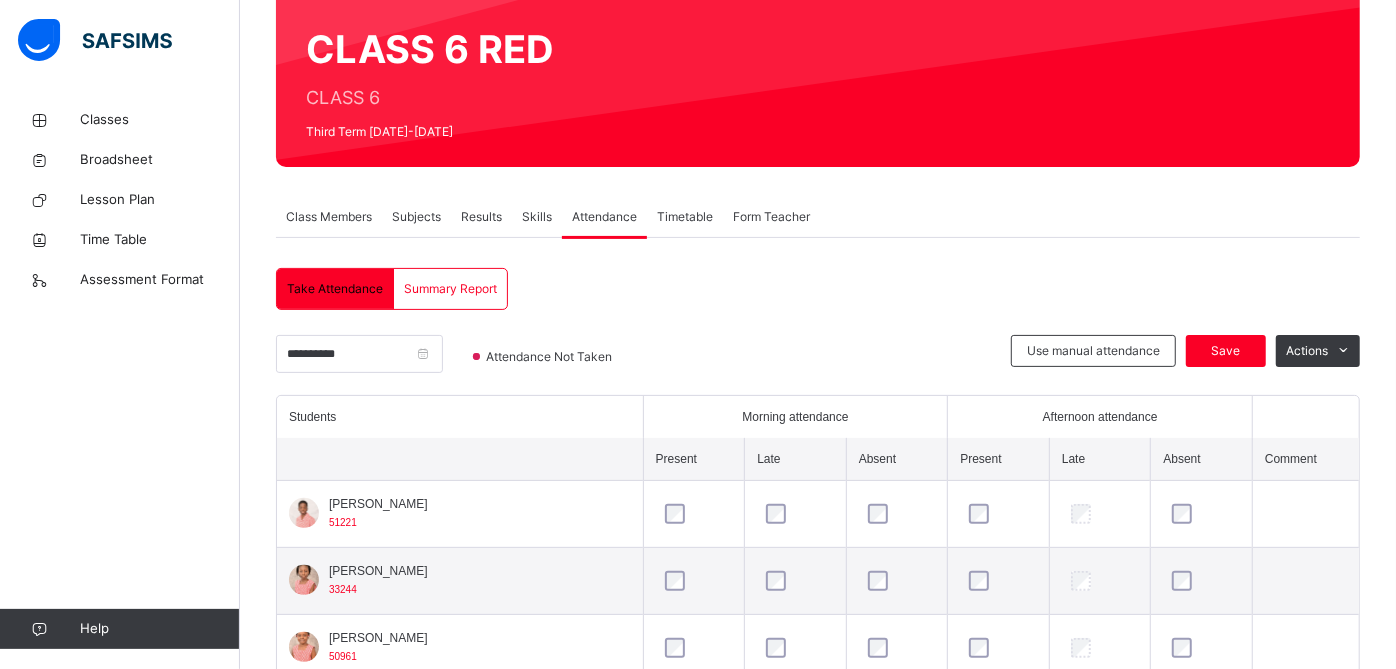 scroll, scrollTop: 326, scrollLeft: 0, axis: vertical 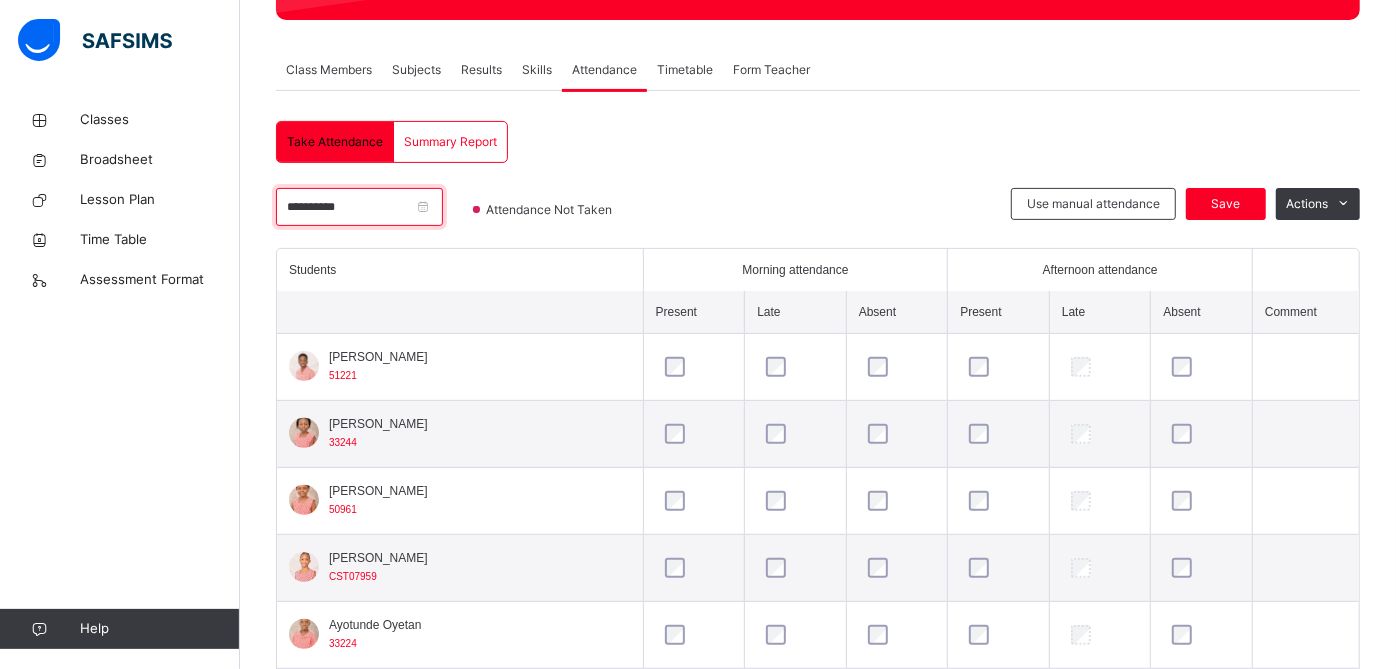 click on "**********" at bounding box center [359, 207] 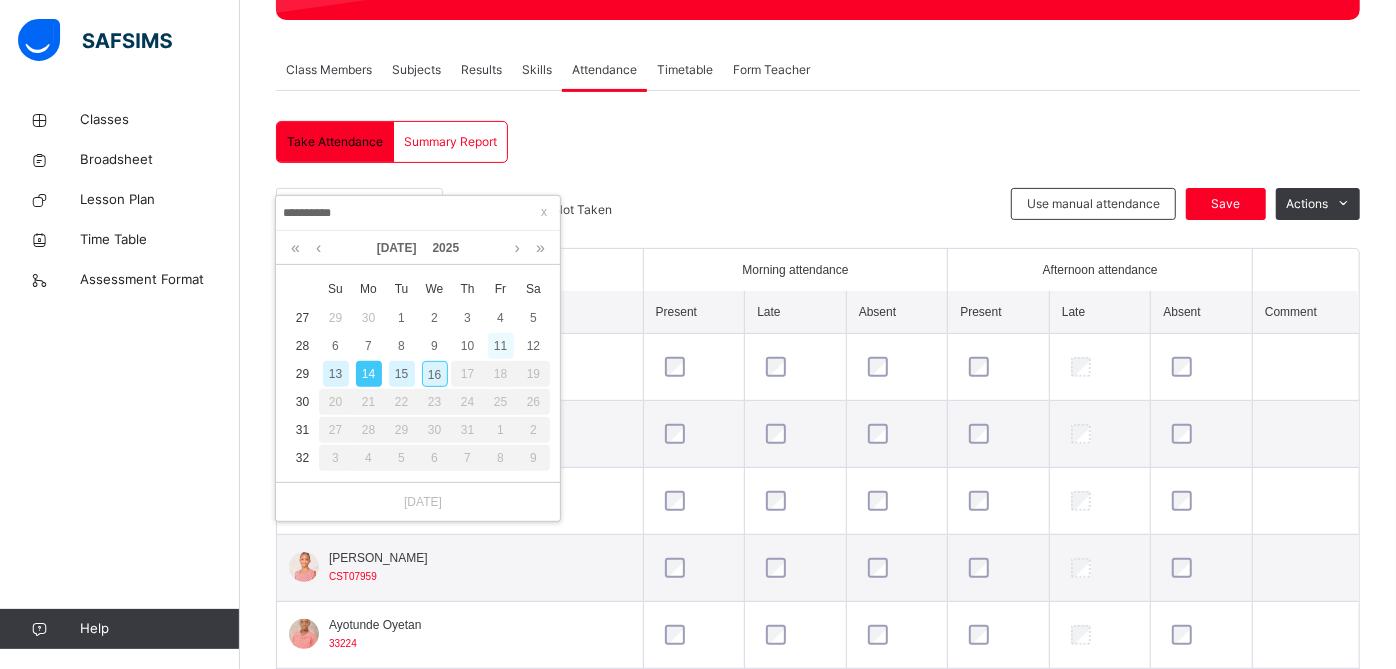 click on "11" at bounding box center [501, 346] 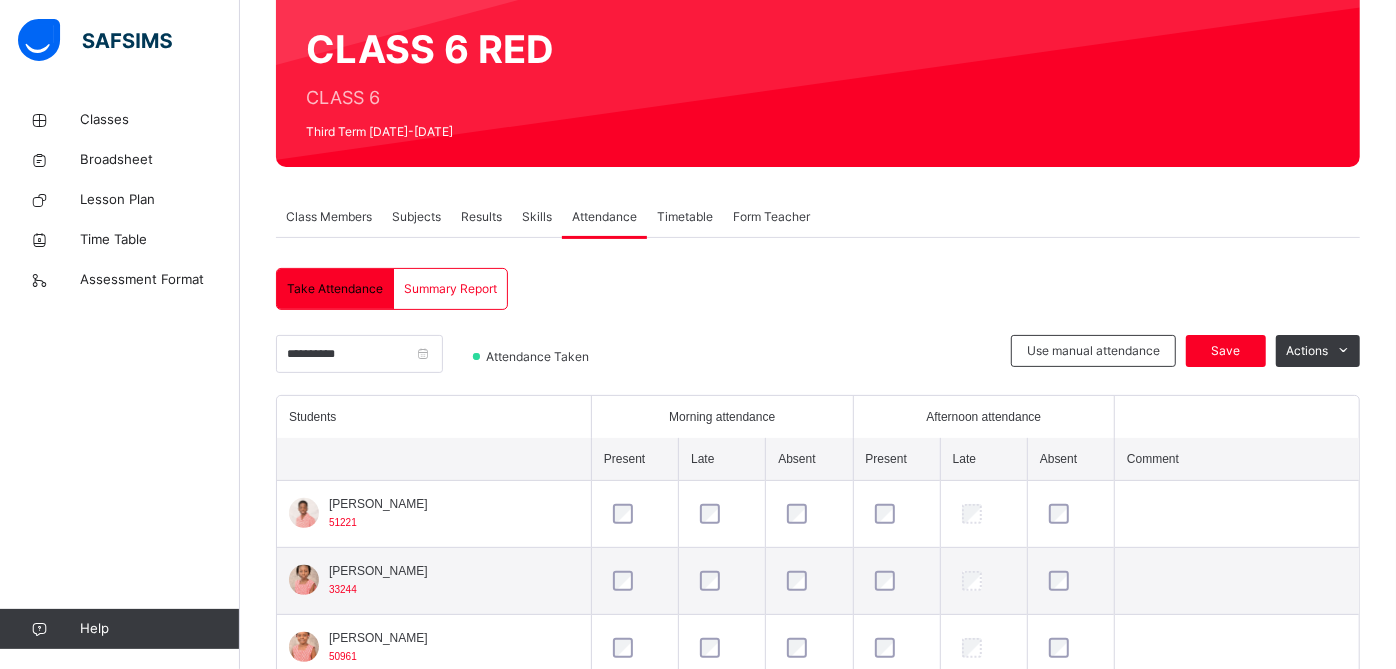scroll, scrollTop: 326, scrollLeft: 0, axis: vertical 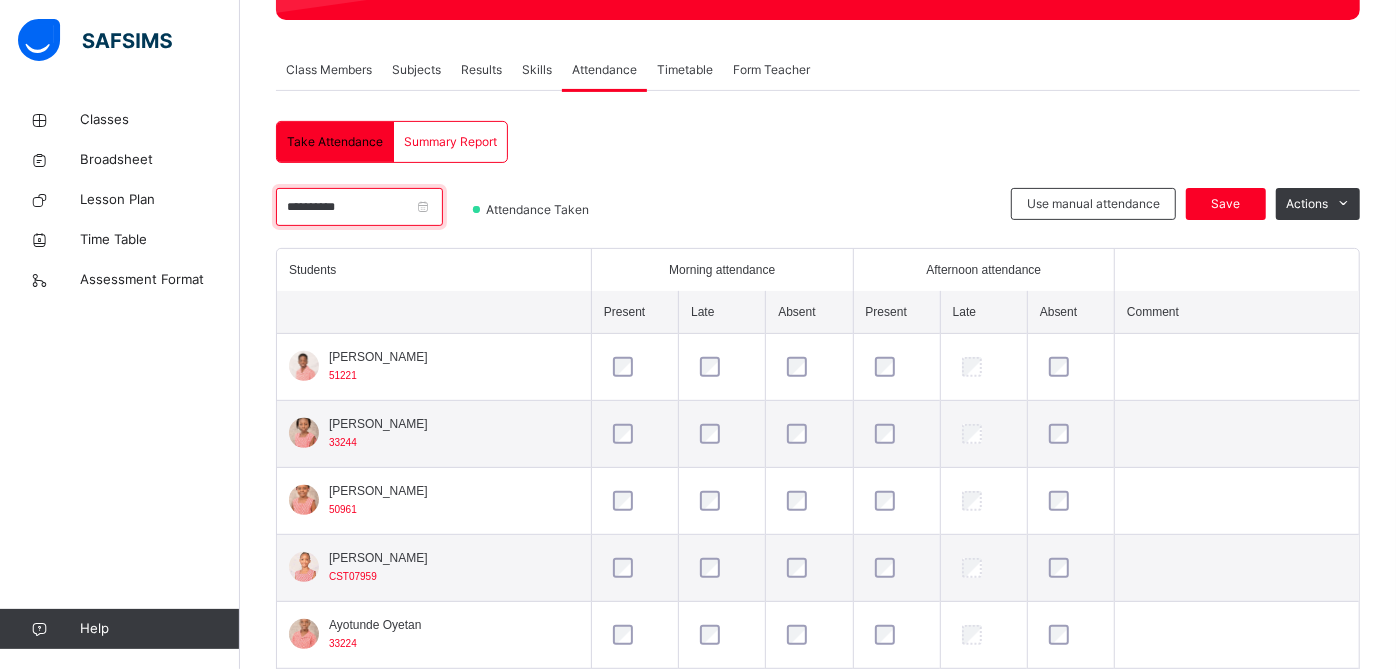 click on "**********" at bounding box center (359, 207) 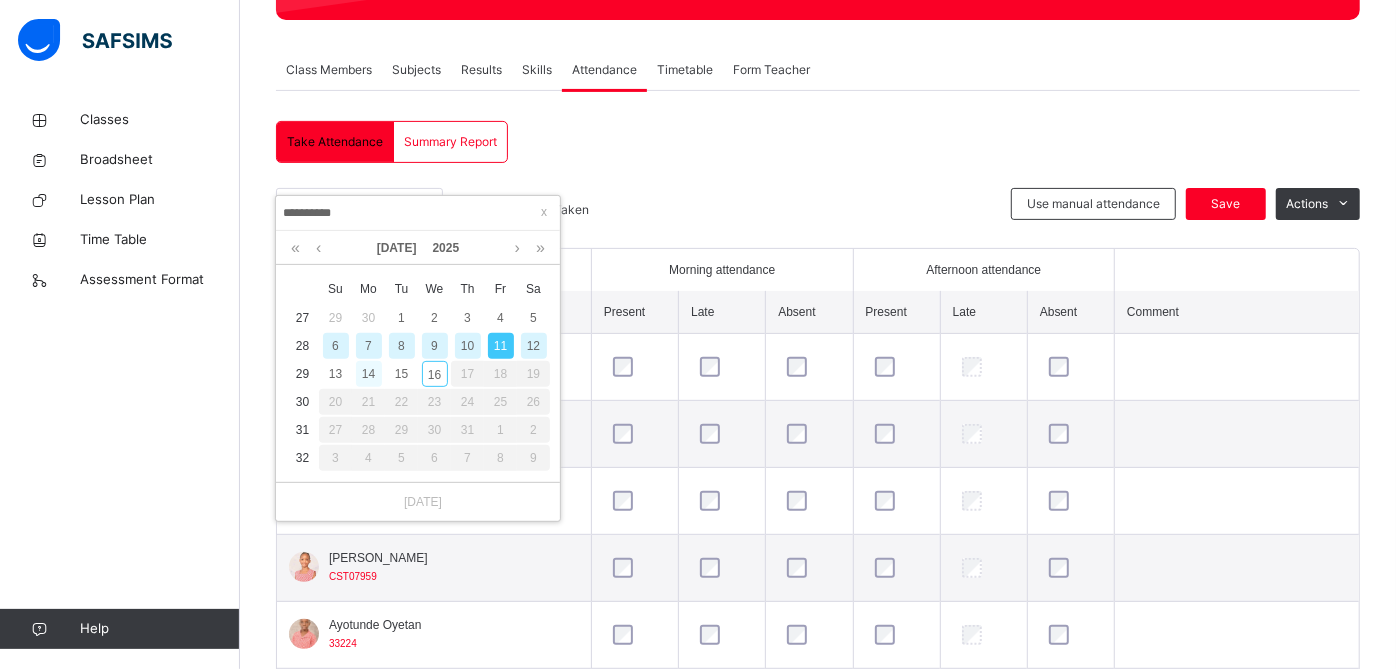 click on "14" at bounding box center (369, 374) 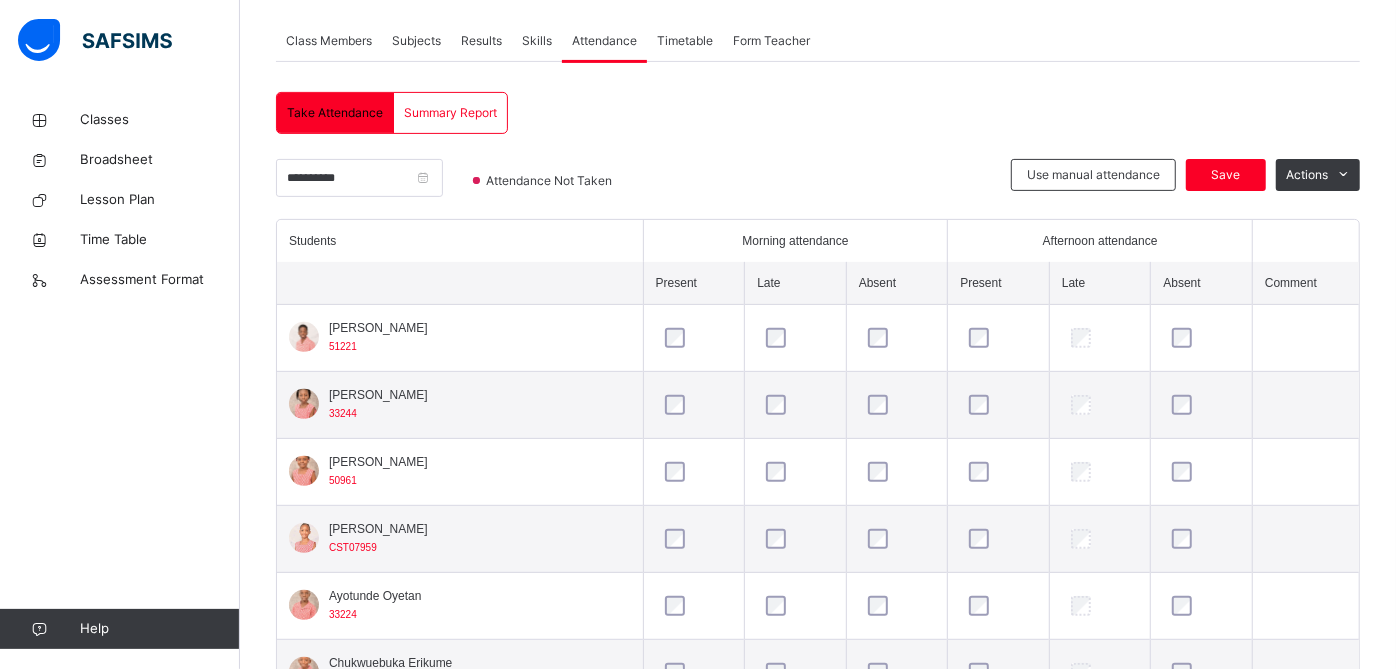 scroll, scrollTop: 354, scrollLeft: 0, axis: vertical 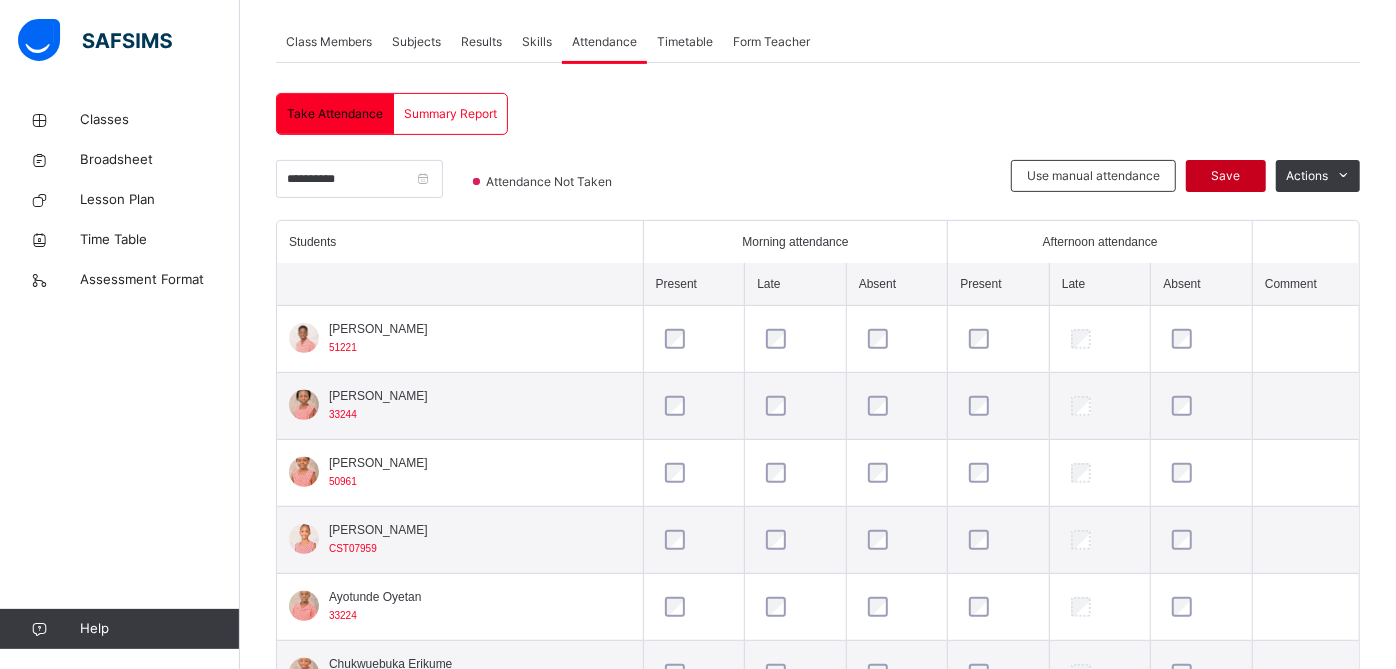 click on "Save" at bounding box center (1226, 176) 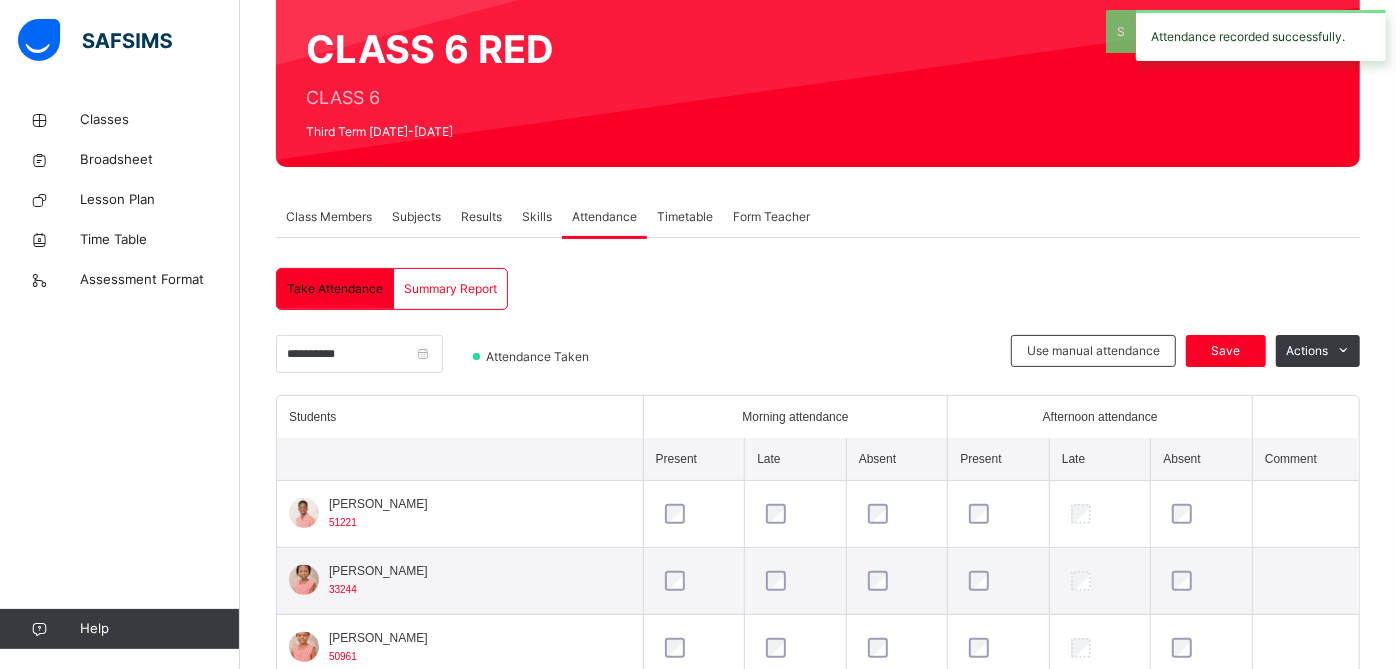 scroll, scrollTop: 354, scrollLeft: 0, axis: vertical 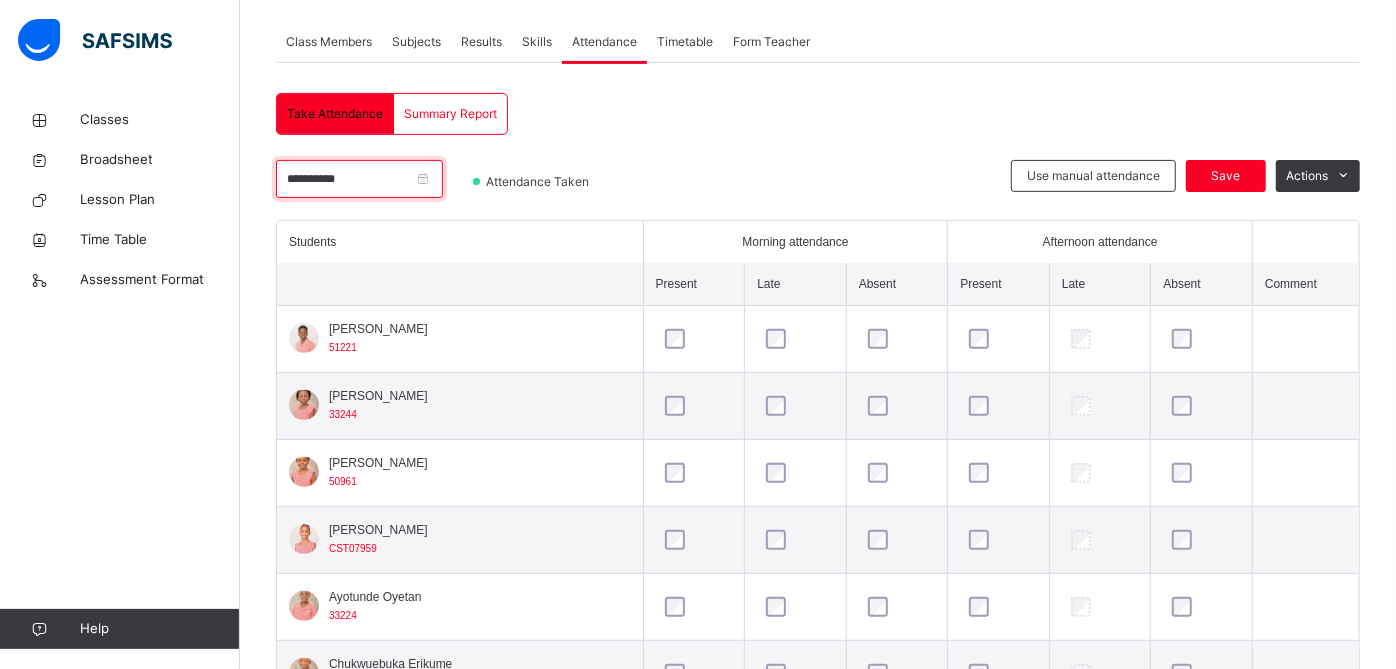 click on "**********" at bounding box center [359, 179] 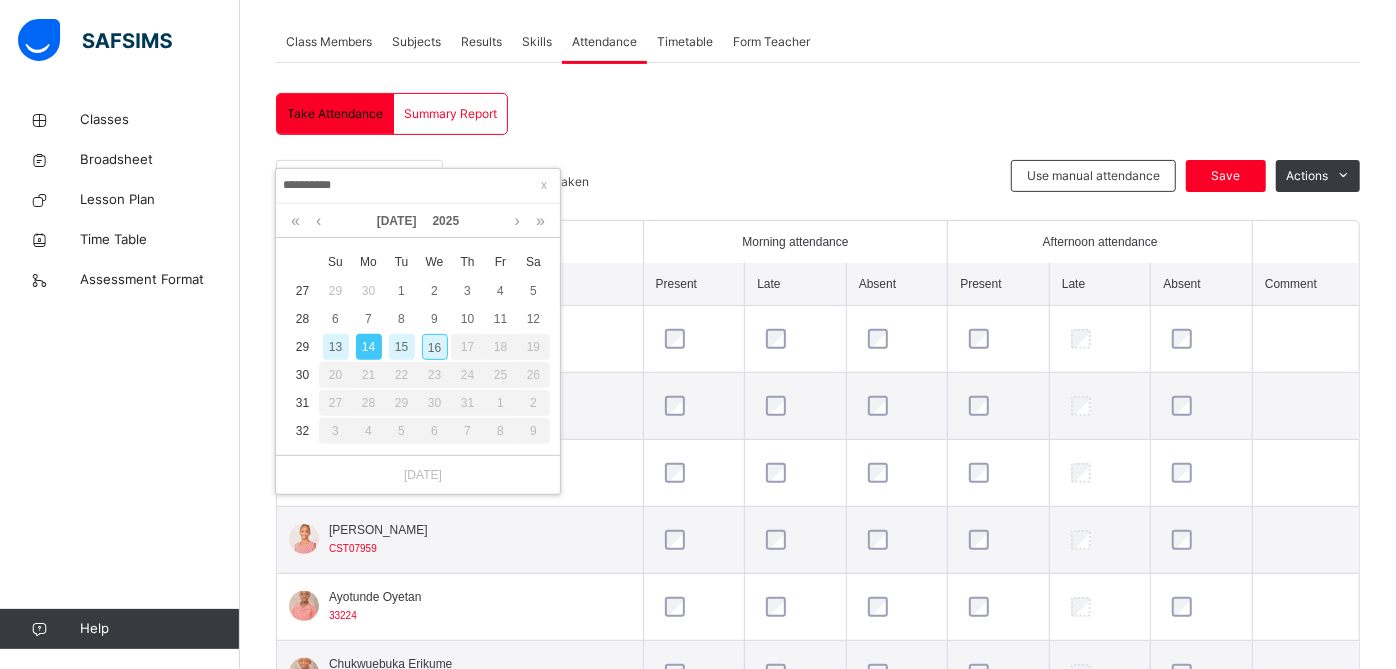 click on "16" at bounding box center [435, 347] 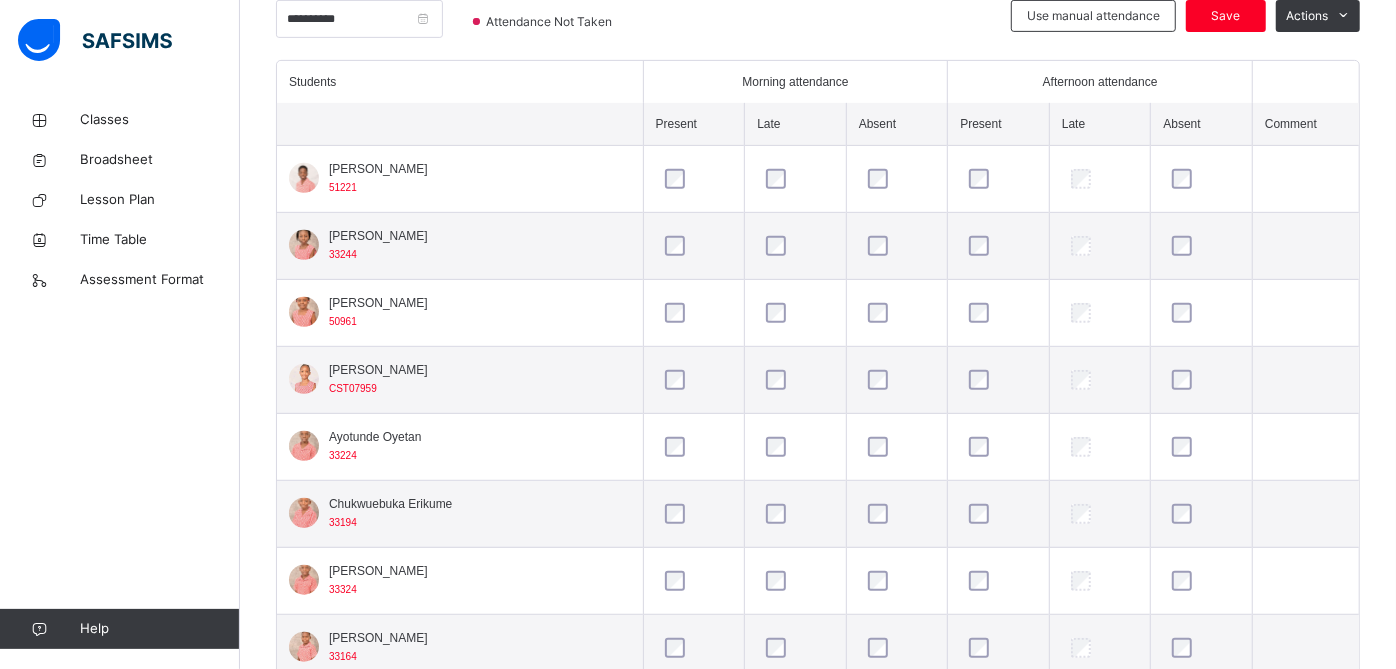 scroll, scrollTop: 516, scrollLeft: 0, axis: vertical 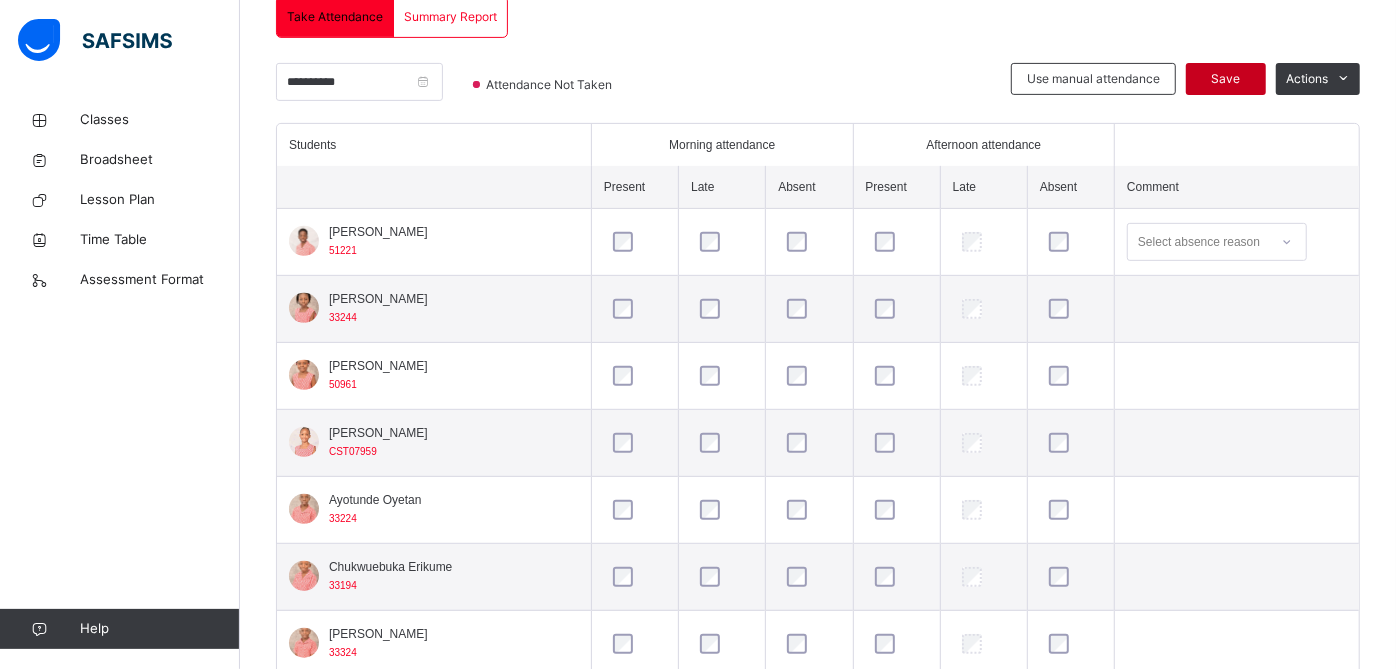 click on "Save" at bounding box center [1226, 79] 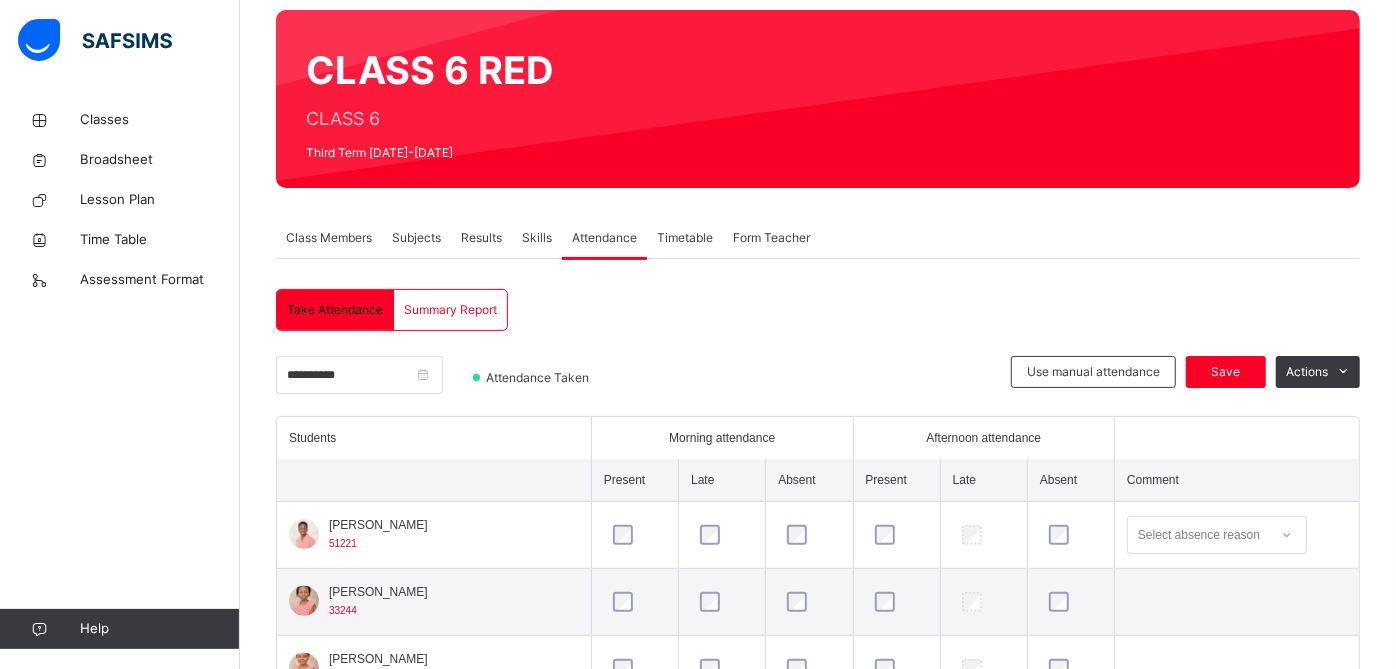 scroll, scrollTop: 127, scrollLeft: 0, axis: vertical 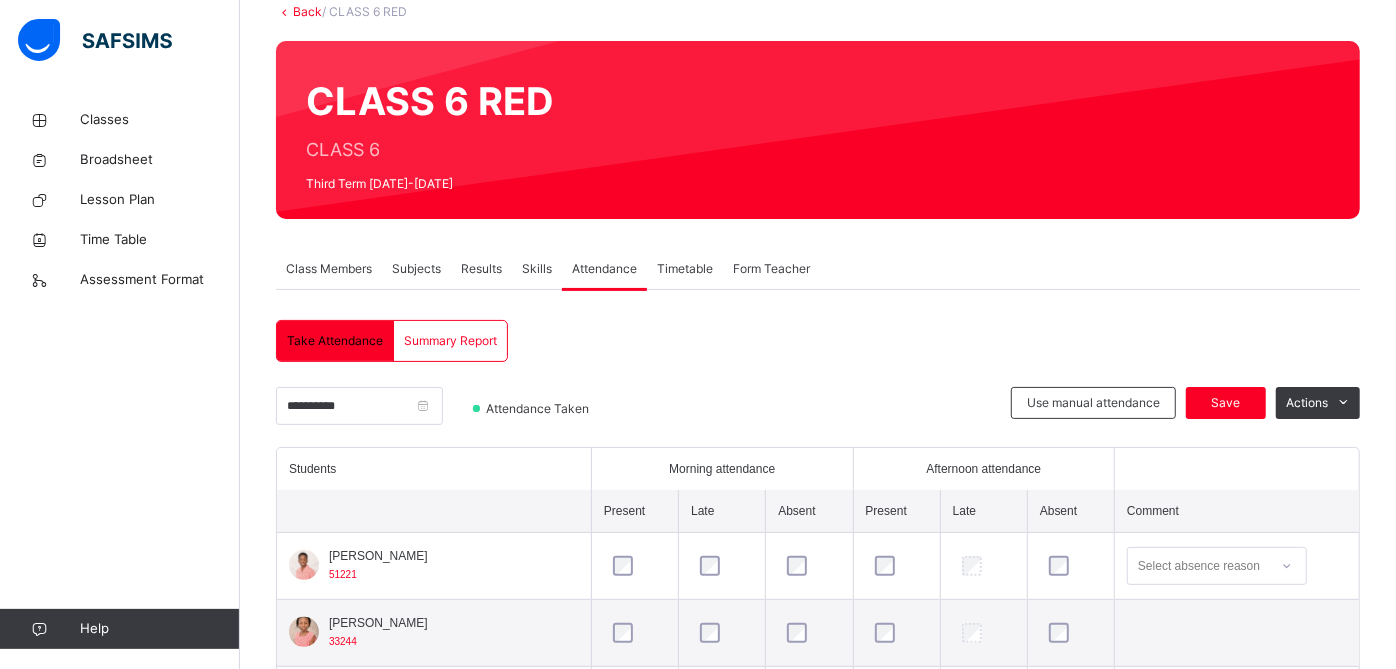 click on "Subjects" at bounding box center (416, 269) 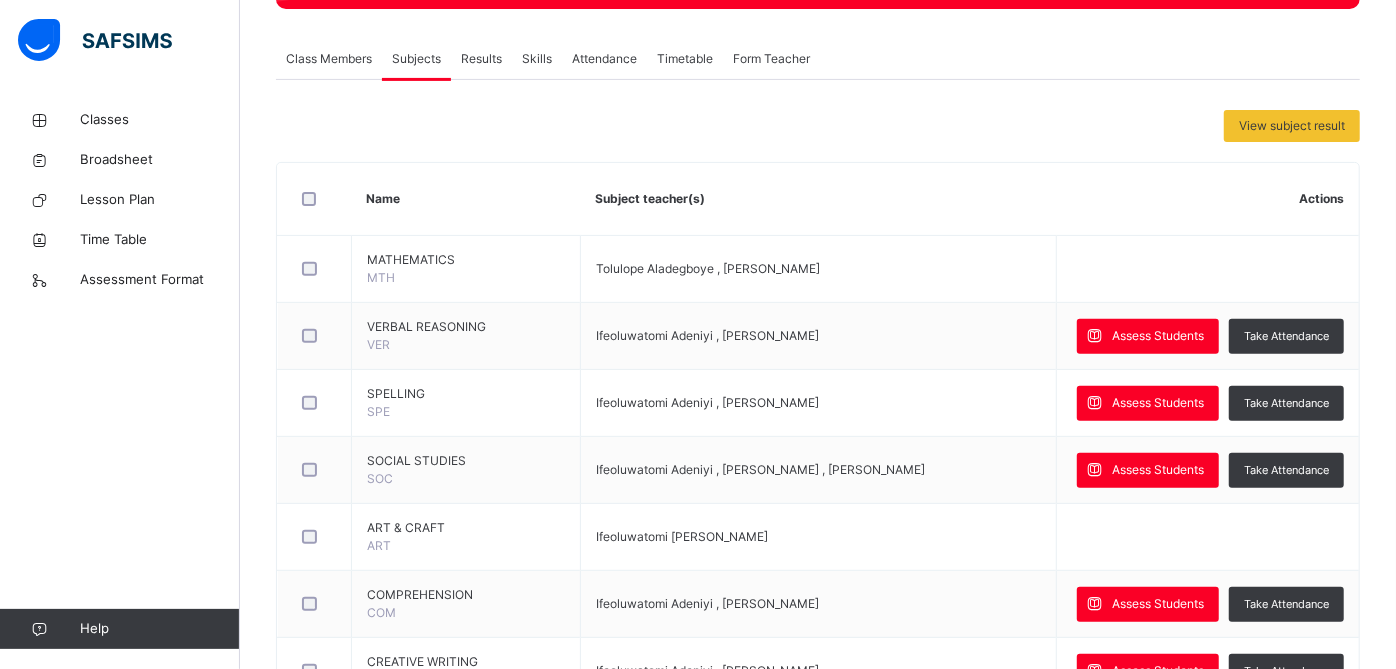 scroll, scrollTop: 360, scrollLeft: 0, axis: vertical 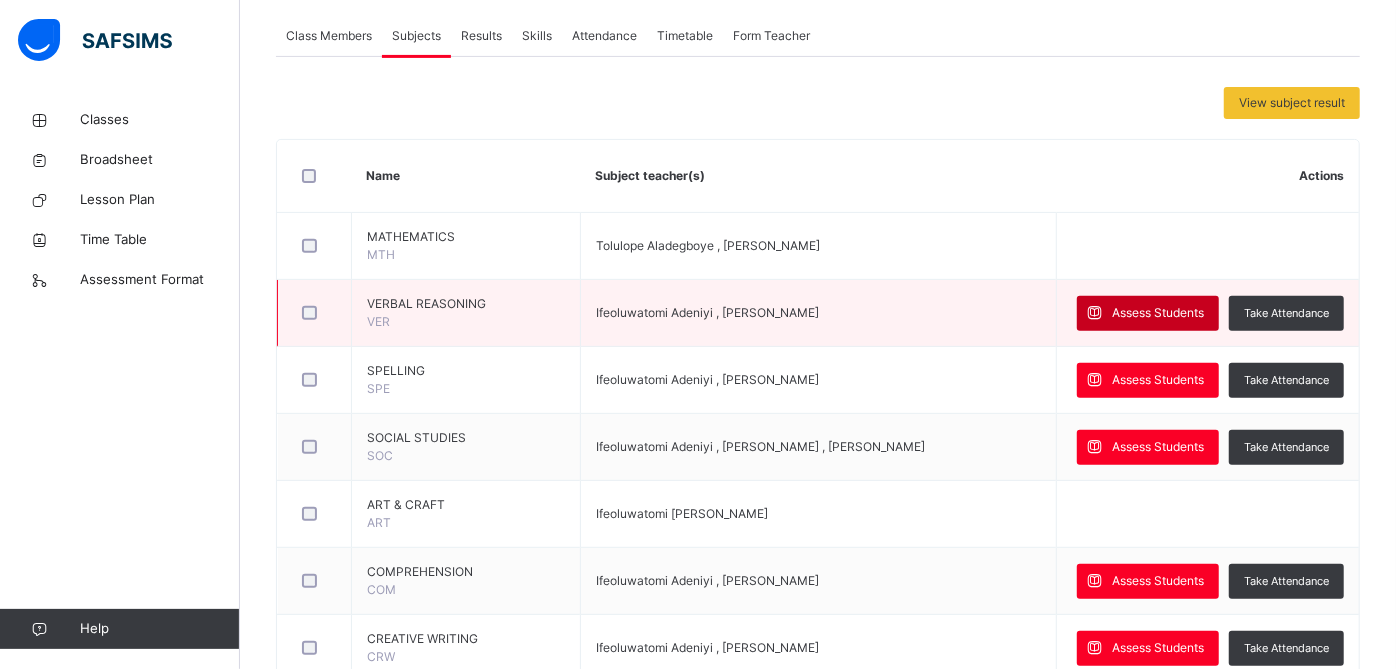 click at bounding box center (1094, 313) 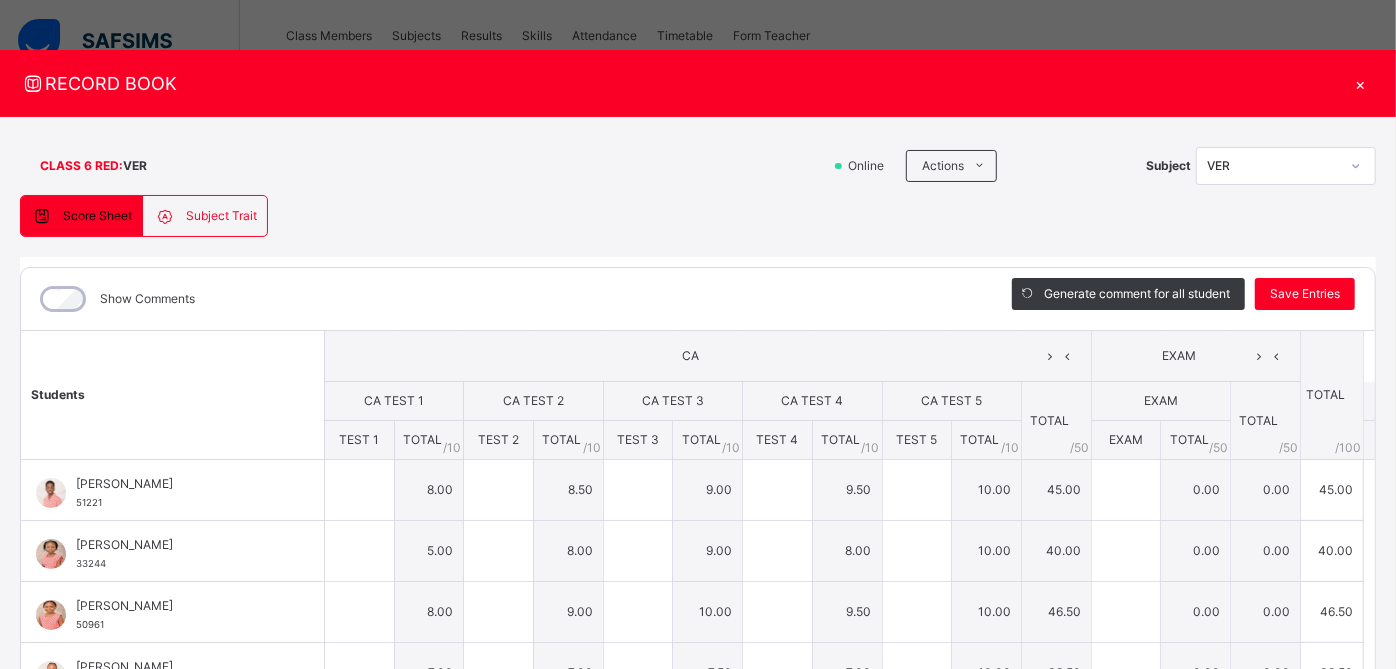 type on "*" 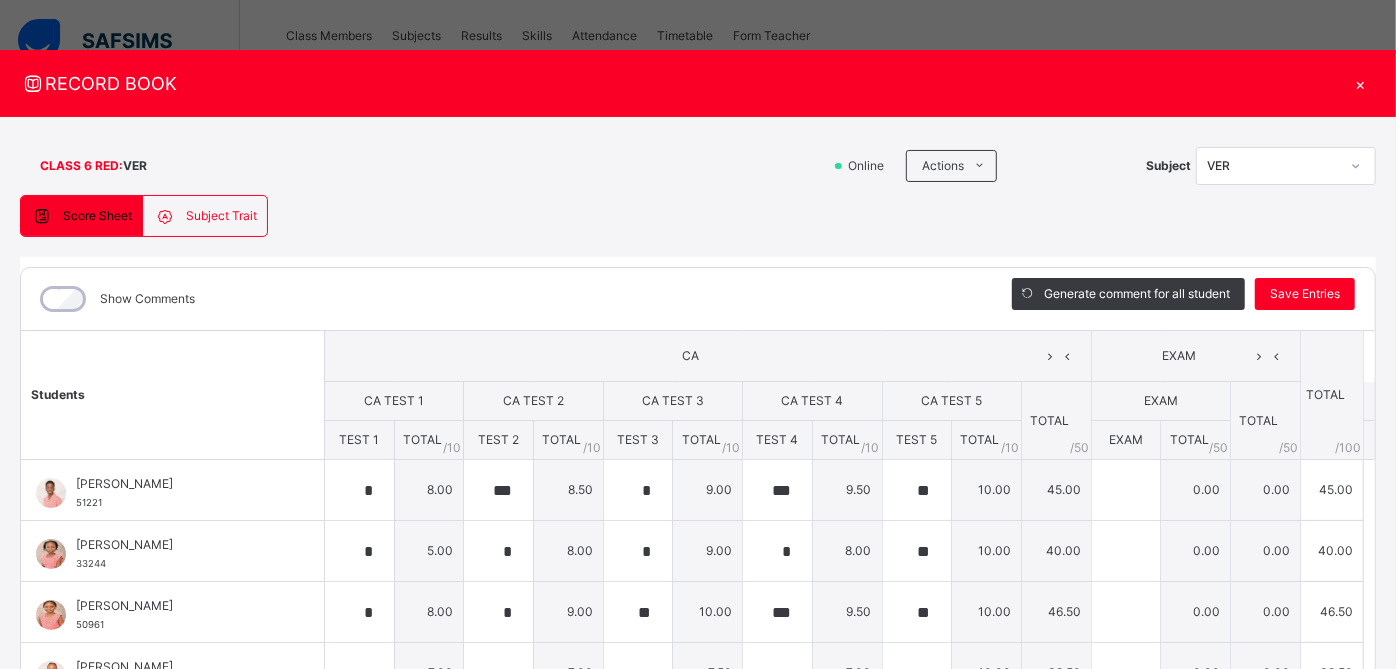 type on "**" 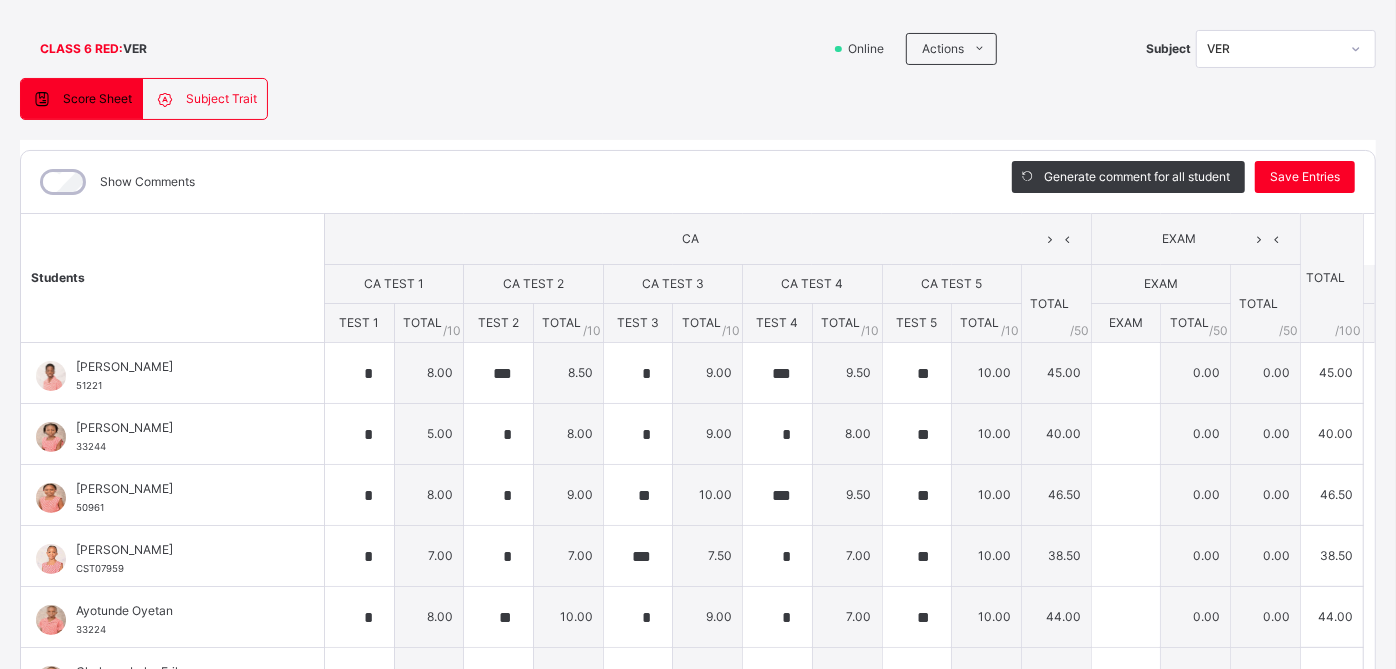 scroll, scrollTop: 124, scrollLeft: 0, axis: vertical 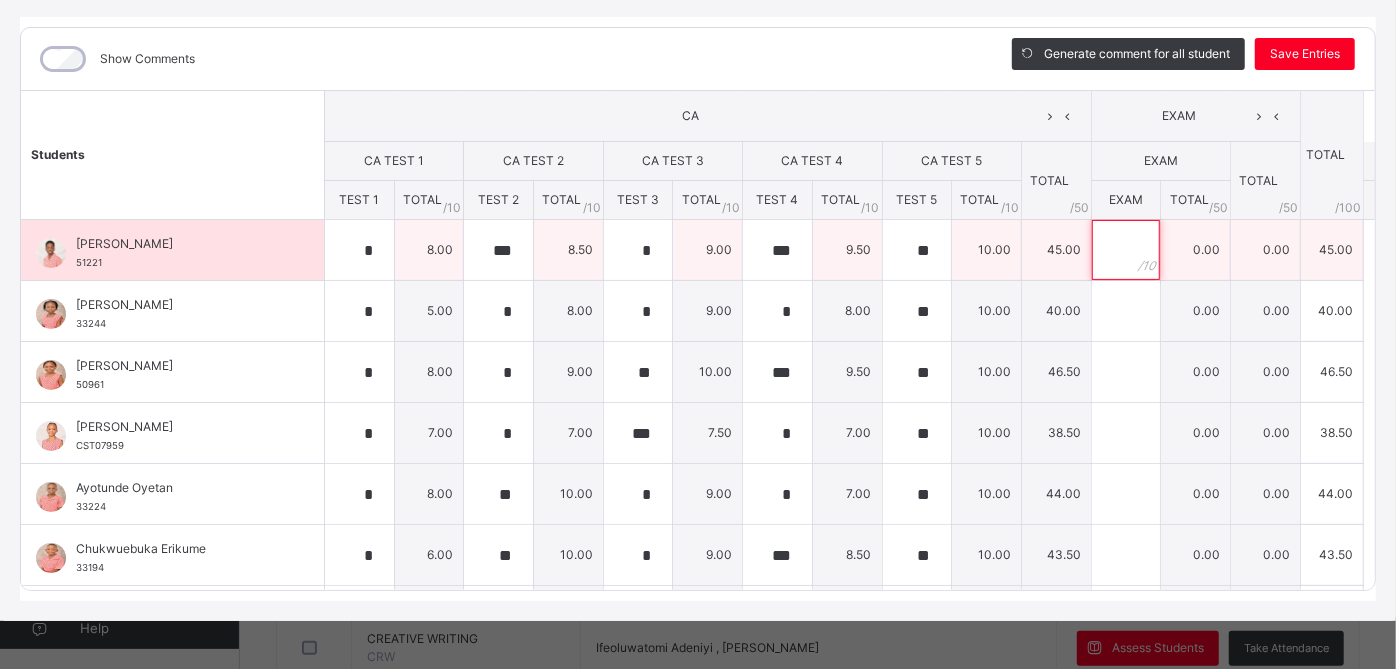 click at bounding box center [1126, 250] 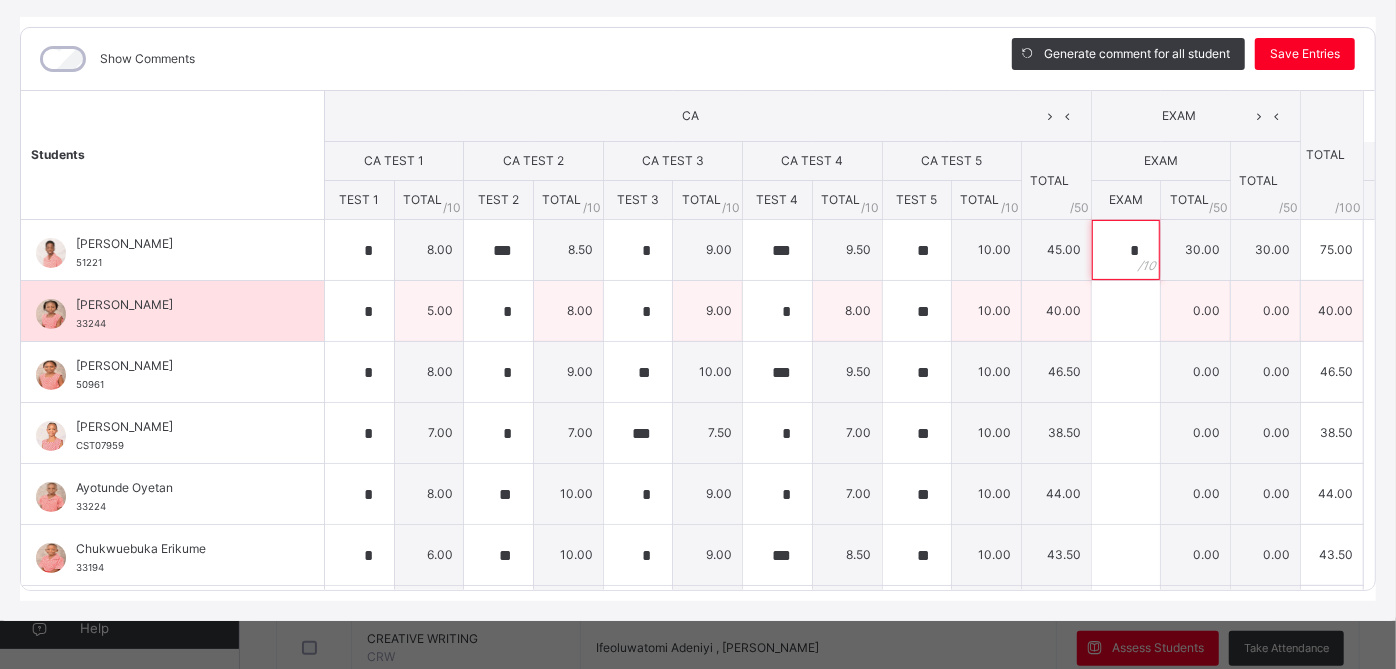 type on "*" 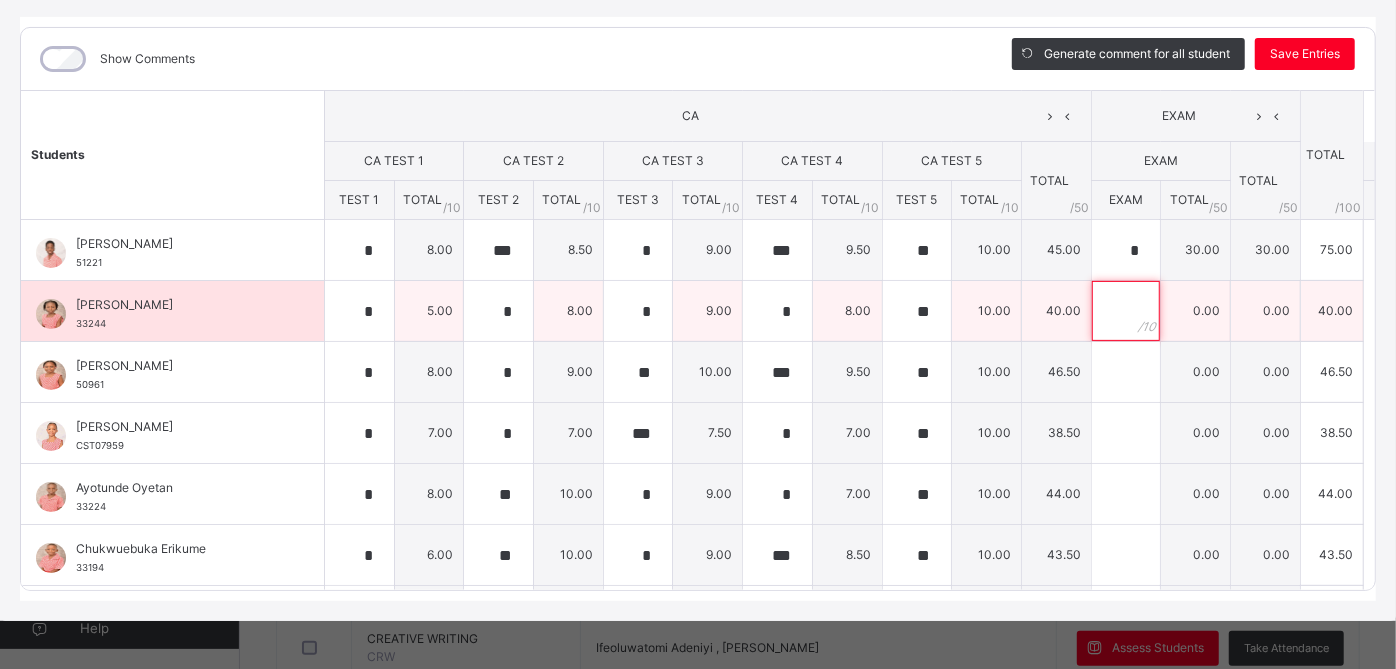 click at bounding box center [1126, 311] 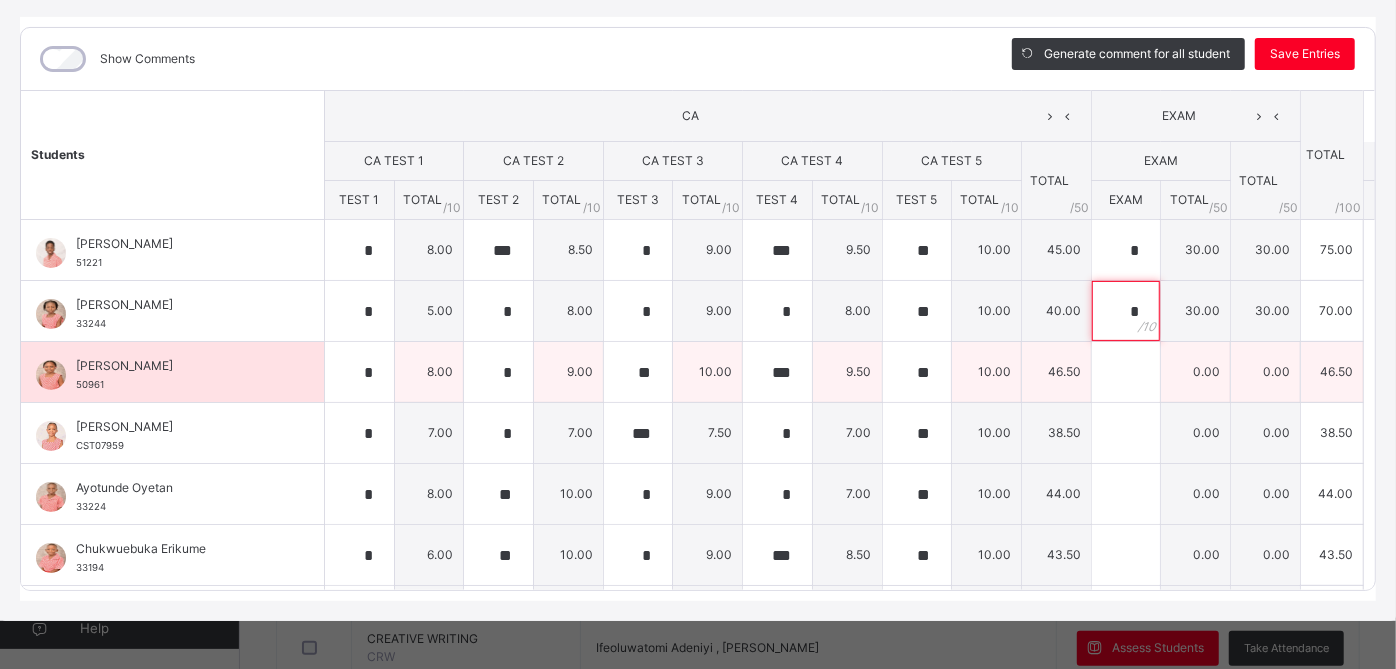 type on "*" 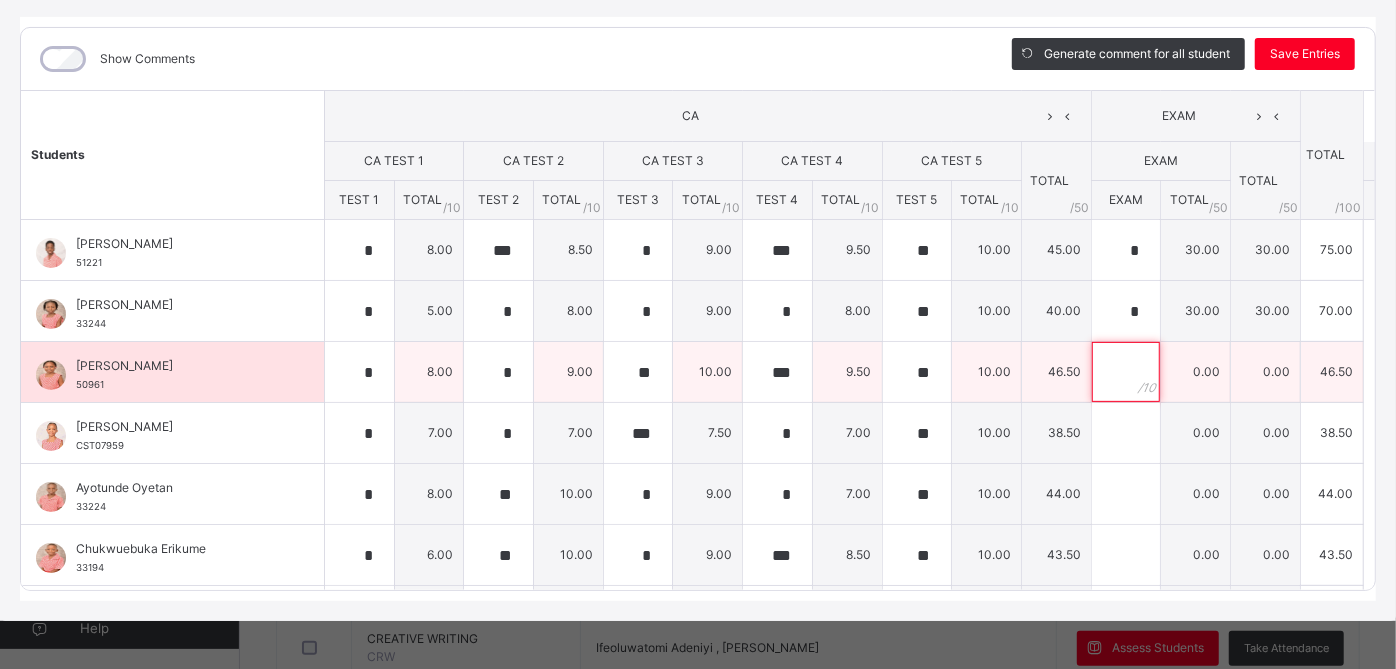 click at bounding box center [1126, 372] 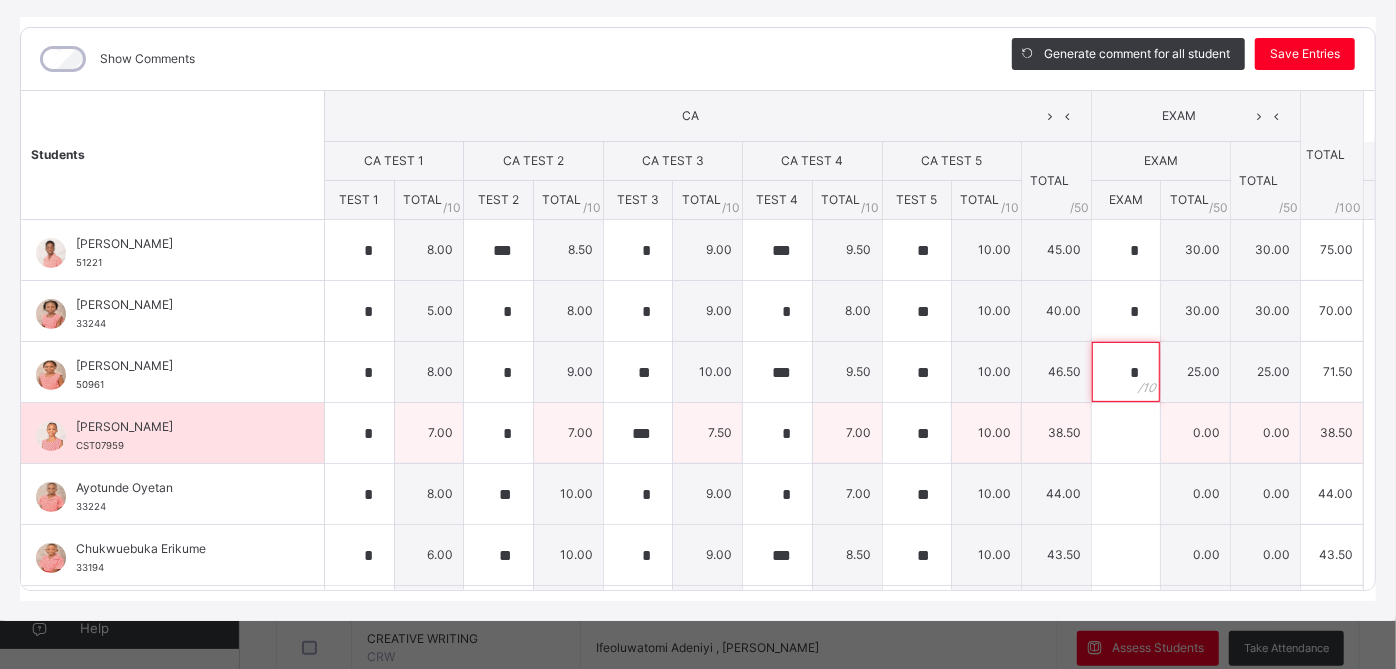 type on "*" 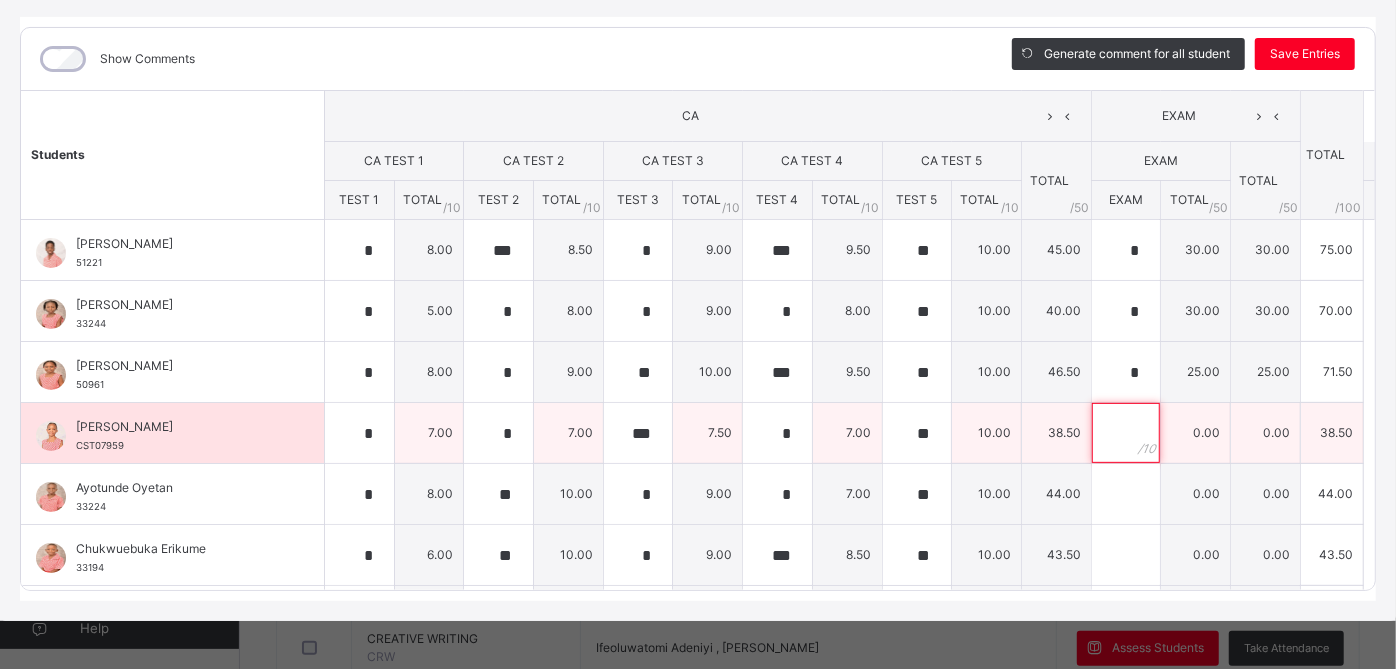 click at bounding box center [1126, 433] 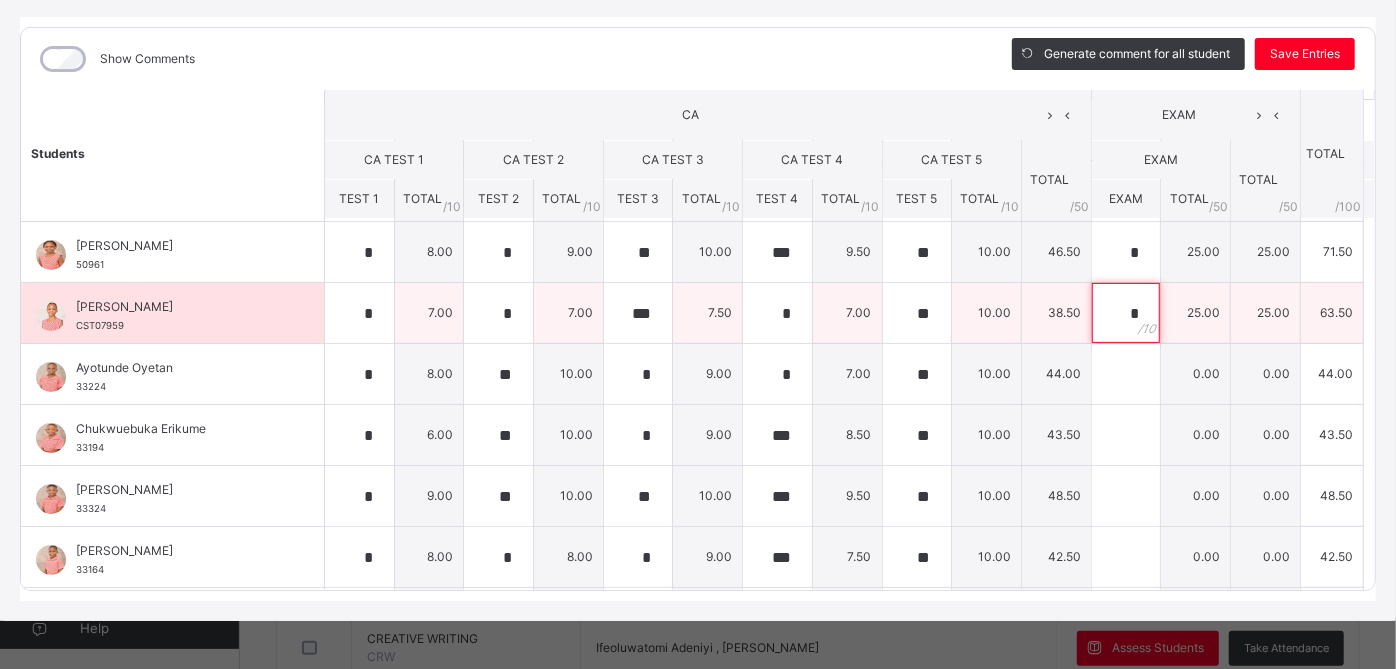 scroll, scrollTop: 146, scrollLeft: 0, axis: vertical 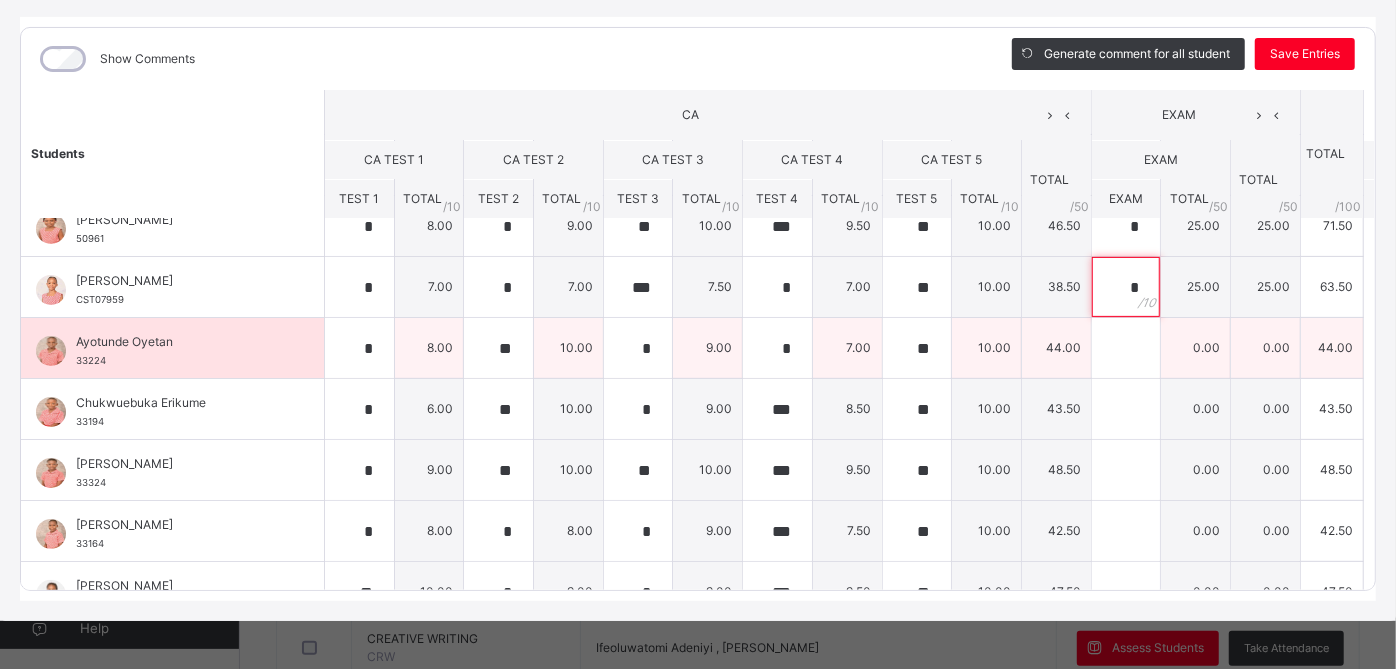 type on "*" 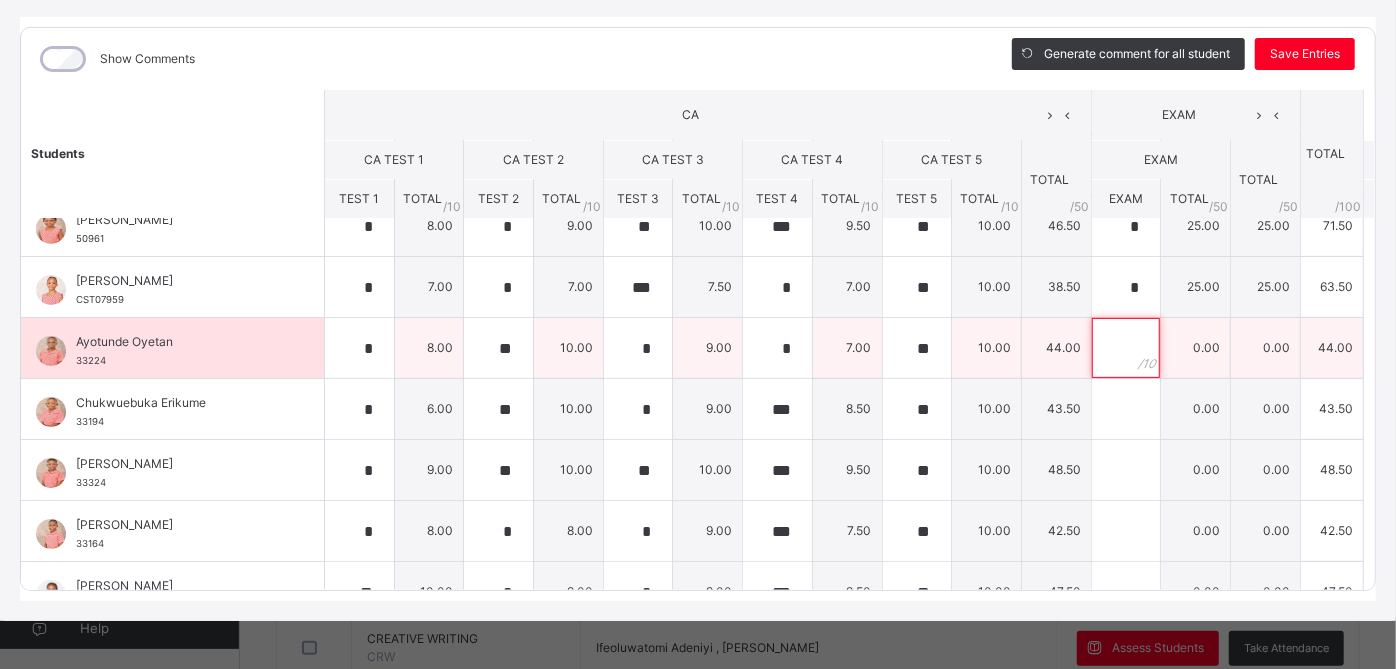click at bounding box center (1126, 348) 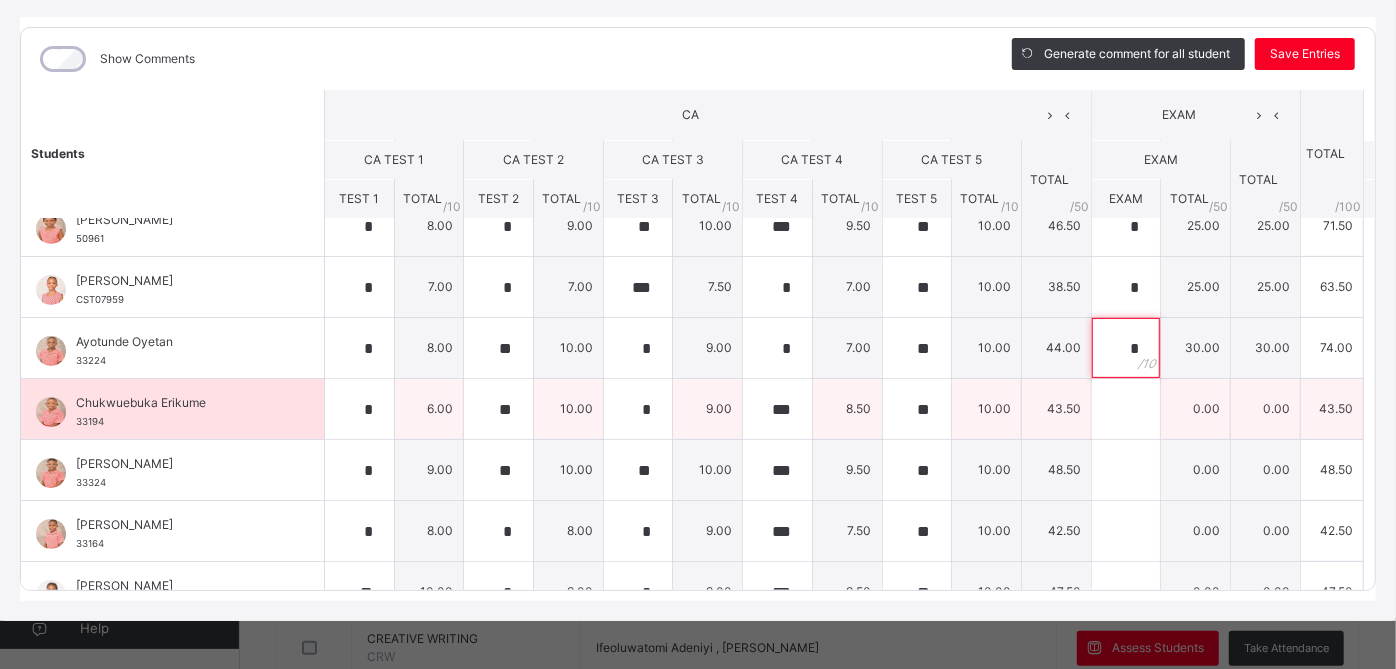 type on "*" 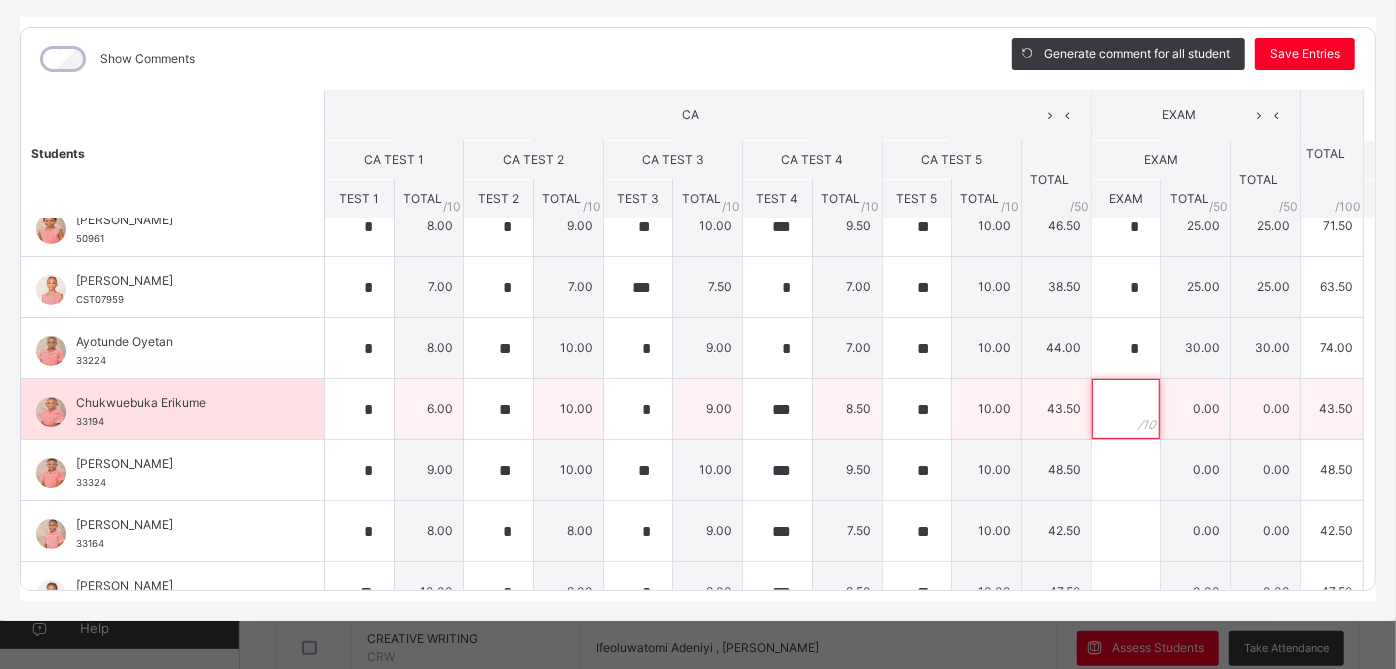 click at bounding box center (1126, 409) 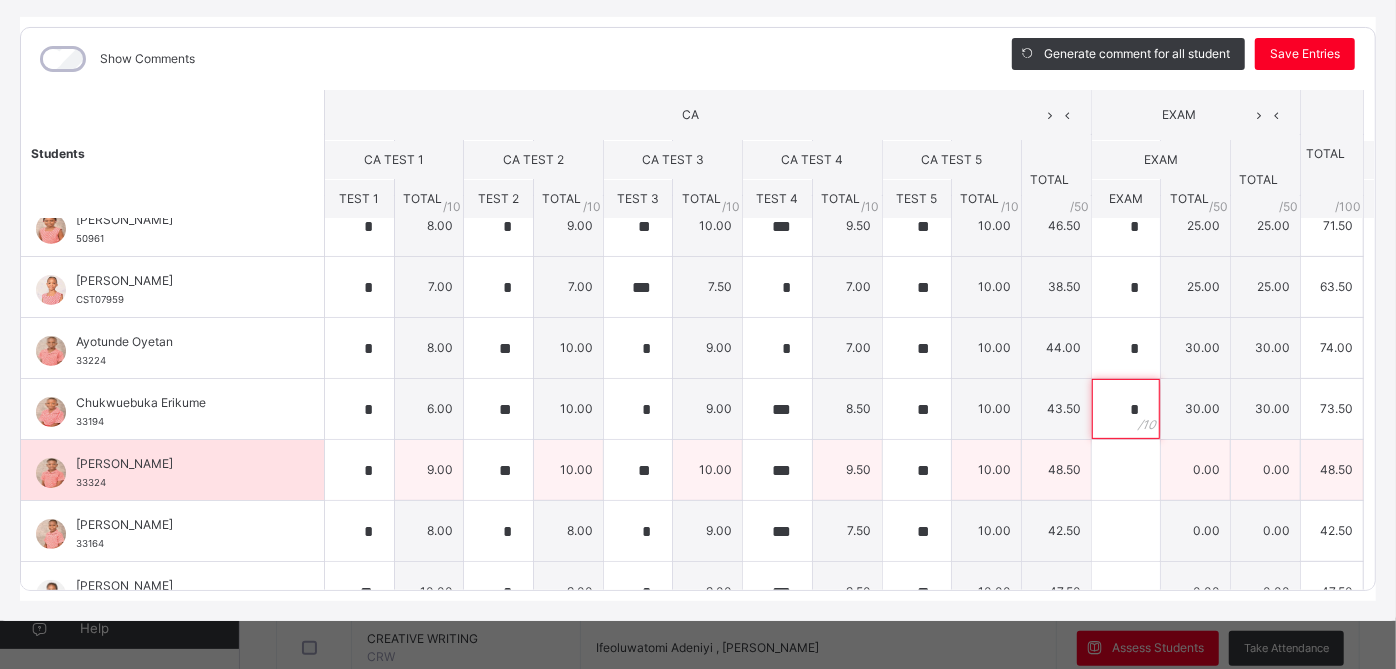 type on "*" 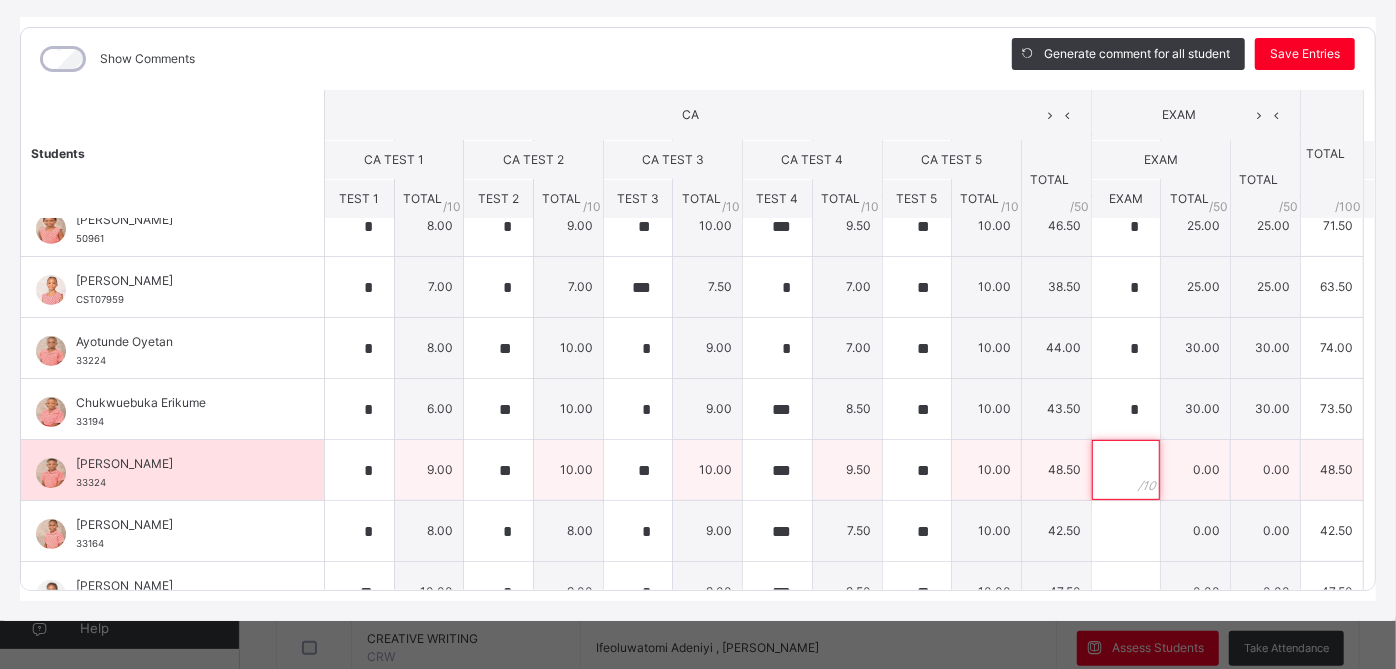 click at bounding box center (1126, 470) 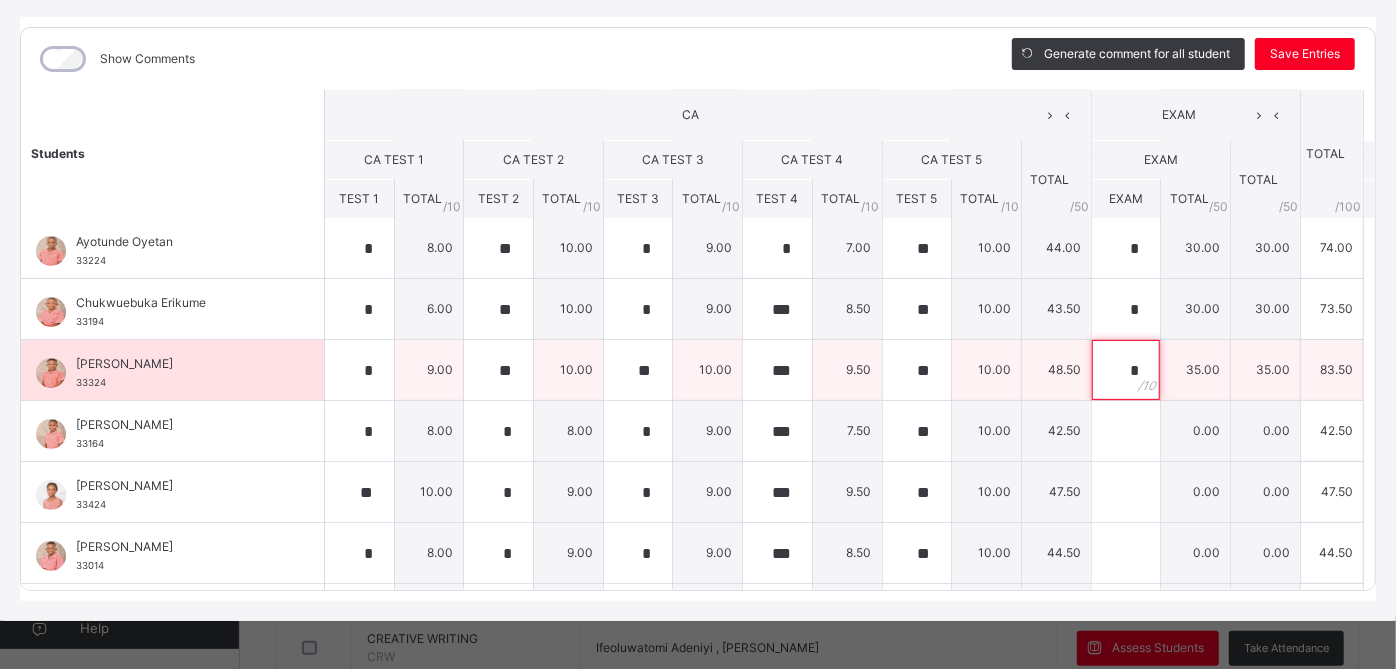 scroll, scrollTop: 253, scrollLeft: 0, axis: vertical 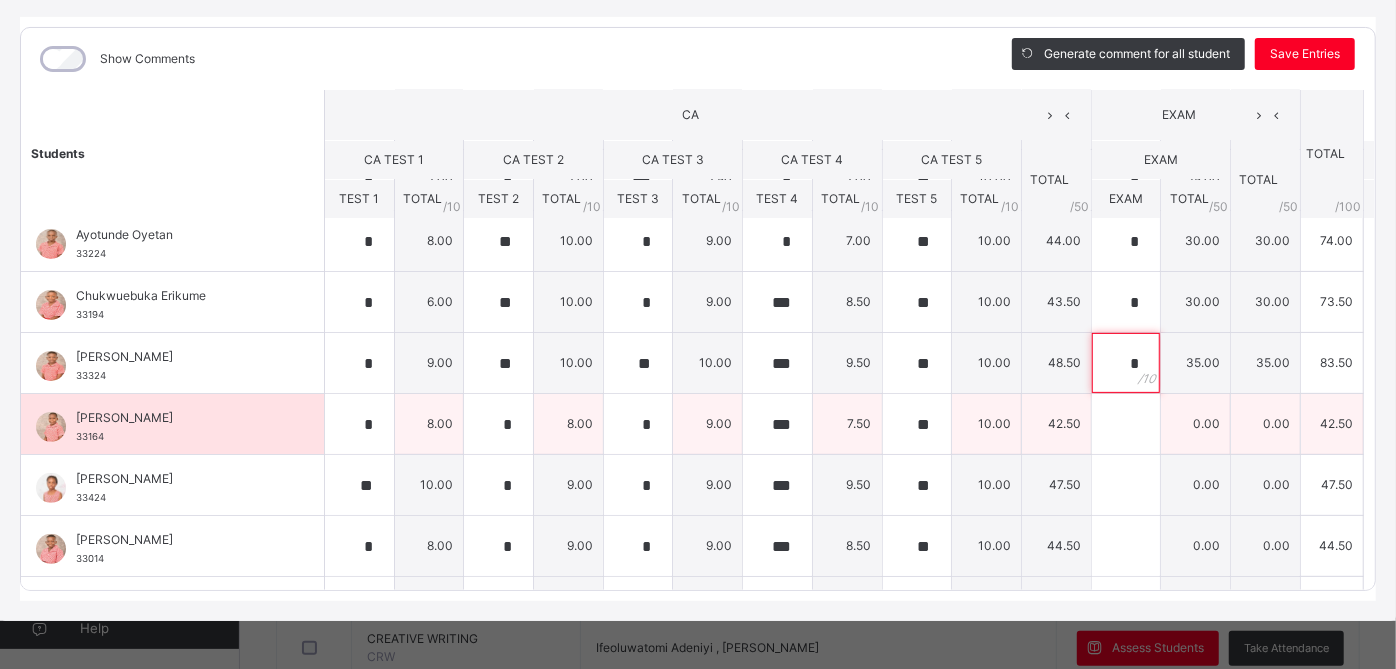 type on "*" 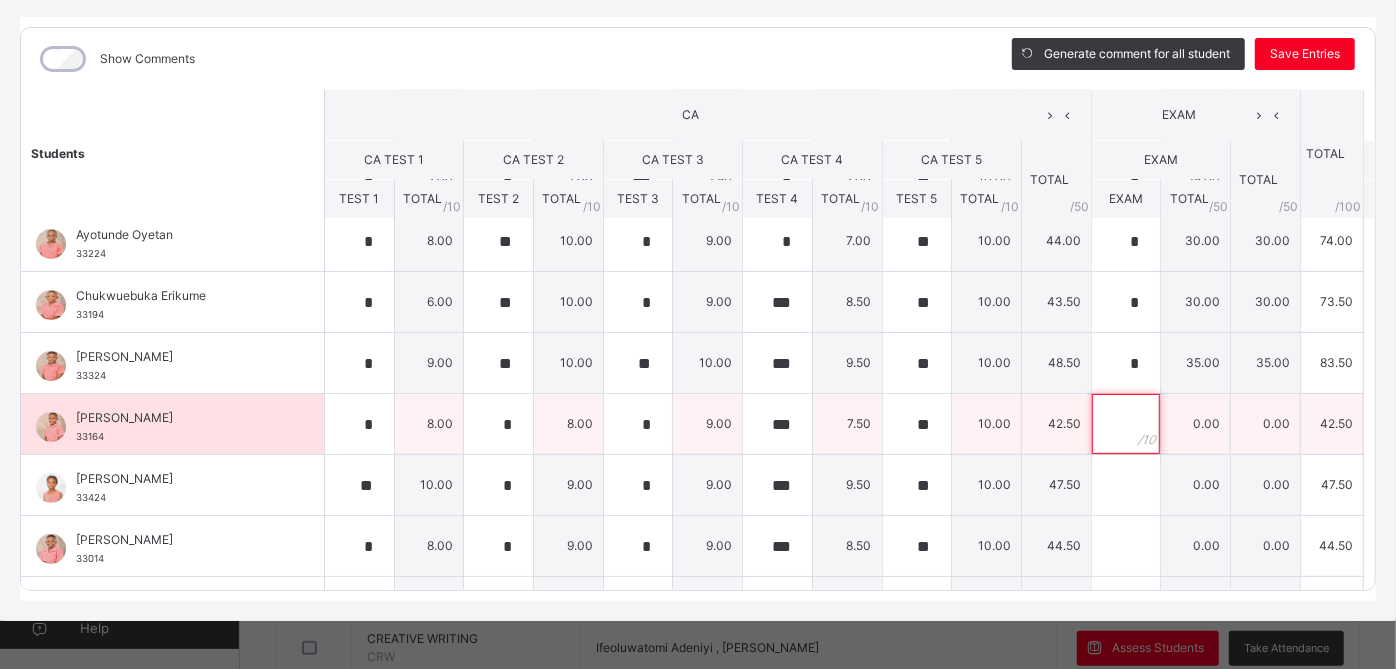 click at bounding box center (1126, 424) 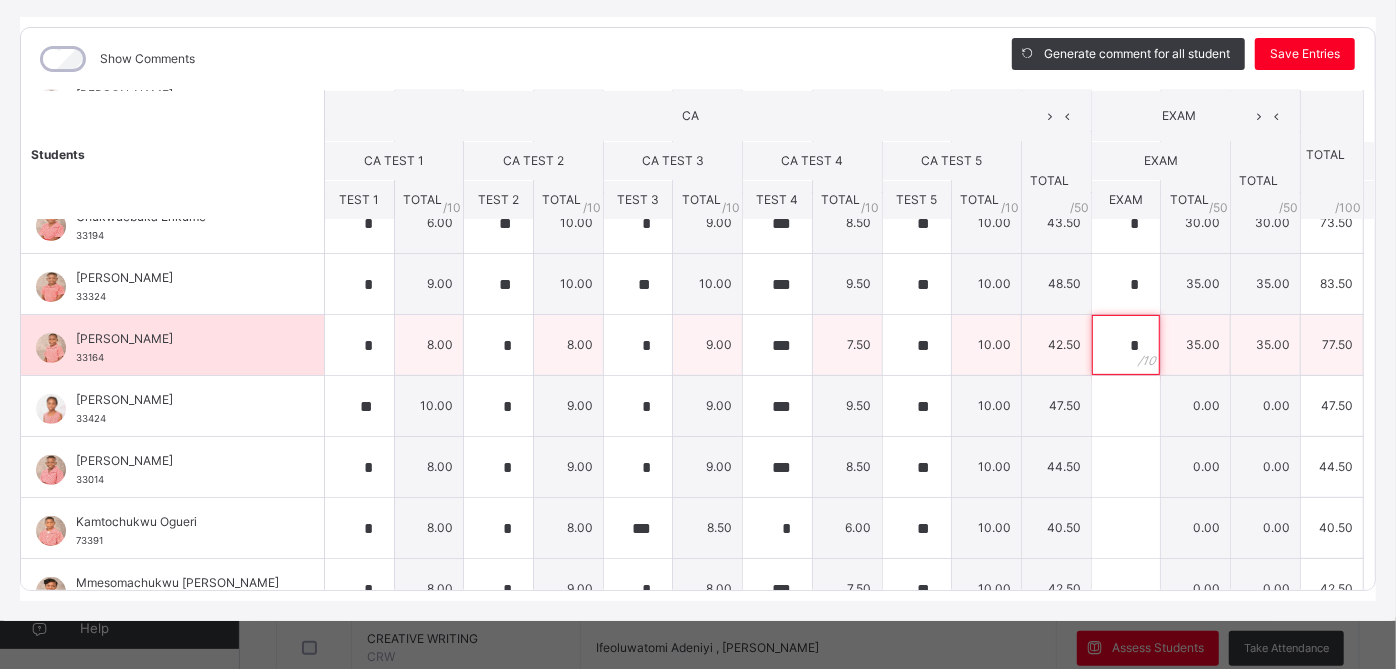 scroll, scrollTop: 362, scrollLeft: 0, axis: vertical 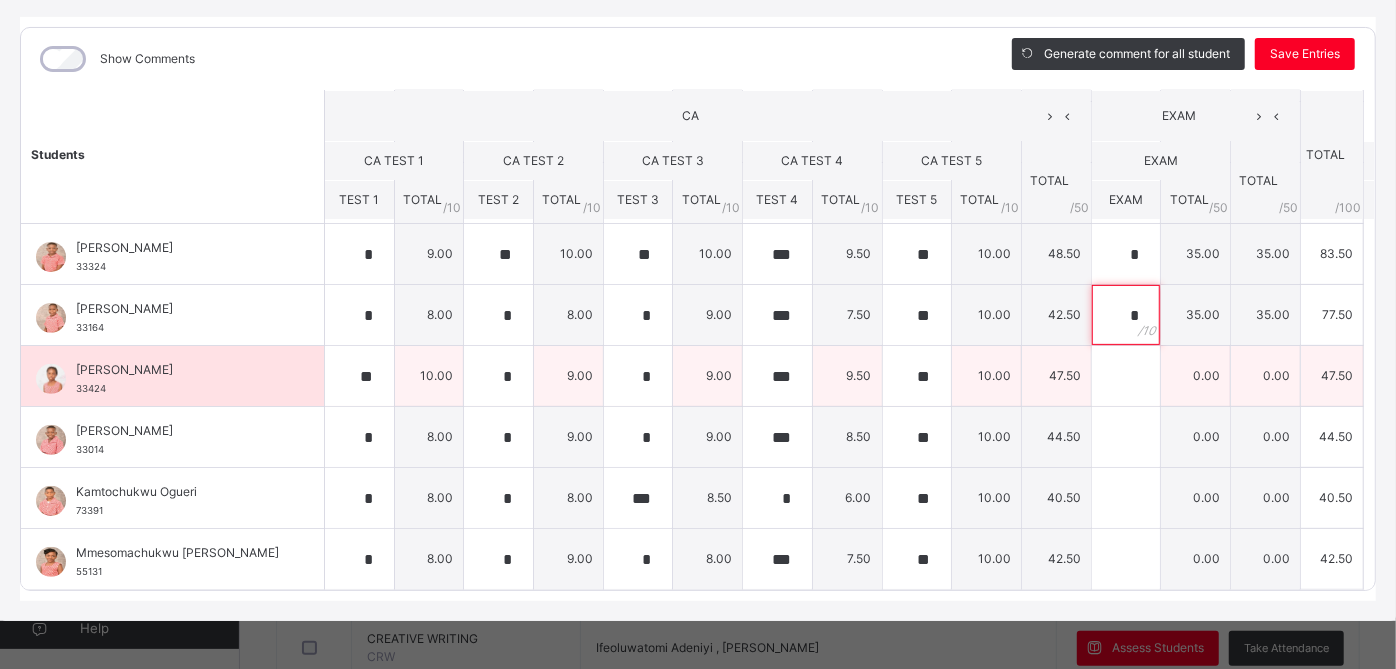 type on "*" 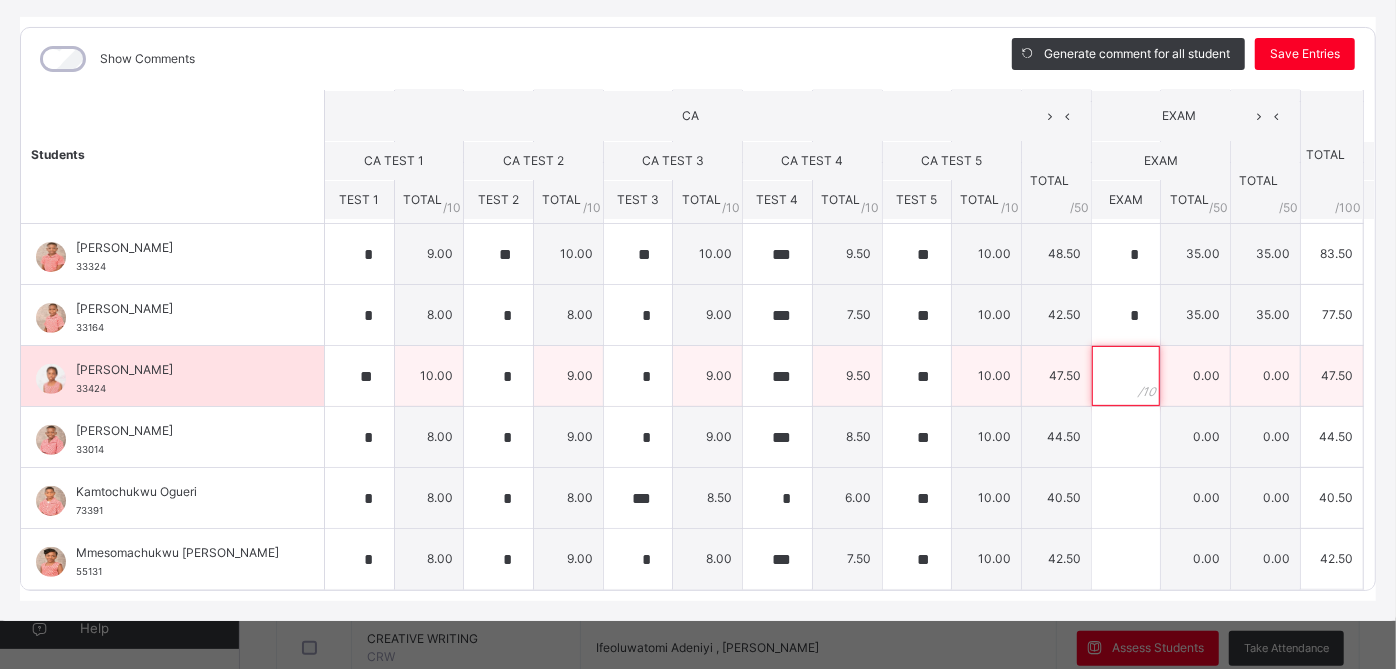 click at bounding box center (1126, 376) 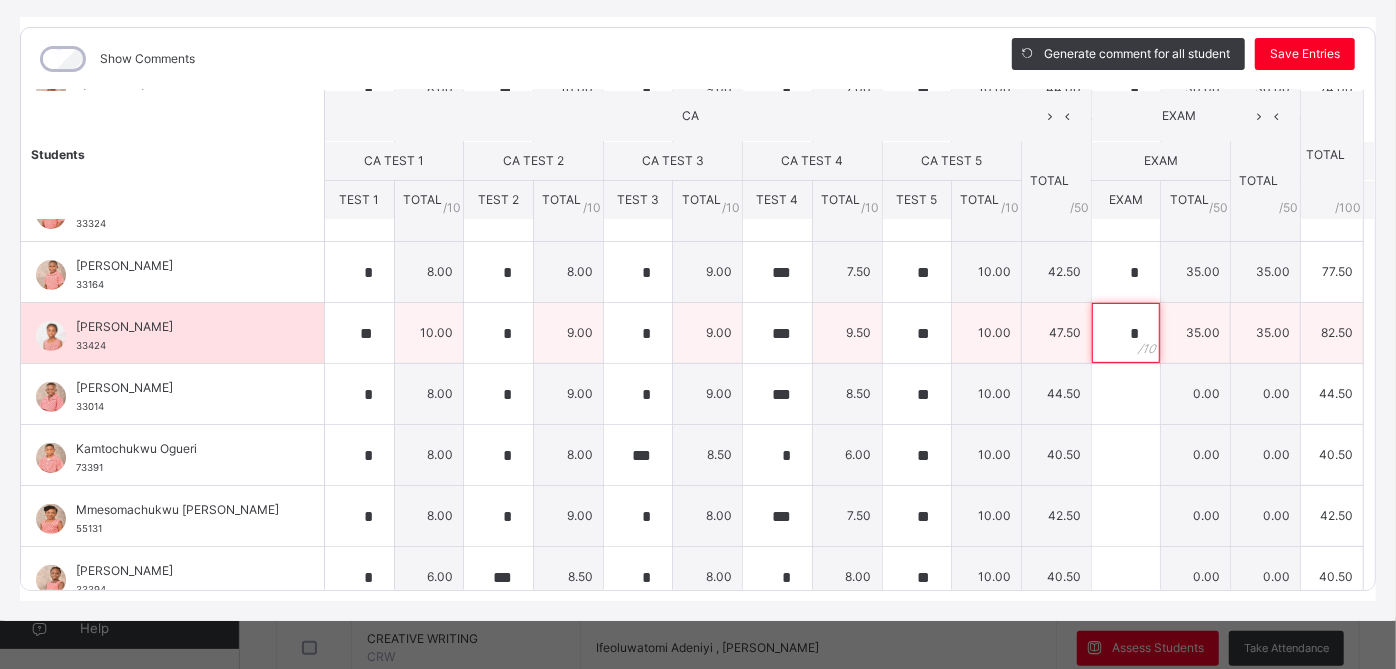 scroll, scrollTop: 406, scrollLeft: 0, axis: vertical 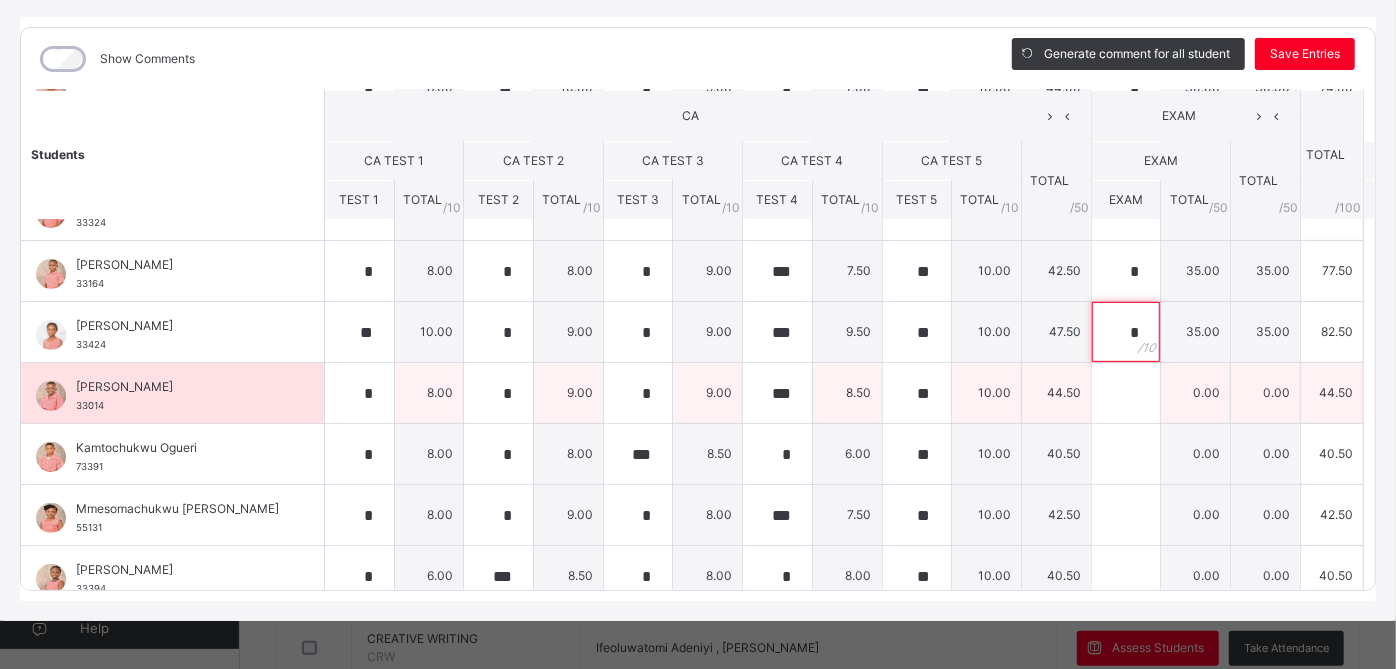 type on "*" 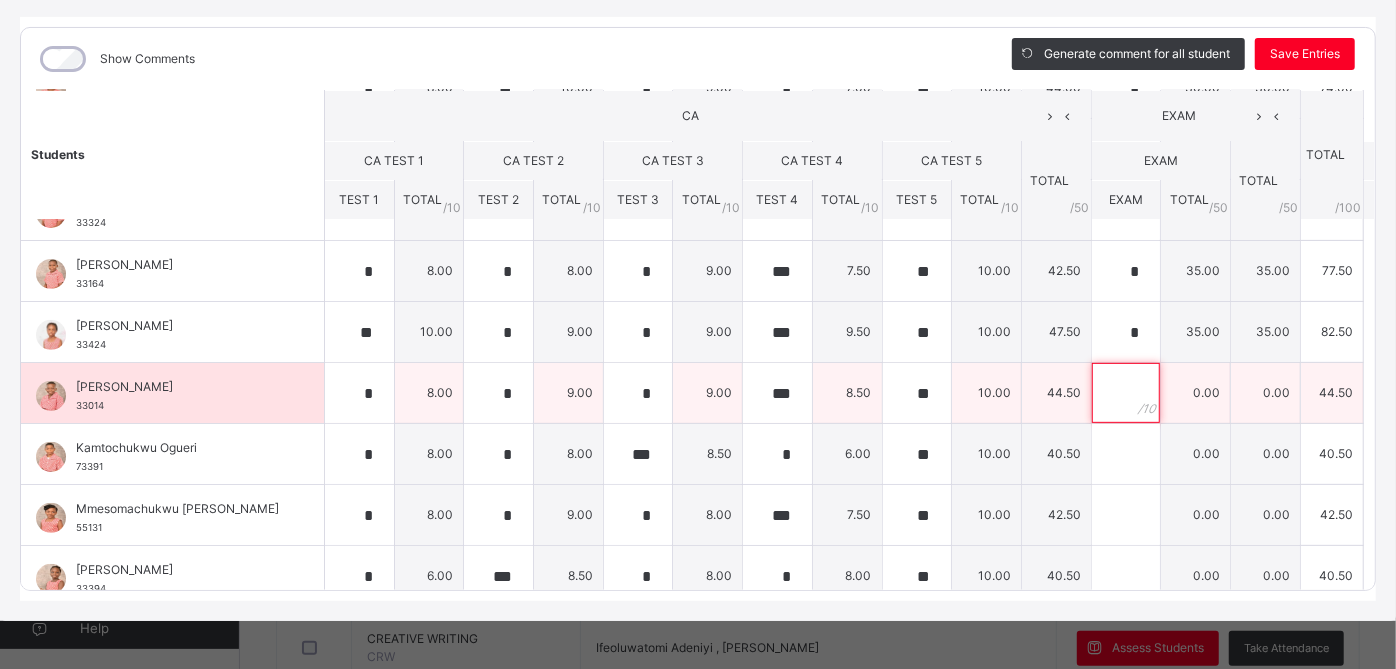 click at bounding box center [1126, 393] 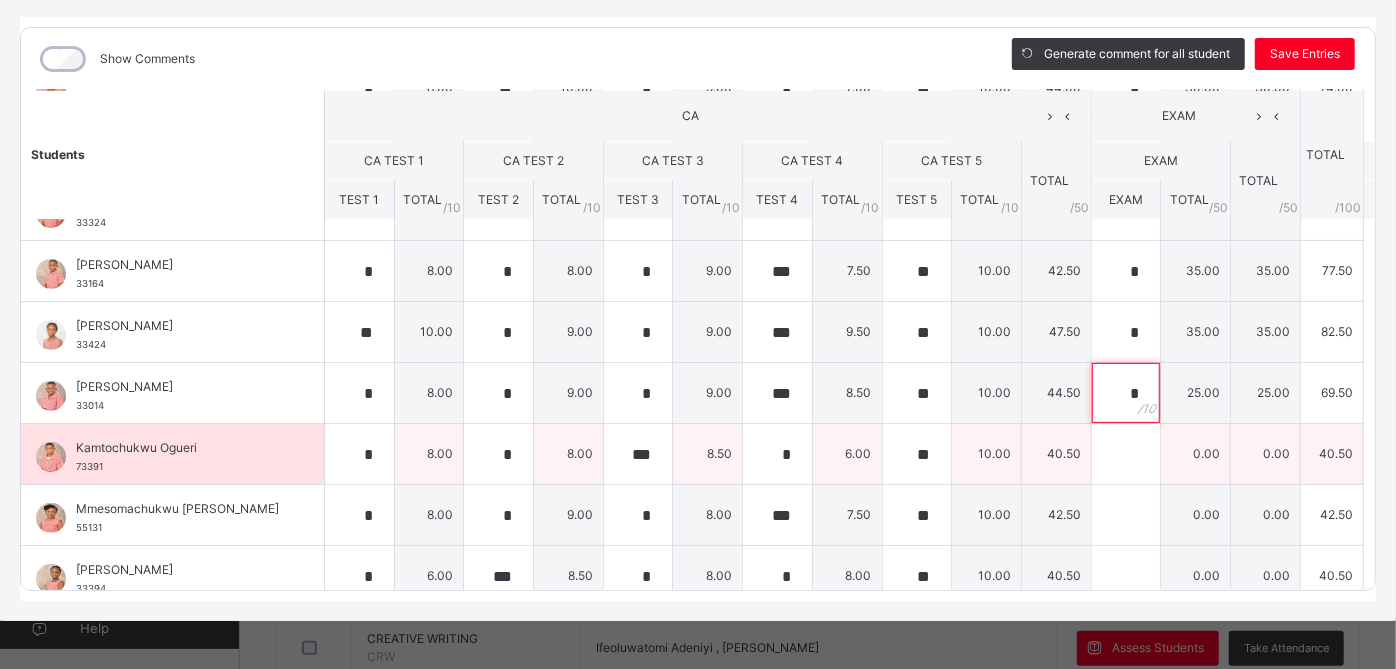 type on "*" 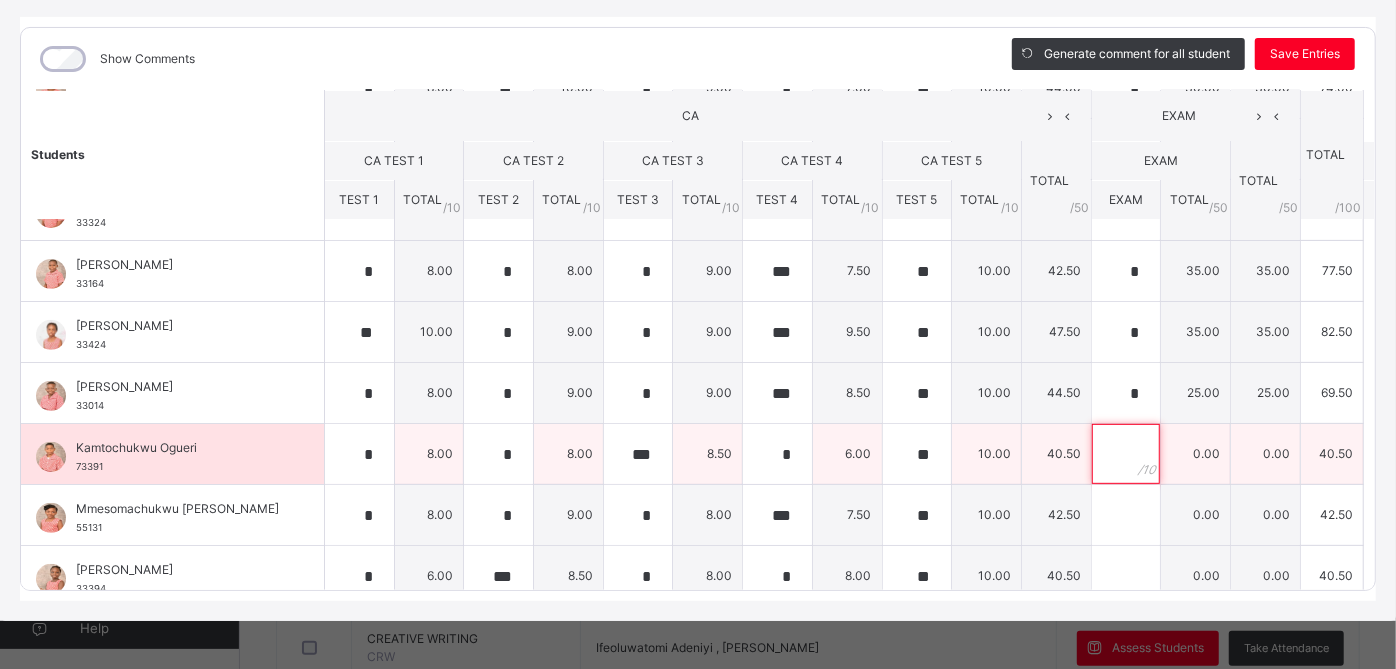 click at bounding box center [1126, 454] 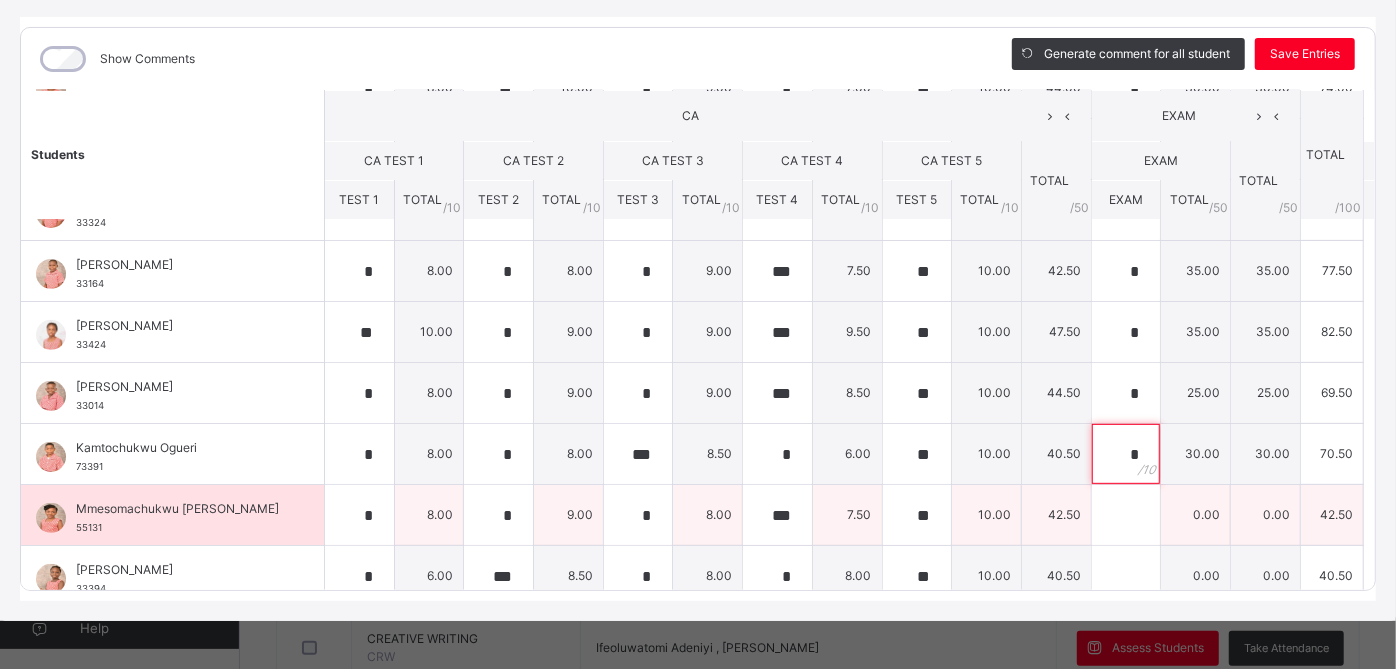 type on "*" 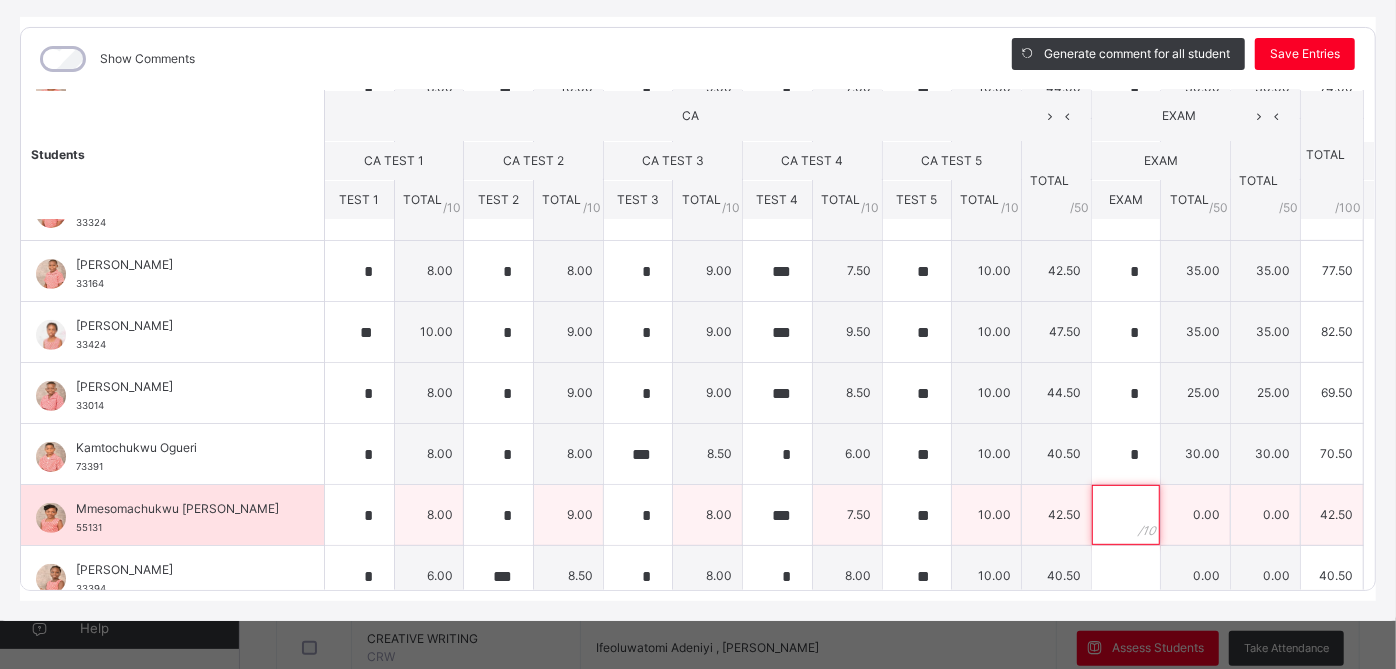 click at bounding box center (1126, 515) 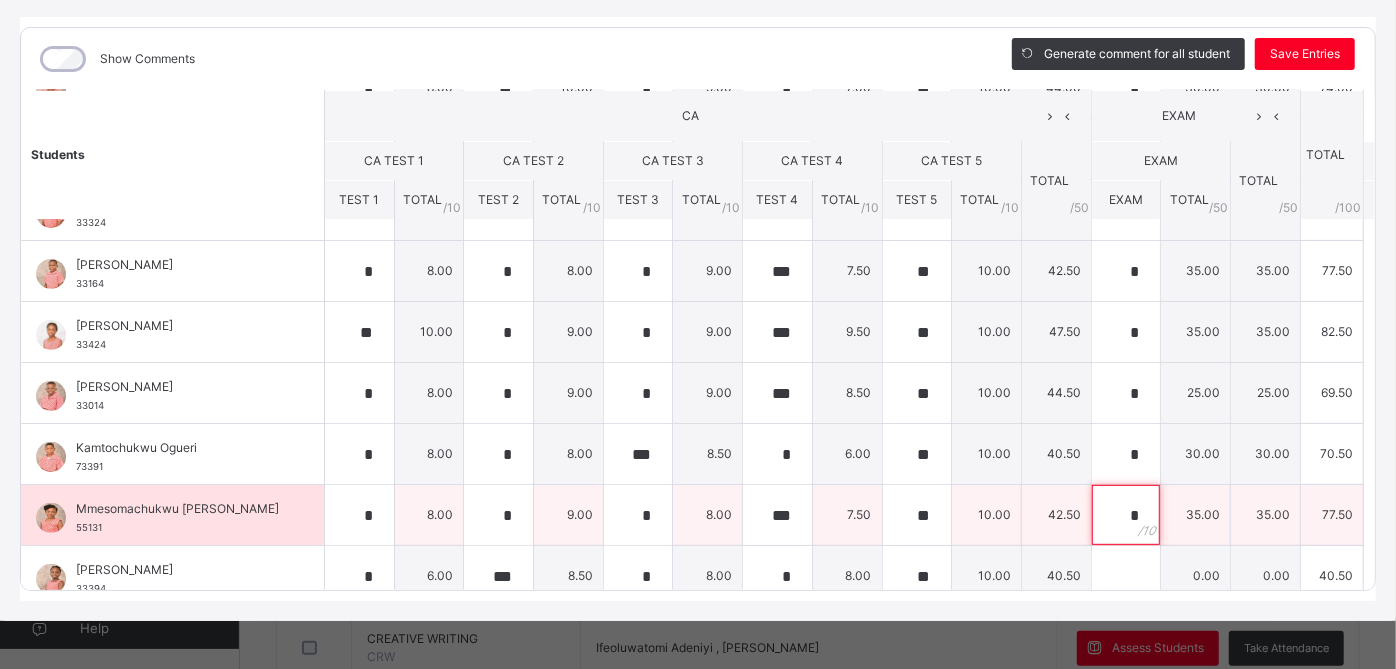 scroll, scrollTop: 540, scrollLeft: 0, axis: vertical 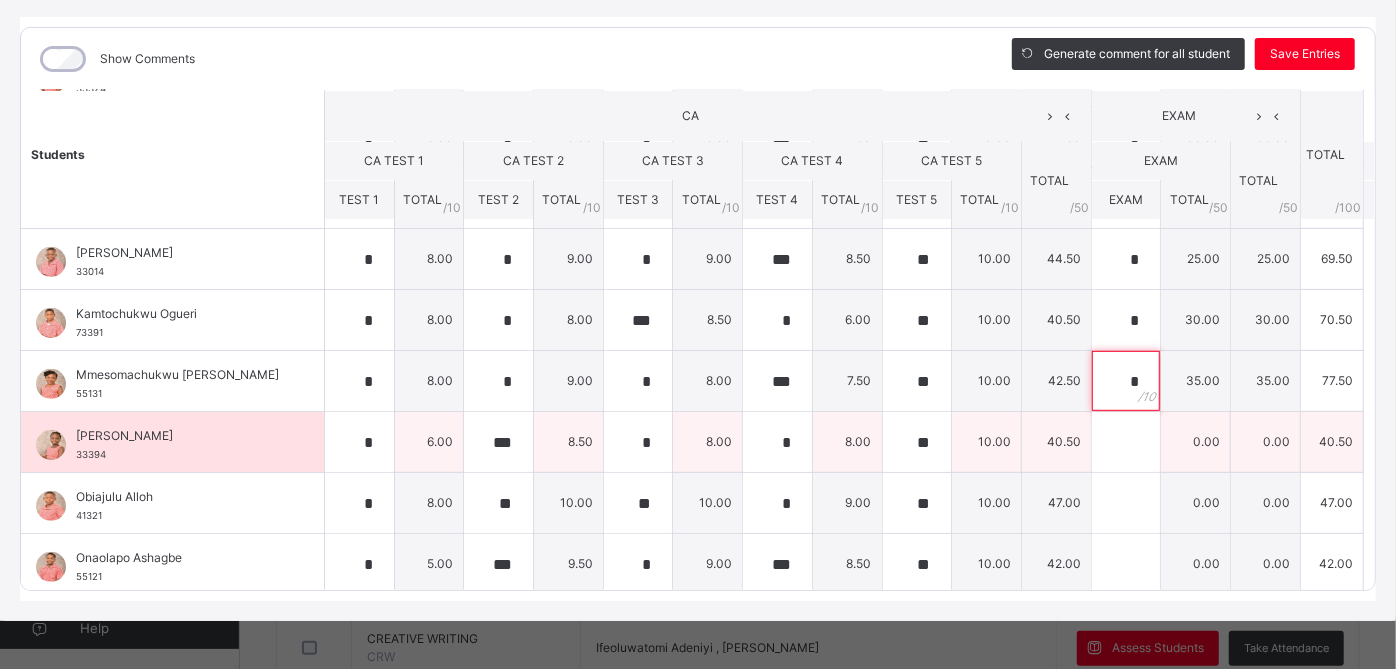 type on "*" 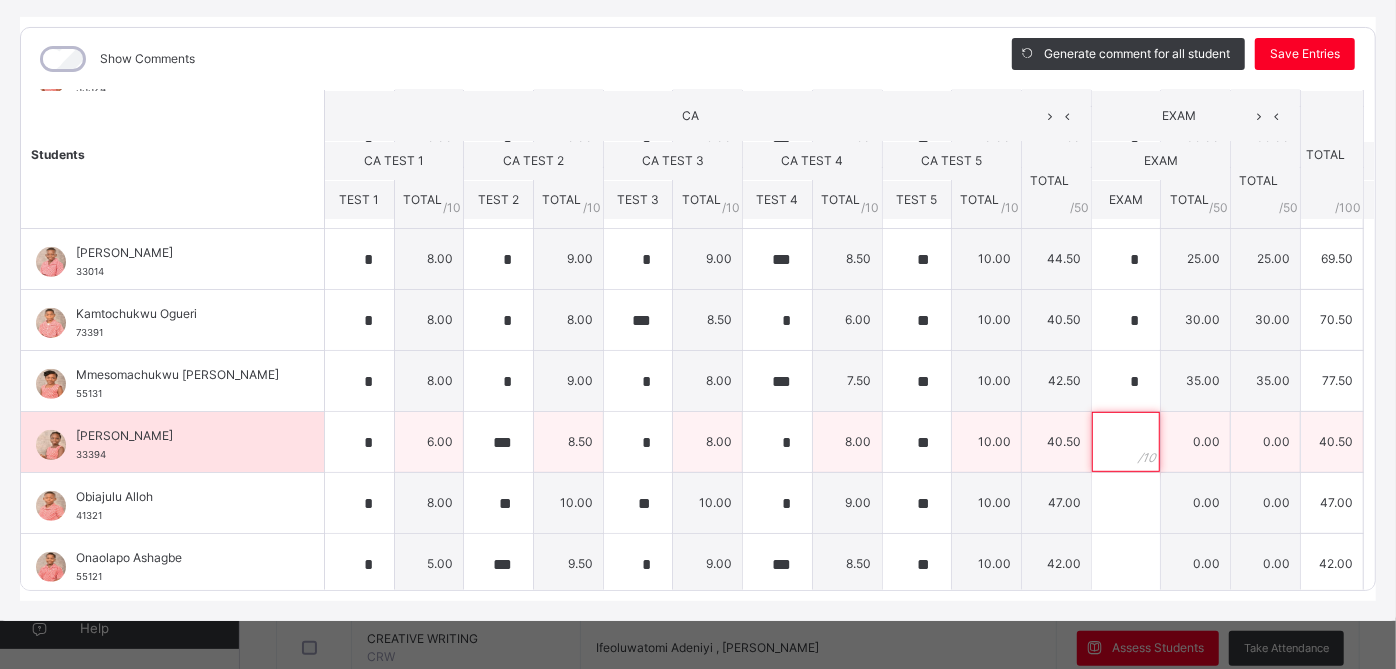 click at bounding box center (1126, 442) 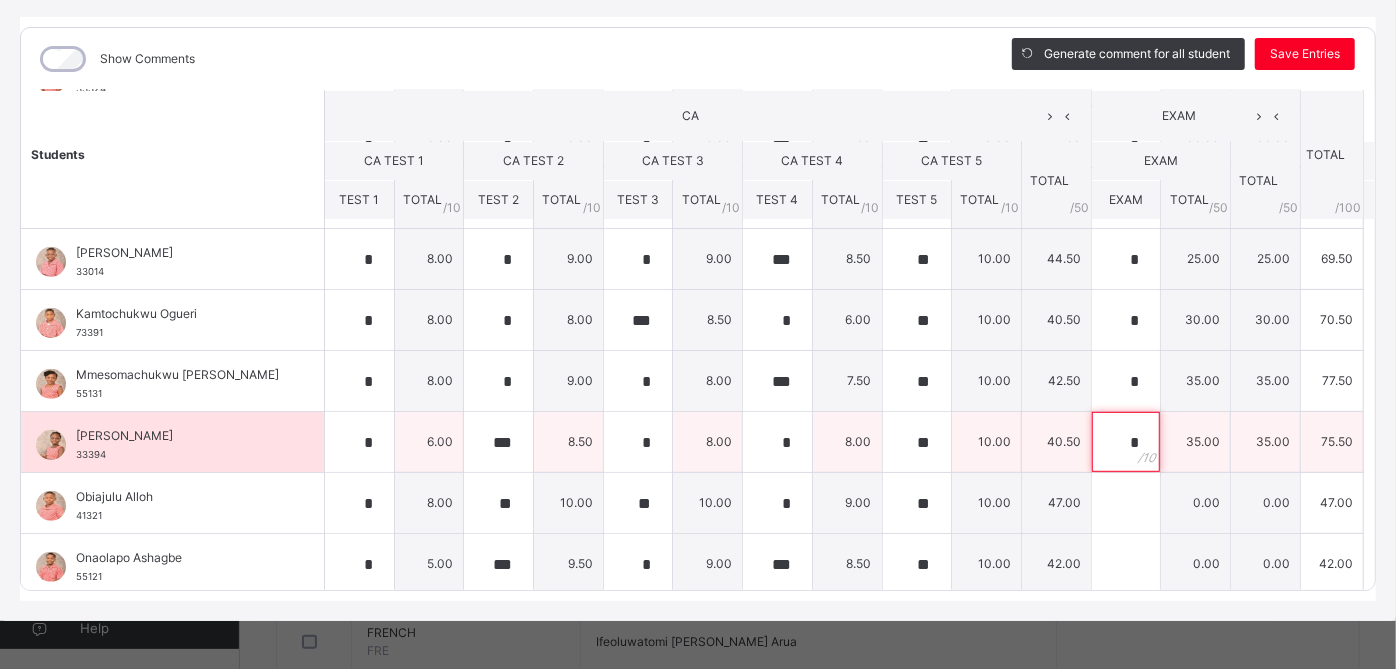 scroll, scrollTop: 534, scrollLeft: 0, axis: vertical 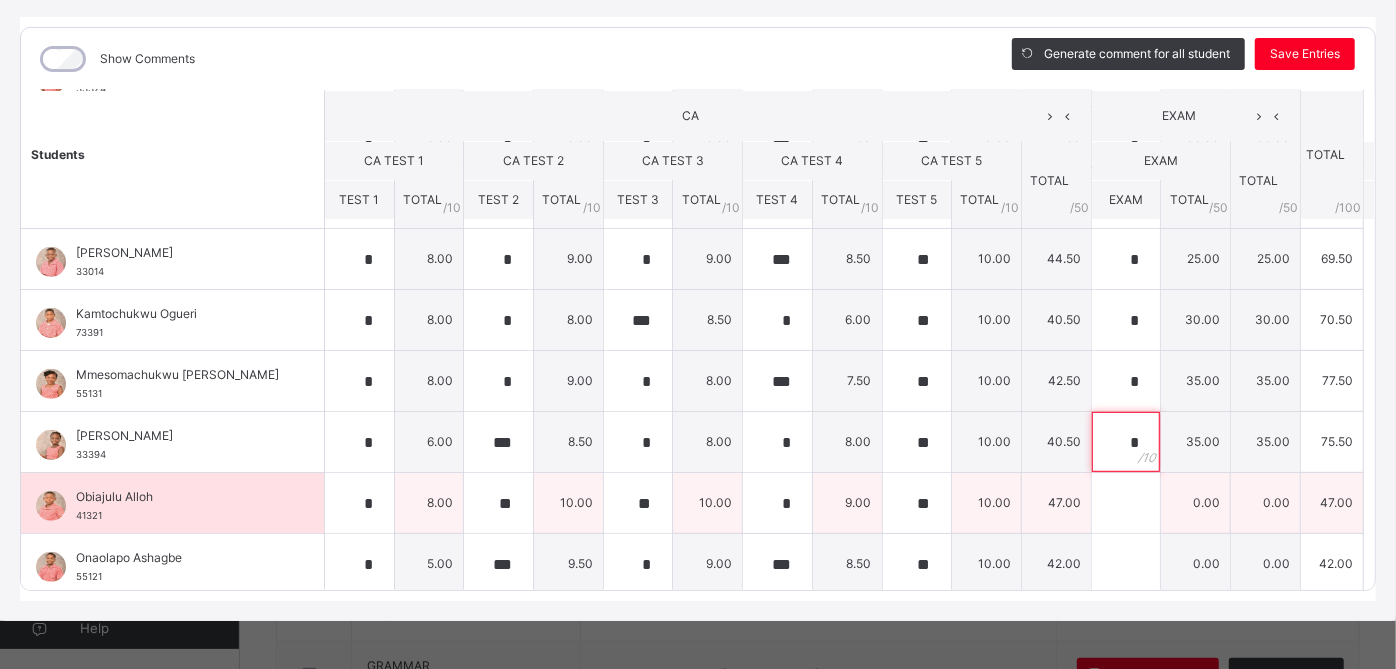 type on "*" 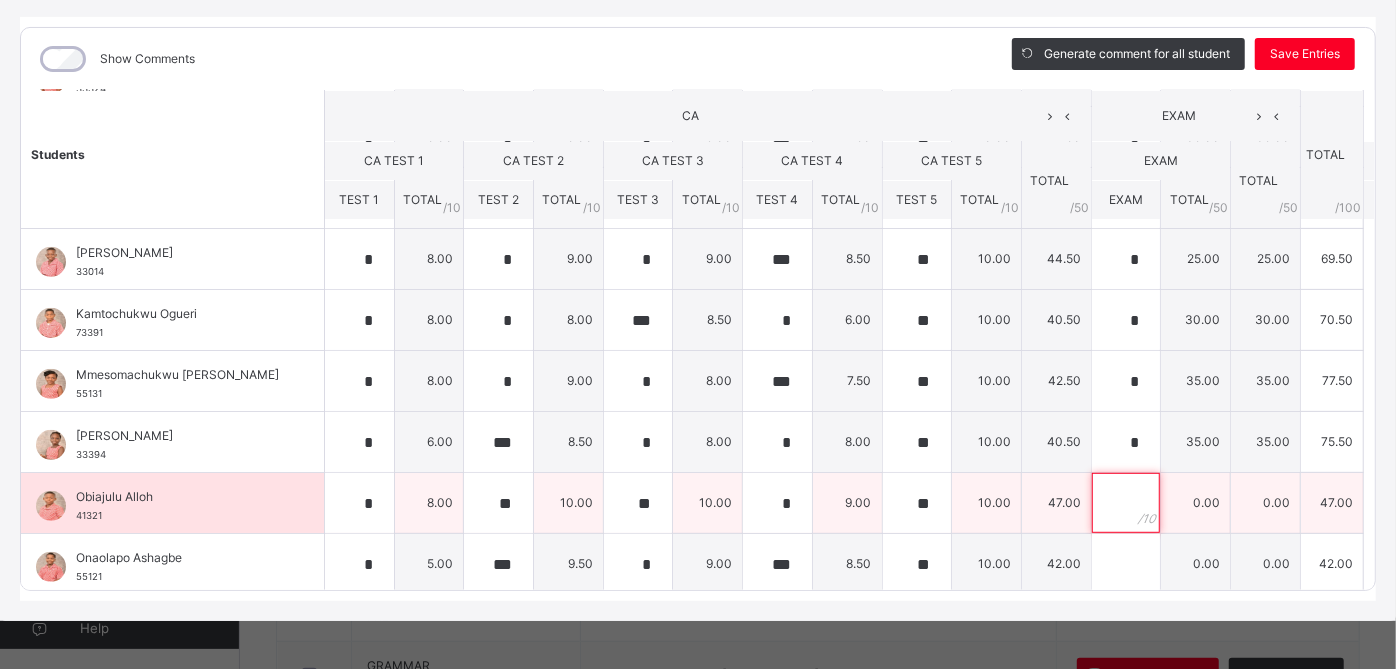 click at bounding box center (1126, 503) 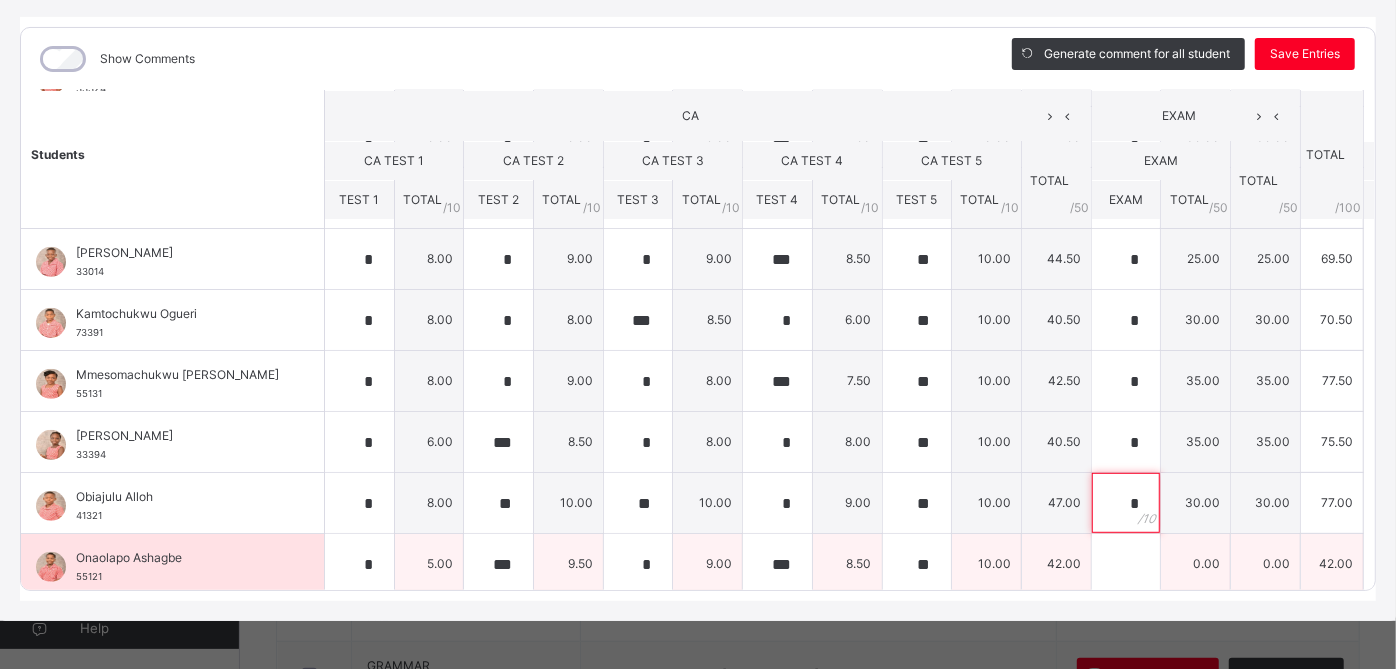 type on "*" 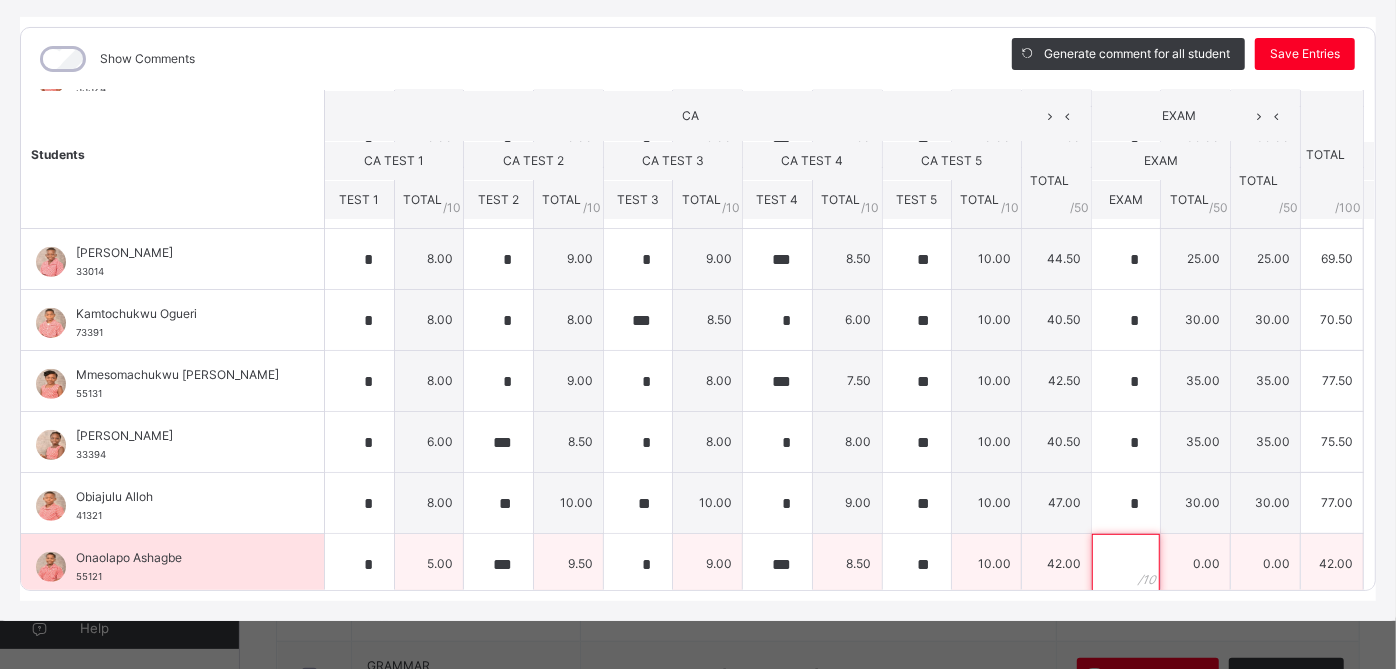 click at bounding box center [1126, 564] 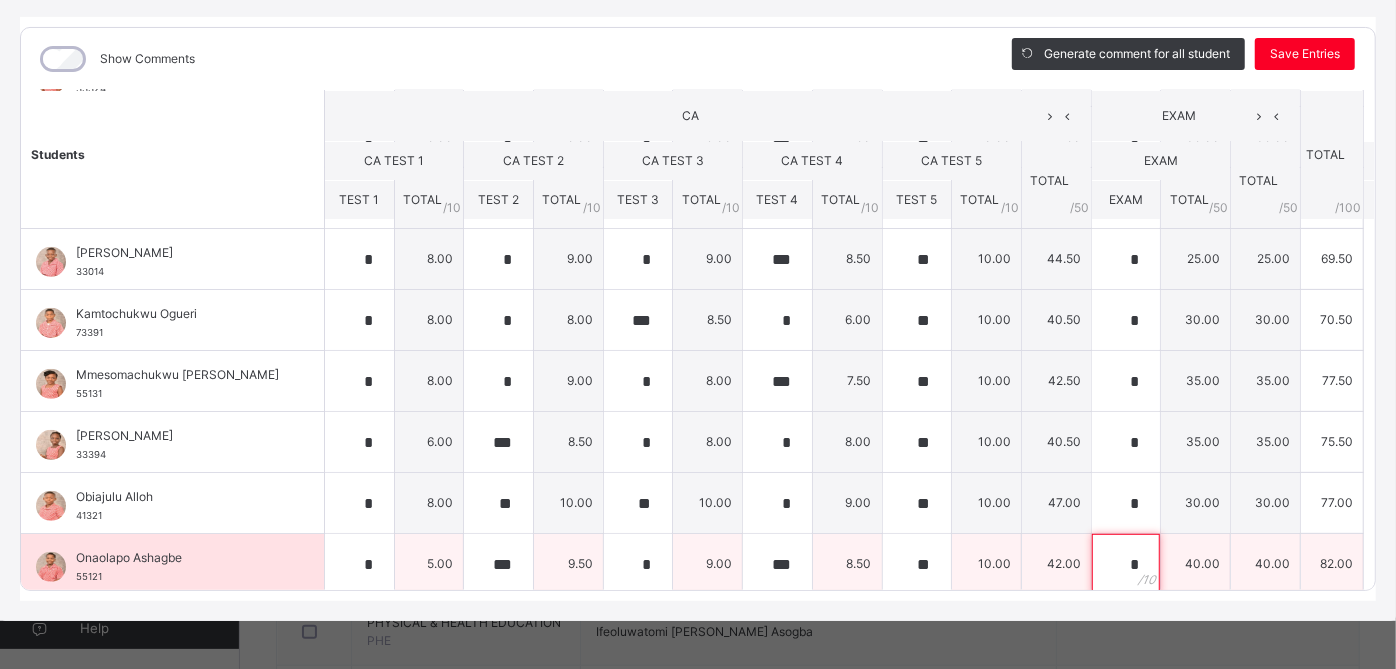 scroll, scrollTop: 853, scrollLeft: 0, axis: vertical 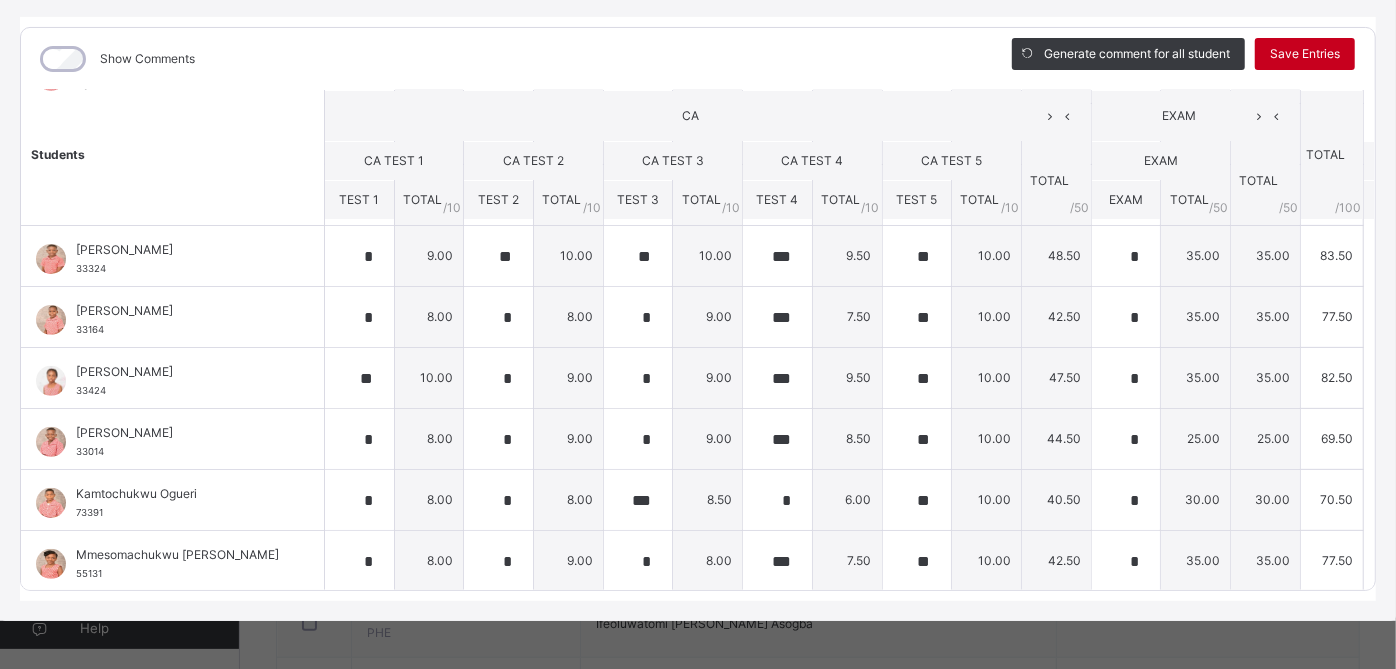 type on "*" 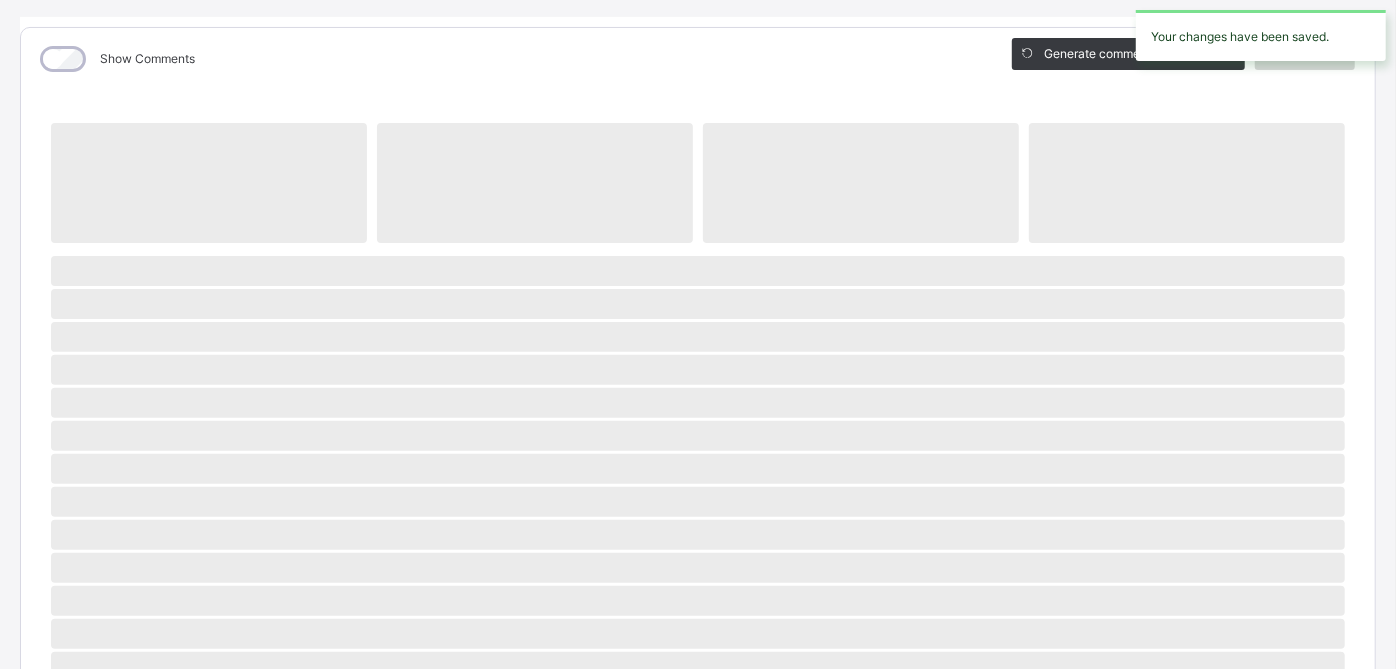 scroll, scrollTop: 651, scrollLeft: 0, axis: vertical 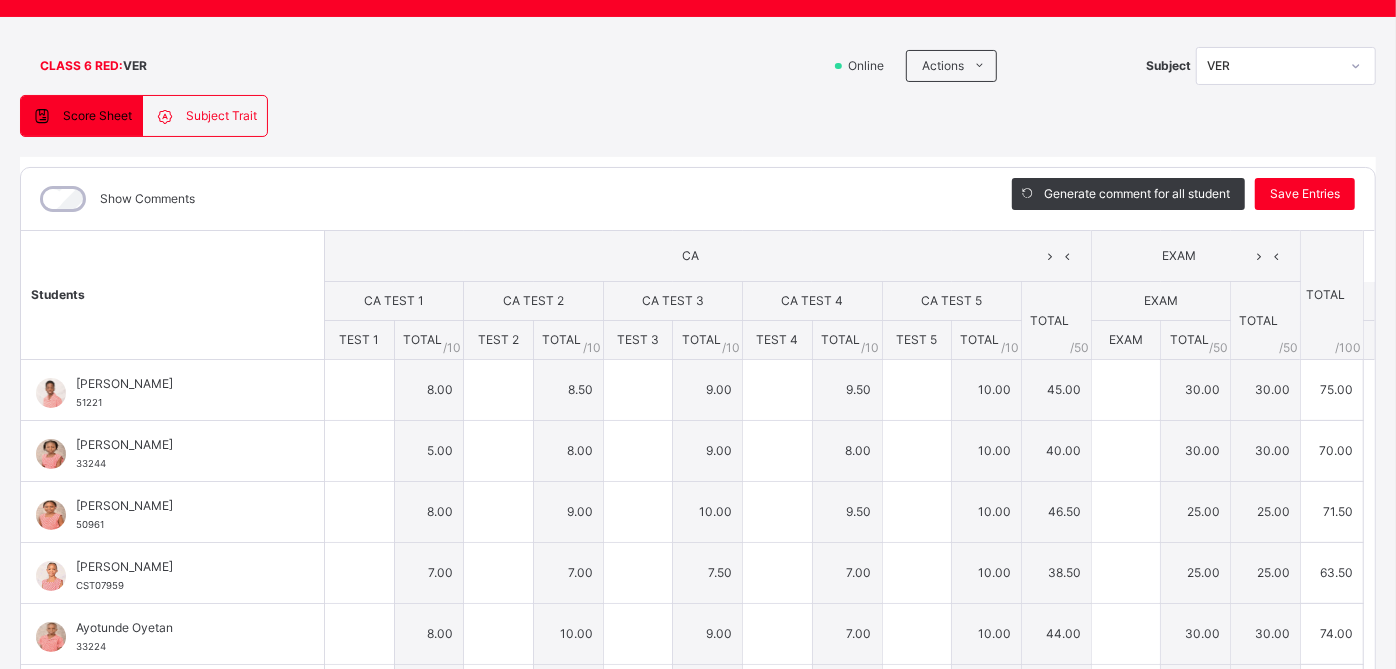 type on "*" 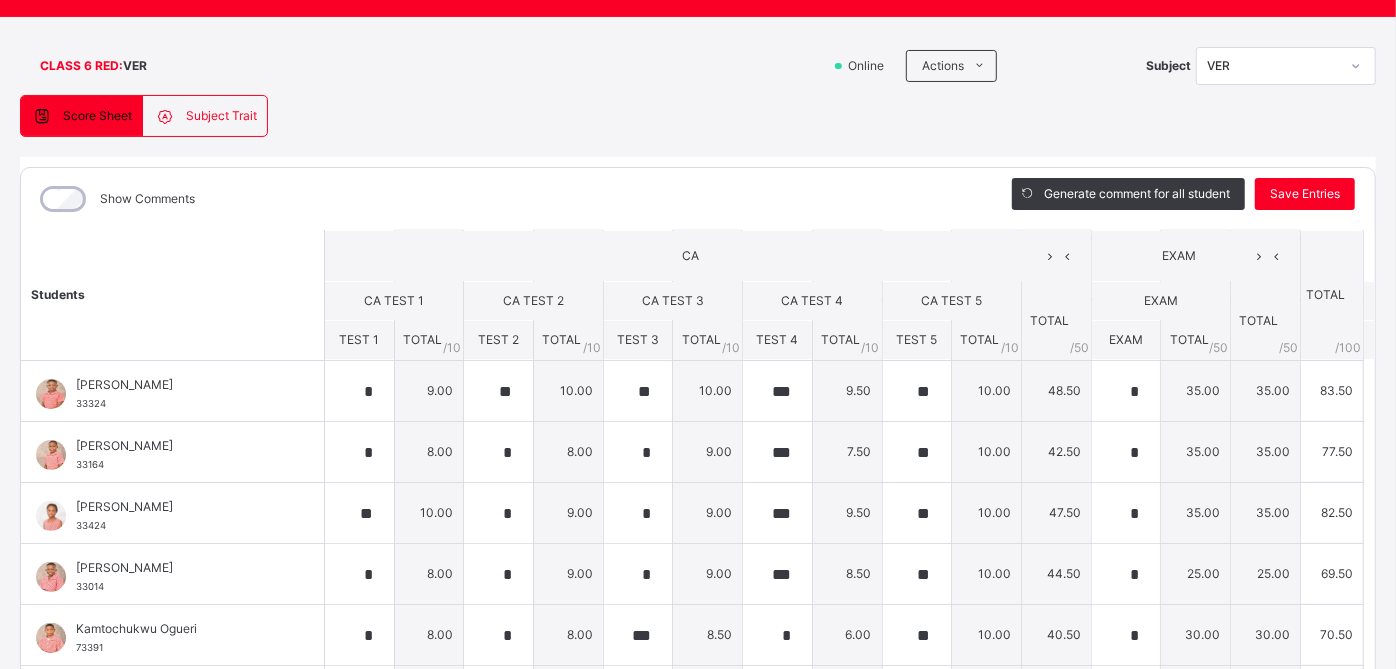 scroll, scrollTop: 0, scrollLeft: 0, axis: both 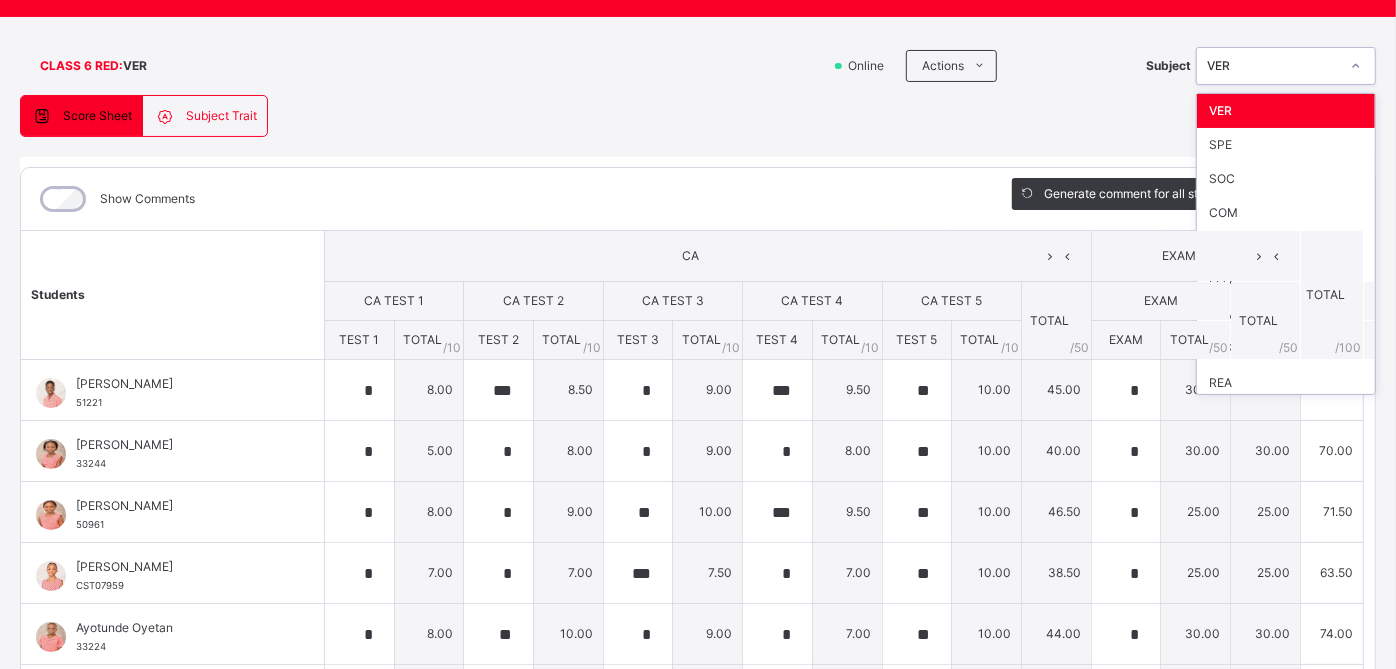 click at bounding box center (1356, 66) 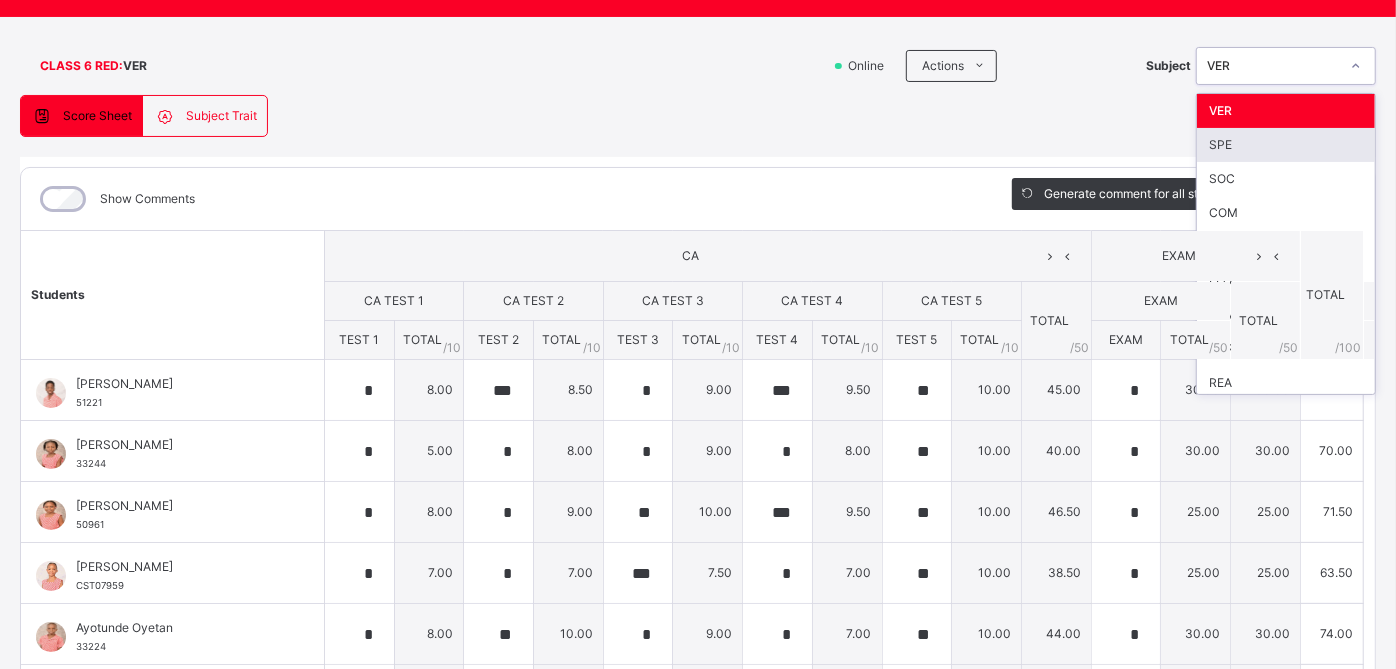 click on "SPE" at bounding box center (1286, 145) 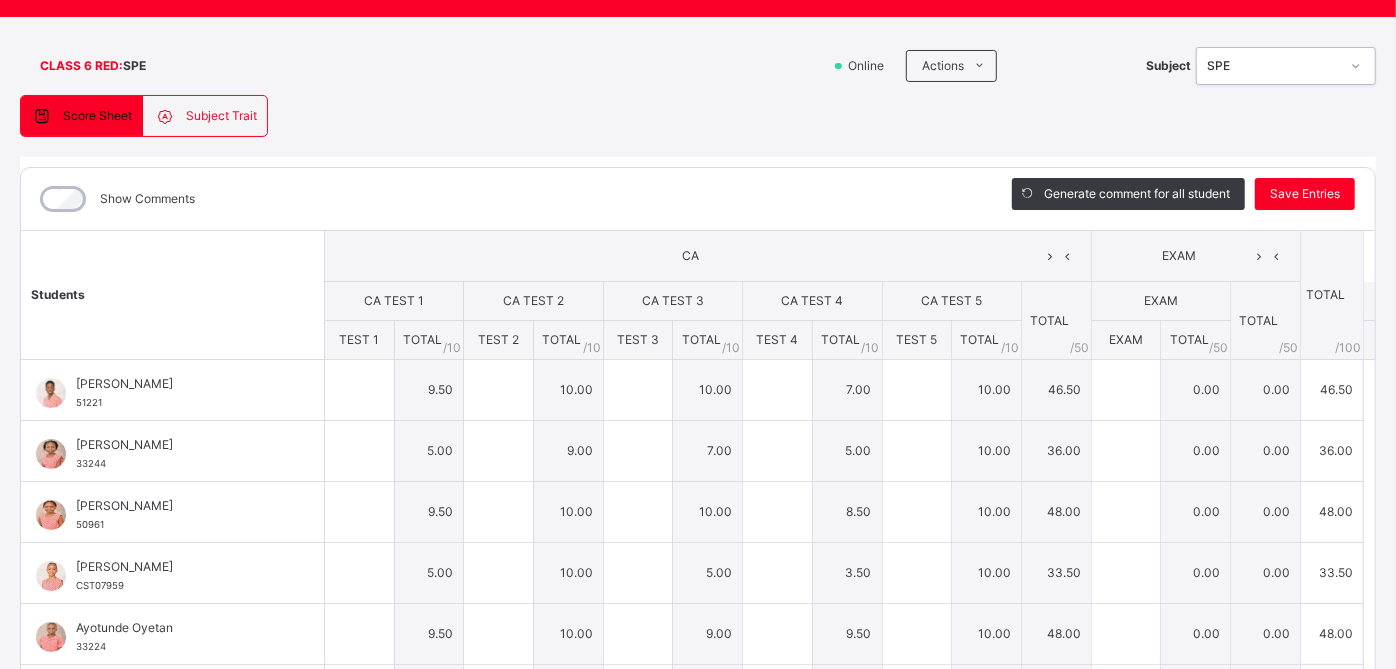type on "***" 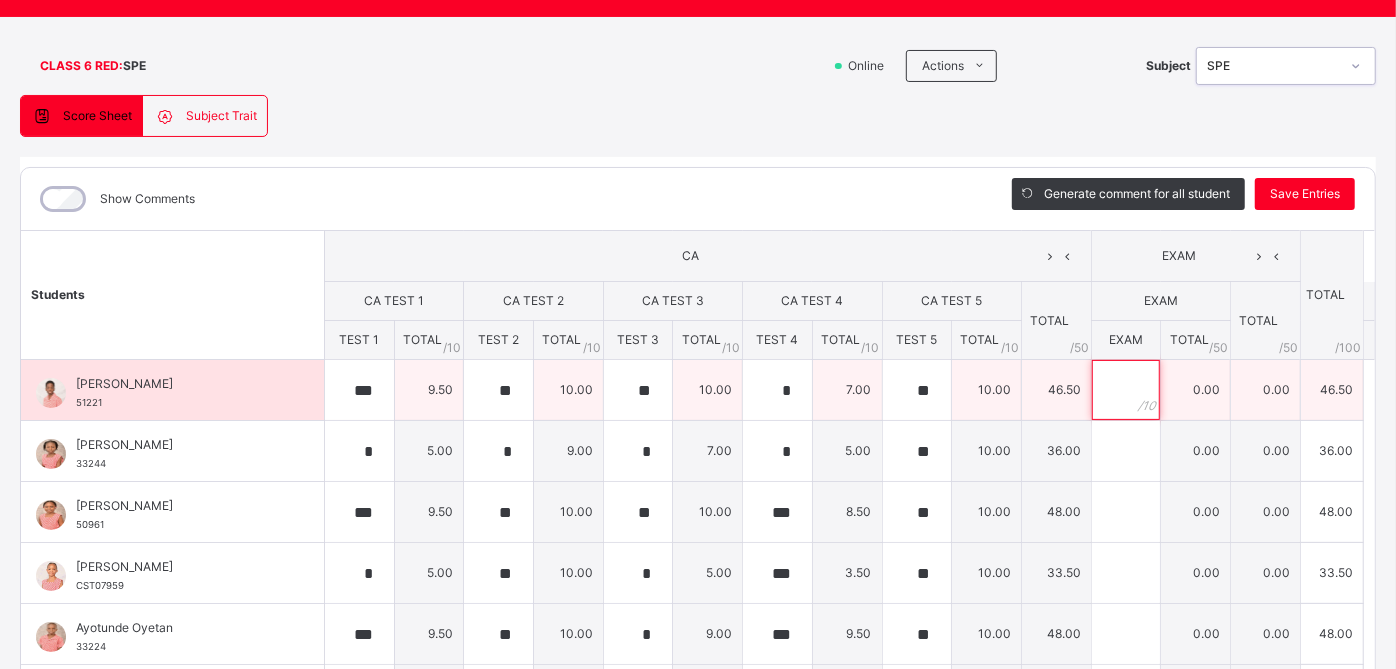 click at bounding box center (1126, 390) 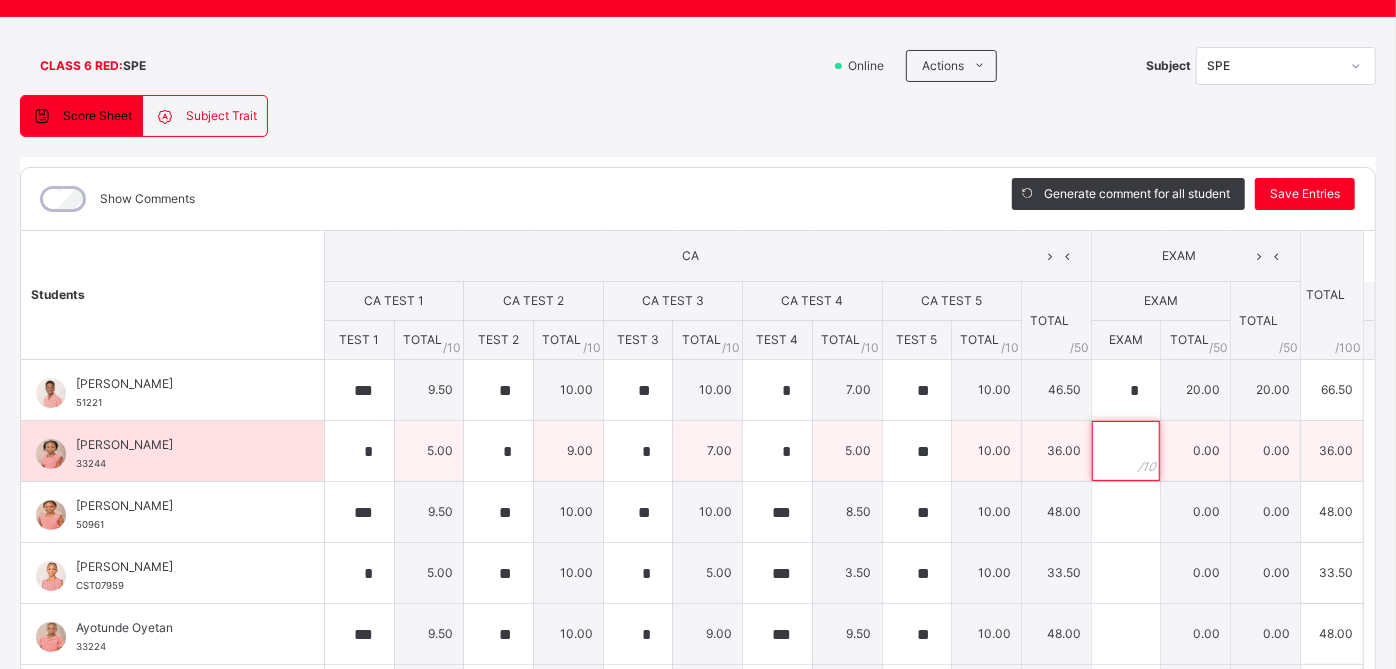 click at bounding box center [1126, 451] 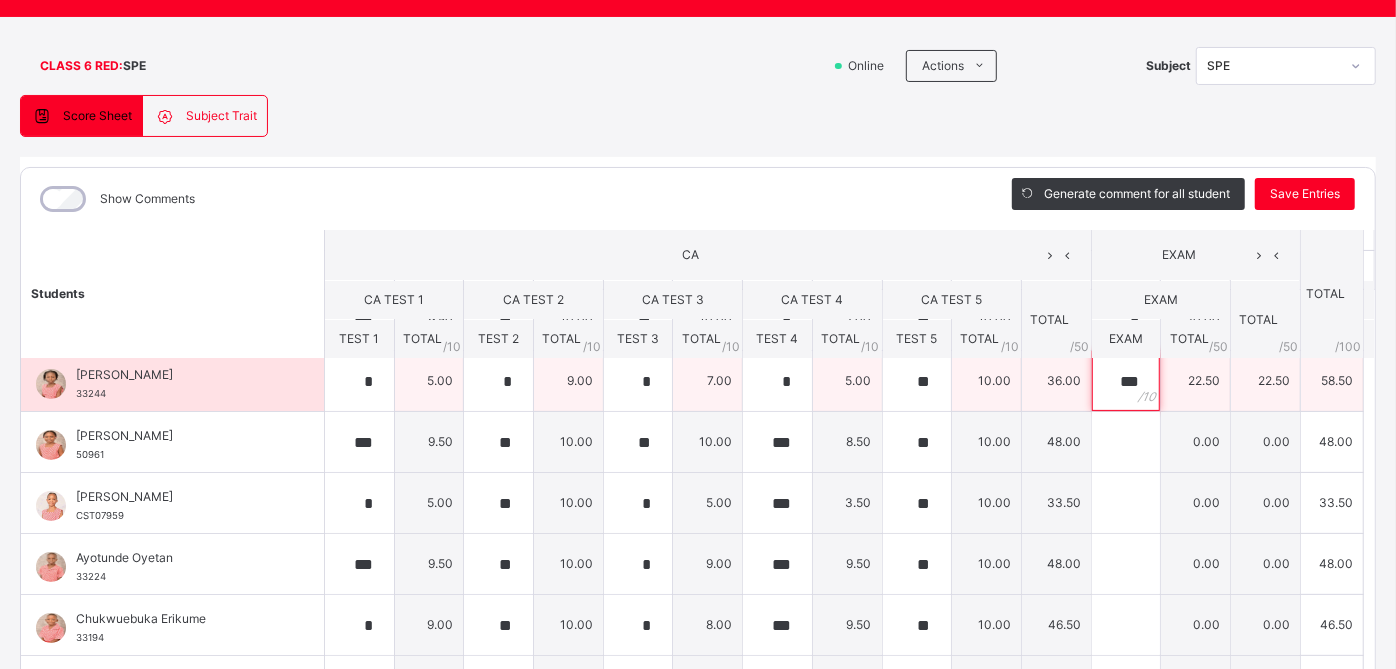 scroll, scrollTop: 60, scrollLeft: 0, axis: vertical 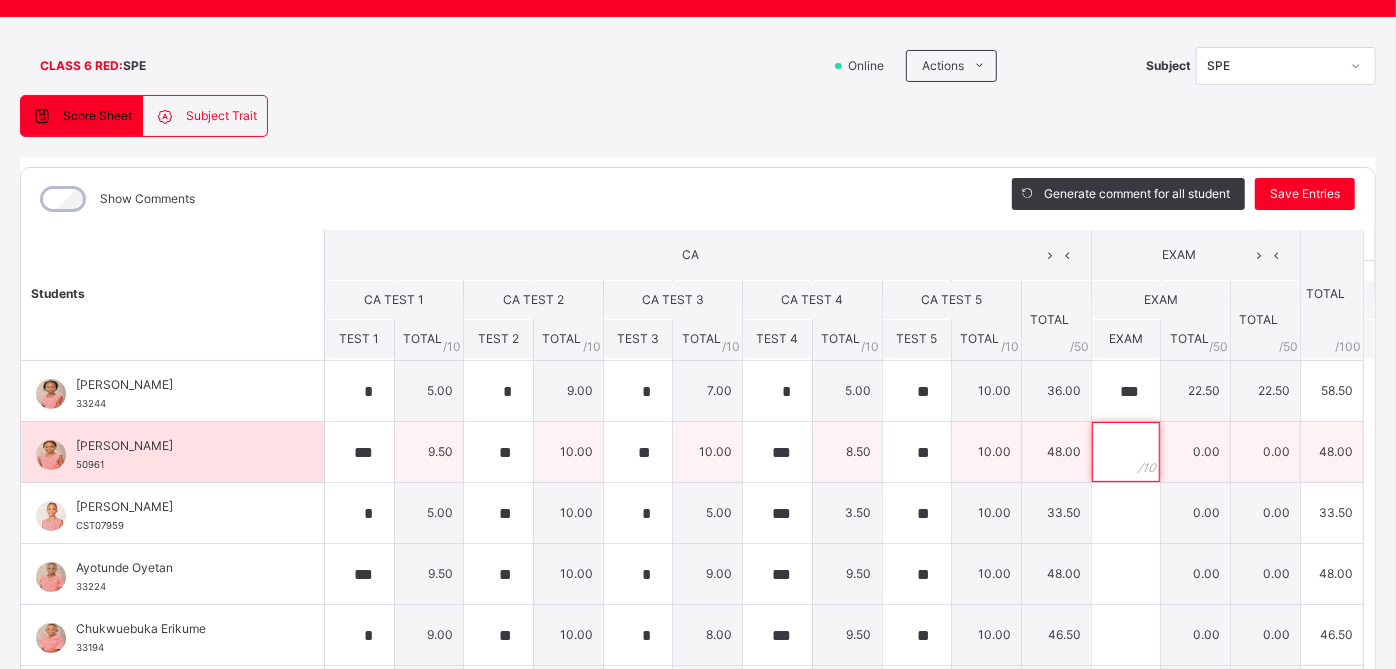 click at bounding box center [1126, 452] 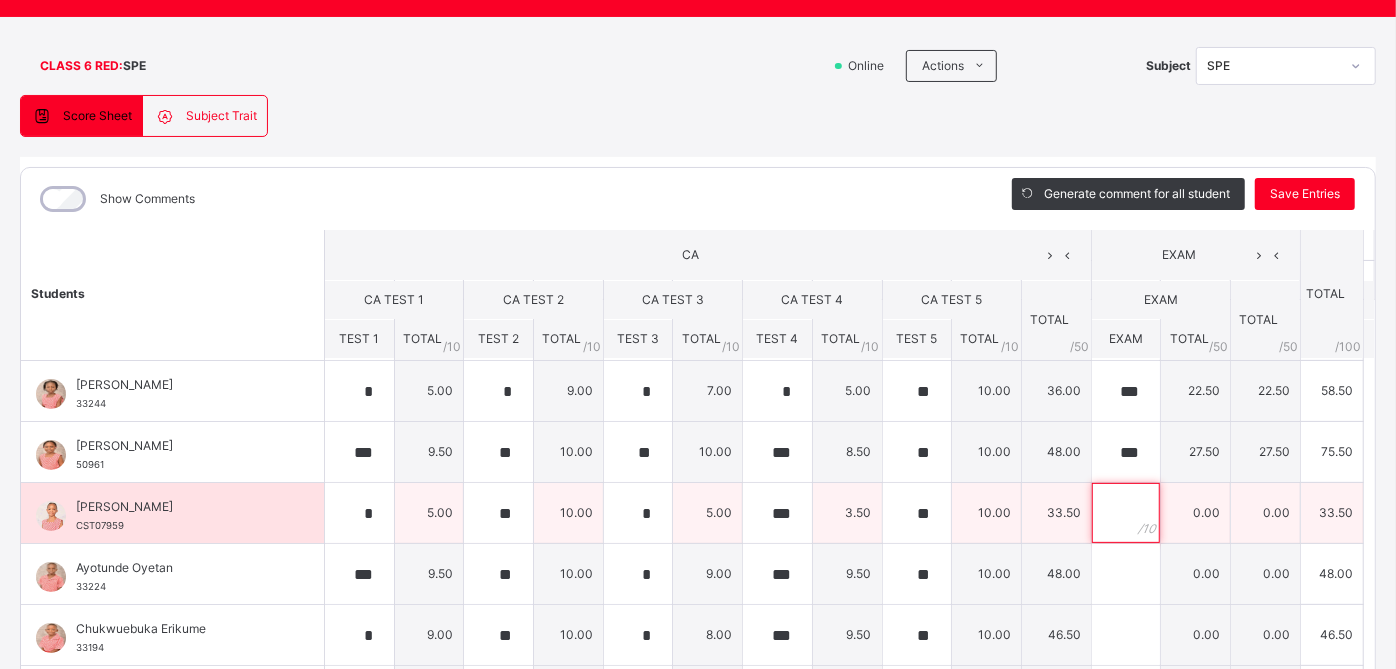 click at bounding box center [1126, 513] 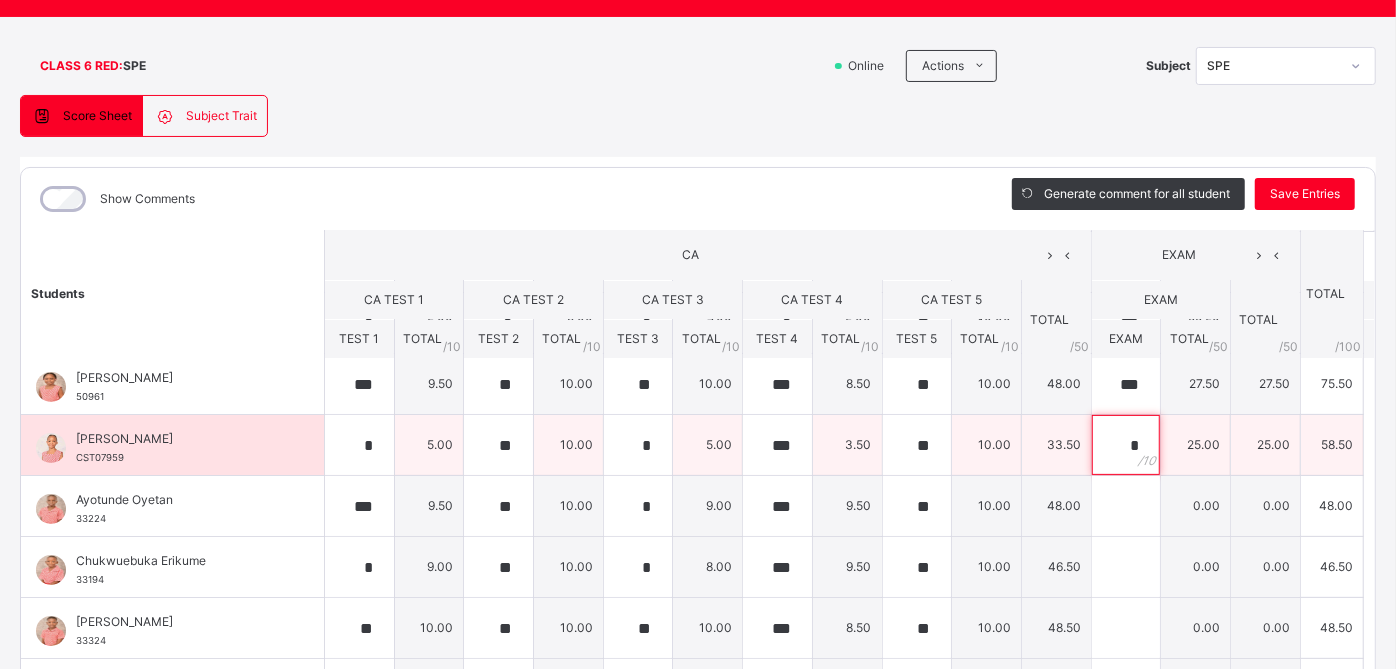 scroll, scrollTop: 133, scrollLeft: 0, axis: vertical 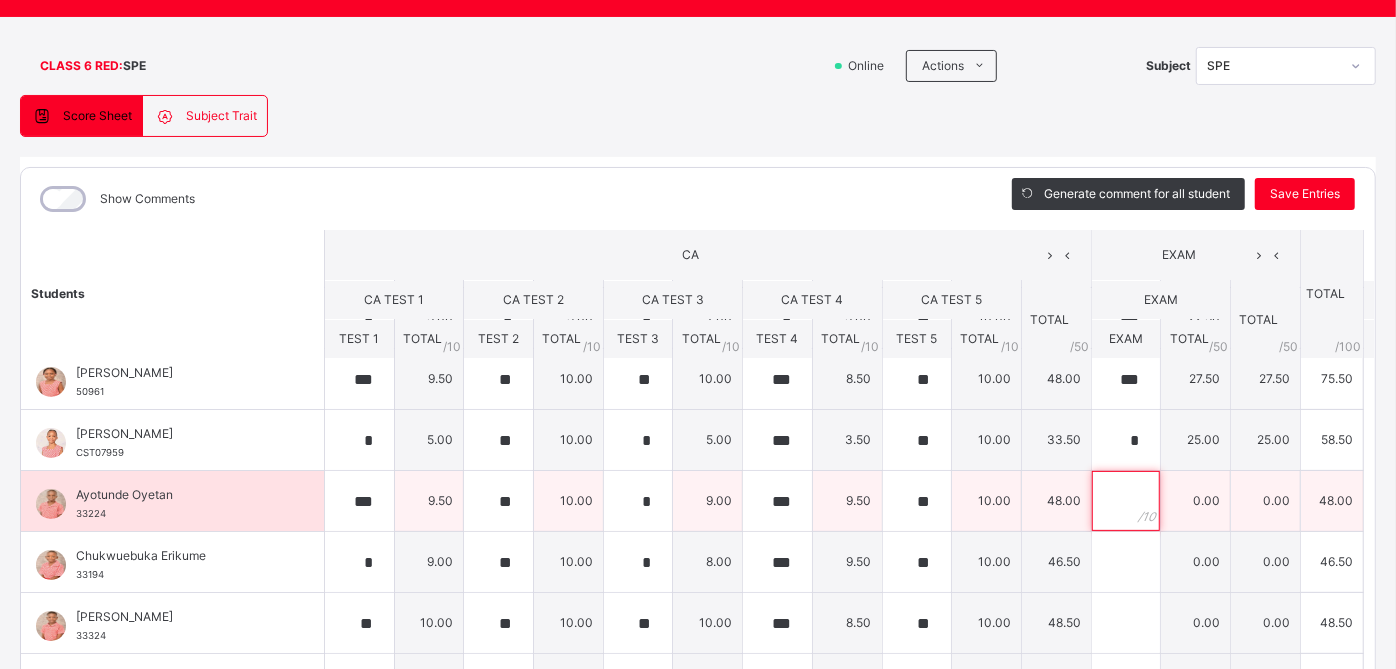 click at bounding box center (1126, 501) 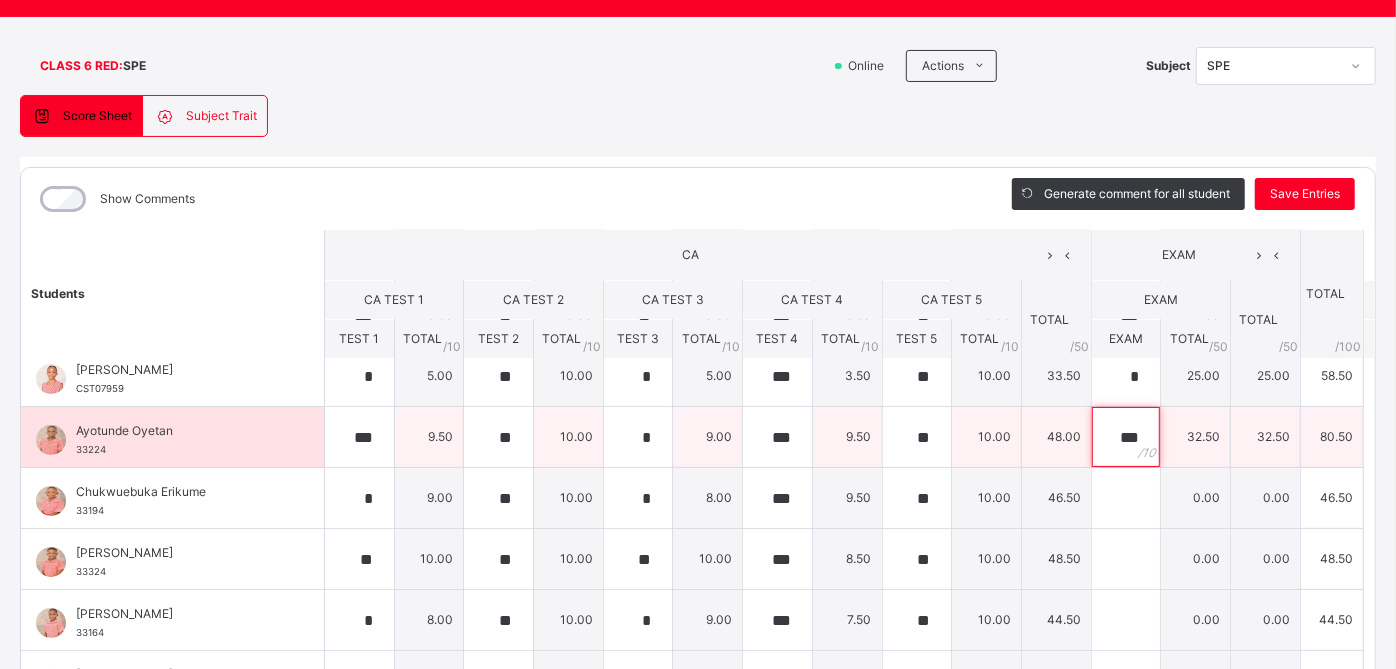scroll, scrollTop: 199, scrollLeft: 0, axis: vertical 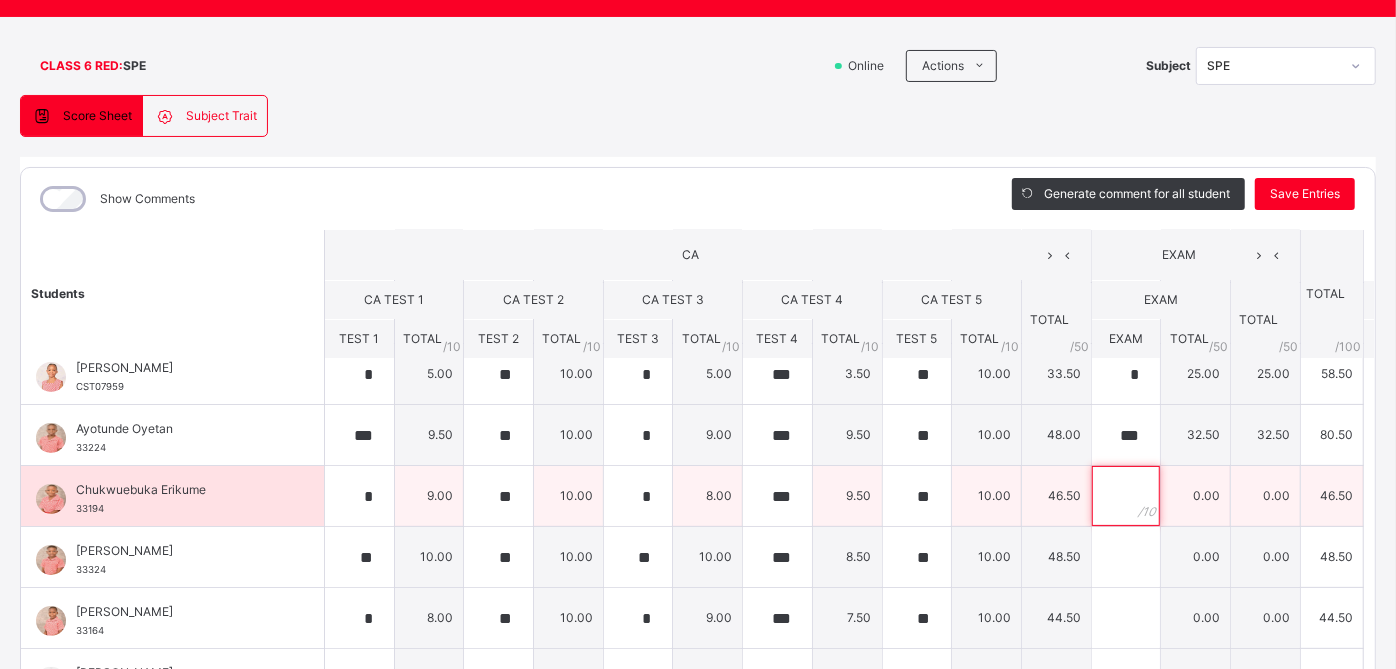 click at bounding box center (1126, 496) 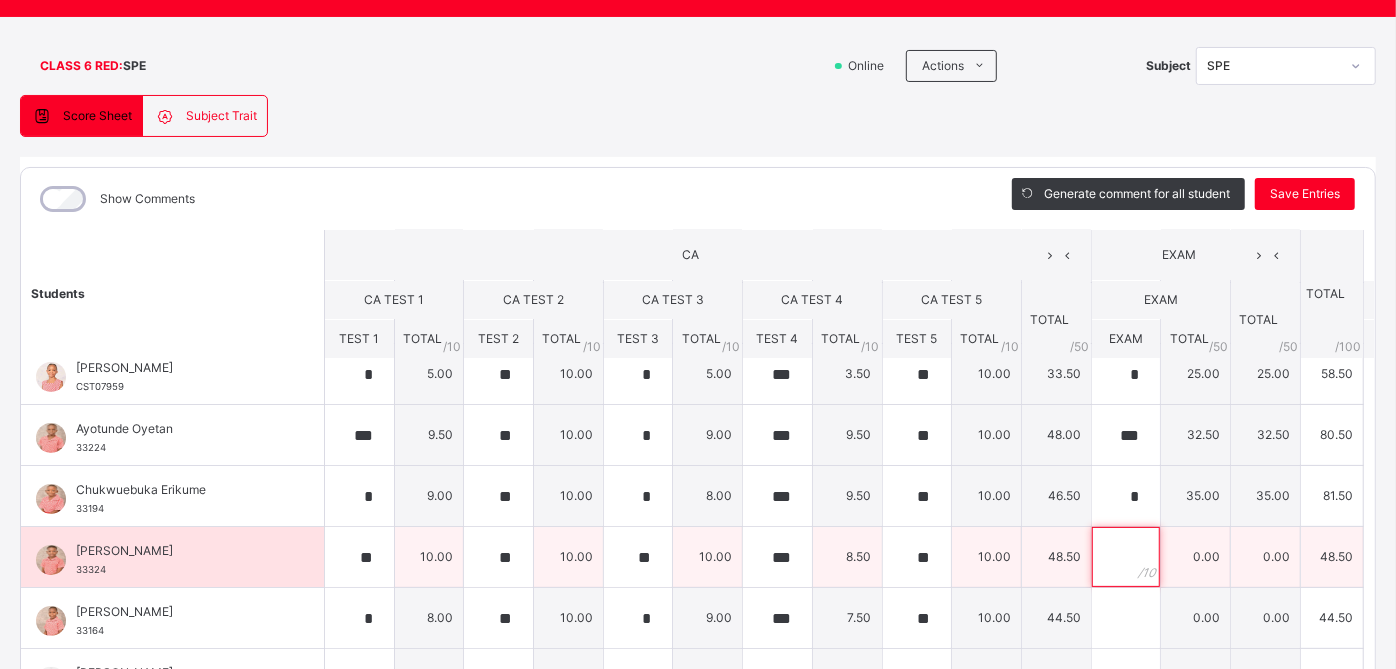 click at bounding box center [1126, 557] 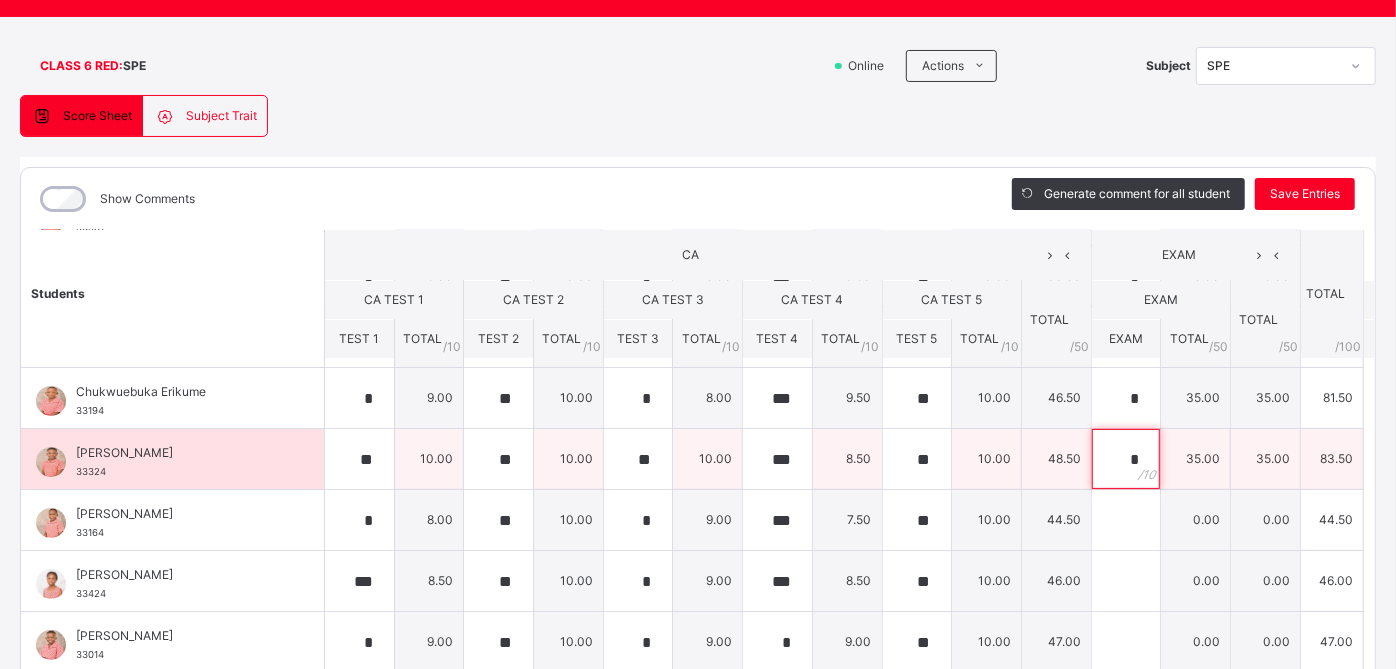 scroll, scrollTop: 297, scrollLeft: 0, axis: vertical 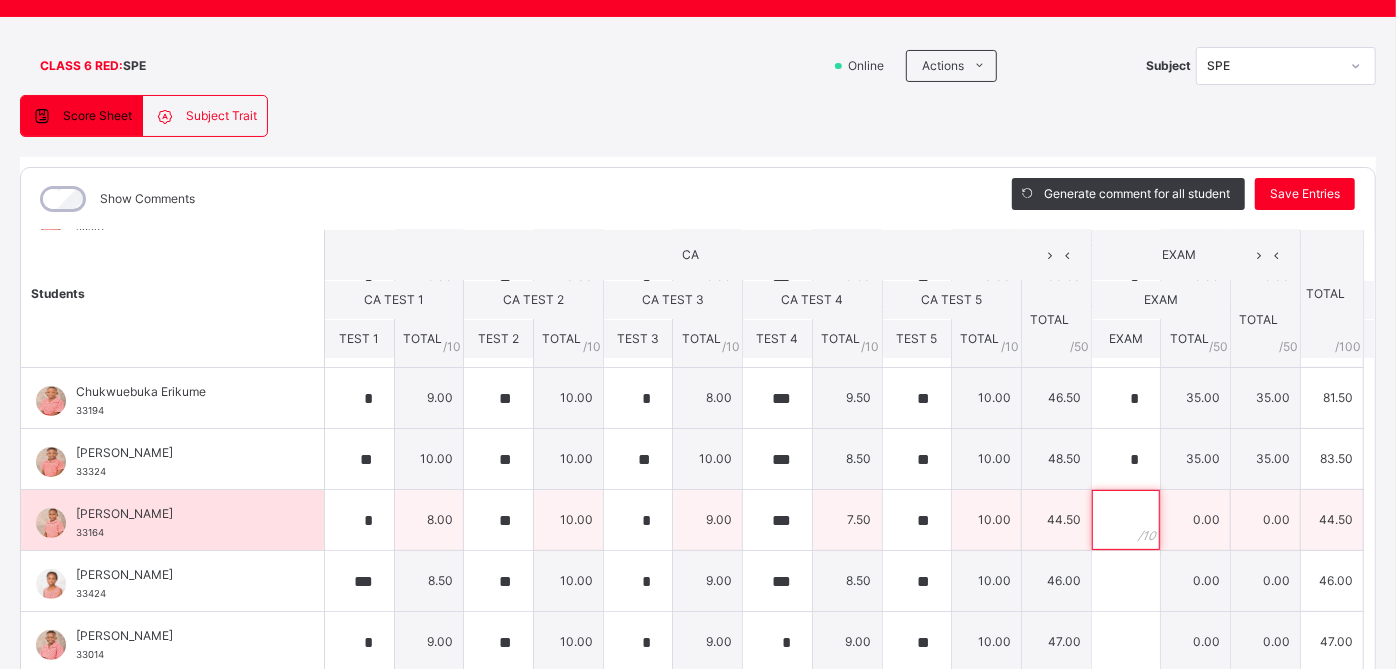 click at bounding box center [1126, 520] 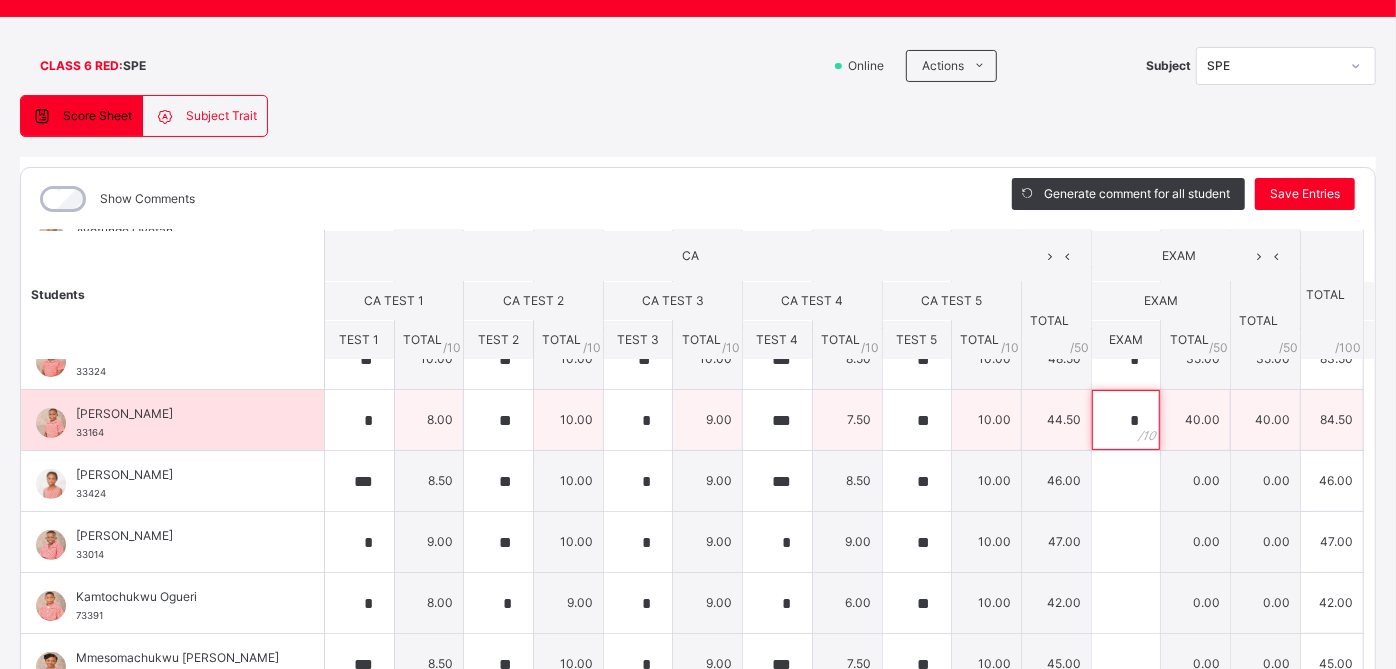 scroll, scrollTop: 402, scrollLeft: 0, axis: vertical 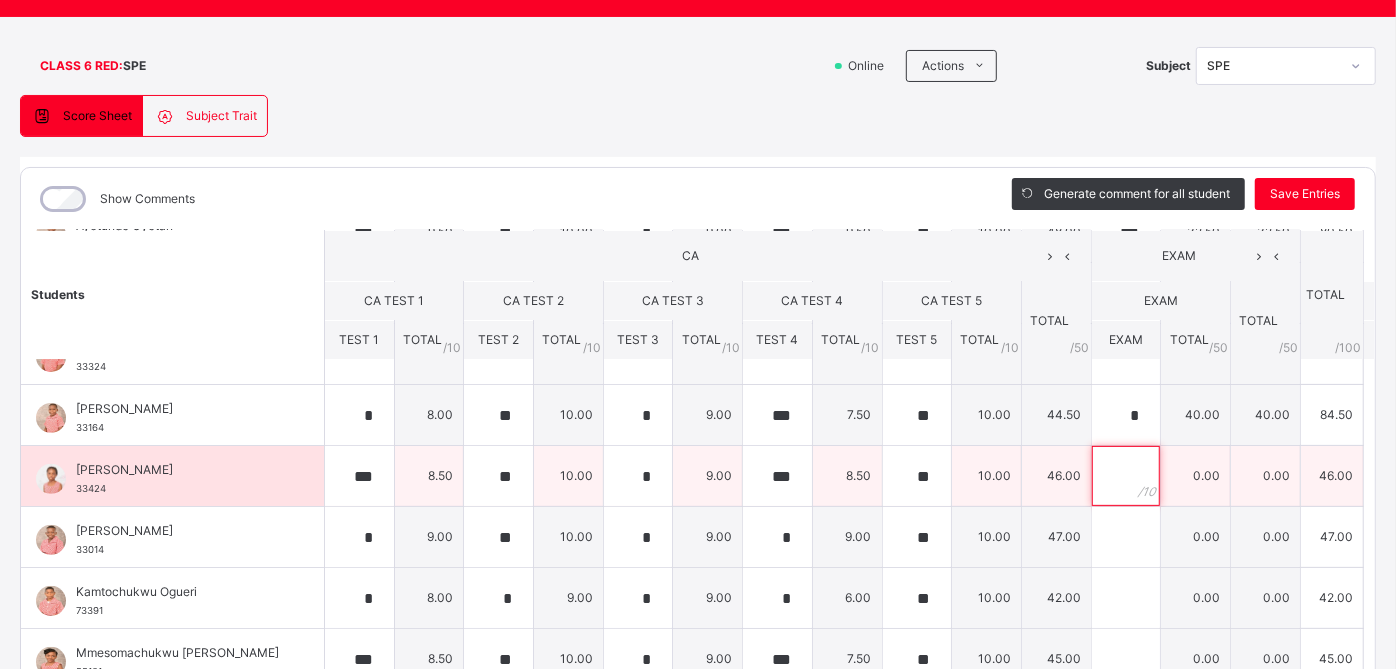 click at bounding box center [1126, 476] 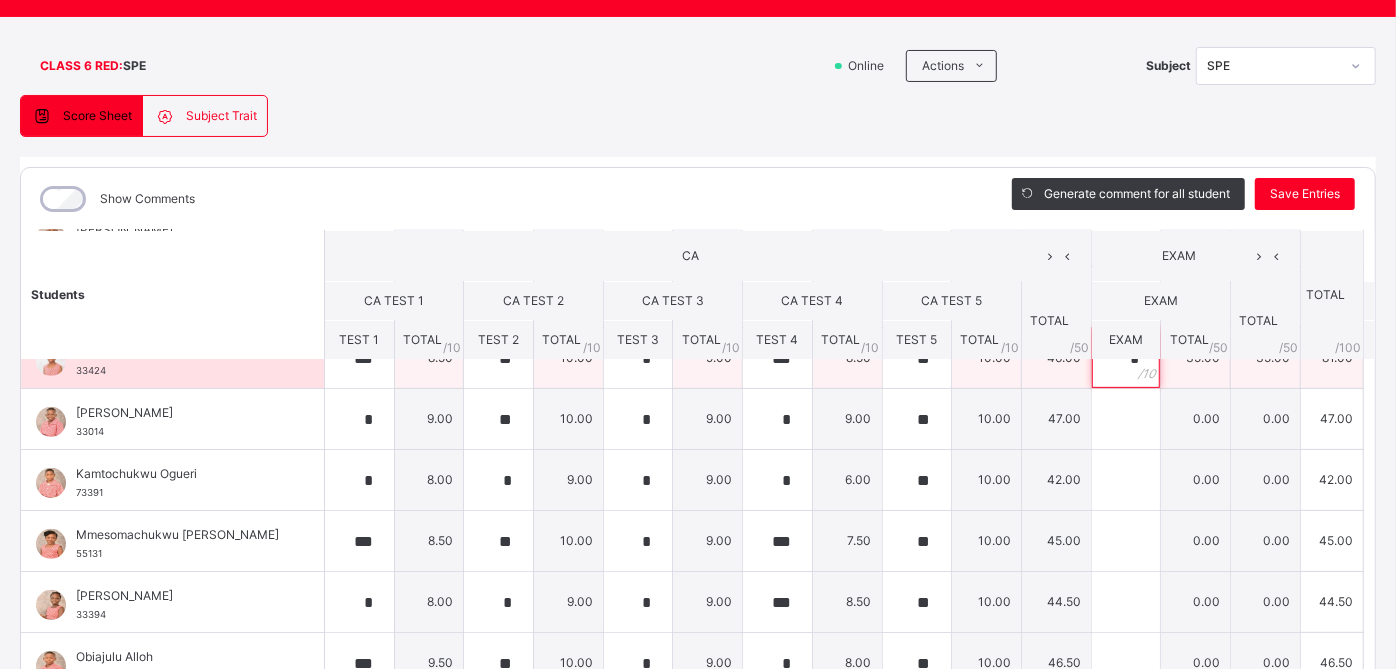 scroll, scrollTop: 530, scrollLeft: 0, axis: vertical 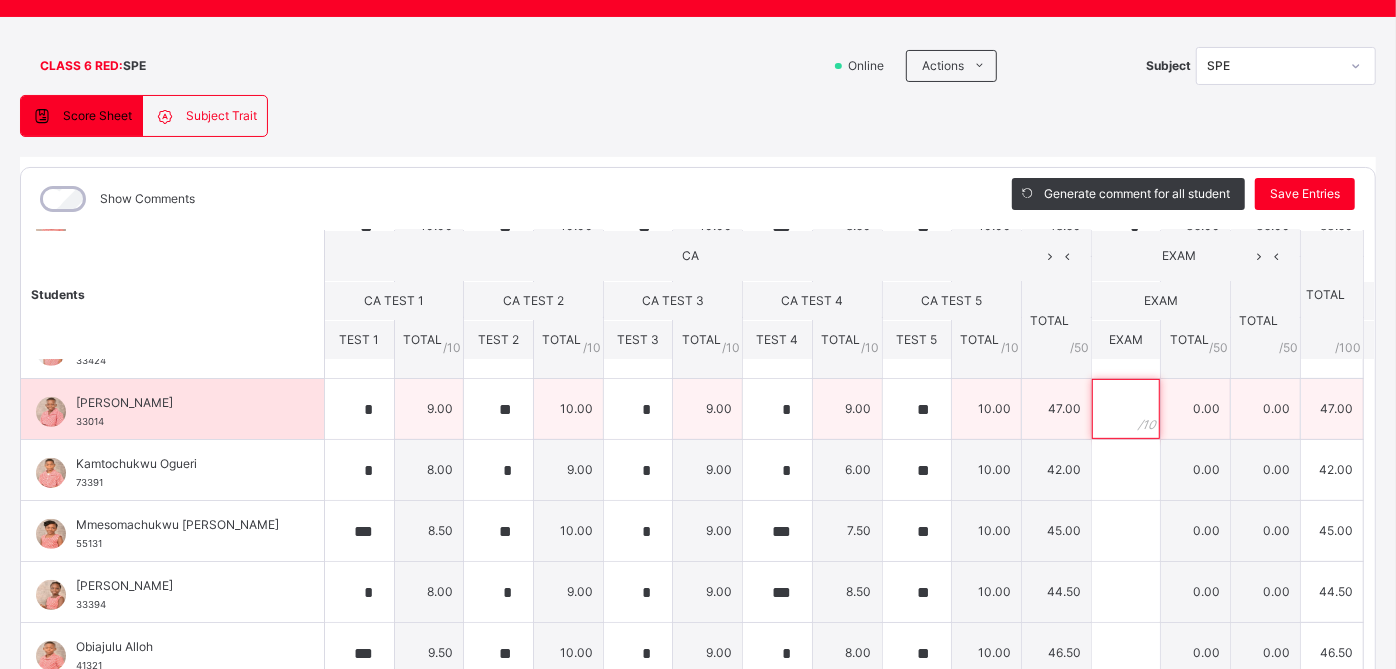 click at bounding box center [1126, 409] 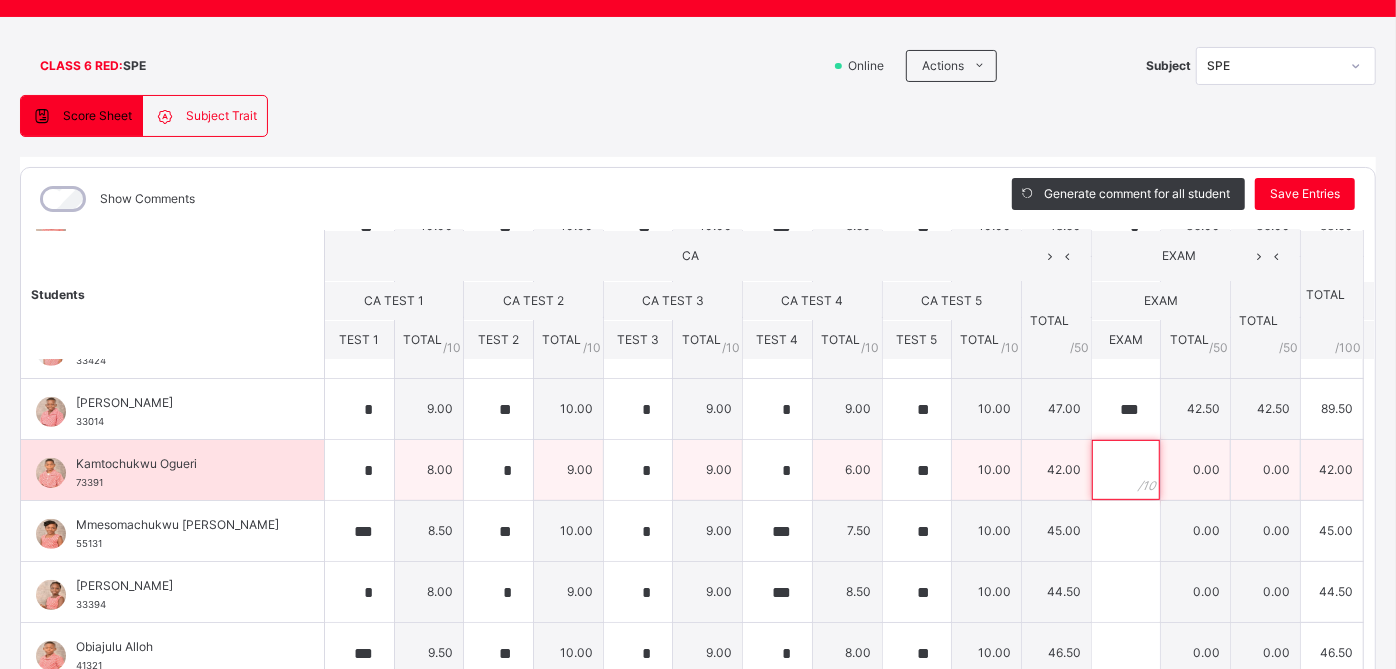 click at bounding box center (1126, 470) 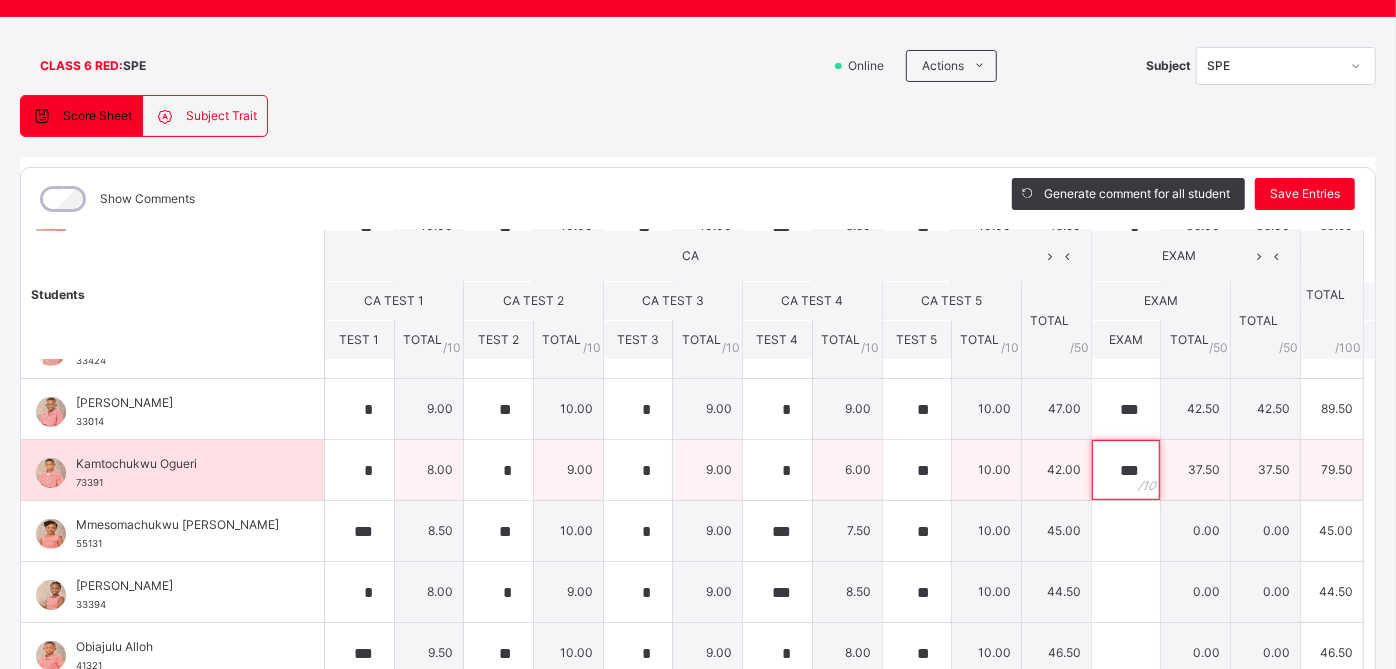 scroll, scrollTop: 540, scrollLeft: 0, axis: vertical 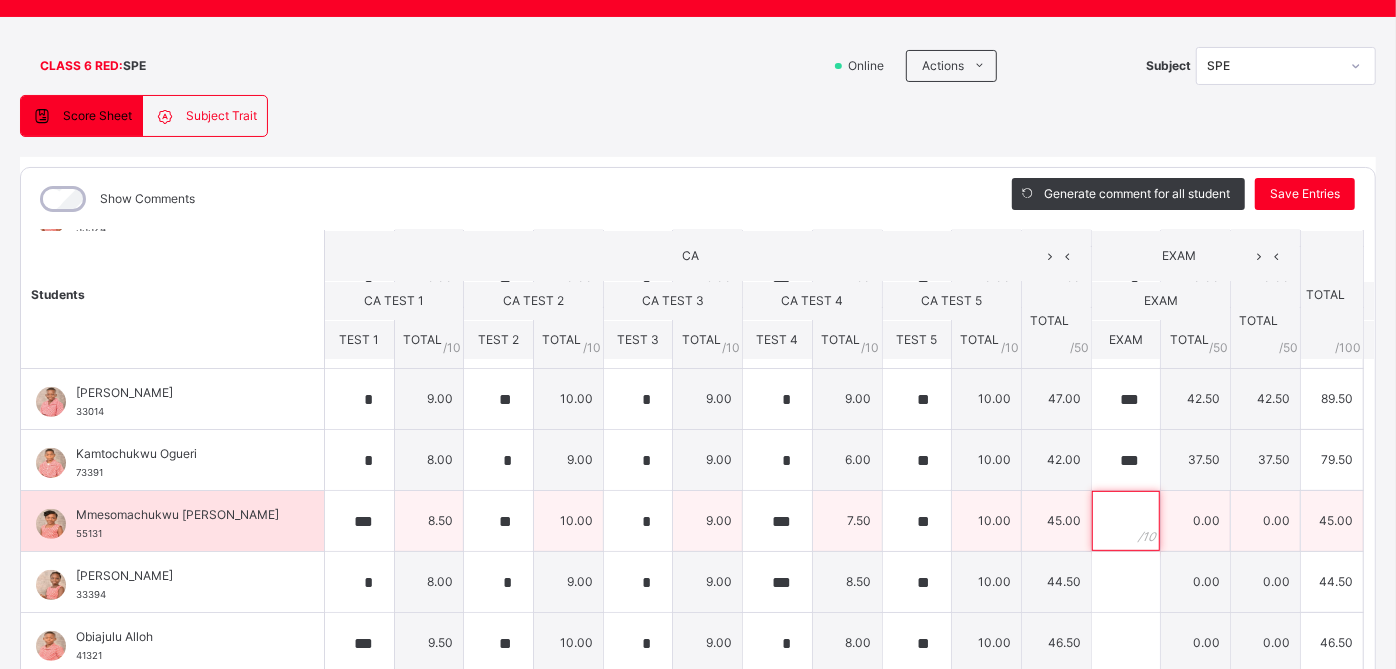click at bounding box center (1126, 521) 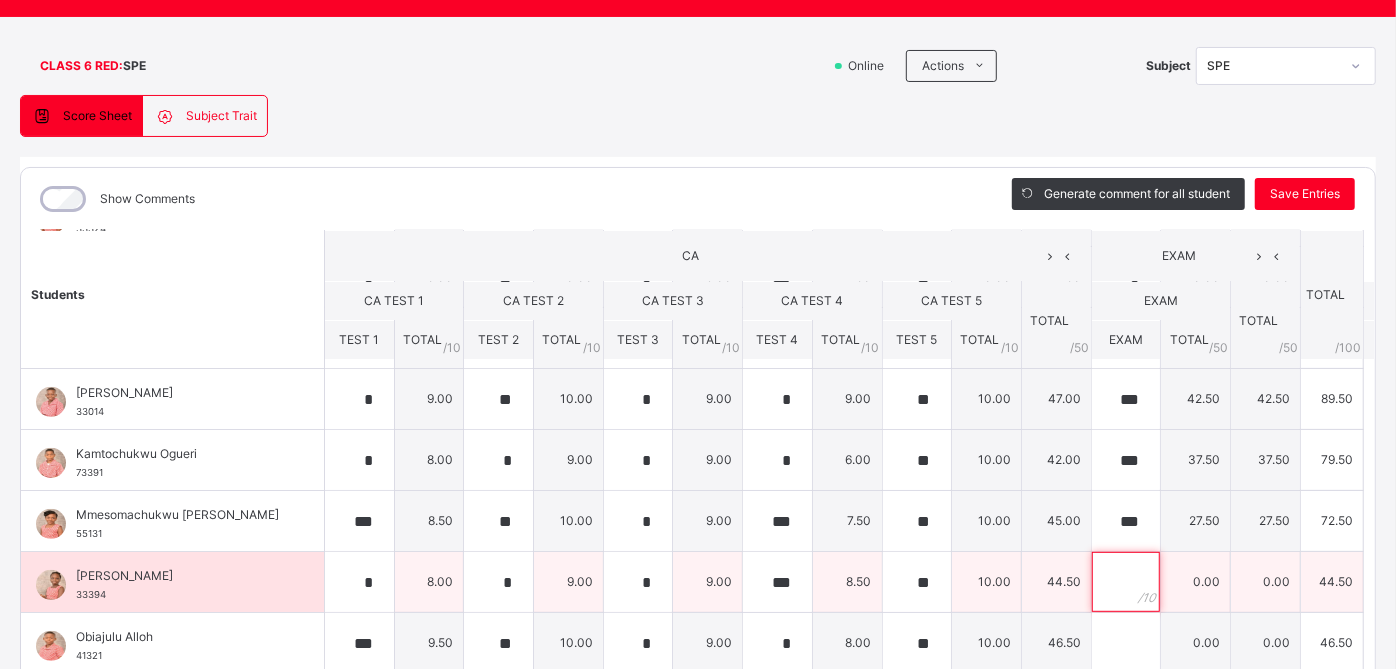 click at bounding box center [1126, 582] 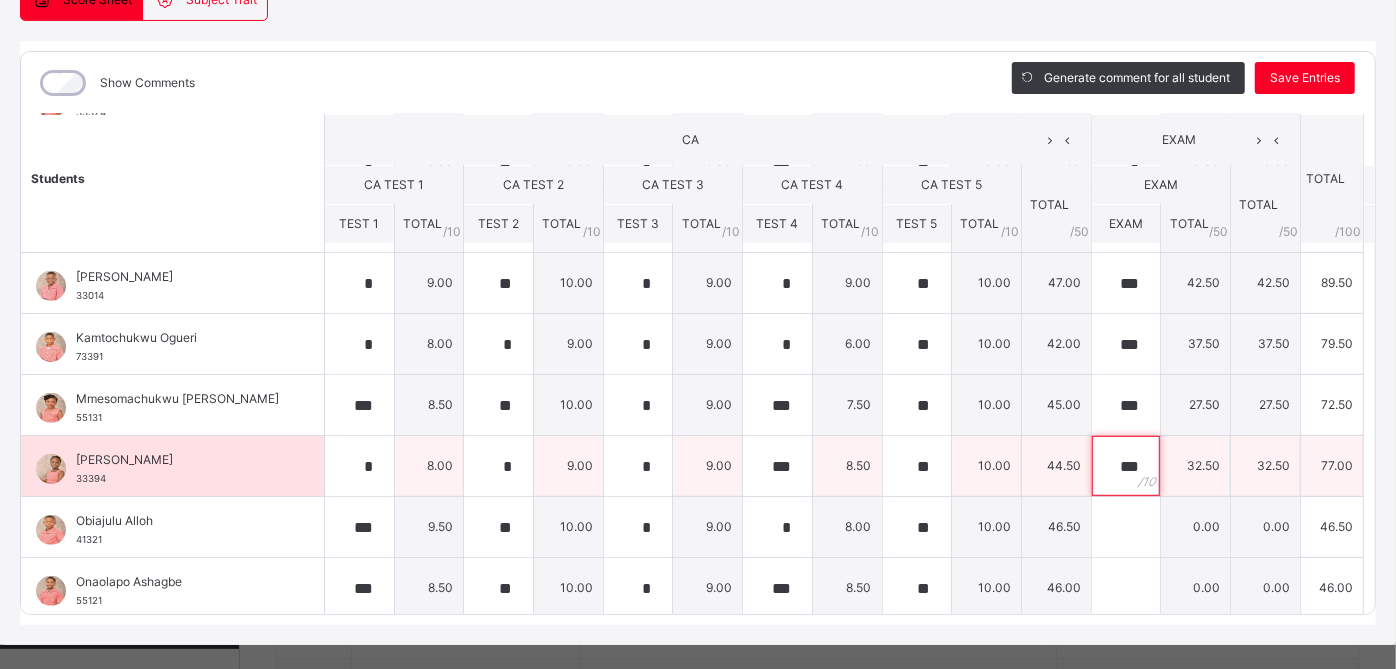 scroll, scrollTop: 217, scrollLeft: 0, axis: vertical 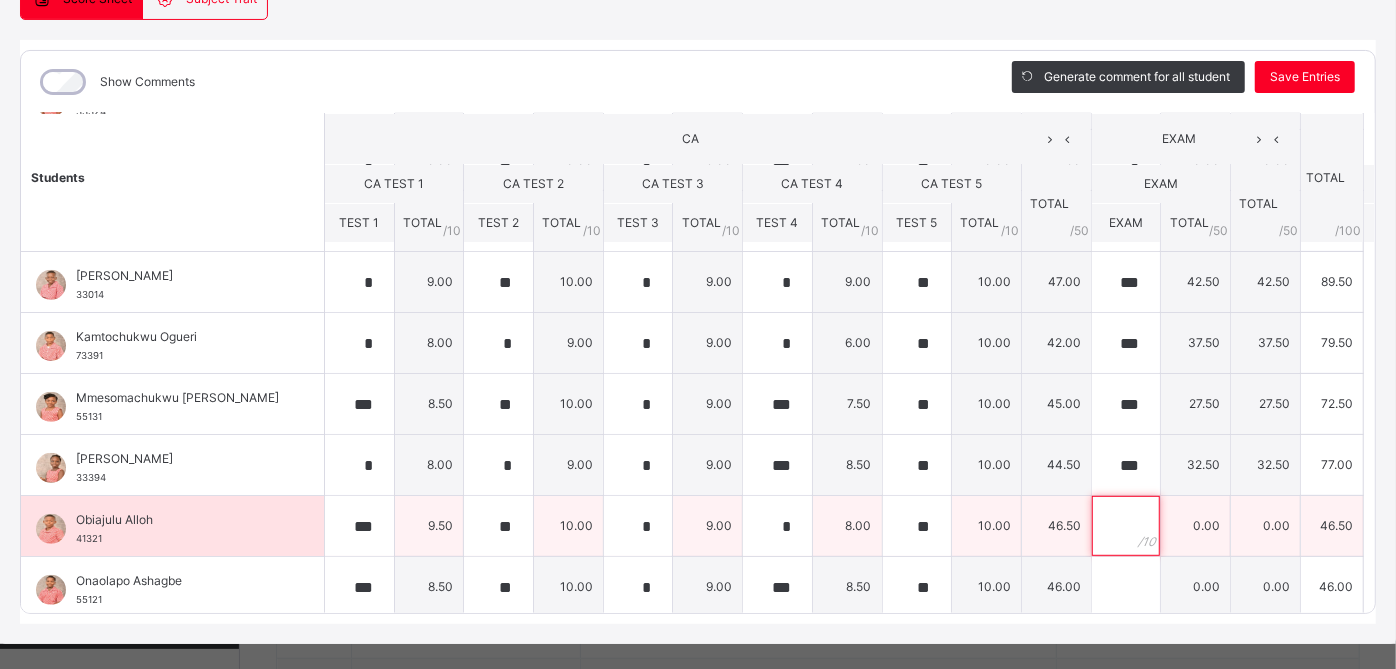 click at bounding box center [1126, 526] 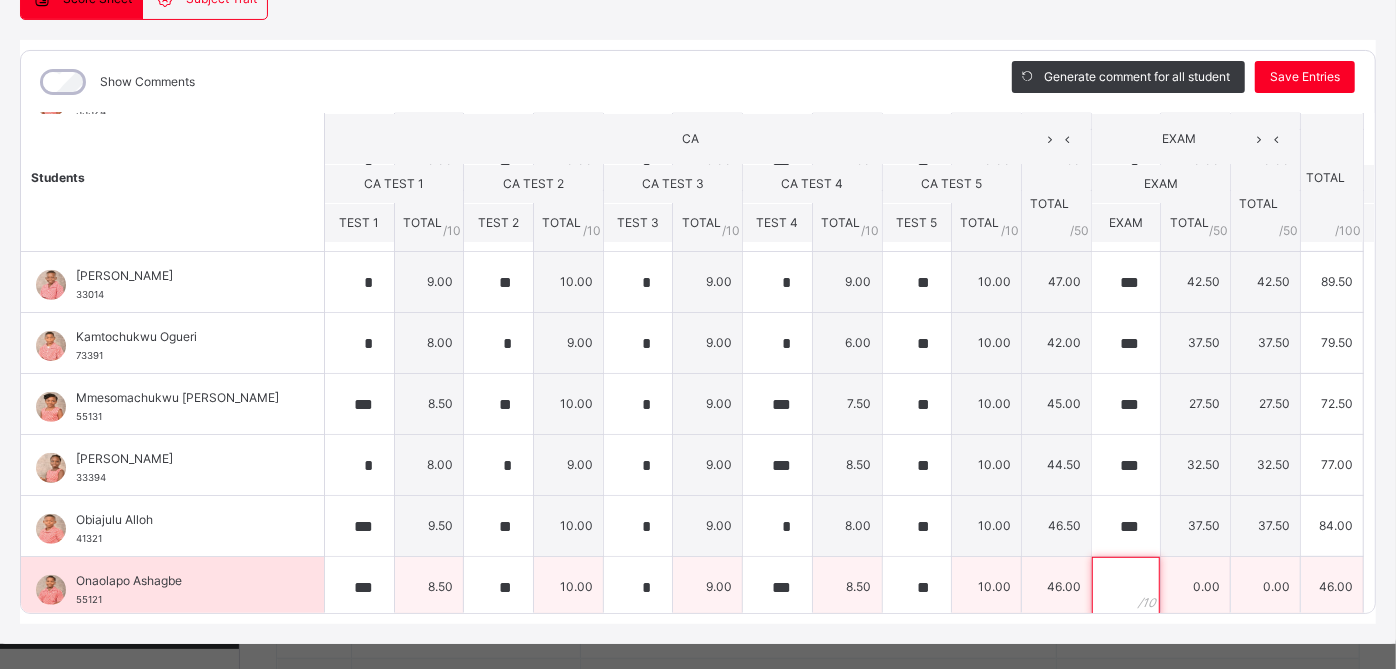 click at bounding box center [1126, 587] 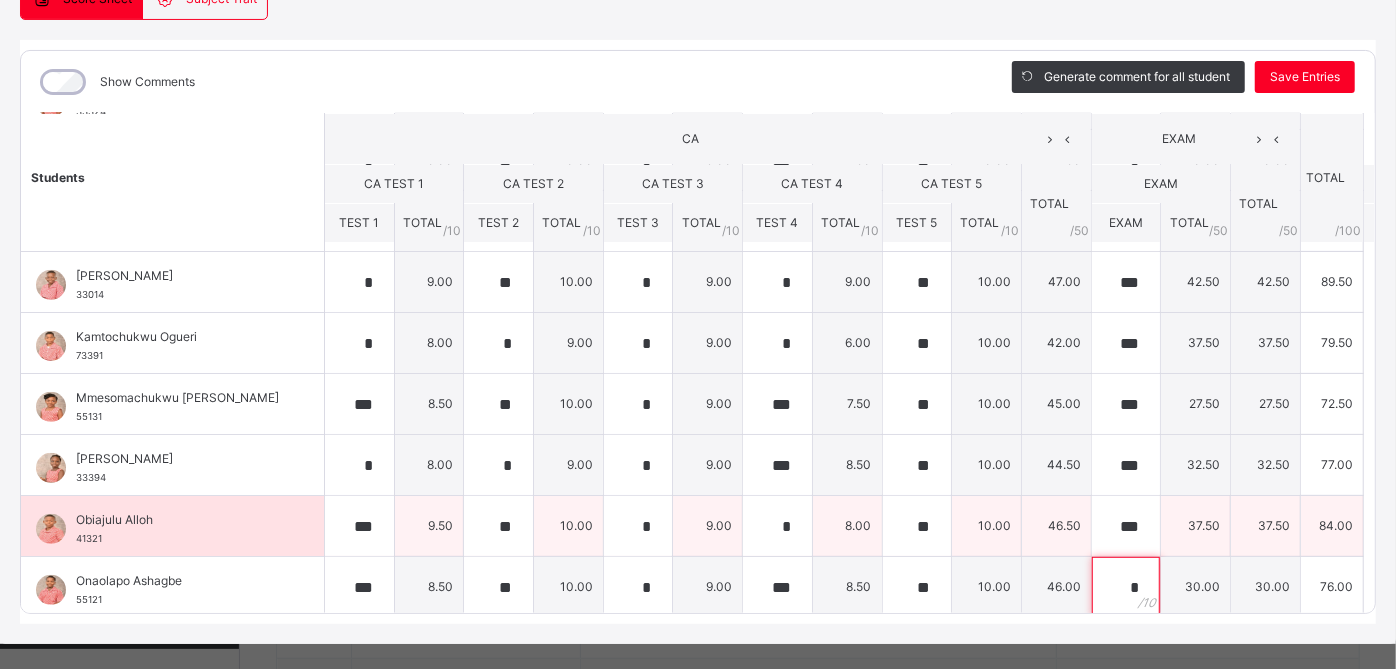 scroll, scrollTop: 240, scrollLeft: 0, axis: vertical 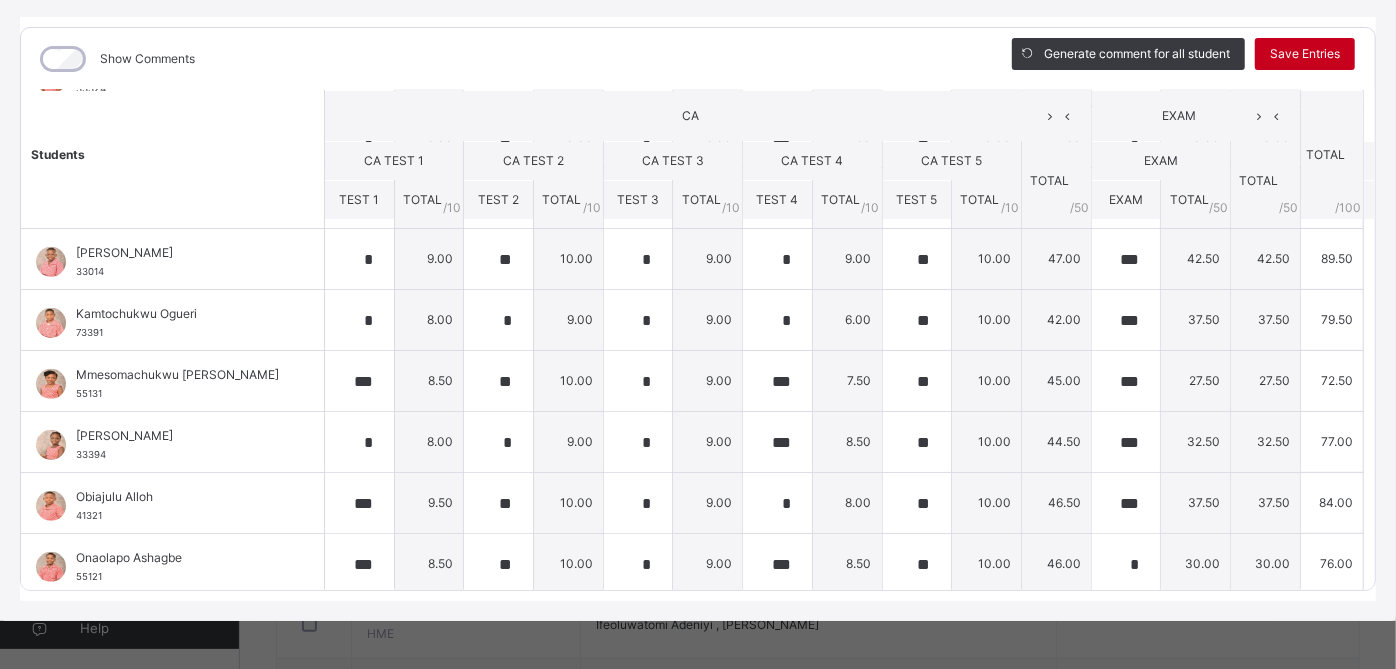 click on "Save Entries" at bounding box center (1305, 54) 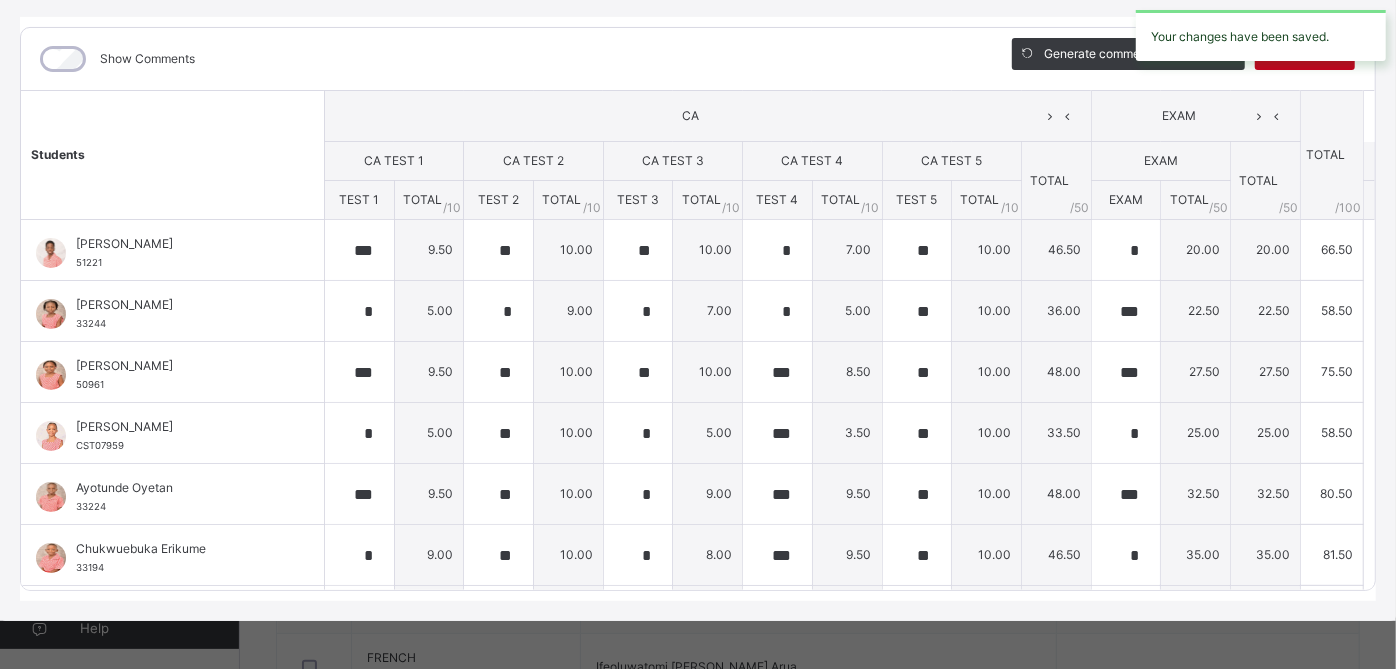 scroll, scrollTop: 473, scrollLeft: 0, axis: vertical 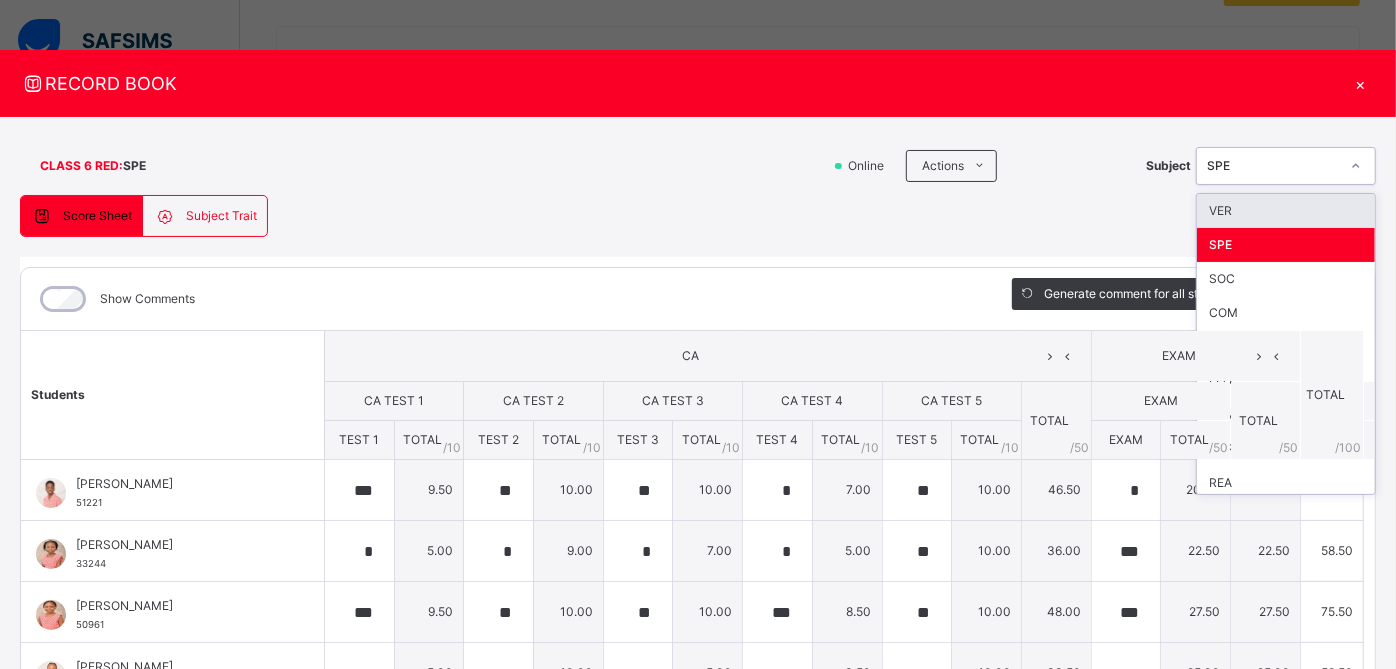 click 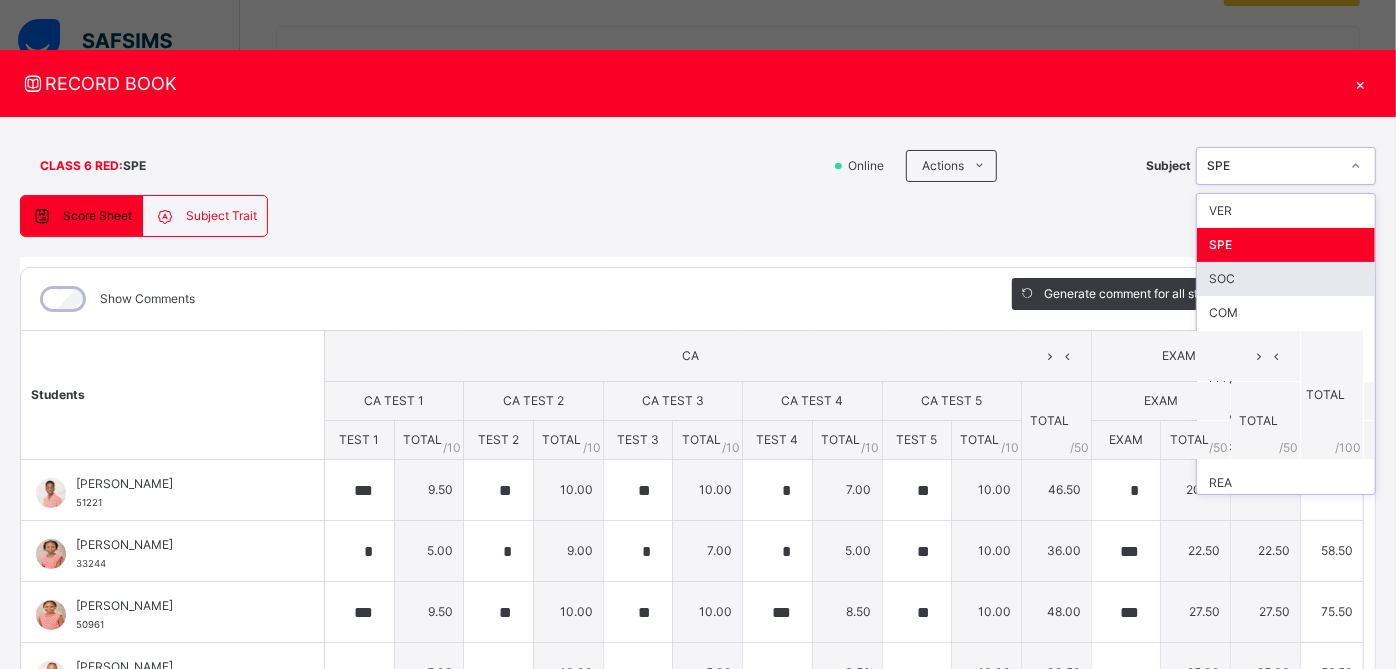 click on "SOC" at bounding box center [1286, 279] 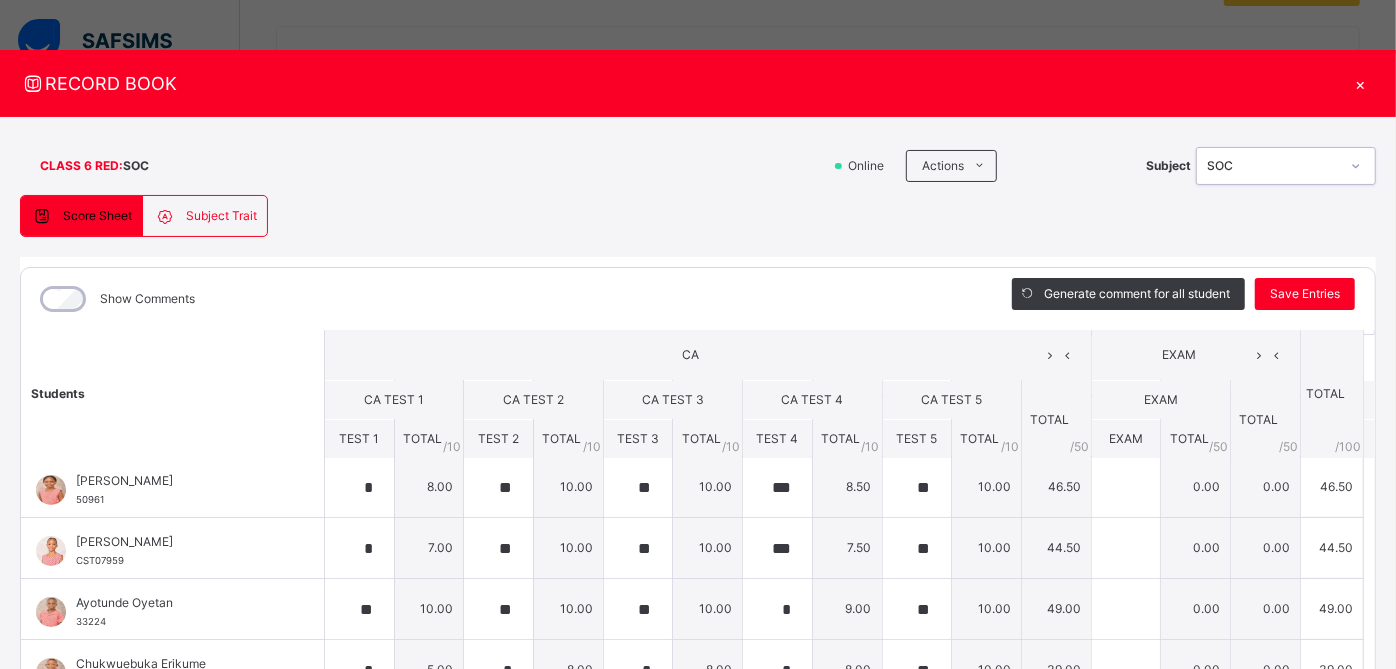 scroll, scrollTop: 0, scrollLeft: 0, axis: both 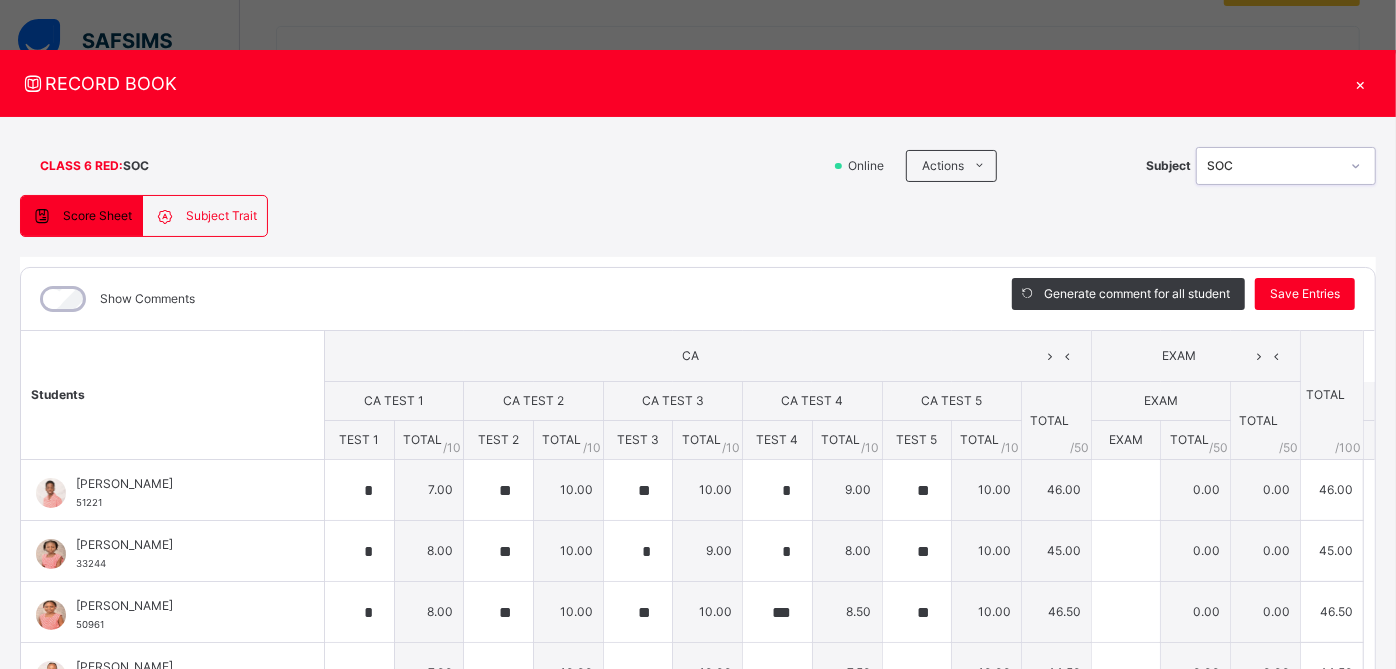 click 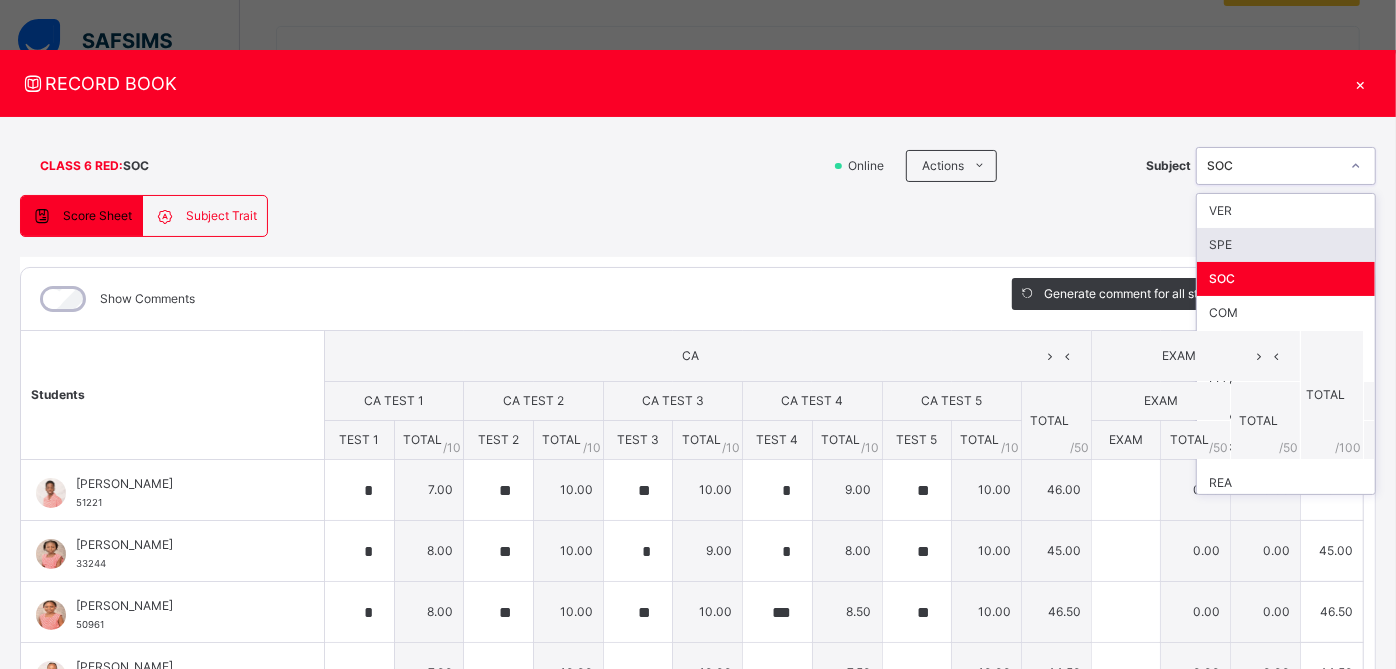 click on "SPE" at bounding box center [1286, 245] 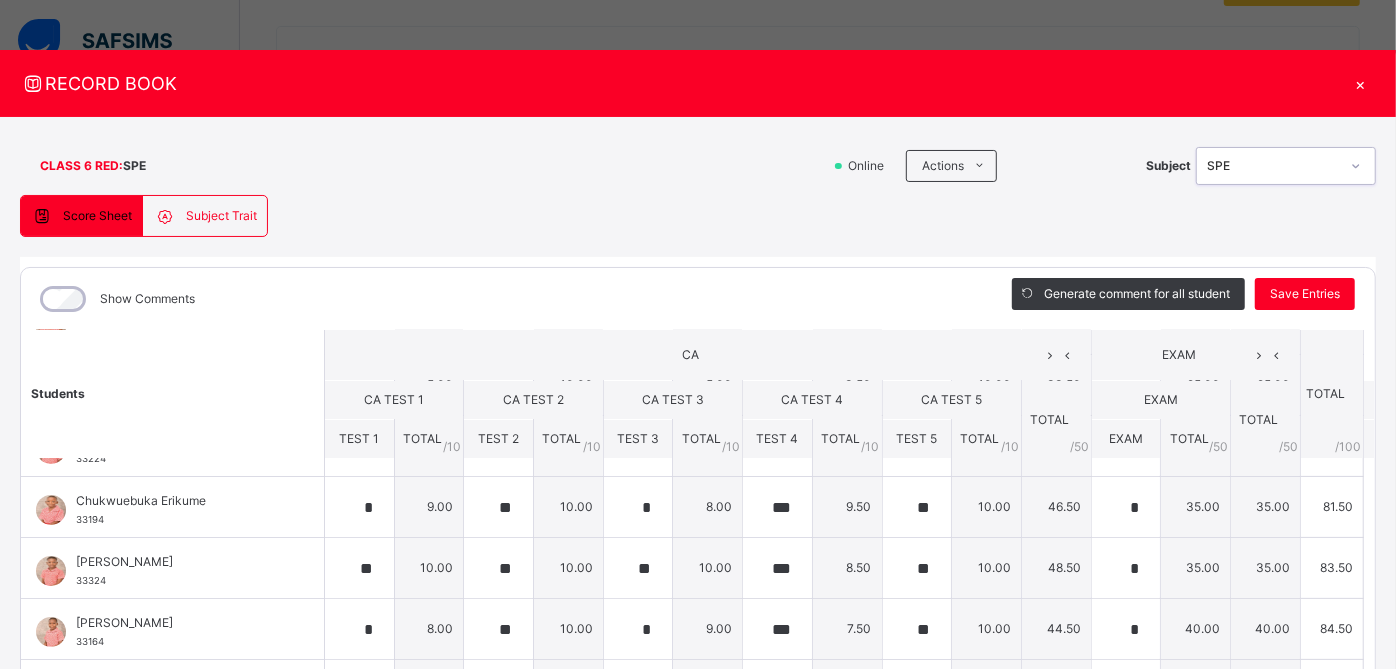 scroll, scrollTop: 0, scrollLeft: 0, axis: both 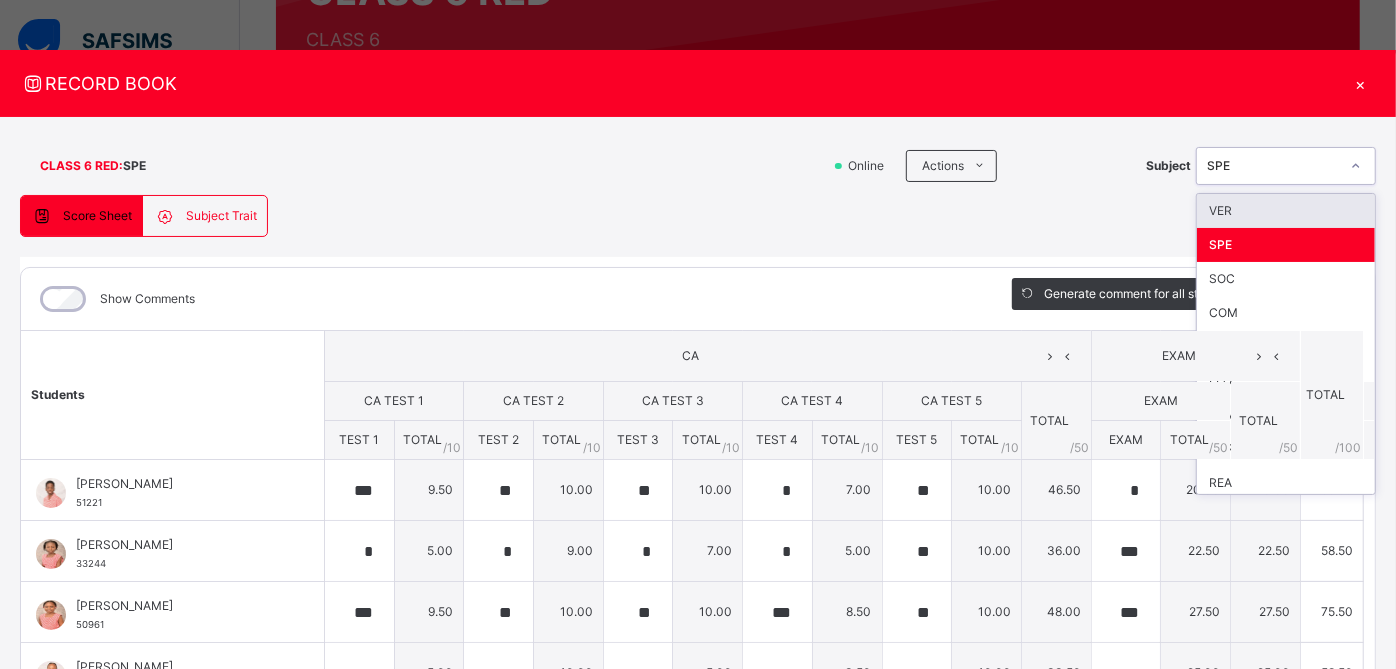 click 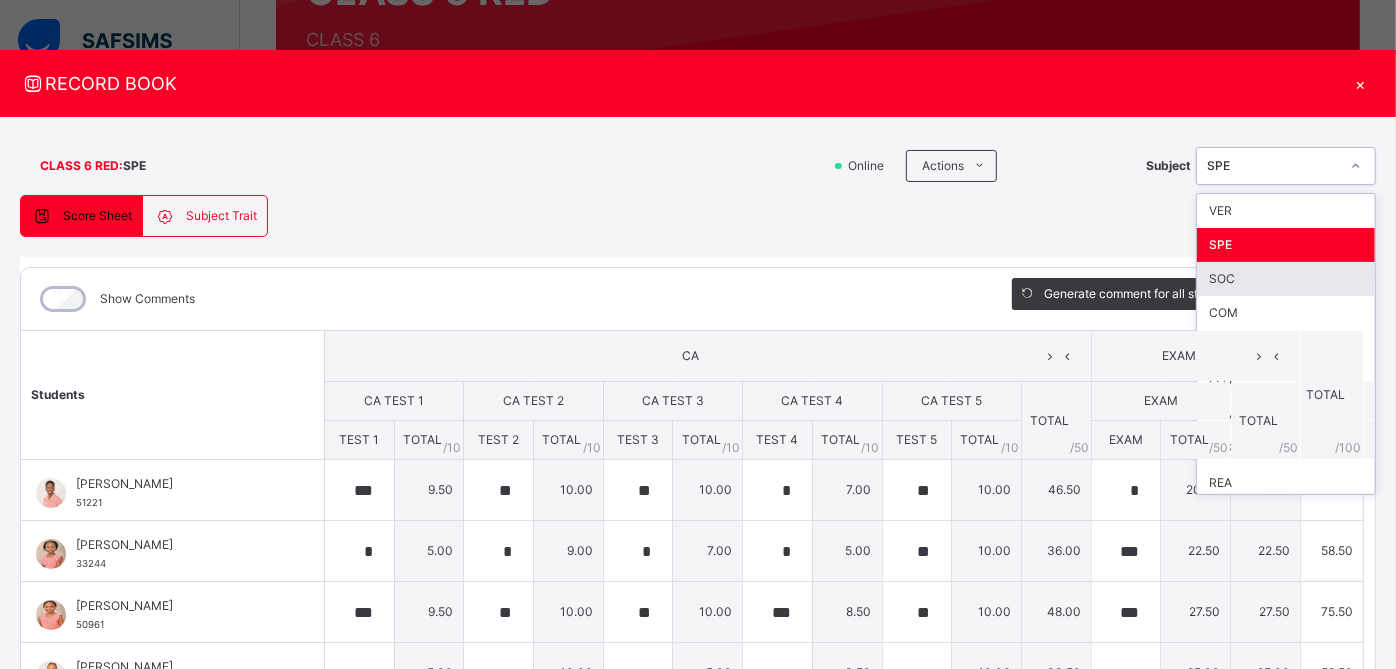 click on "SOC" at bounding box center [1286, 279] 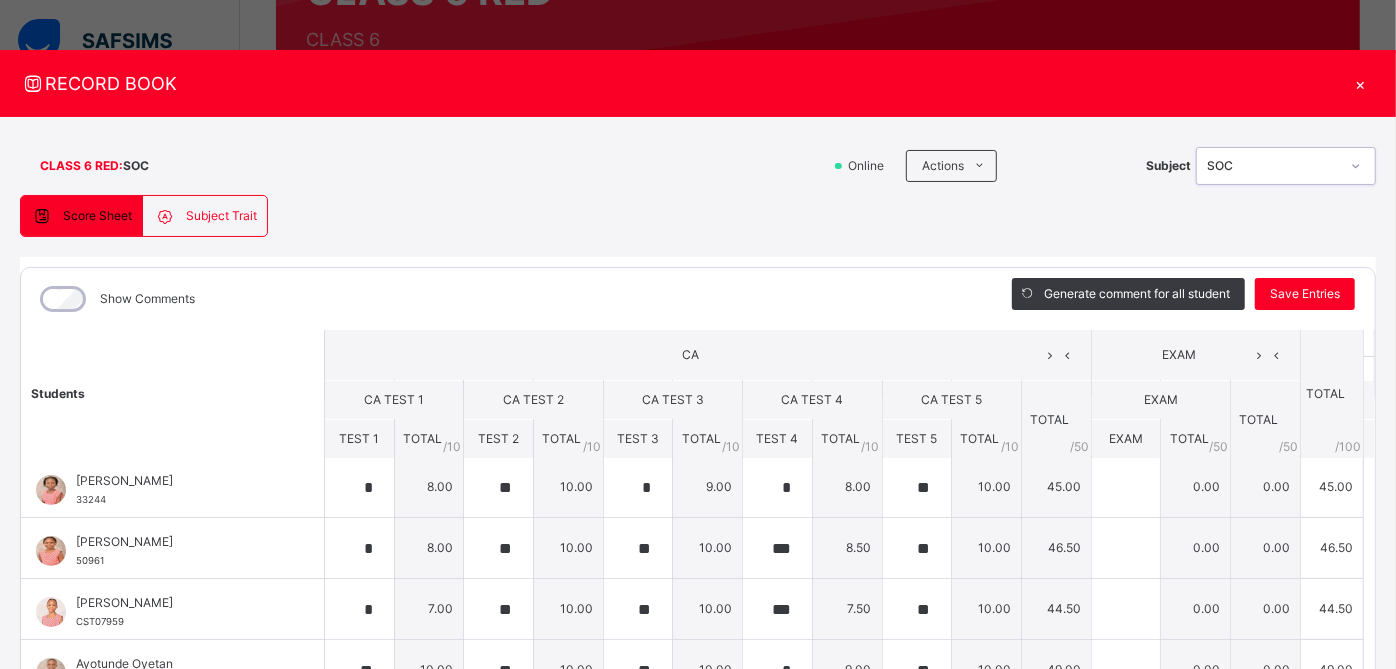 scroll, scrollTop: 0, scrollLeft: 0, axis: both 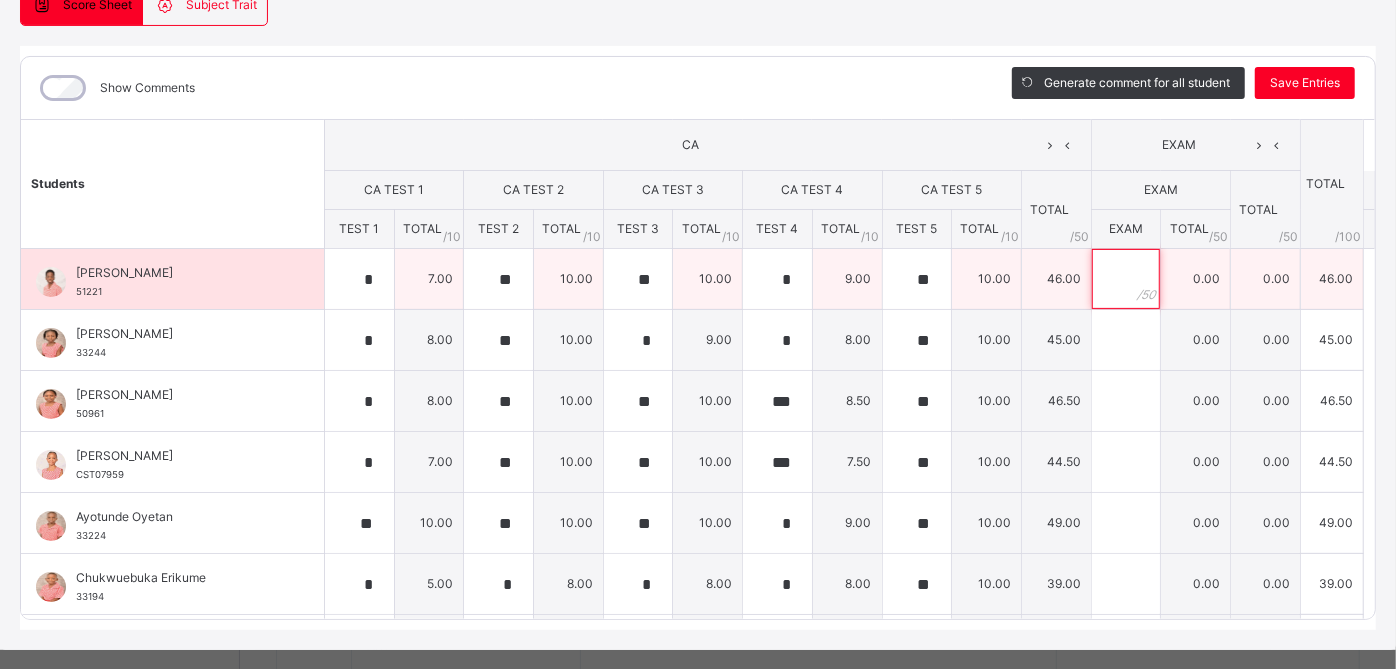 click at bounding box center (1126, 279) 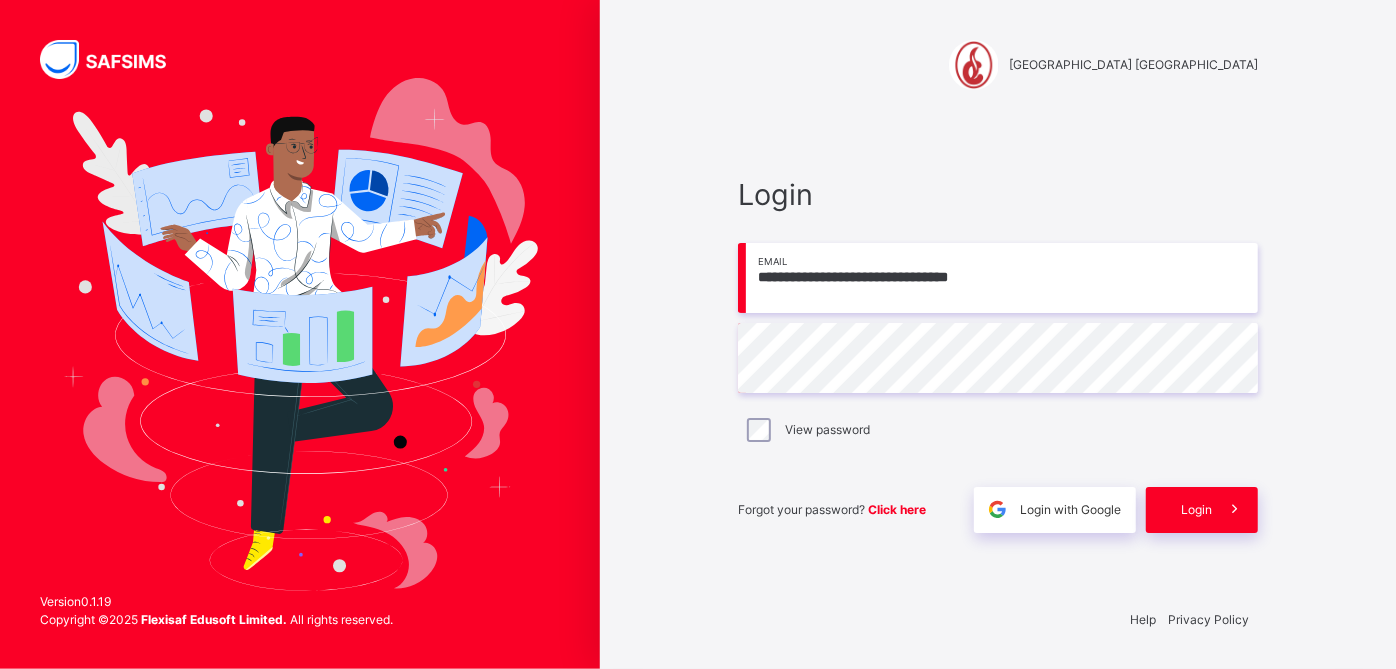 scroll, scrollTop: 0, scrollLeft: 0, axis: both 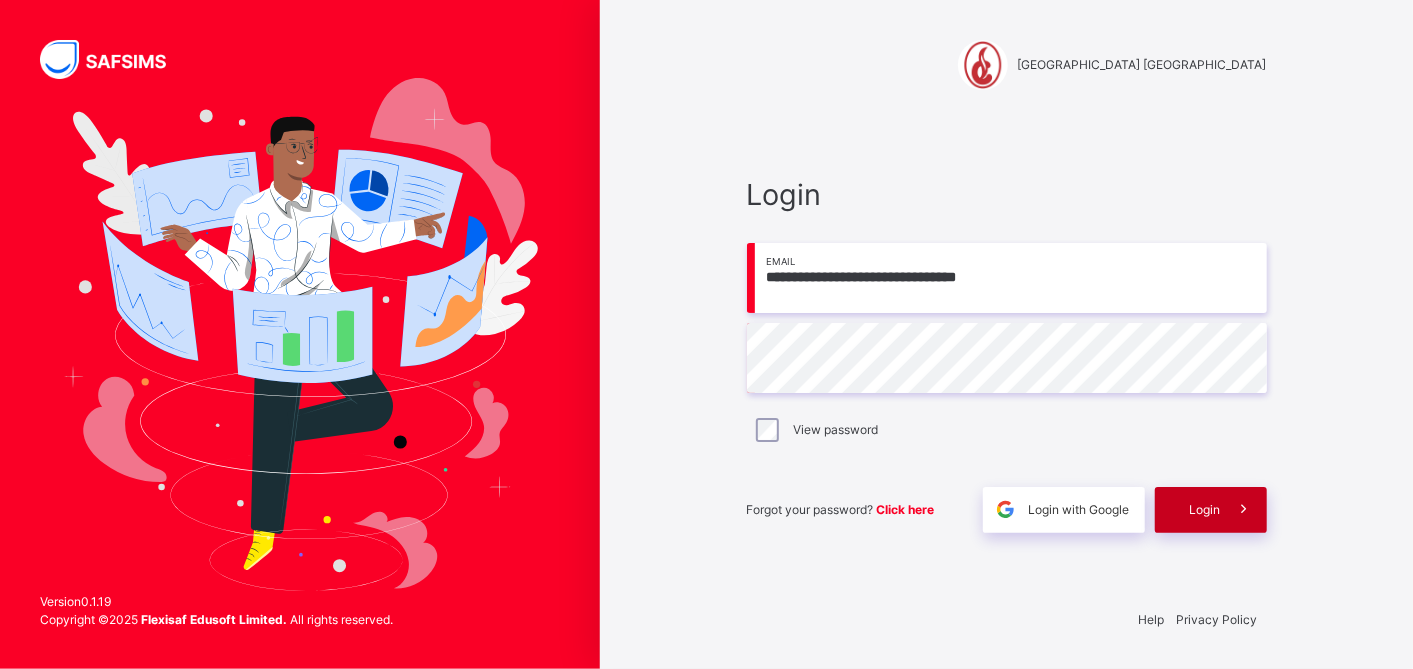 click on "Login" at bounding box center (1205, 510) 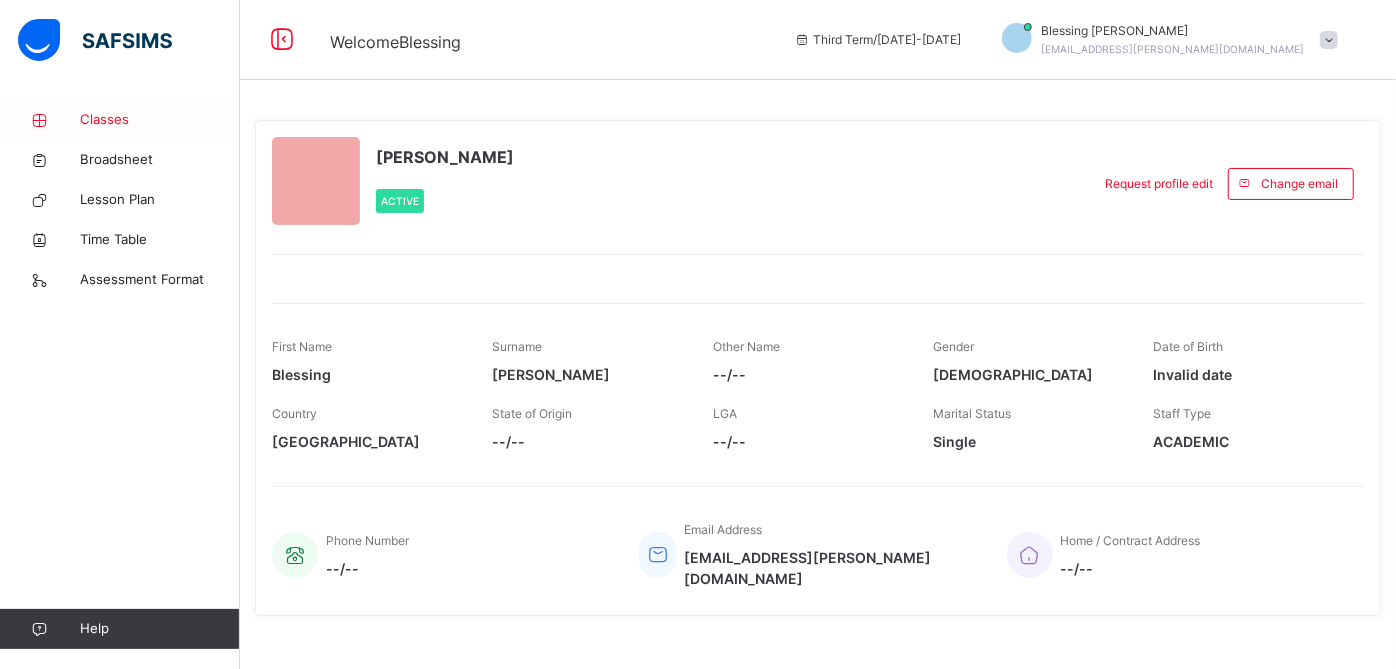 click on "Classes" at bounding box center [160, 120] 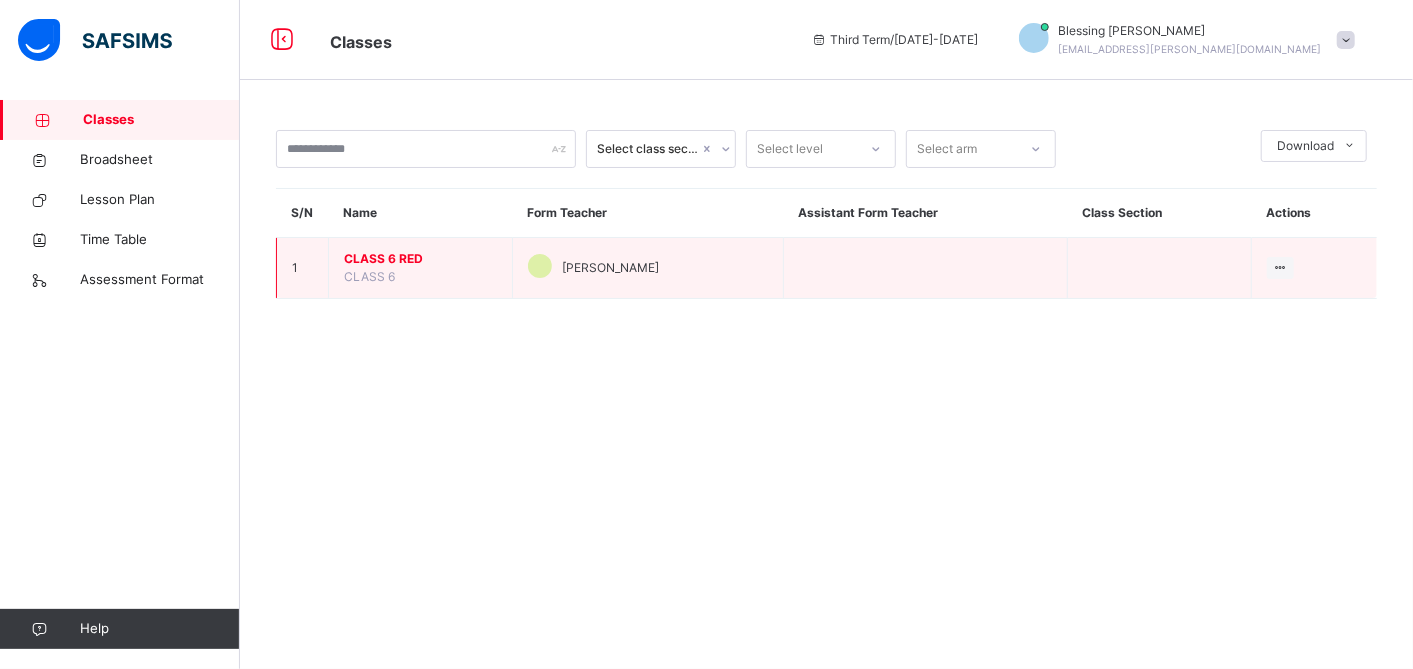 click on "CLASS 6   RED" at bounding box center (420, 259) 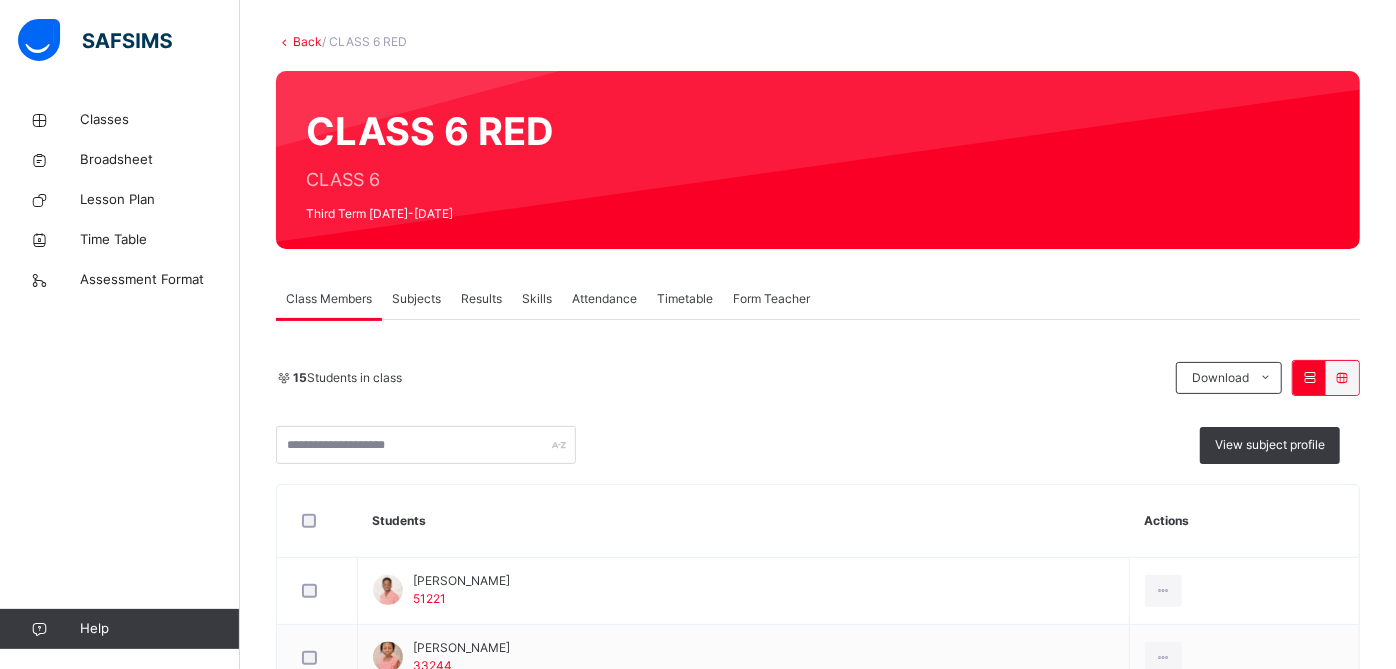 scroll, scrollTop: 95, scrollLeft: 0, axis: vertical 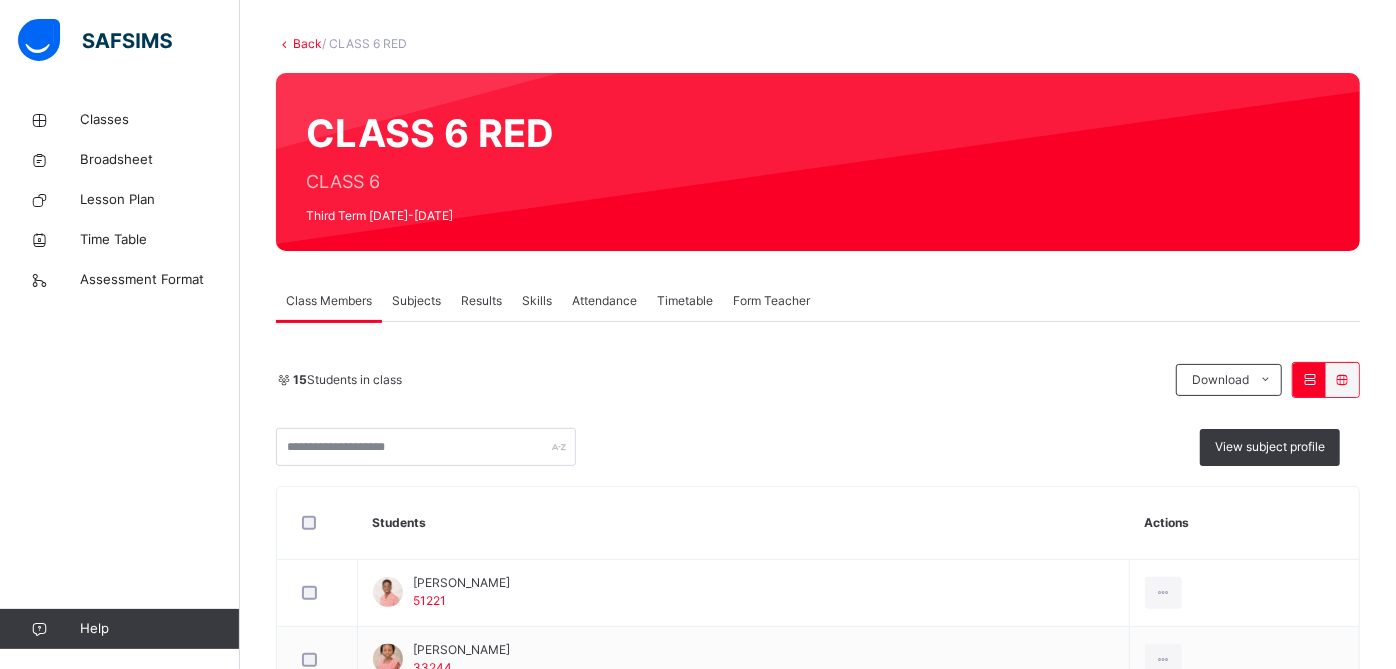click on "Subjects" at bounding box center (416, 301) 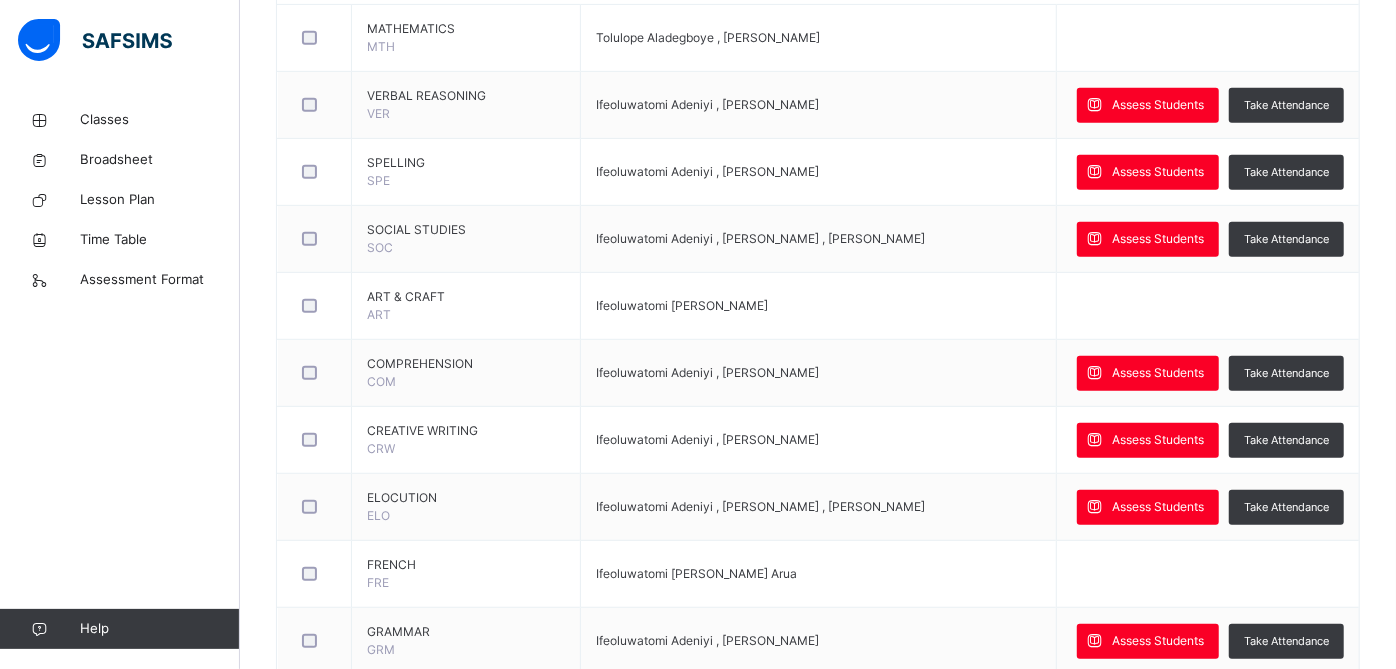 scroll, scrollTop: 570, scrollLeft: 0, axis: vertical 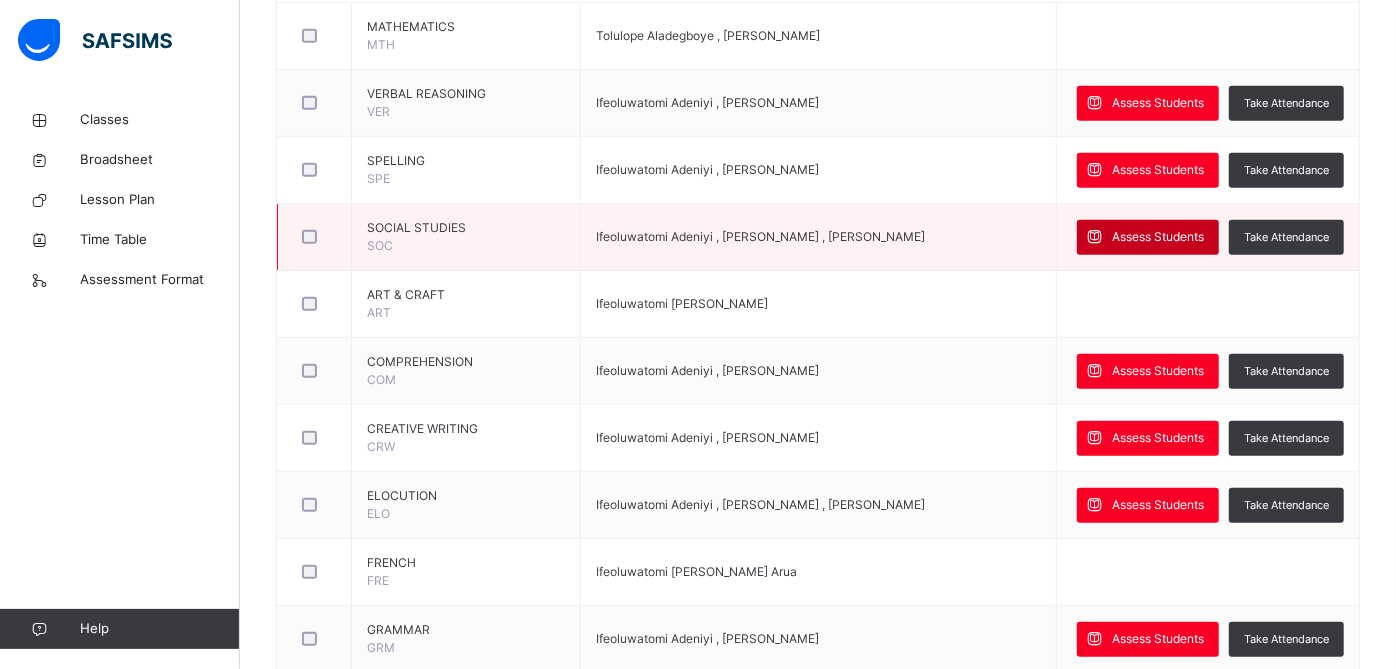 click on "Assess Students" at bounding box center (1158, 237) 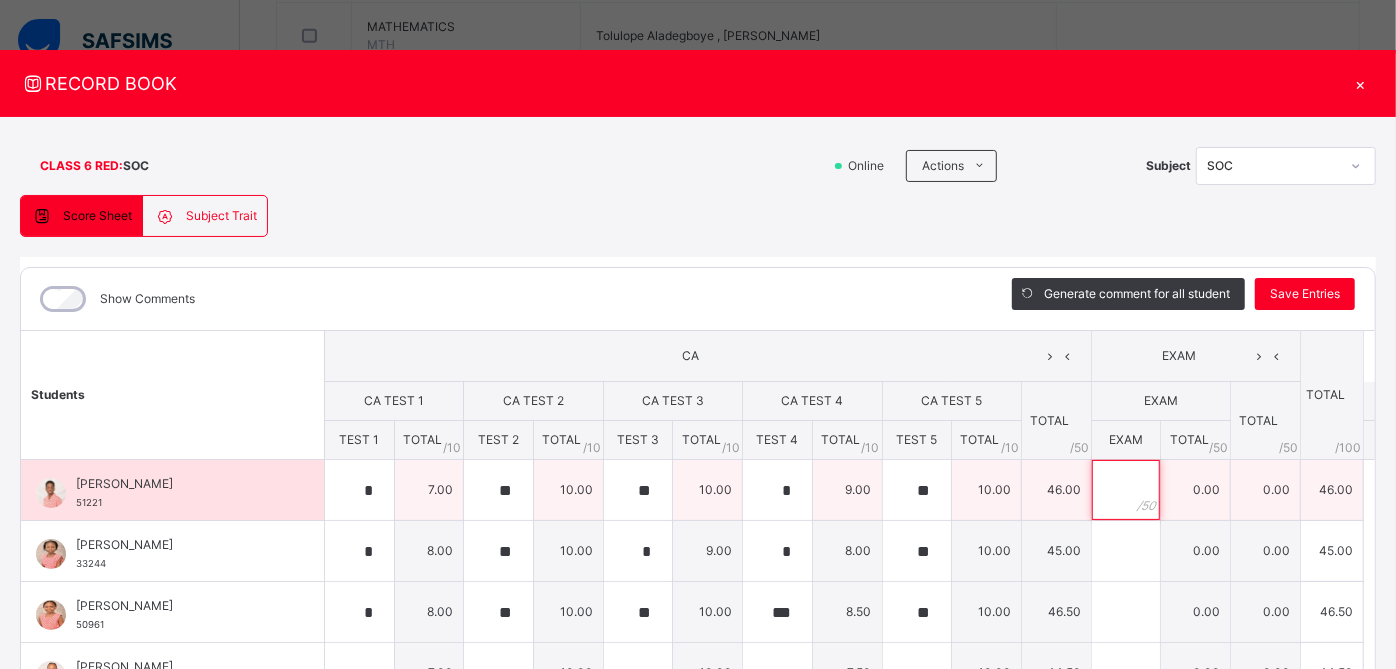 click at bounding box center (1126, 490) 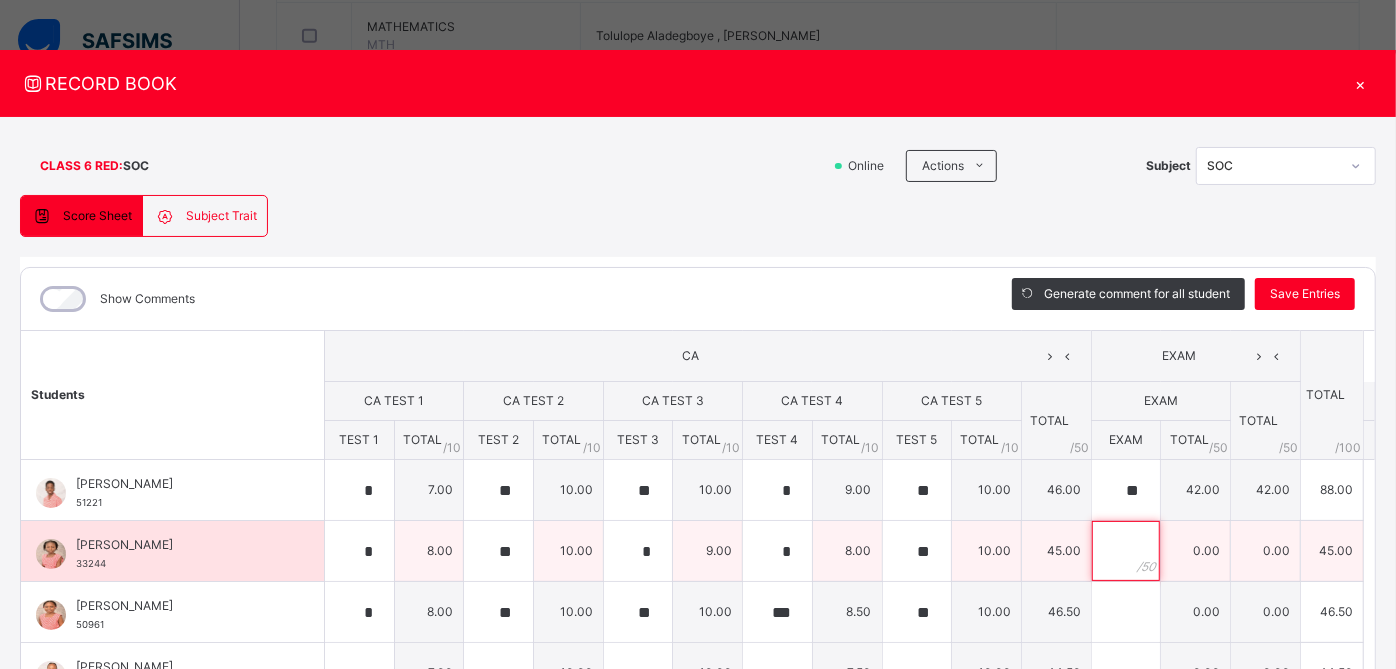 click at bounding box center [1126, 551] 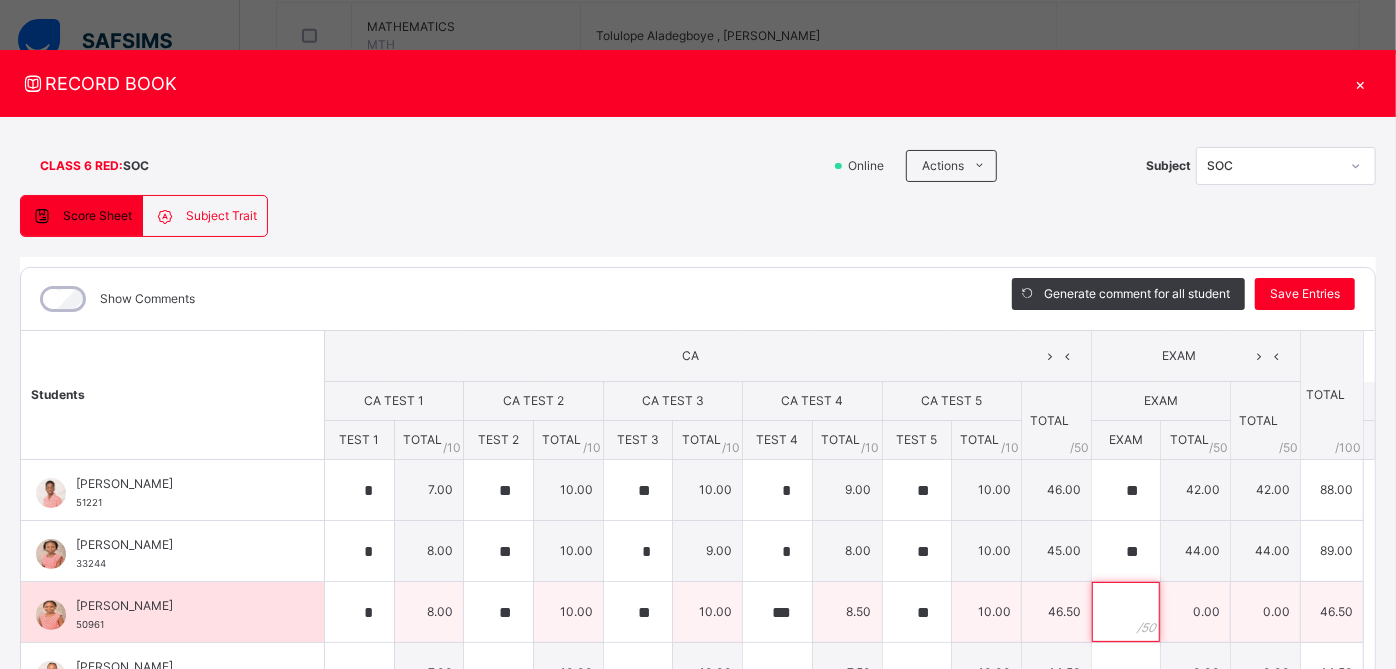click at bounding box center (1126, 612) 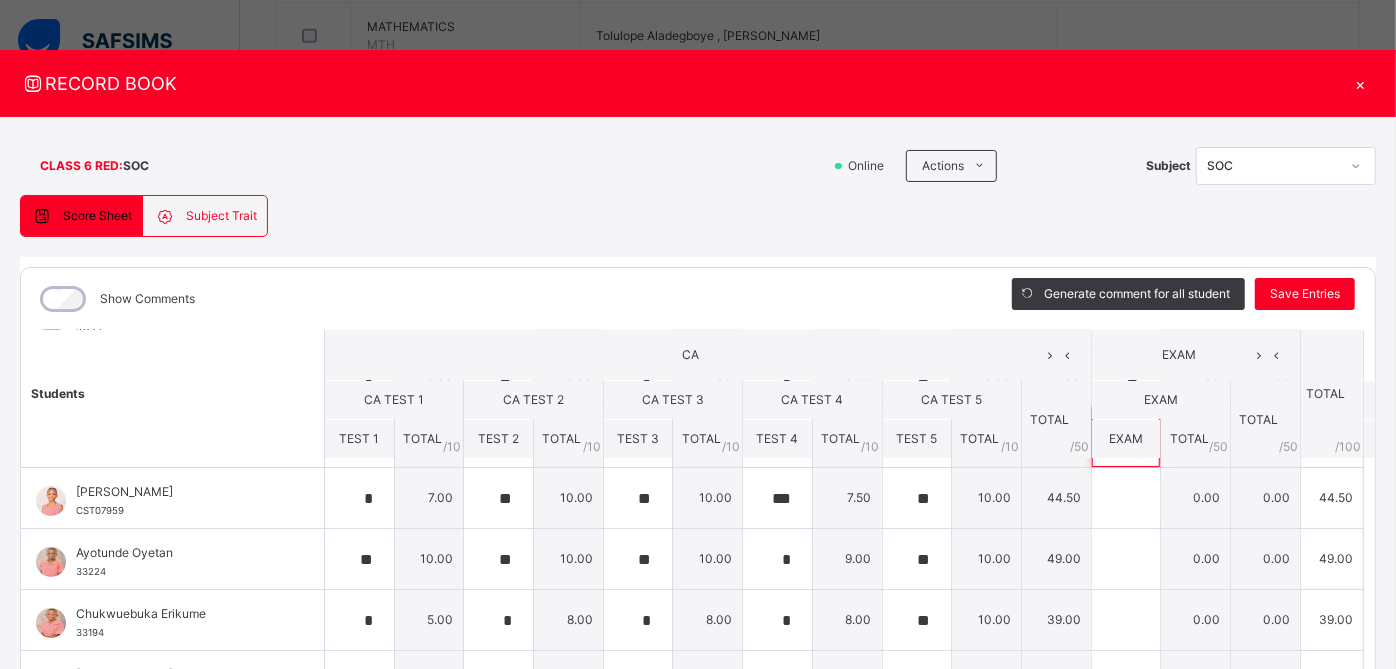 scroll, scrollTop: 177, scrollLeft: 0, axis: vertical 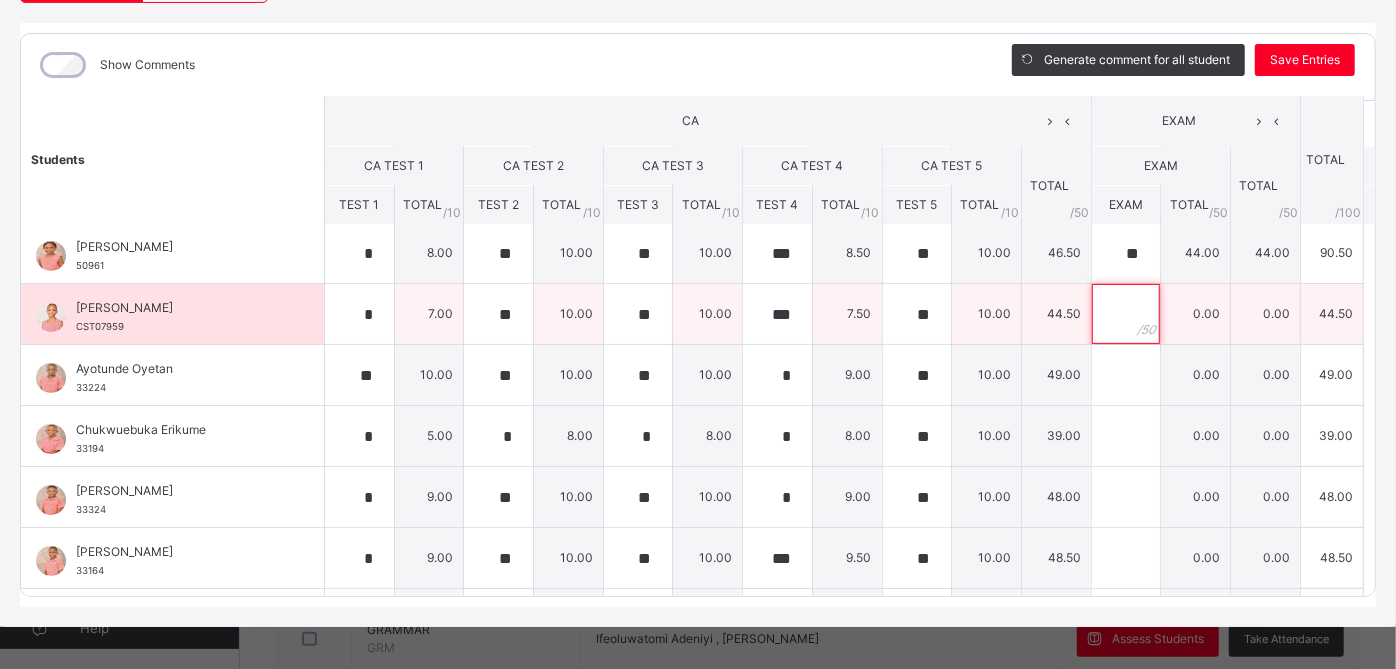 click at bounding box center [1126, 314] 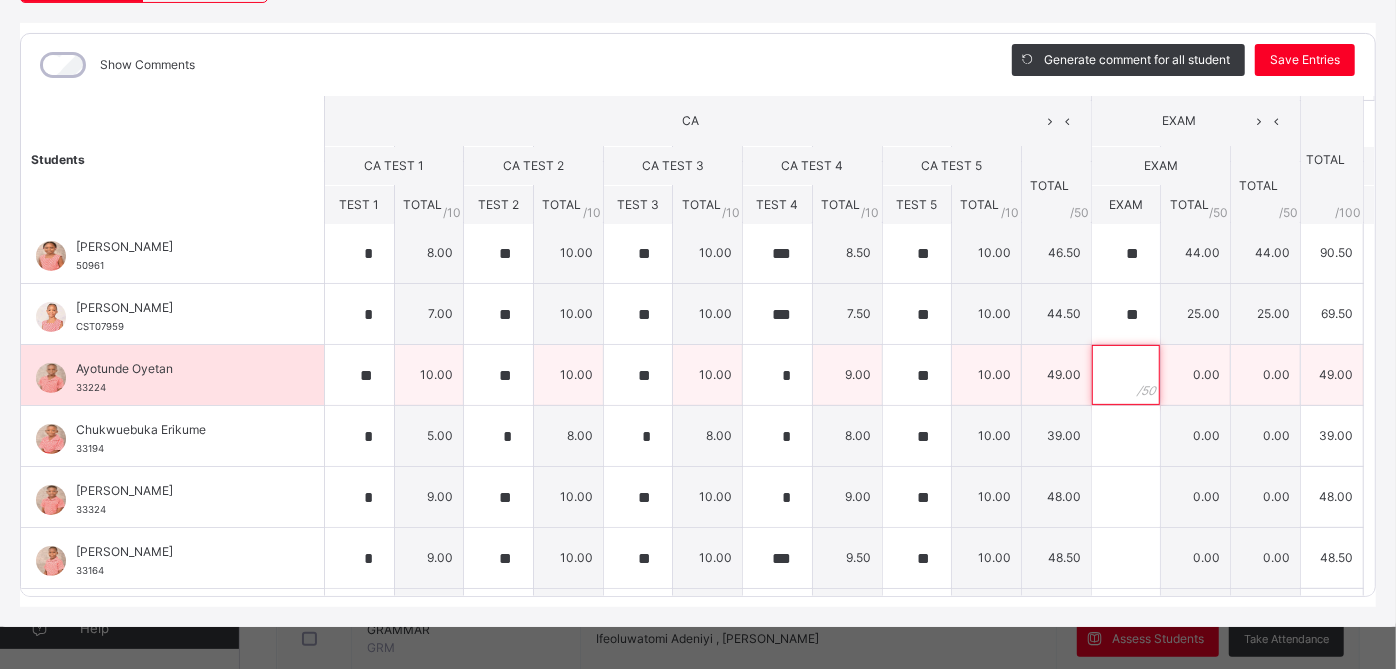 click at bounding box center (1126, 375) 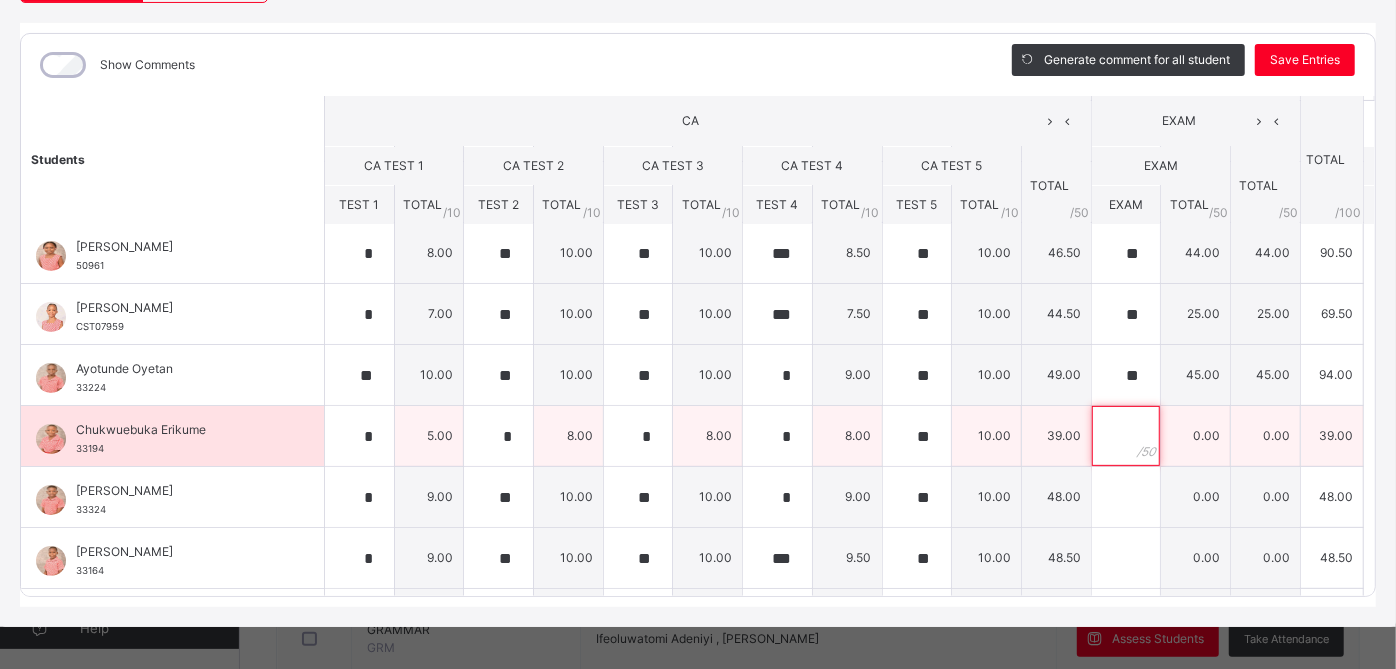 click at bounding box center [1126, 436] 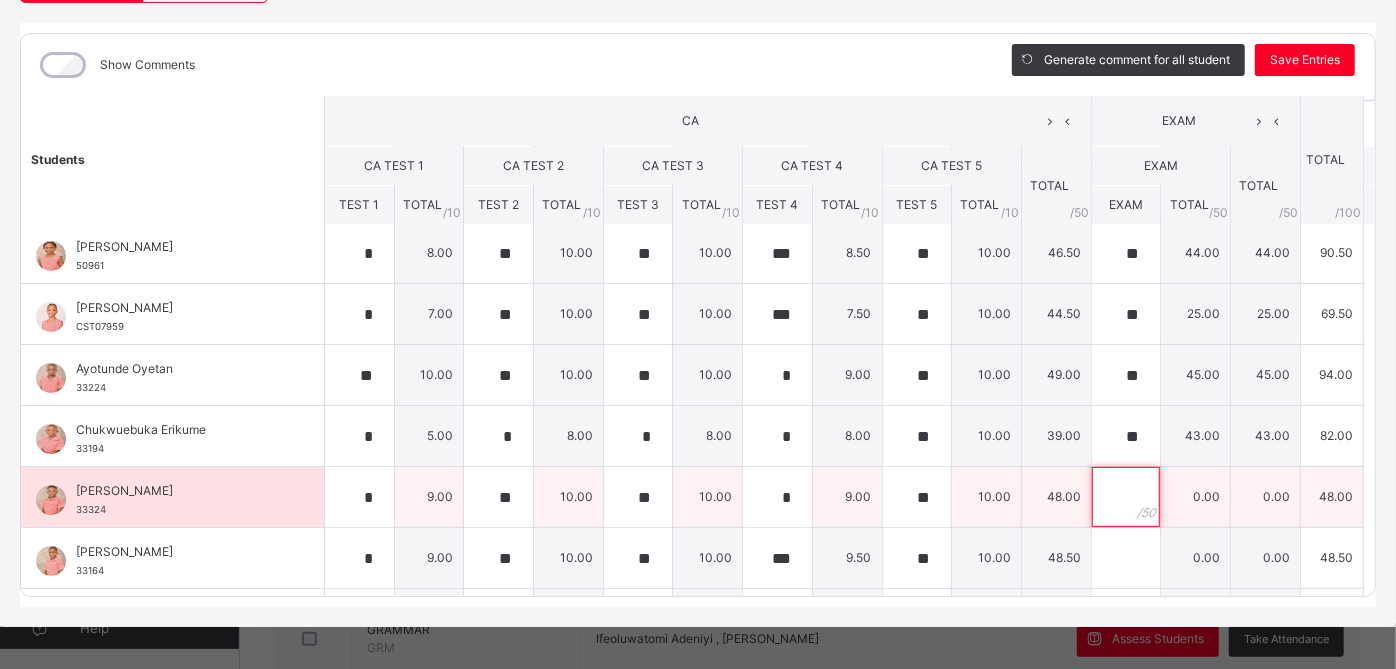 click at bounding box center (1126, 497) 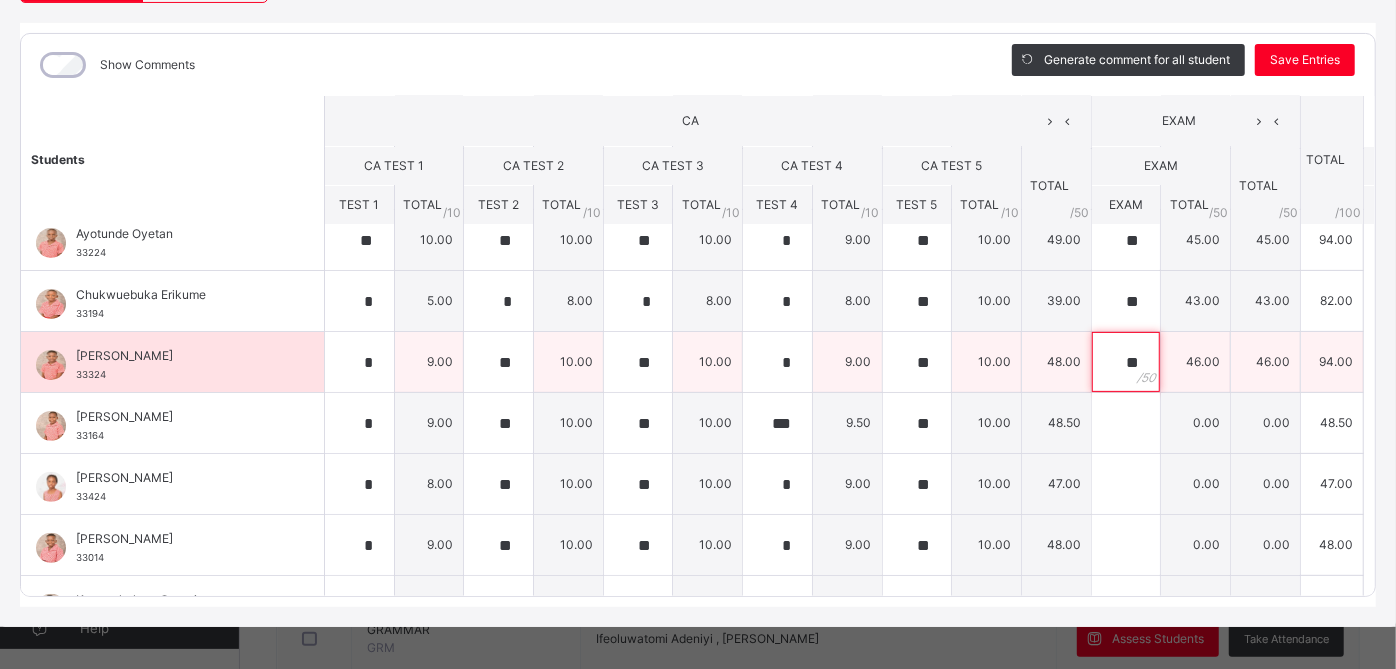 scroll, scrollTop: 261, scrollLeft: 0, axis: vertical 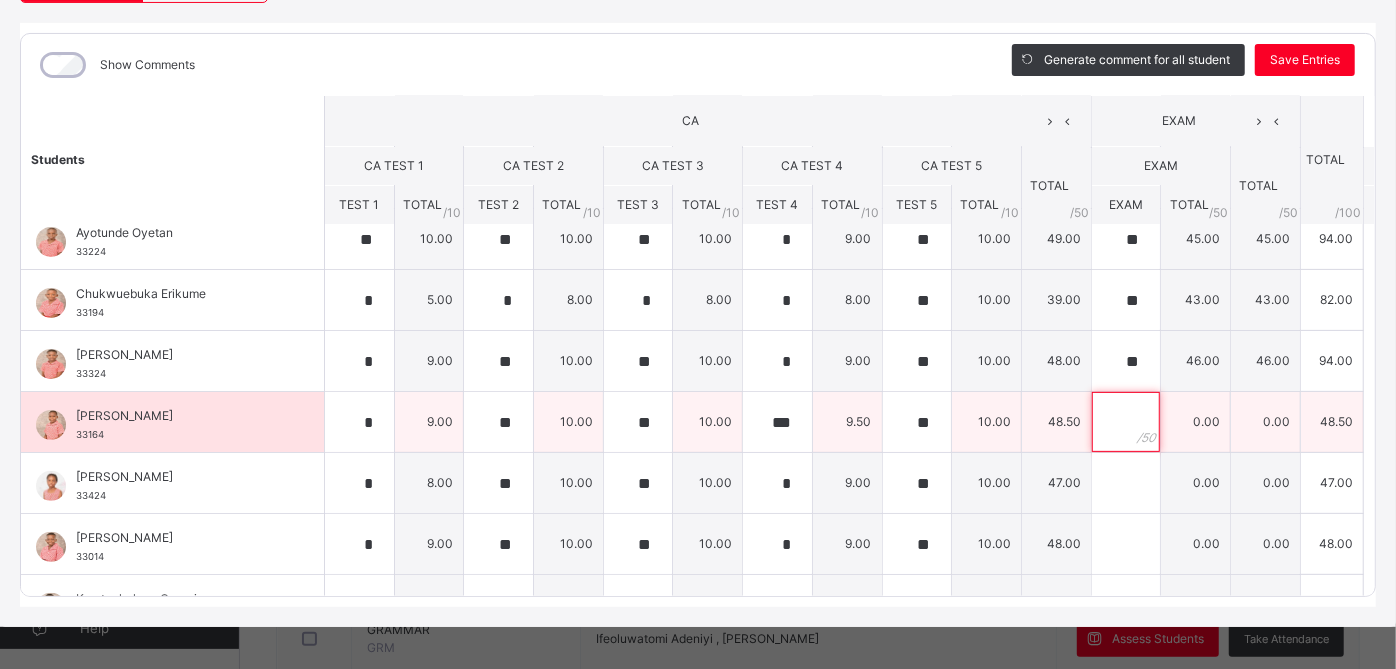 click at bounding box center [1126, 422] 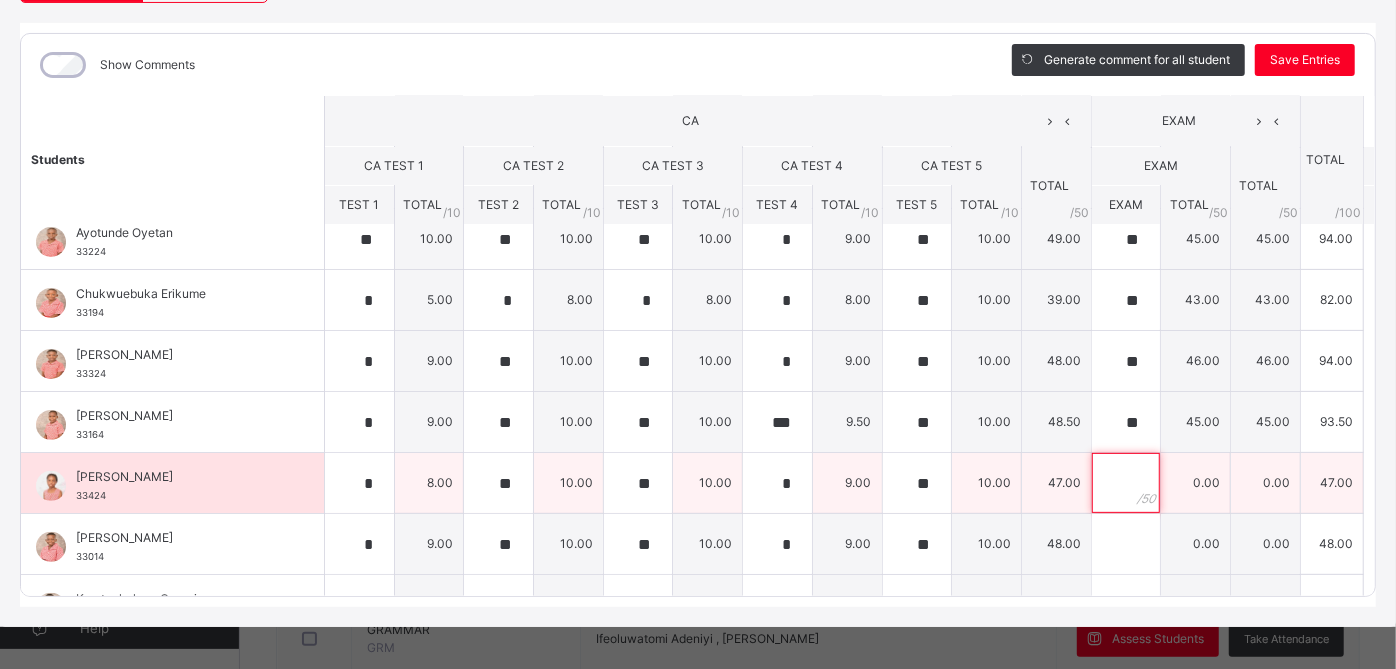 click at bounding box center [1126, 483] 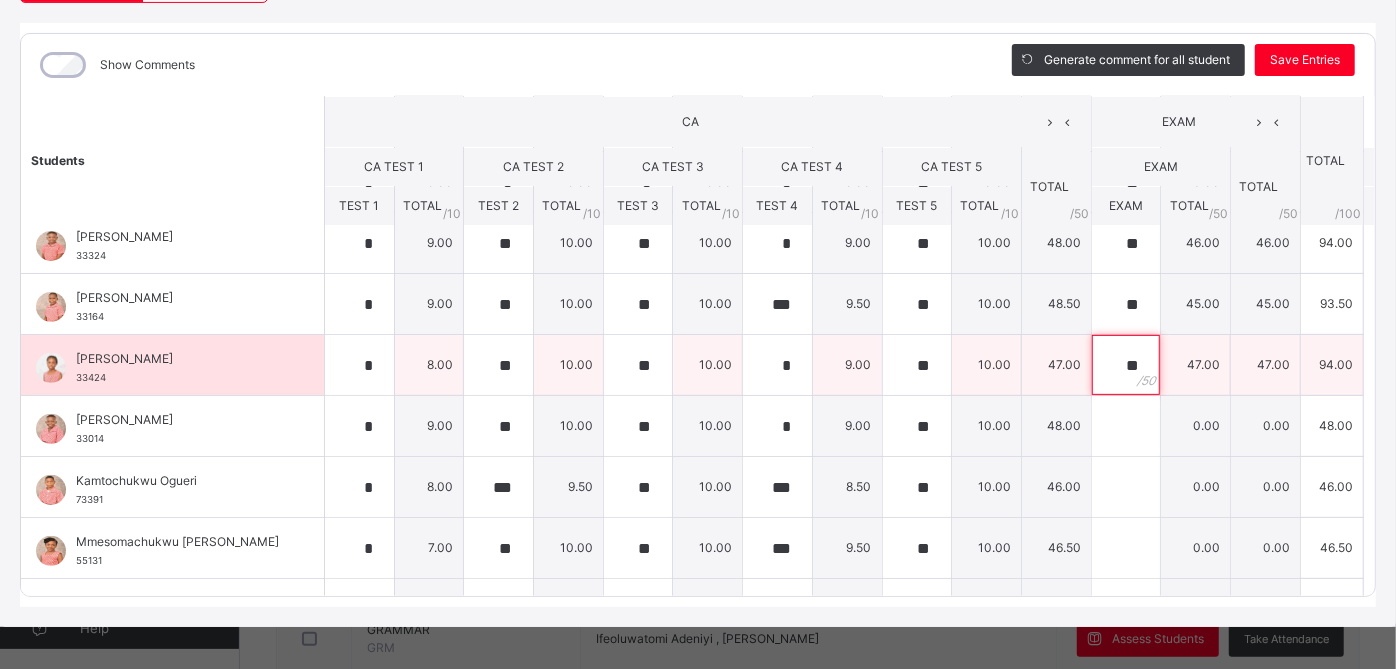 scroll, scrollTop: 397, scrollLeft: 0, axis: vertical 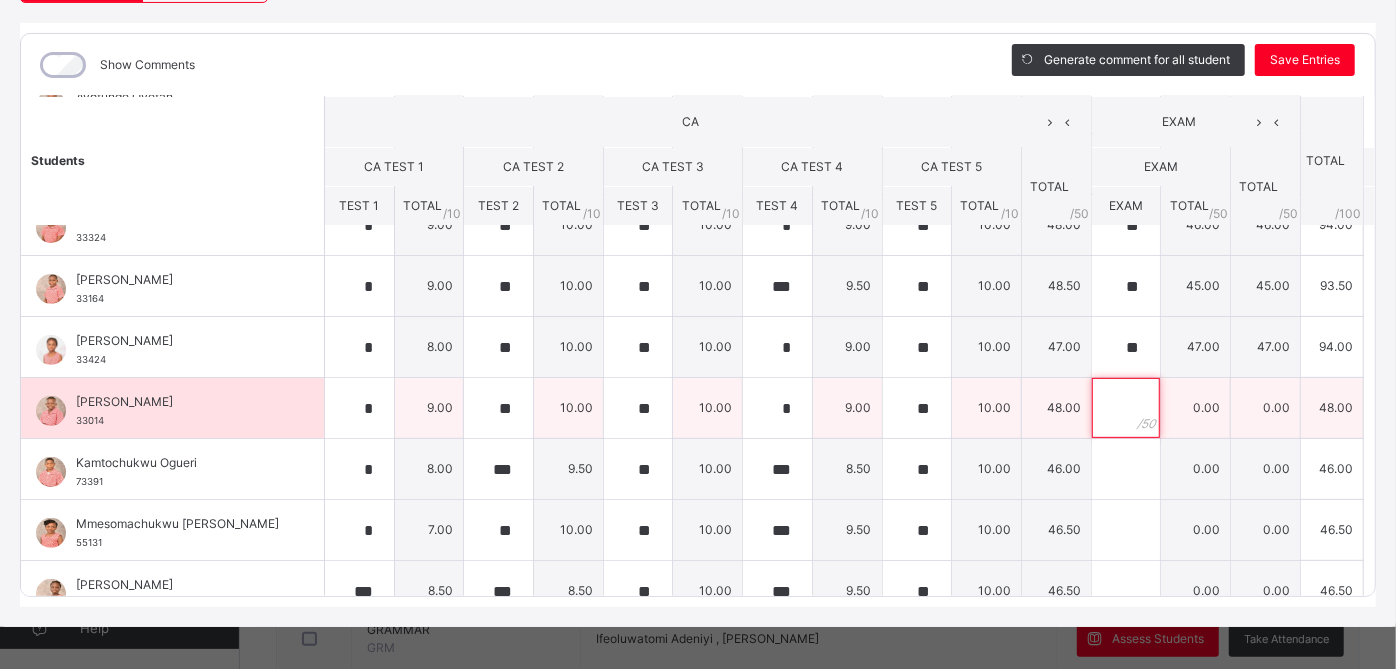 click at bounding box center (1126, 408) 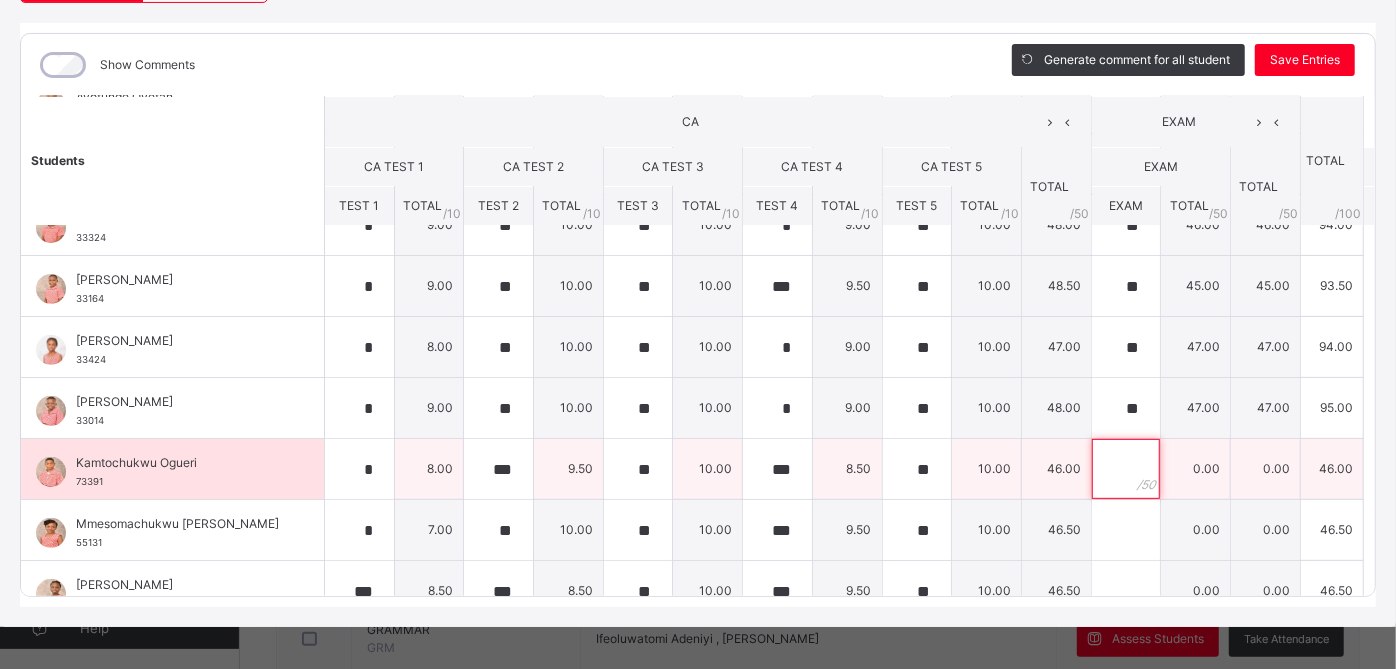 click at bounding box center [1126, 469] 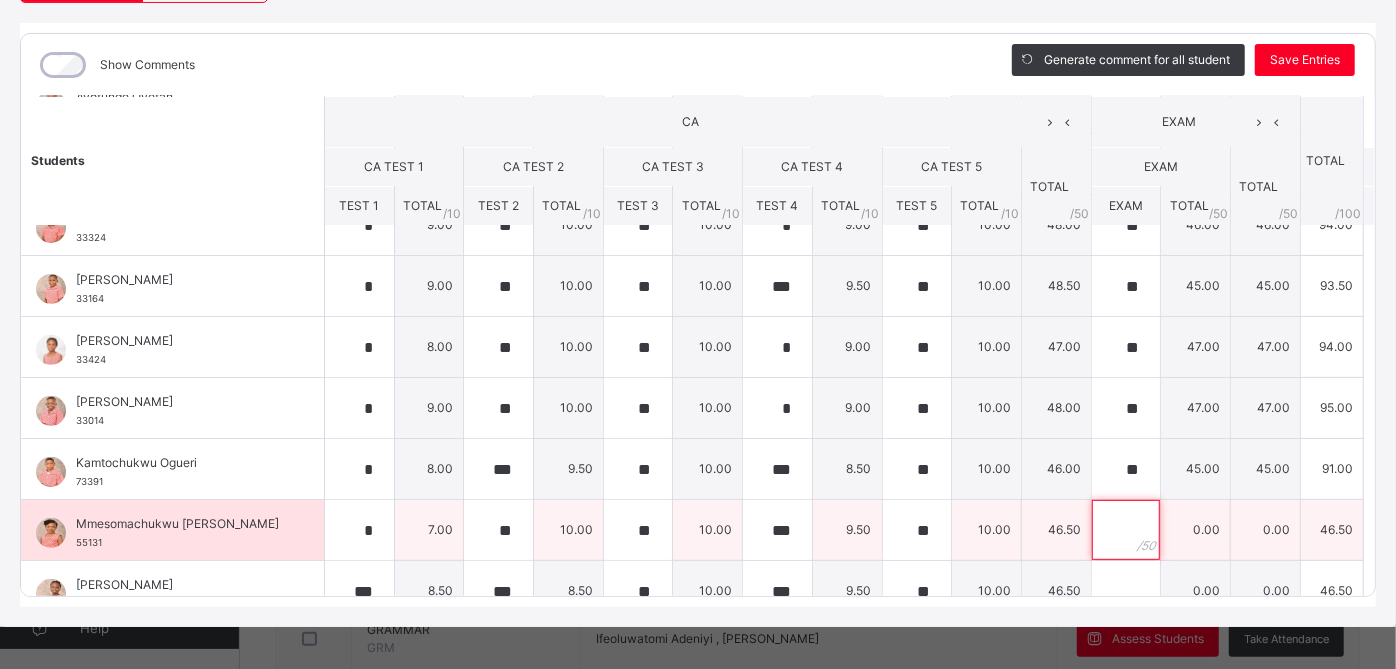 click at bounding box center [1126, 530] 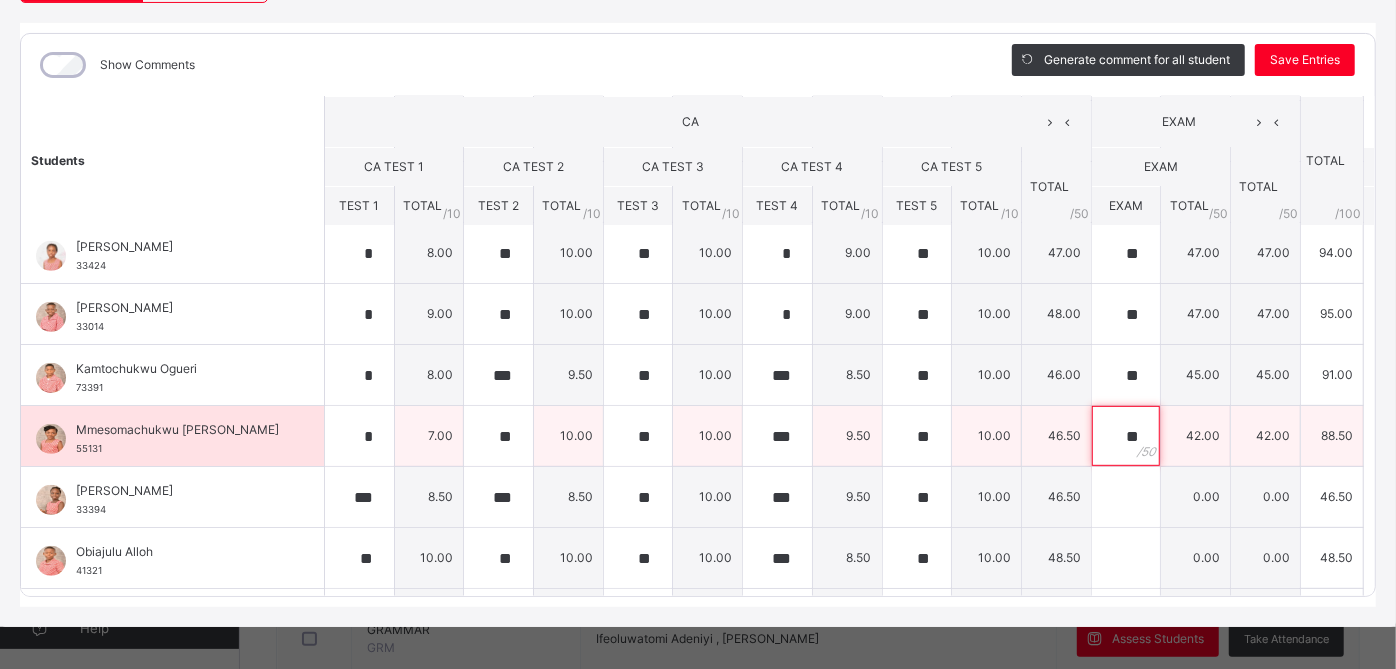 scroll, scrollTop: 497, scrollLeft: 0, axis: vertical 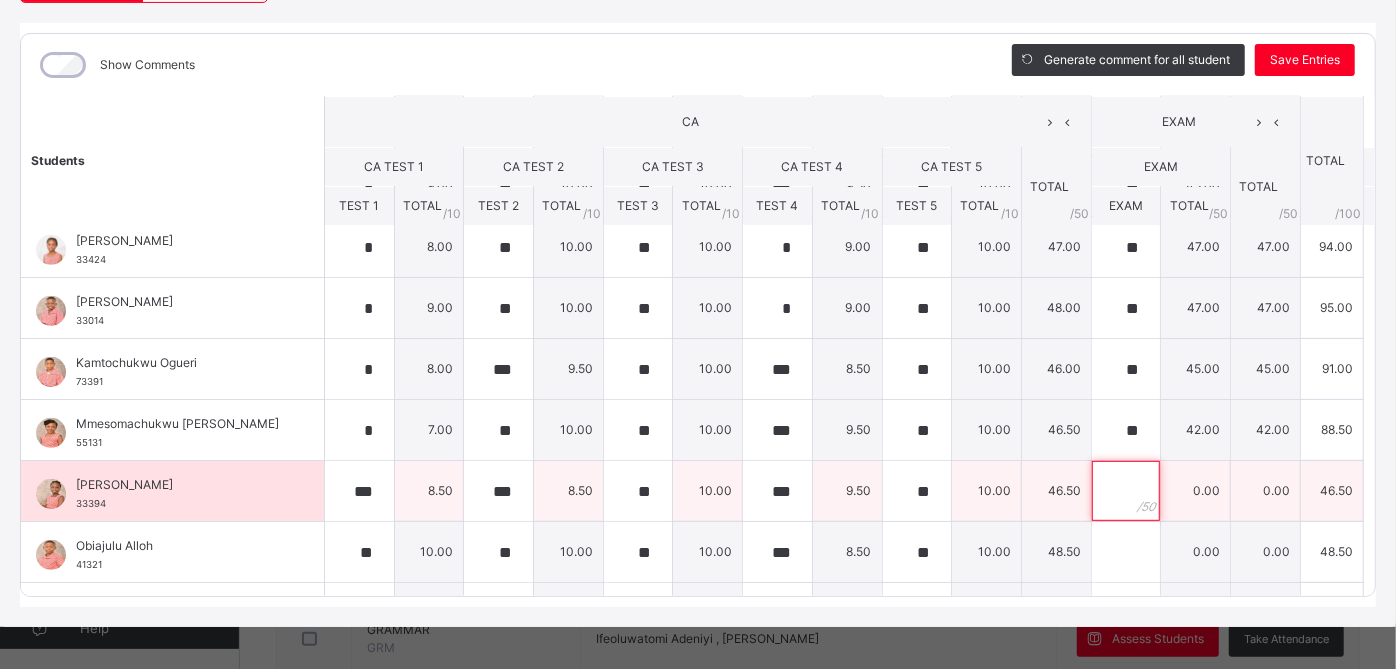 click at bounding box center [1126, 491] 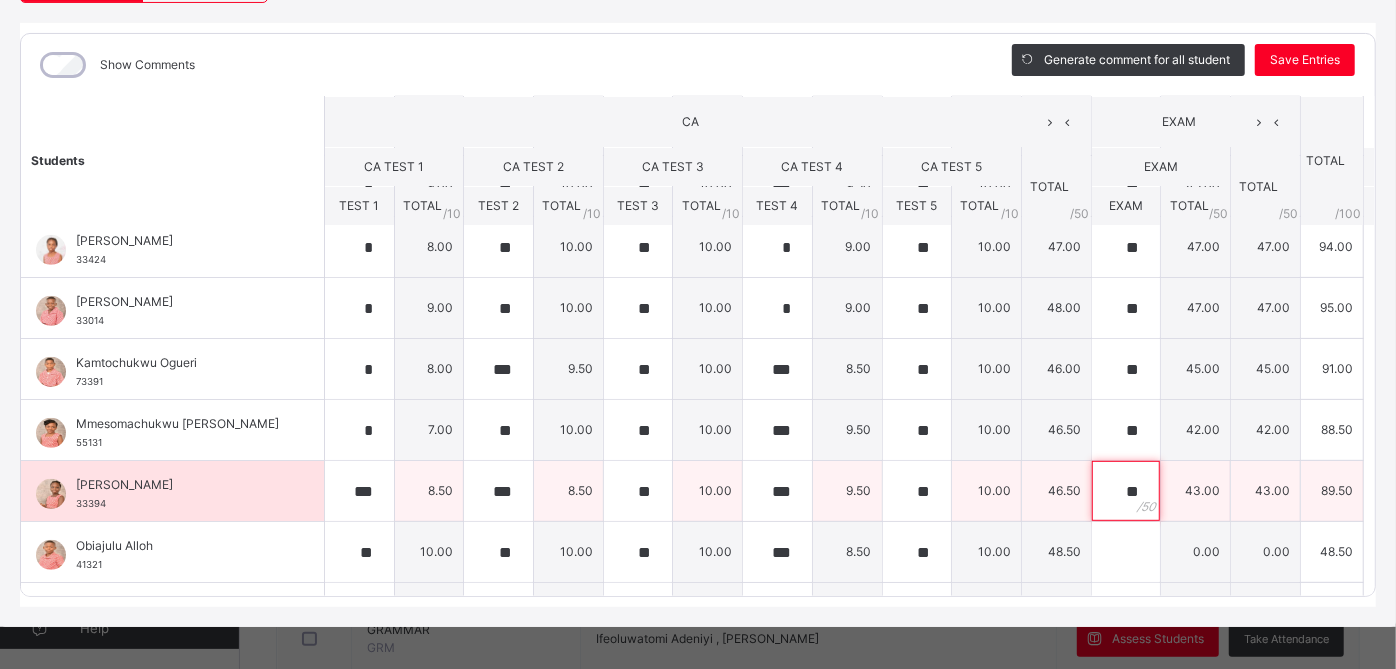scroll, scrollTop: 540, scrollLeft: 0, axis: vertical 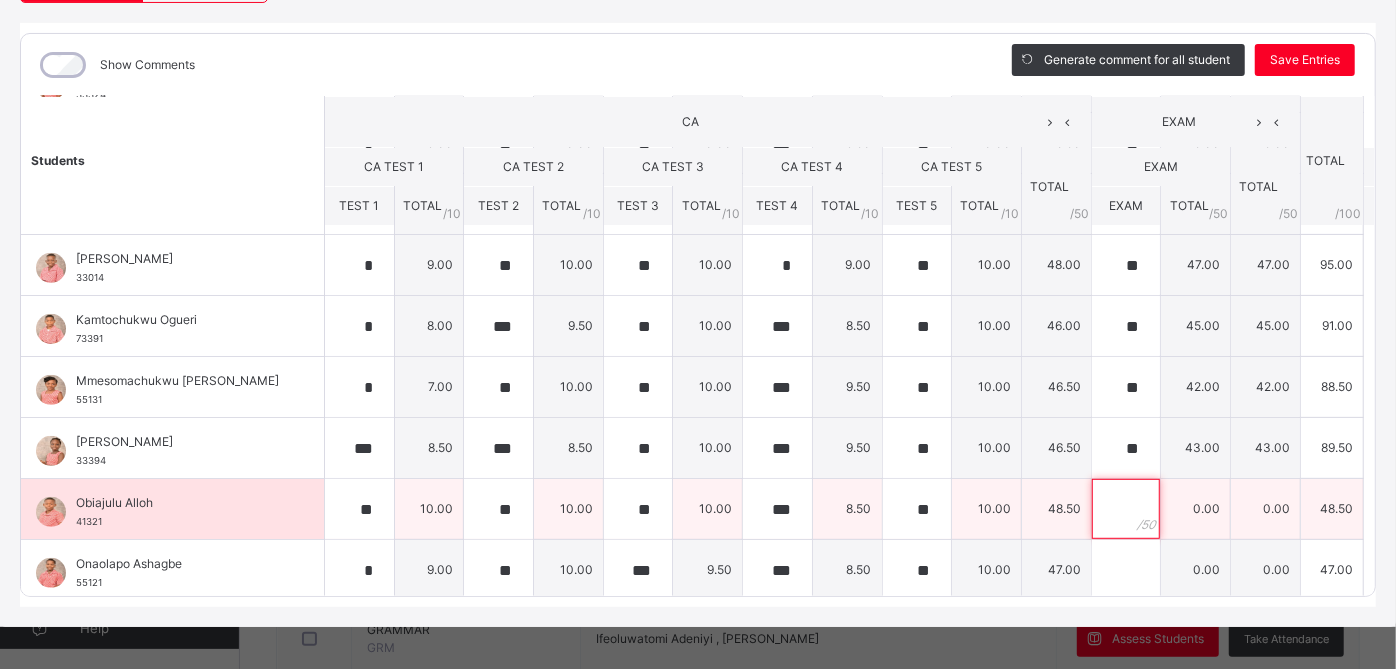 click at bounding box center [1126, 509] 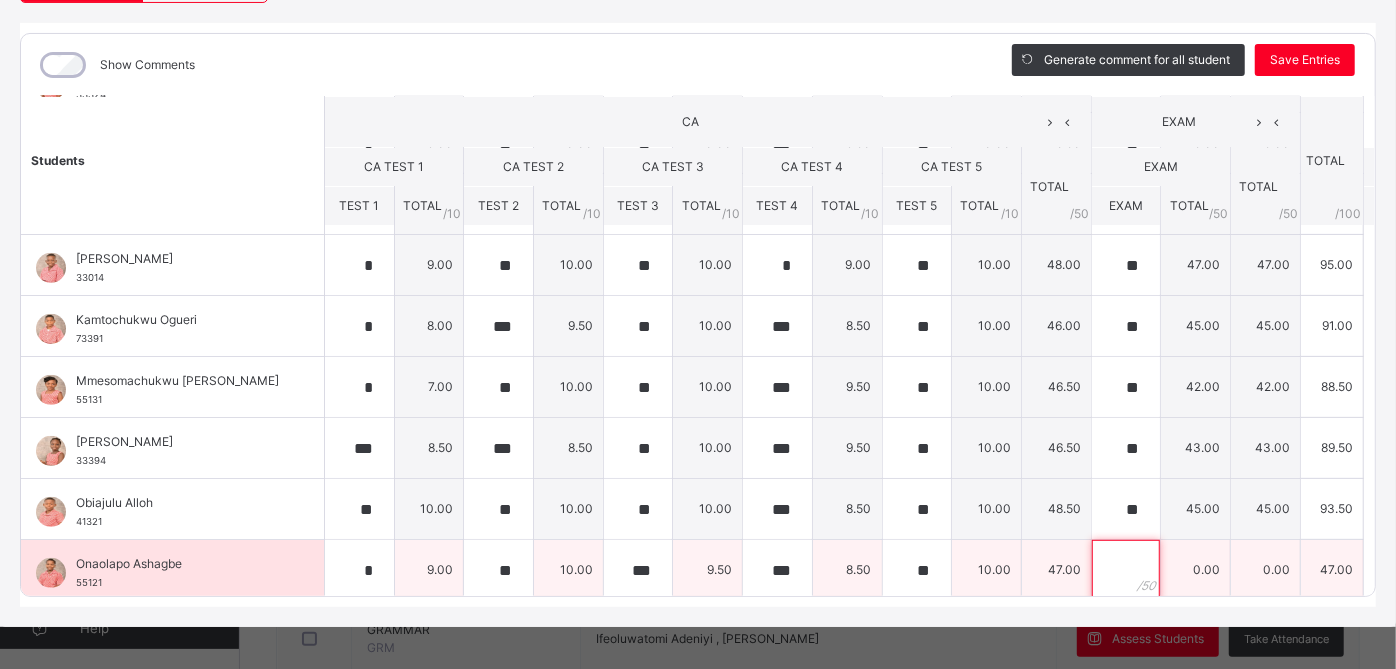 click at bounding box center [1126, 570] 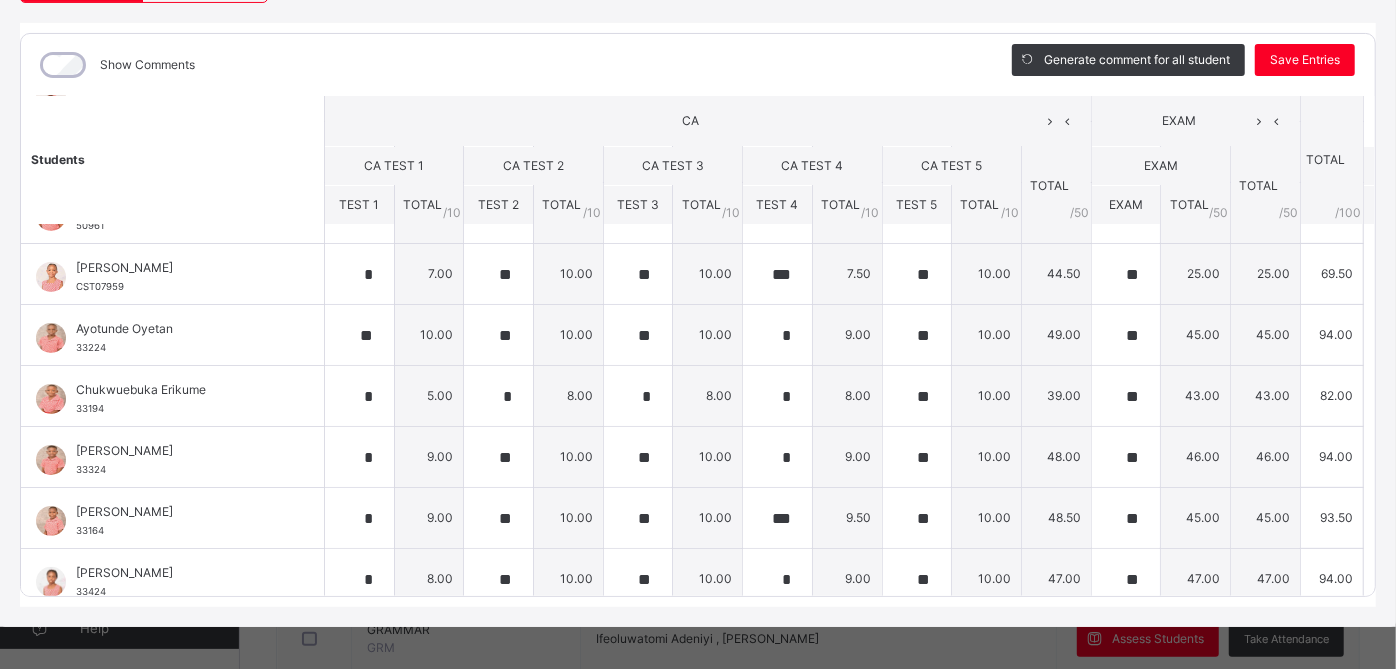 scroll, scrollTop: 0, scrollLeft: 0, axis: both 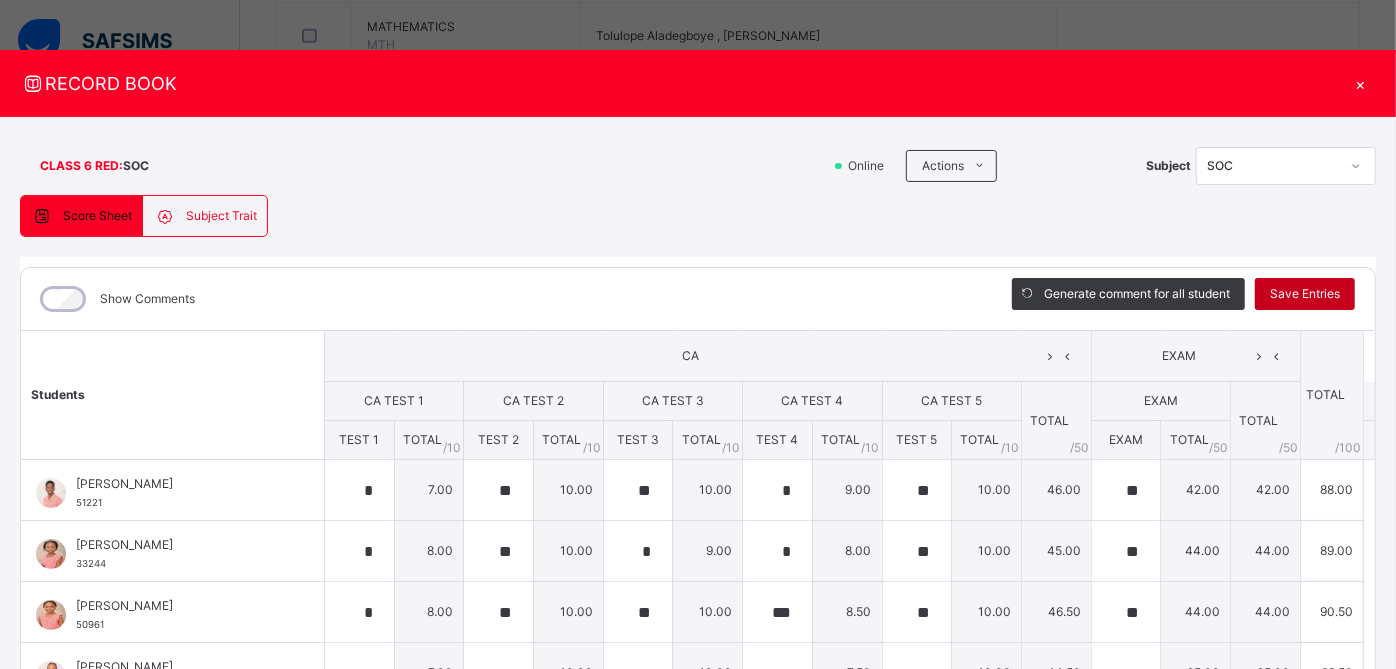 click on "Save Entries" at bounding box center [1305, 294] 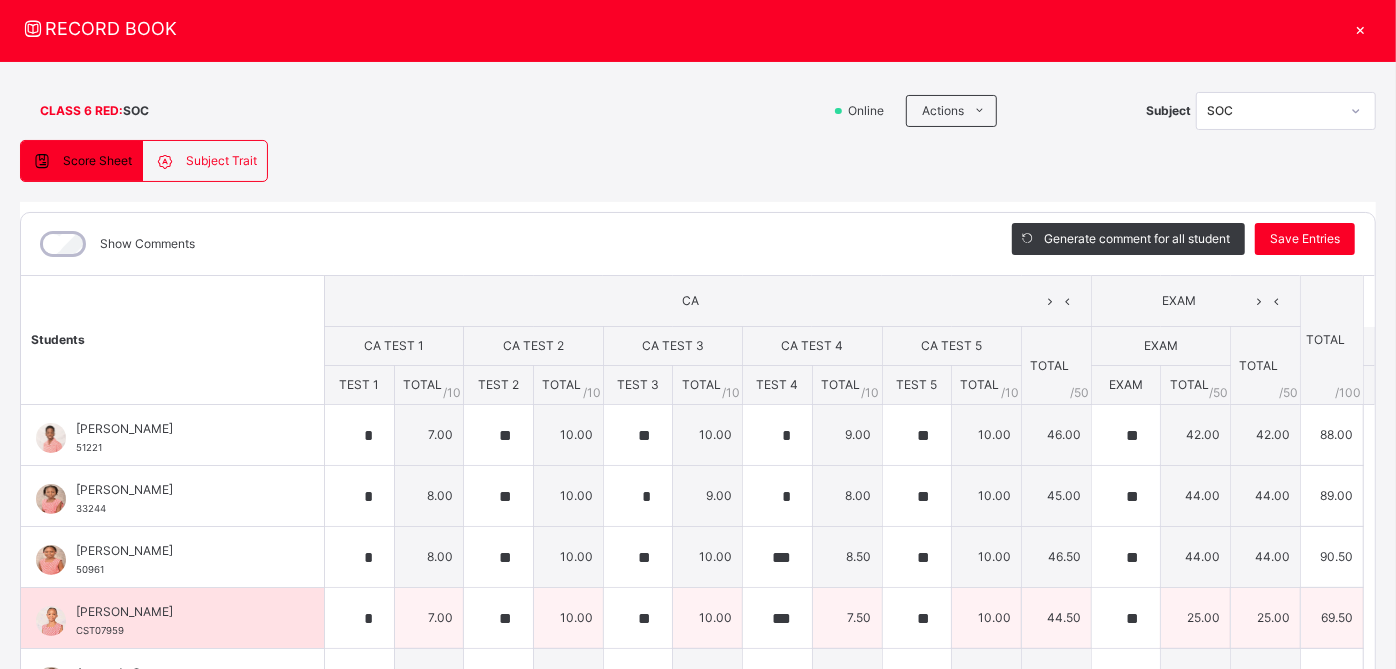 scroll, scrollTop: 49, scrollLeft: 0, axis: vertical 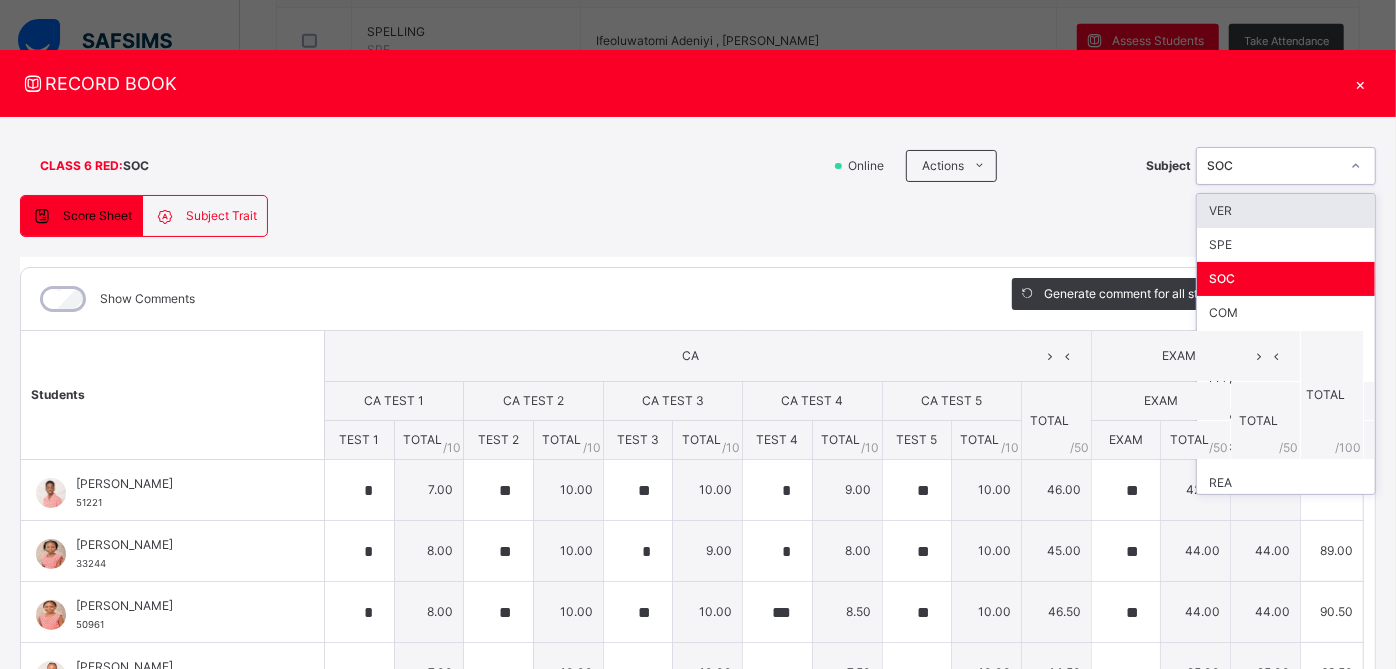 click 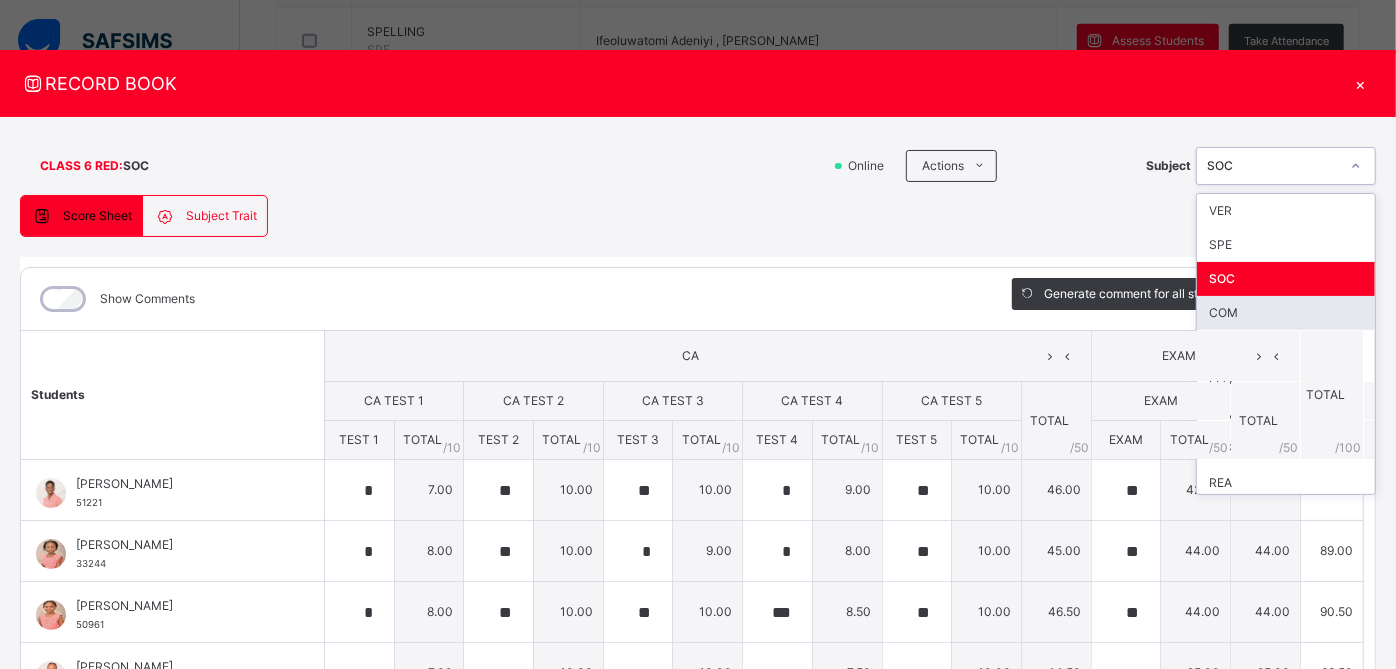 click on "COM" at bounding box center (1286, 313) 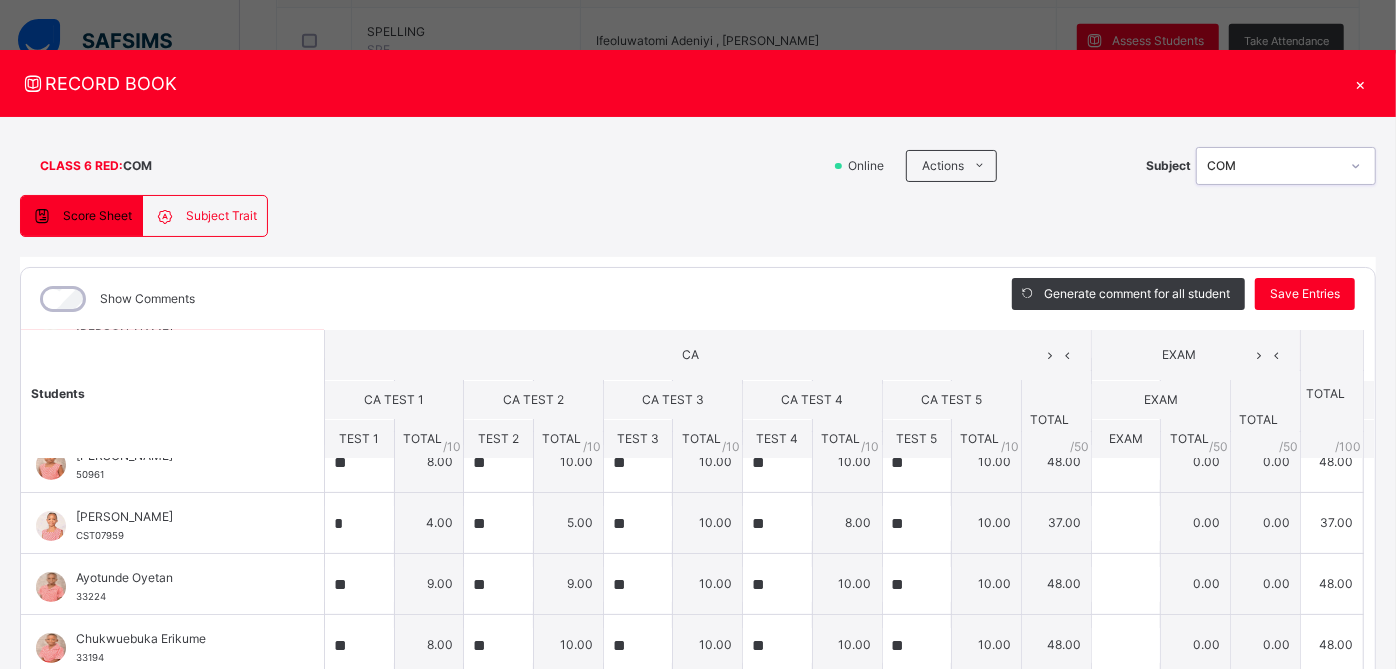 scroll, scrollTop: 0, scrollLeft: 0, axis: both 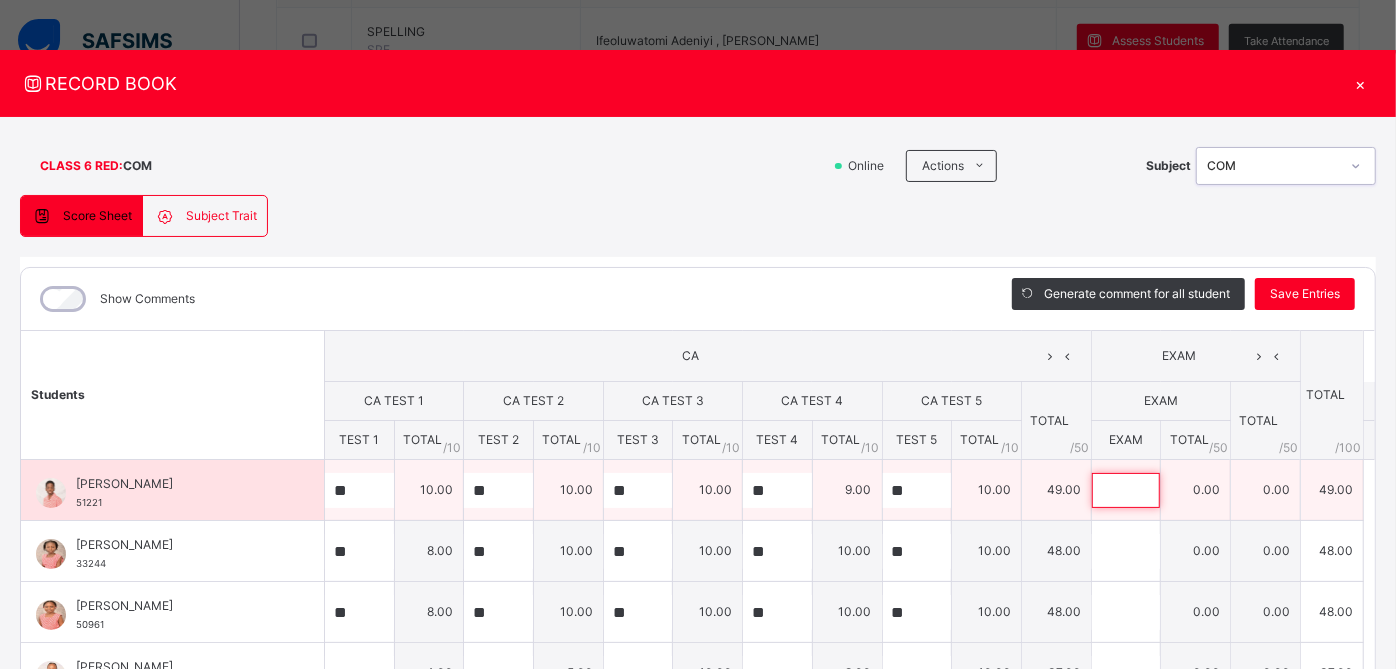 click at bounding box center (1126, 490) 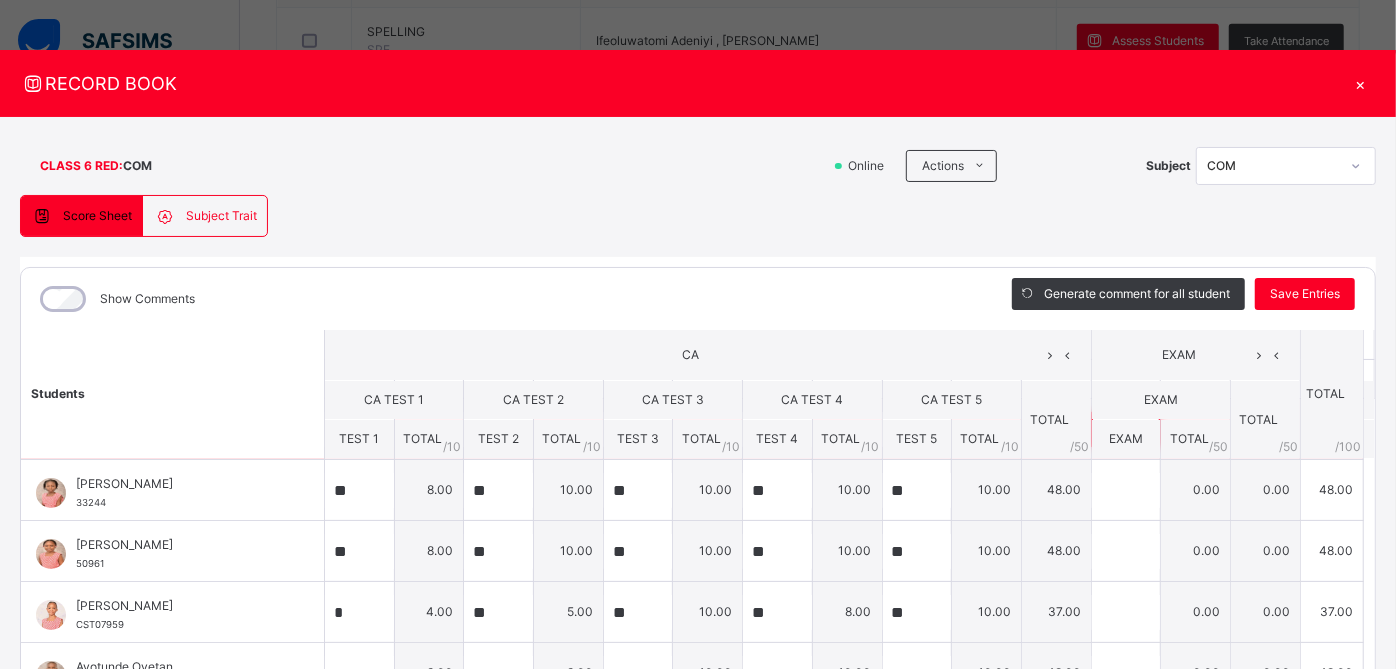 scroll, scrollTop: 0, scrollLeft: 0, axis: both 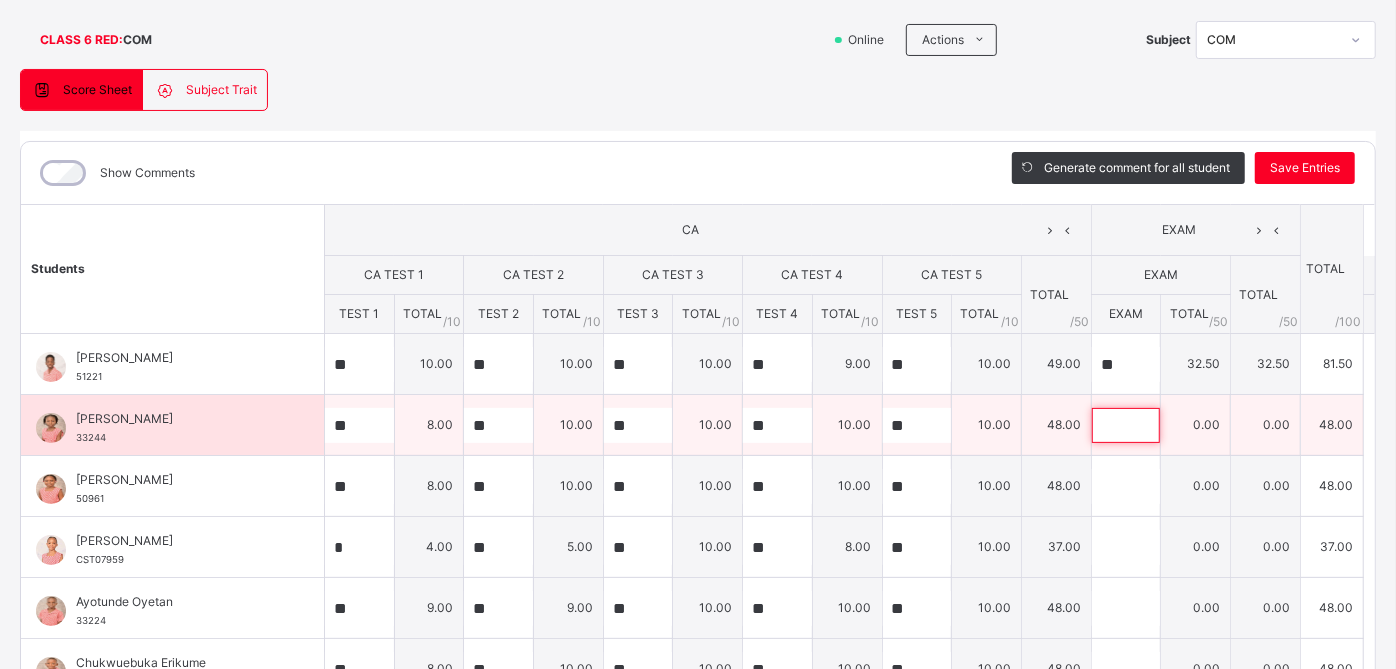 click at bounding box center [1126, 425] 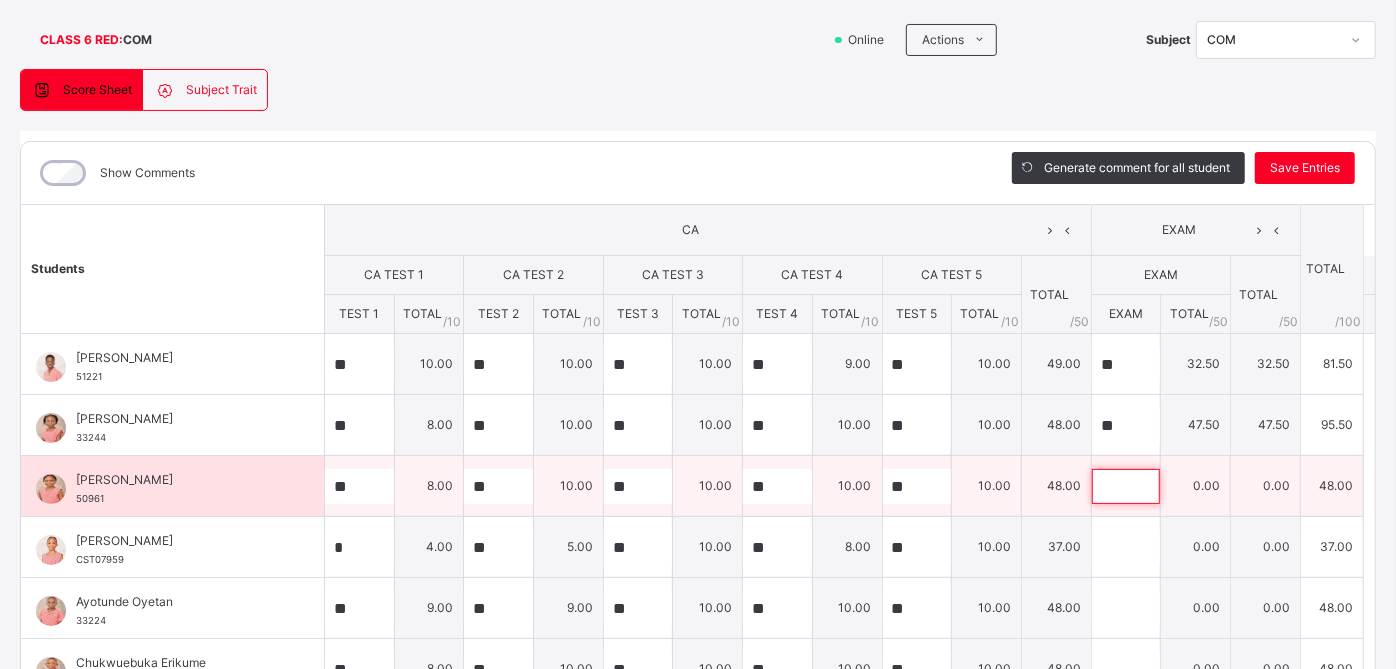 click at bounding box center [1126, 486] 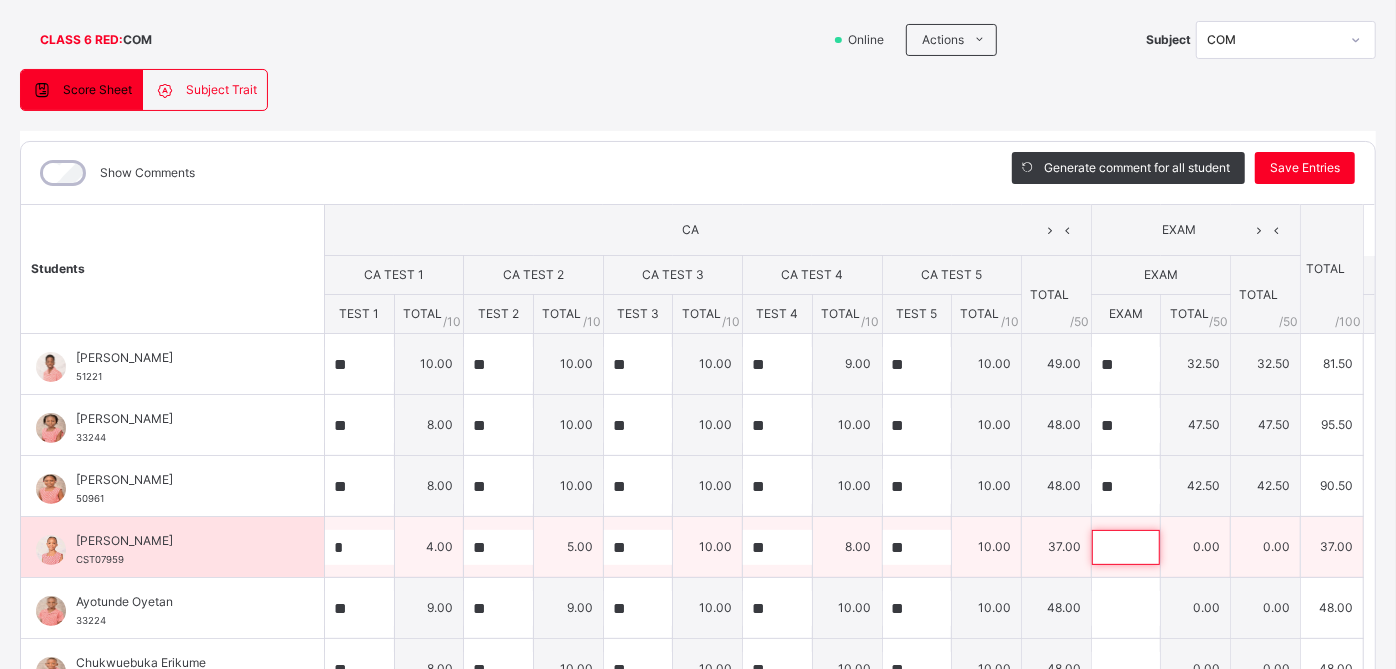 click at bounding box center (1126, 547) 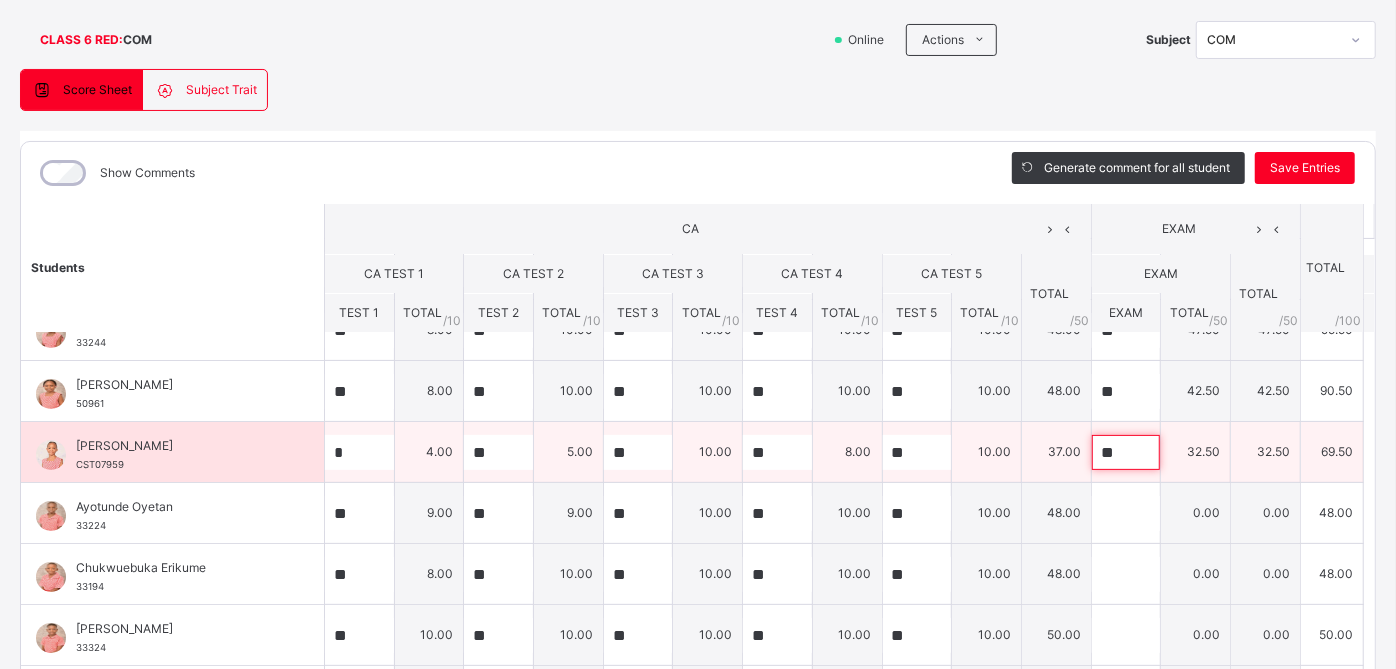 scroll, scrollTop: 137, scrollLeft: 0, axis: vertical 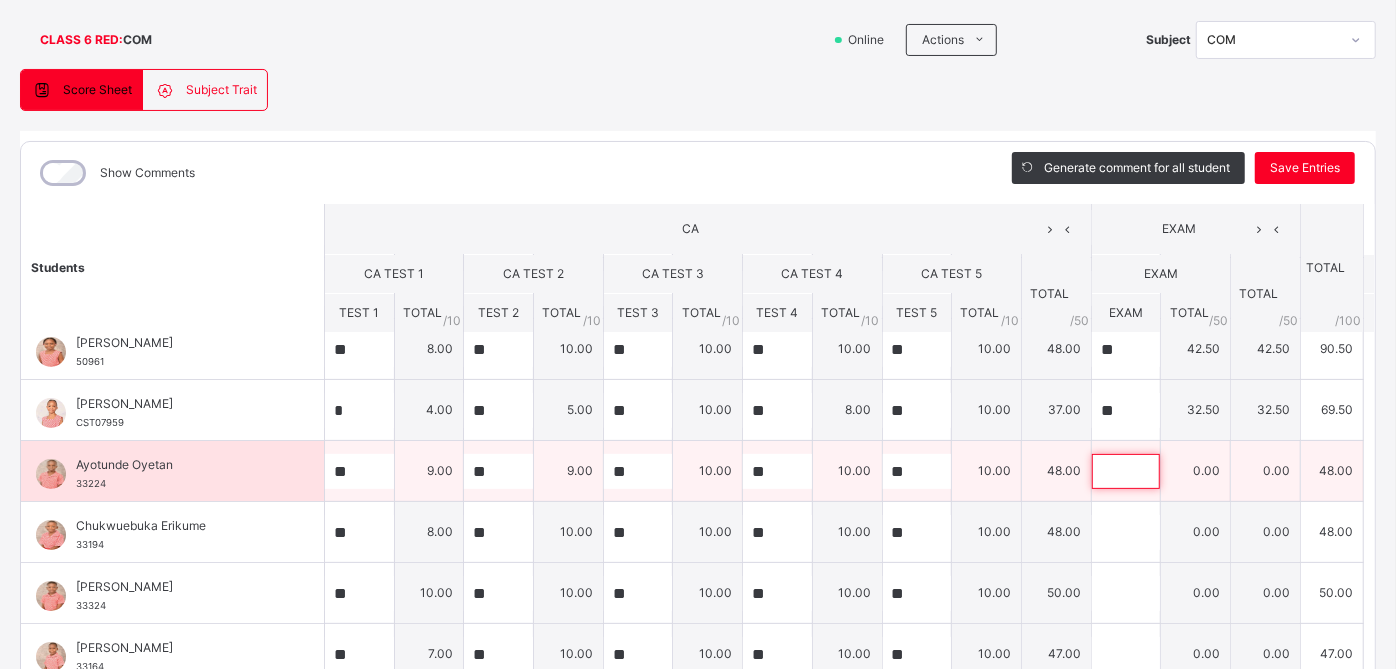 click at bounding box center (1126, 471) 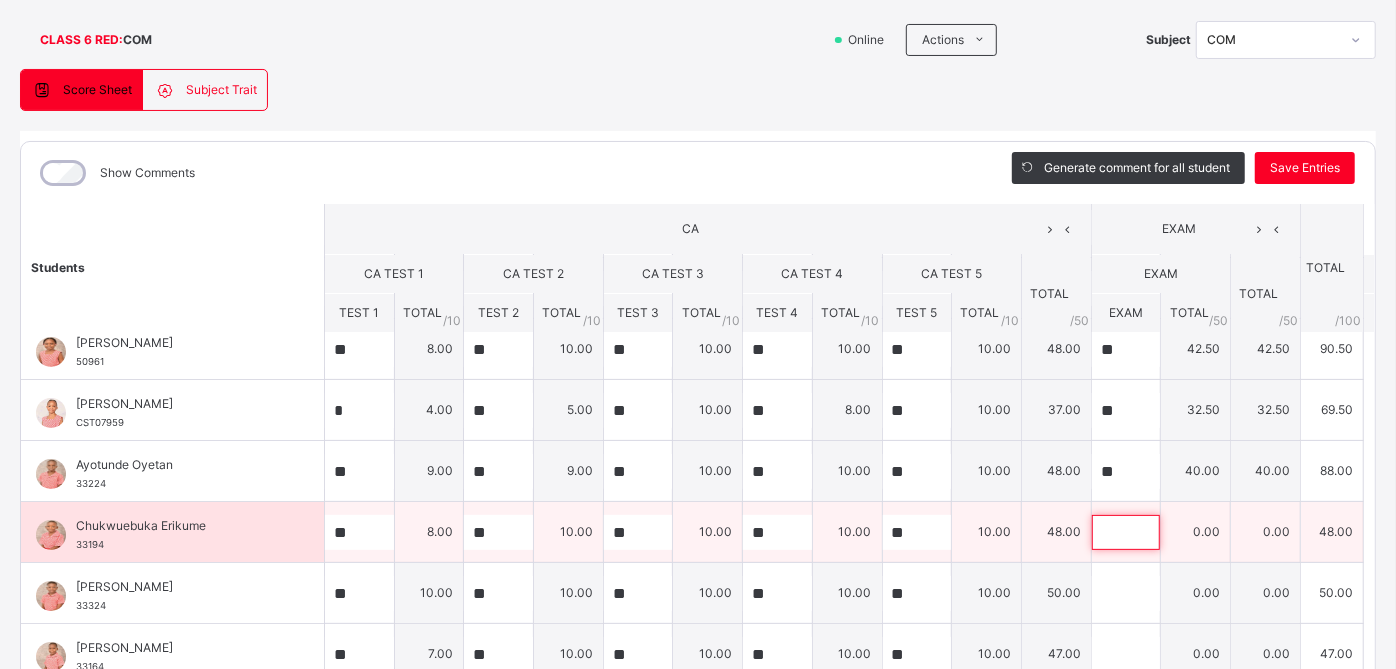 click at bounding box center [1126, 532] 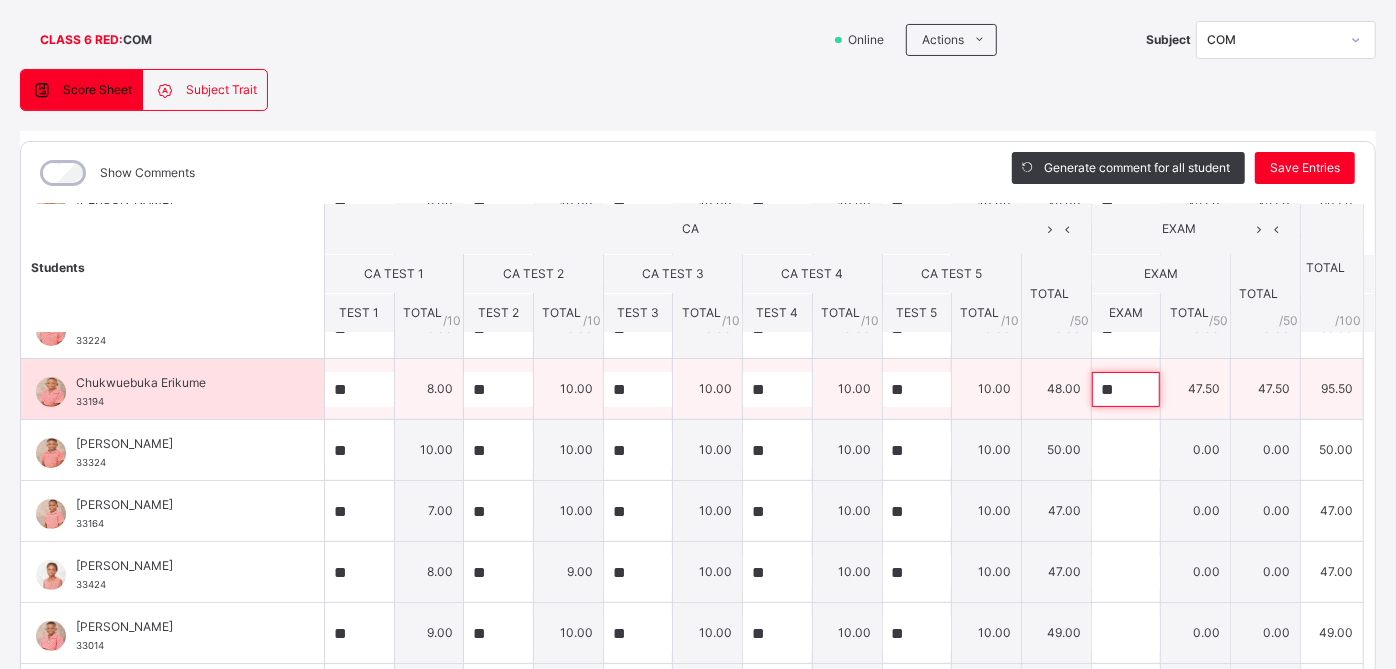 scroll, scrollTop: 322, scrollLeft: 0, axis: vertical 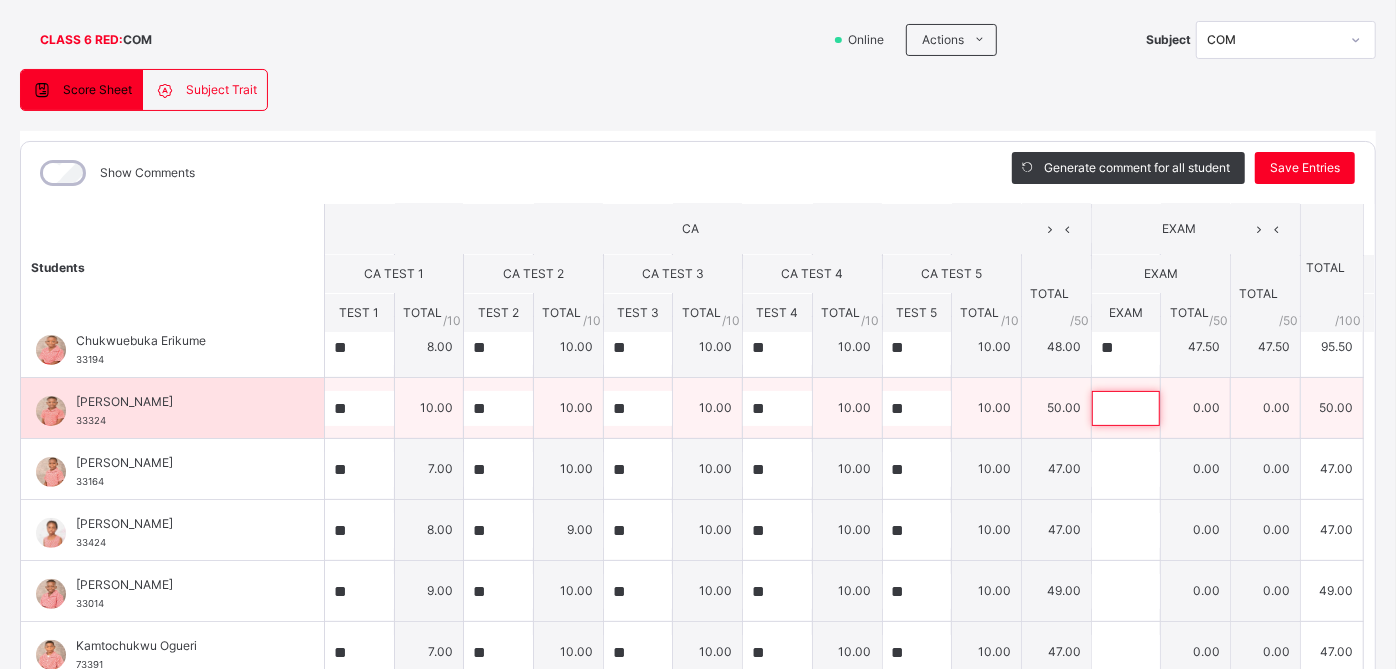 click at bounding box center [1126, 408] 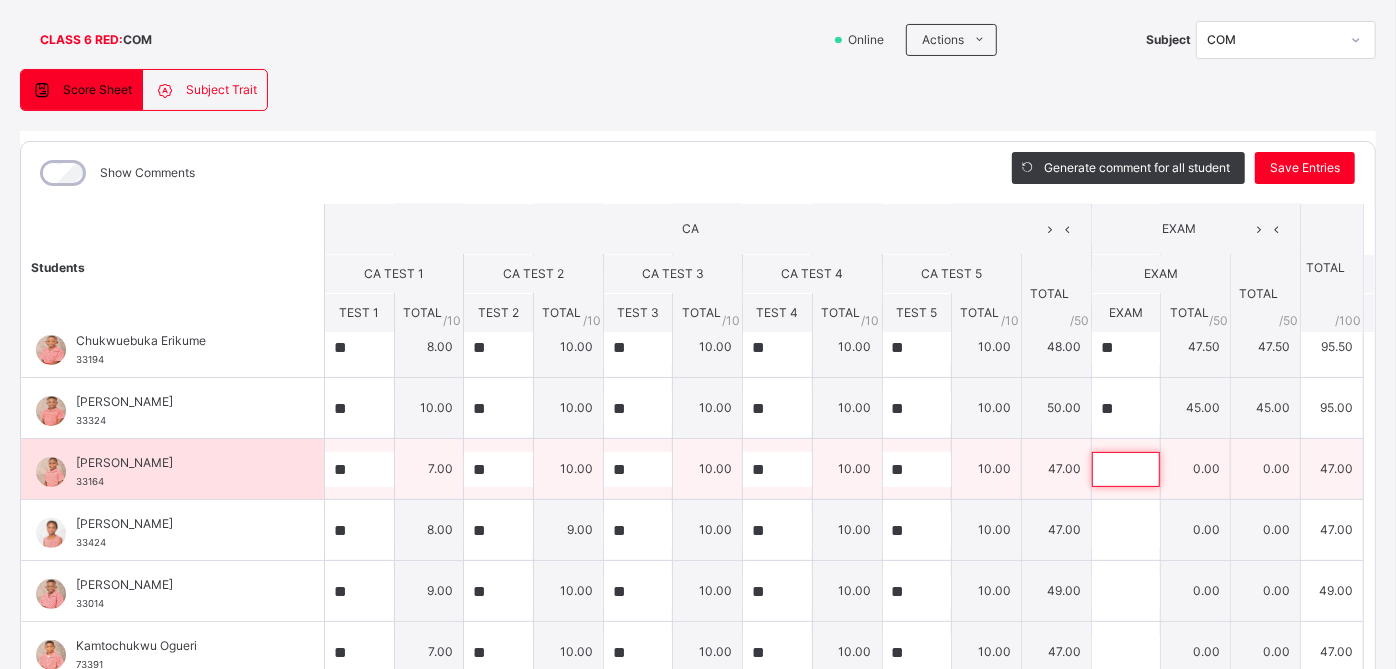 click at bounding box center (1126, 469) 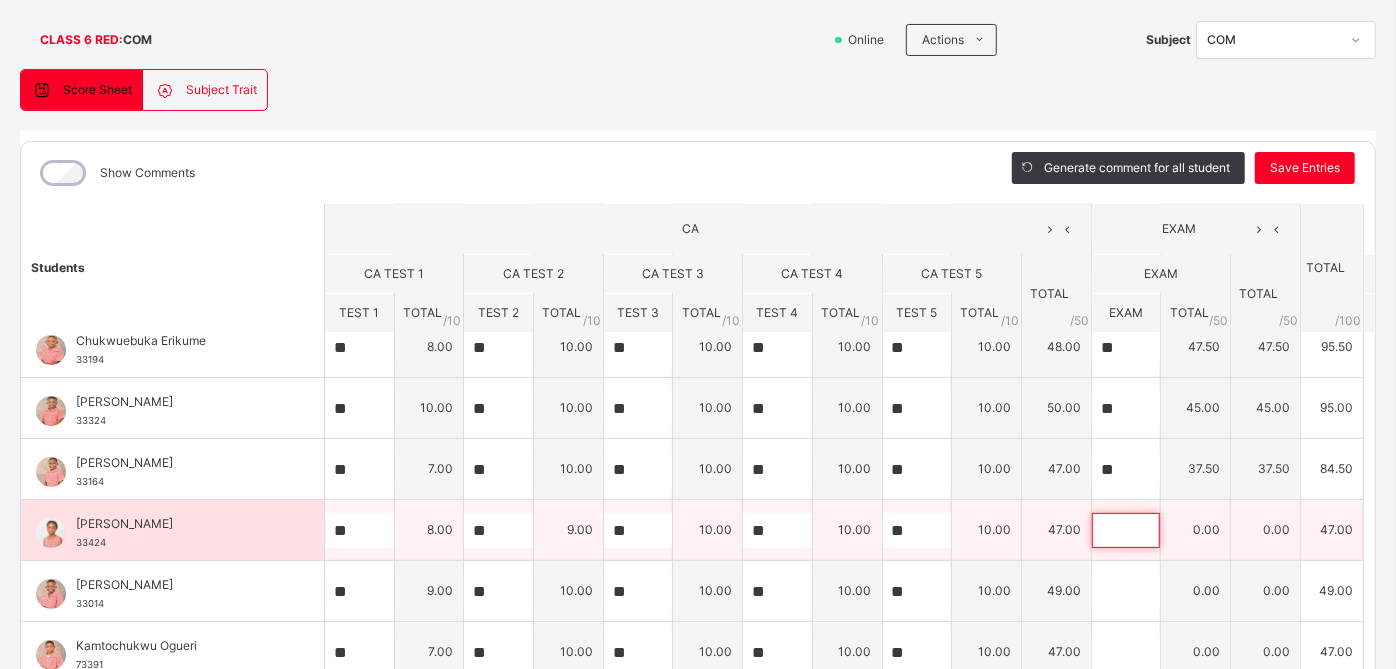 click at bounding box center (1126, 530) 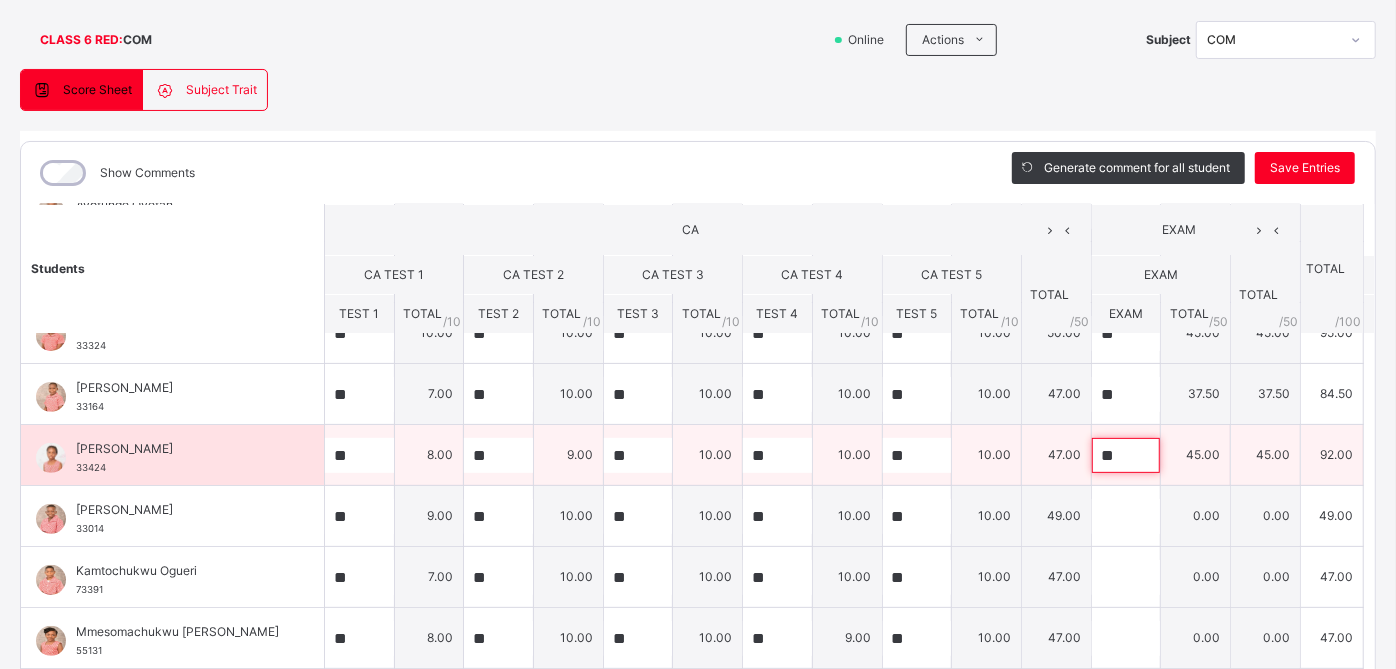 scroll, scrollTop: 428, scrollLeft: 0, axis: vertical 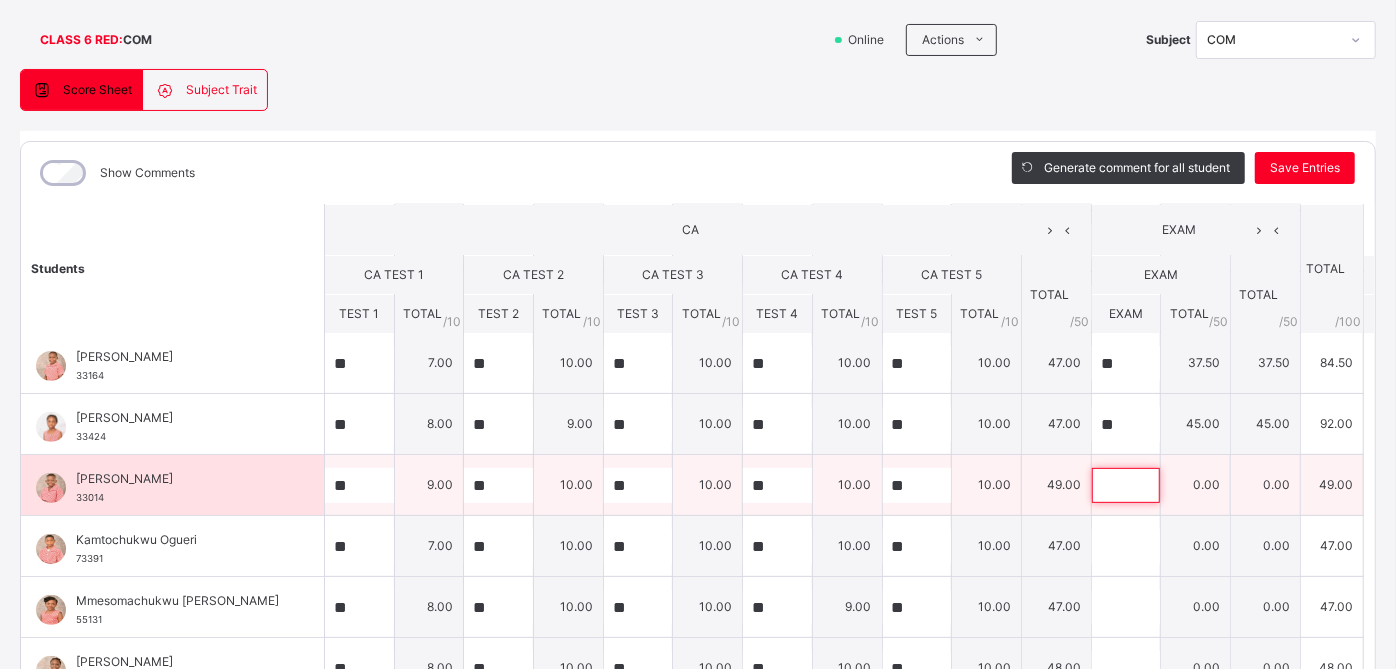 click at bounding box center [1126, 485] 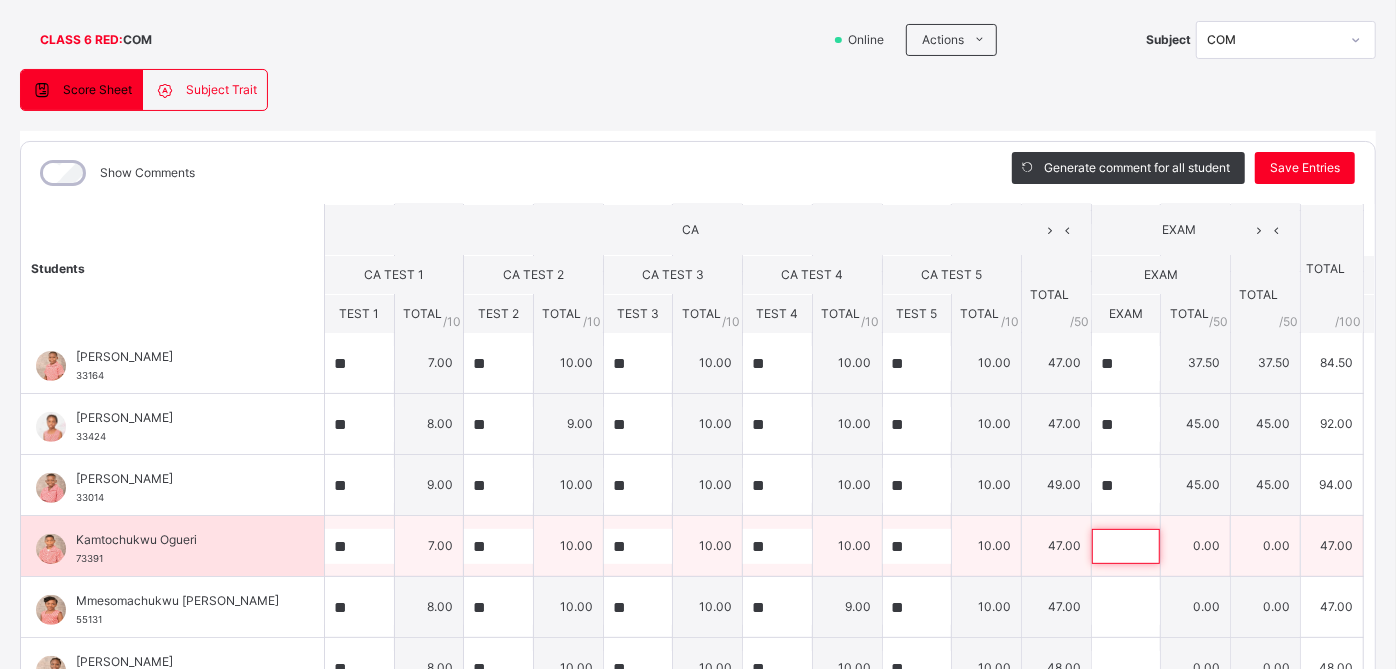 click at bounding box center [1126, 546] 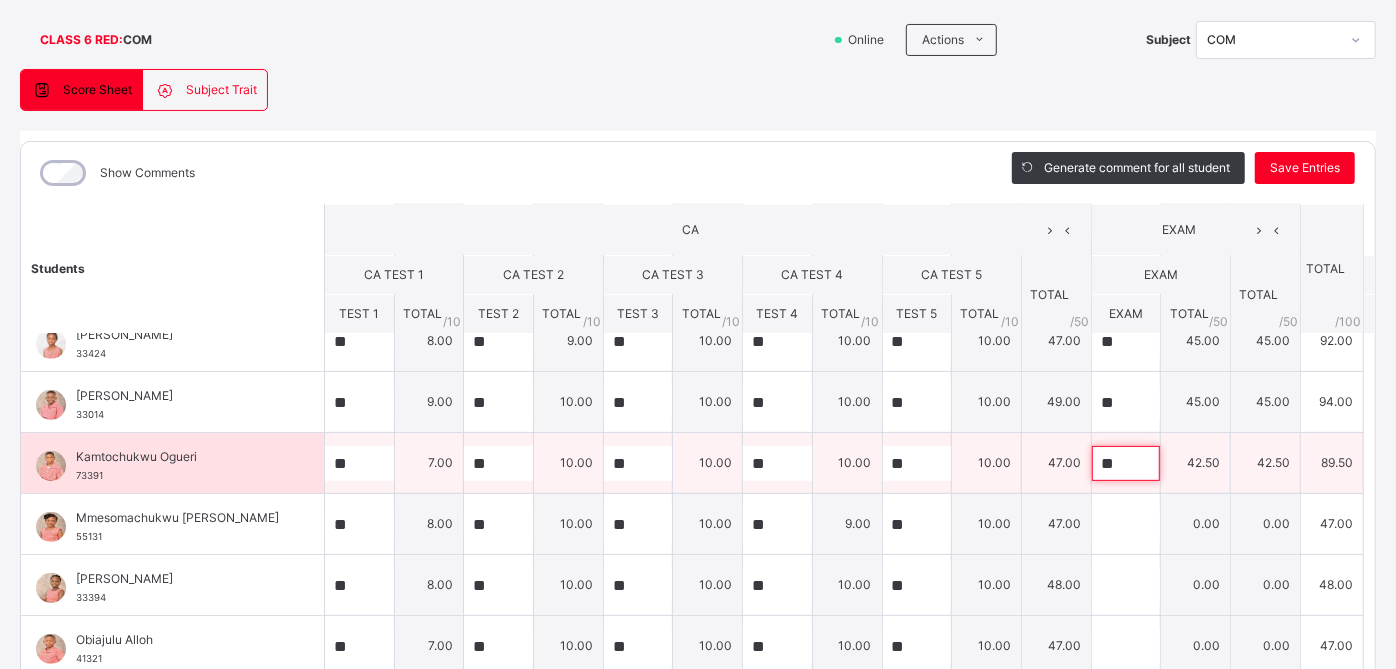 scroll, scrollTop: 528, scrollLeft: 0, axis: vertical 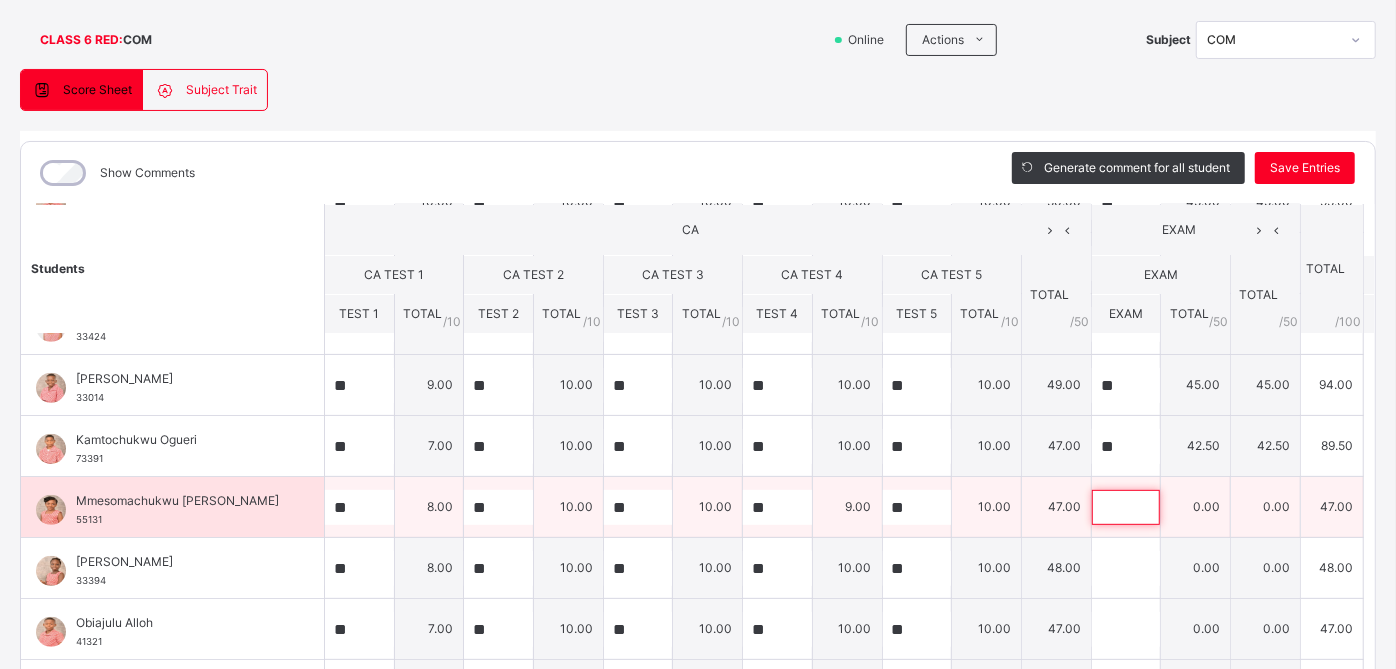 click at bounding box center (1126, 507) 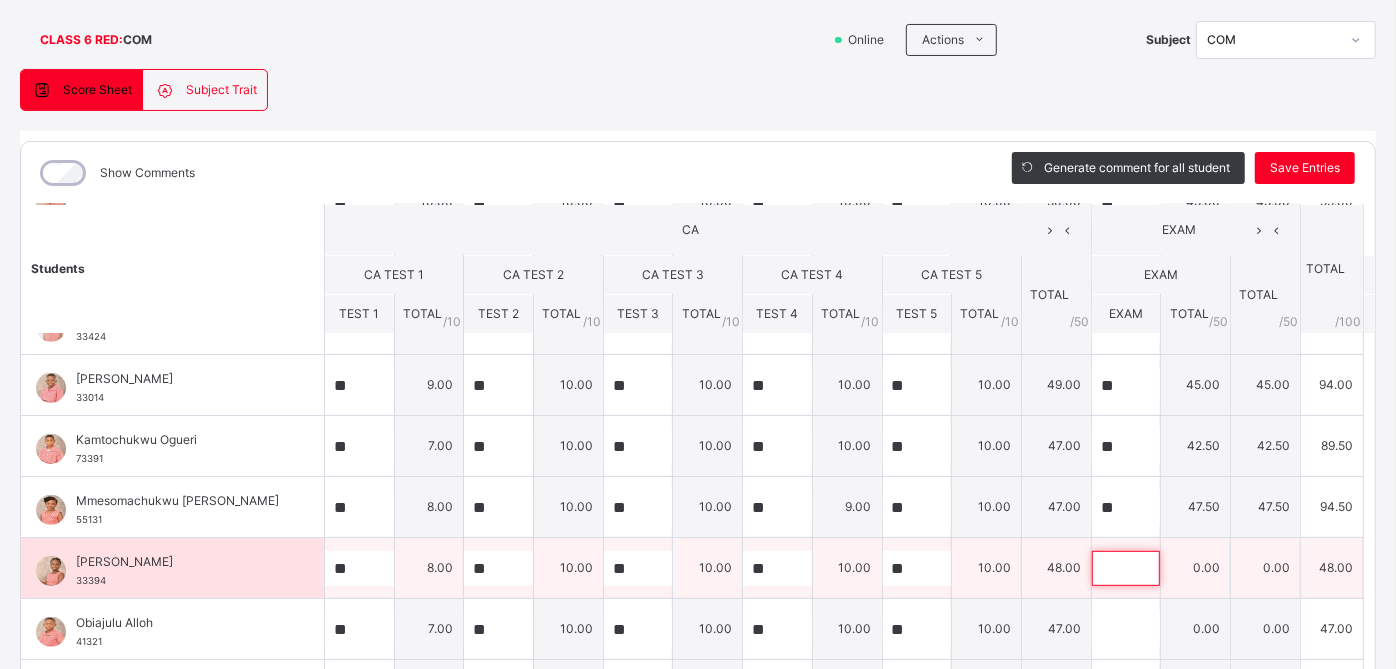 click at bounding box center (1126, 568) 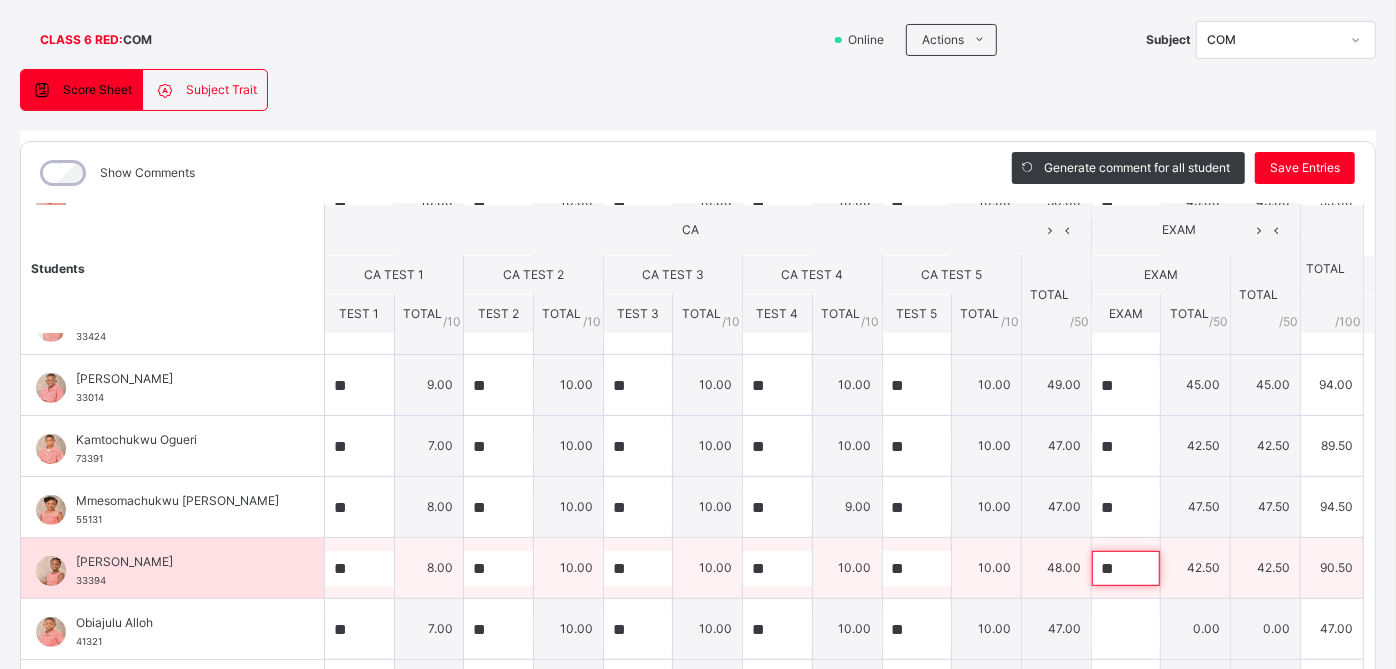 scroll, scrollTop: 540, scrollLeft: 0, axis: vertical 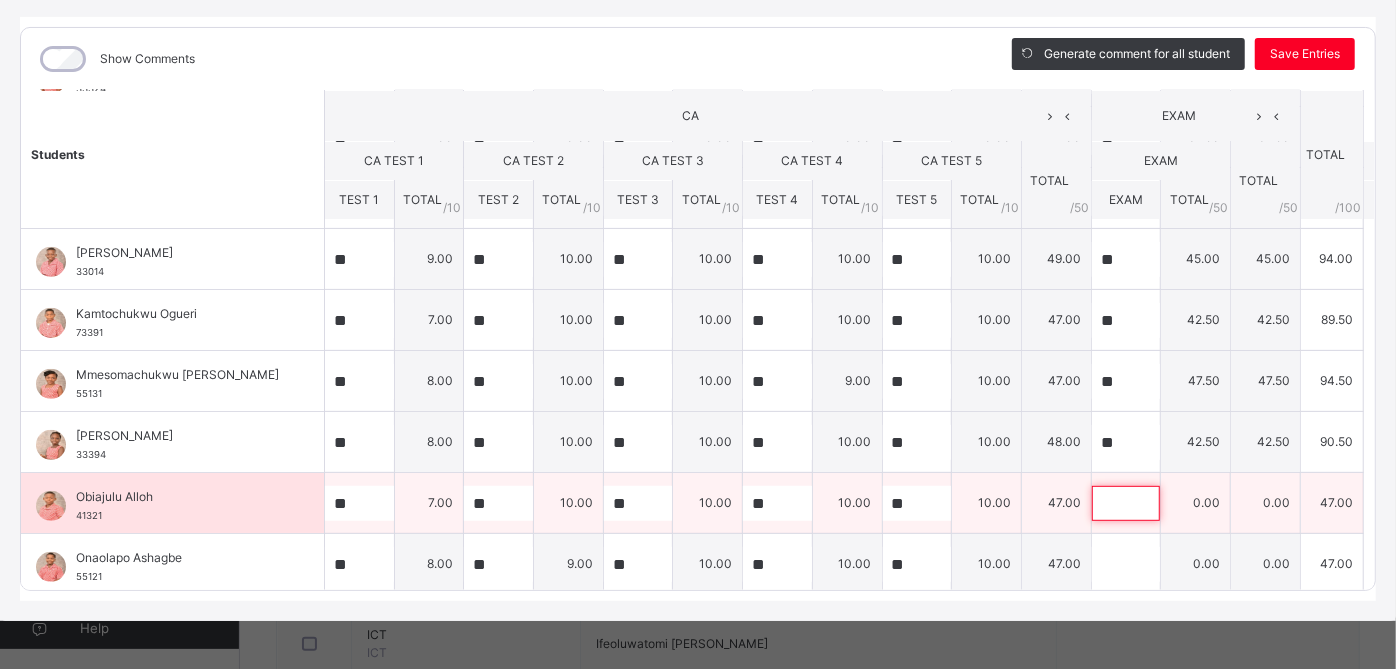 click at bounding box center [1126, 503] 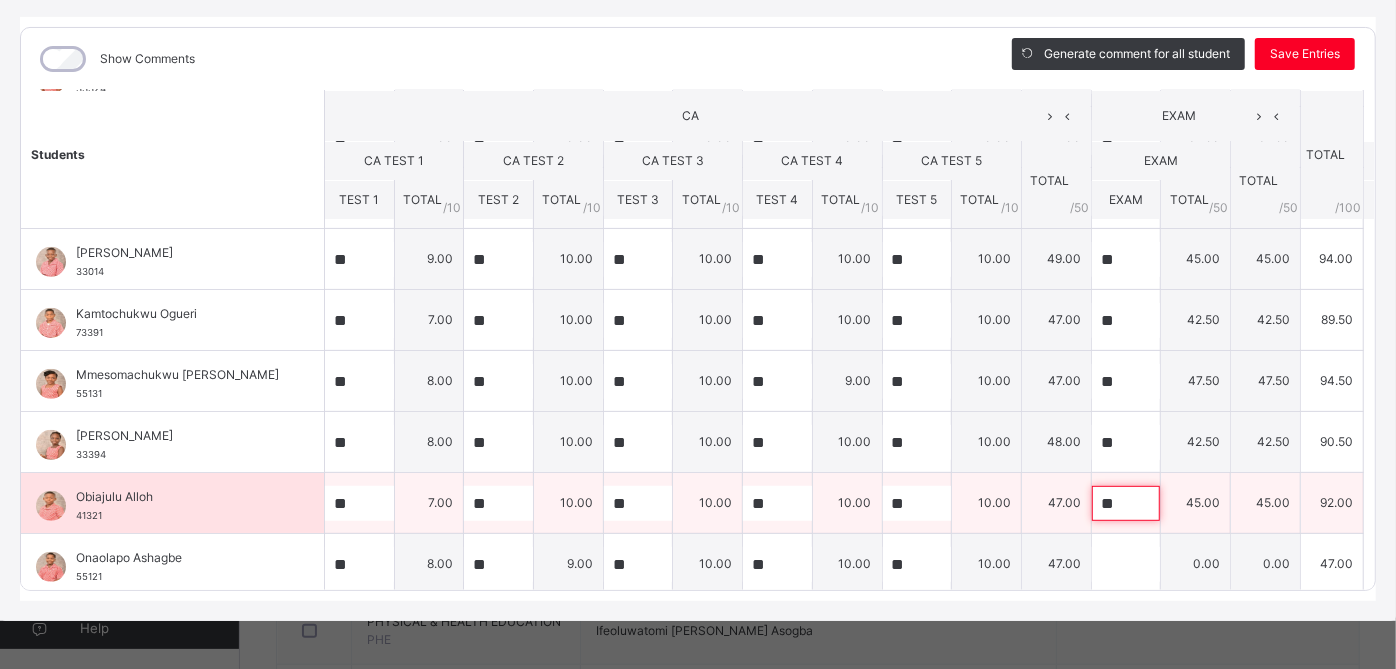 scroll, scrollTop: 854, scrollLeft: 0, axis: vertical 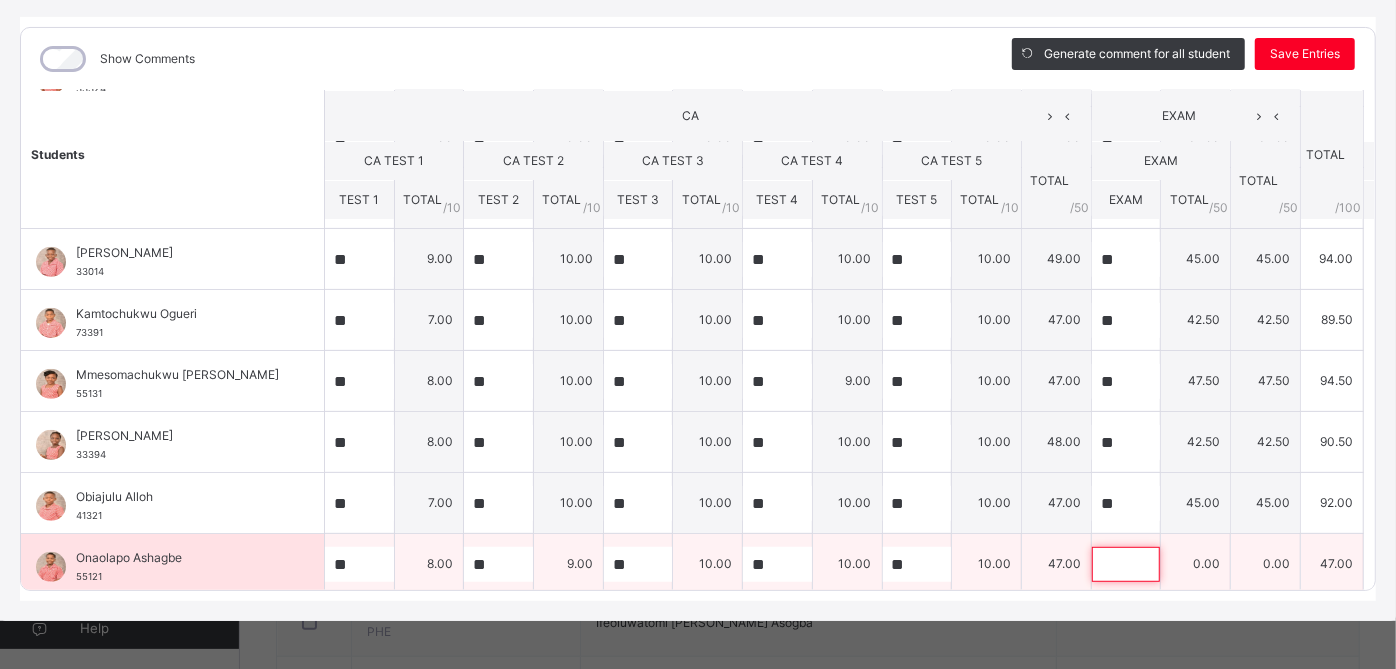 click at bounding box center (1126, 564) 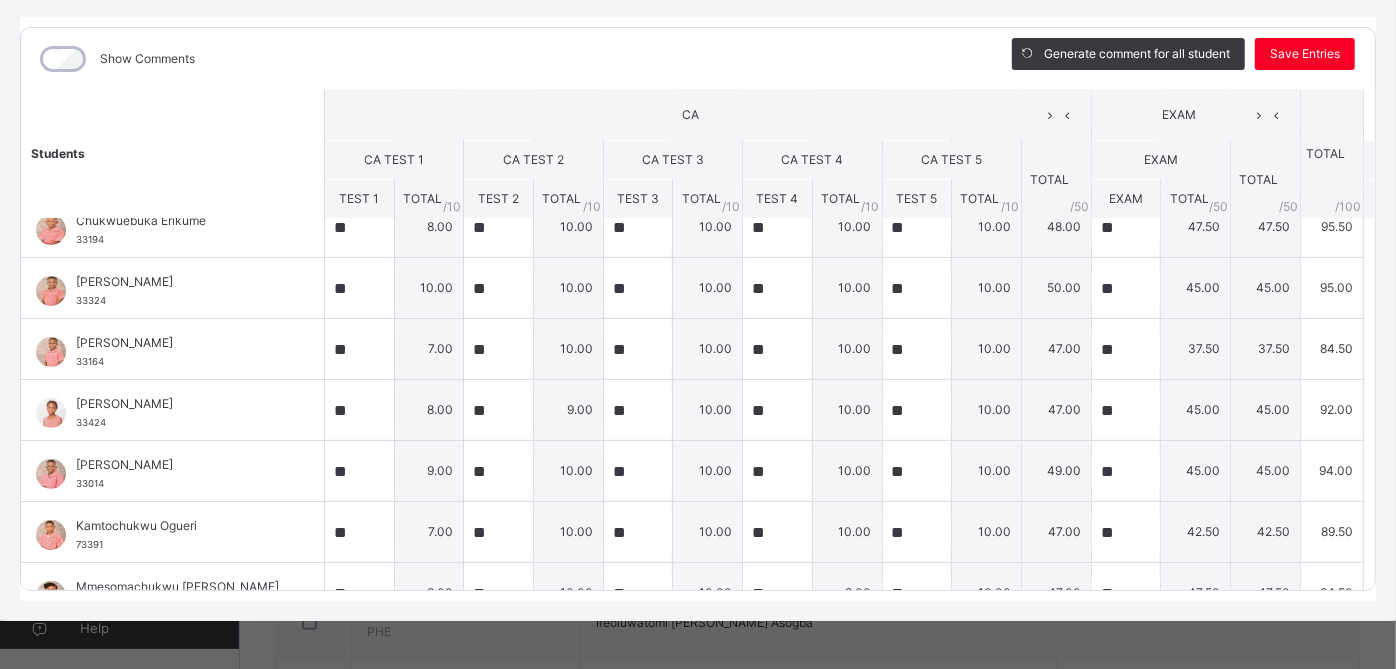 scroll, scrollTop: 540, scrollLeft: 0, axis: vertical 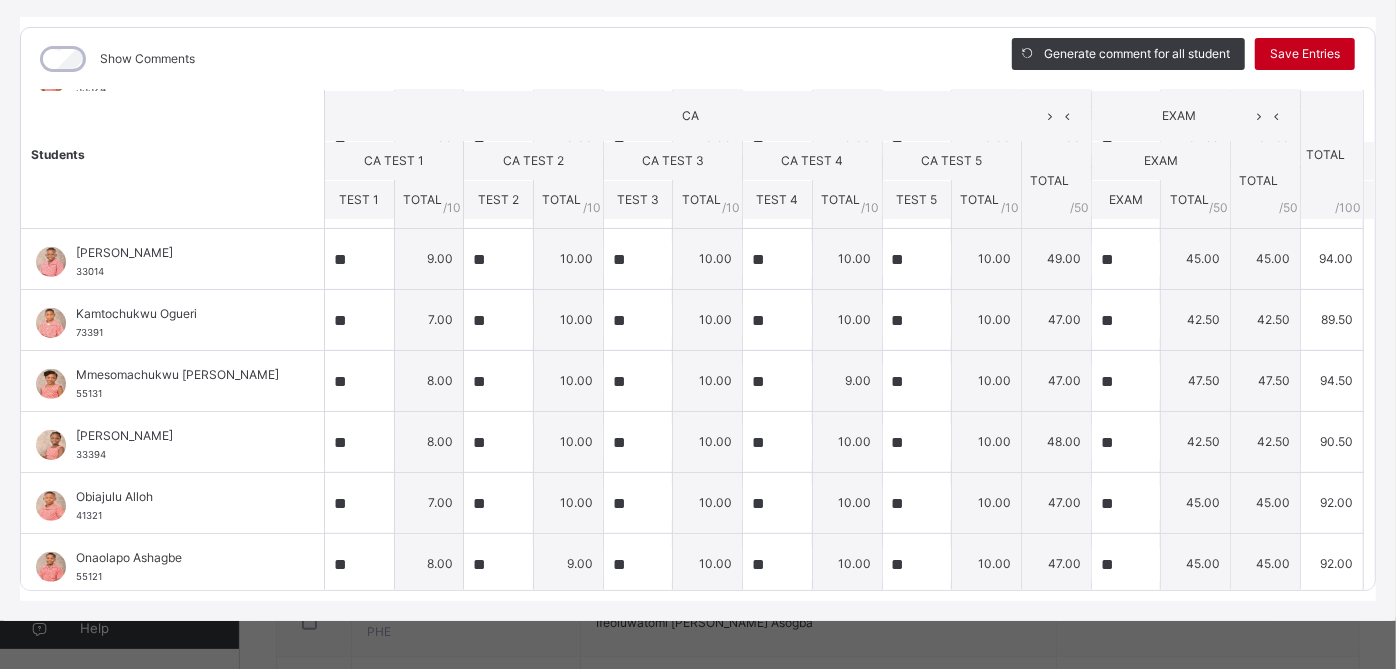 click on "Save Entries" at bounding box center (1305, 54) 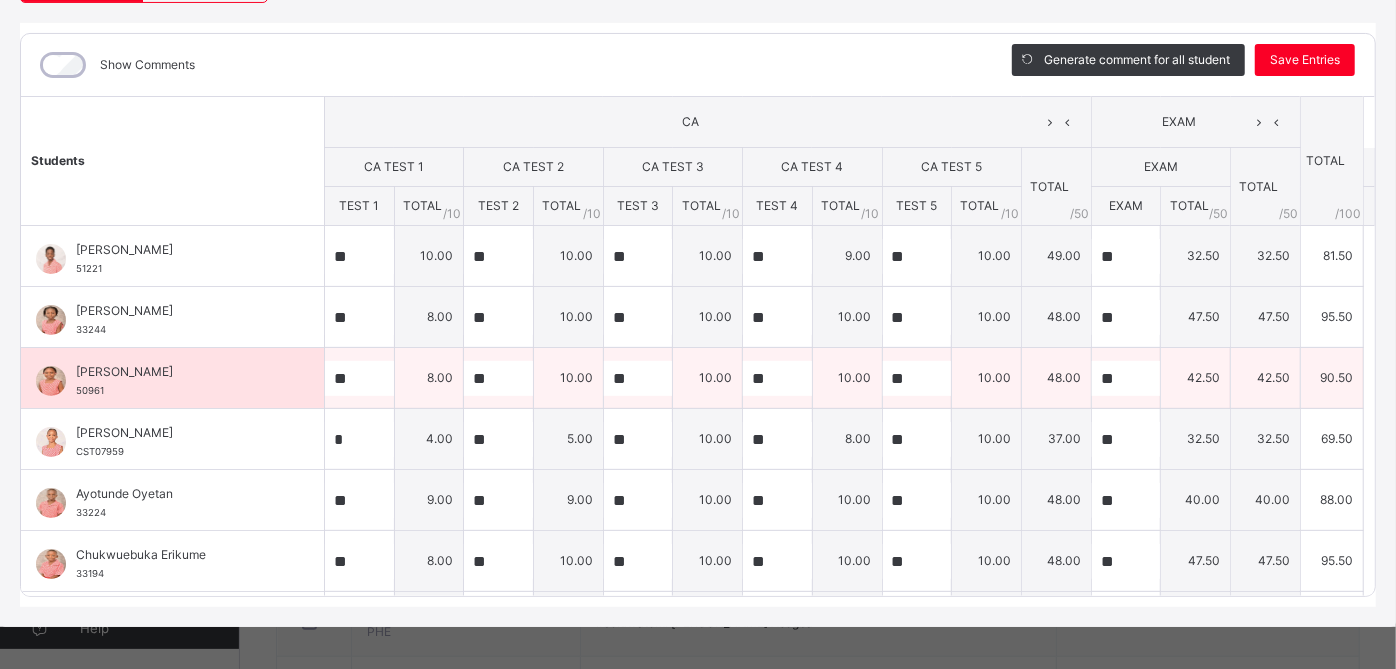 scroll, scrollTop: 240, scrollLeft: 0, axis: vertical 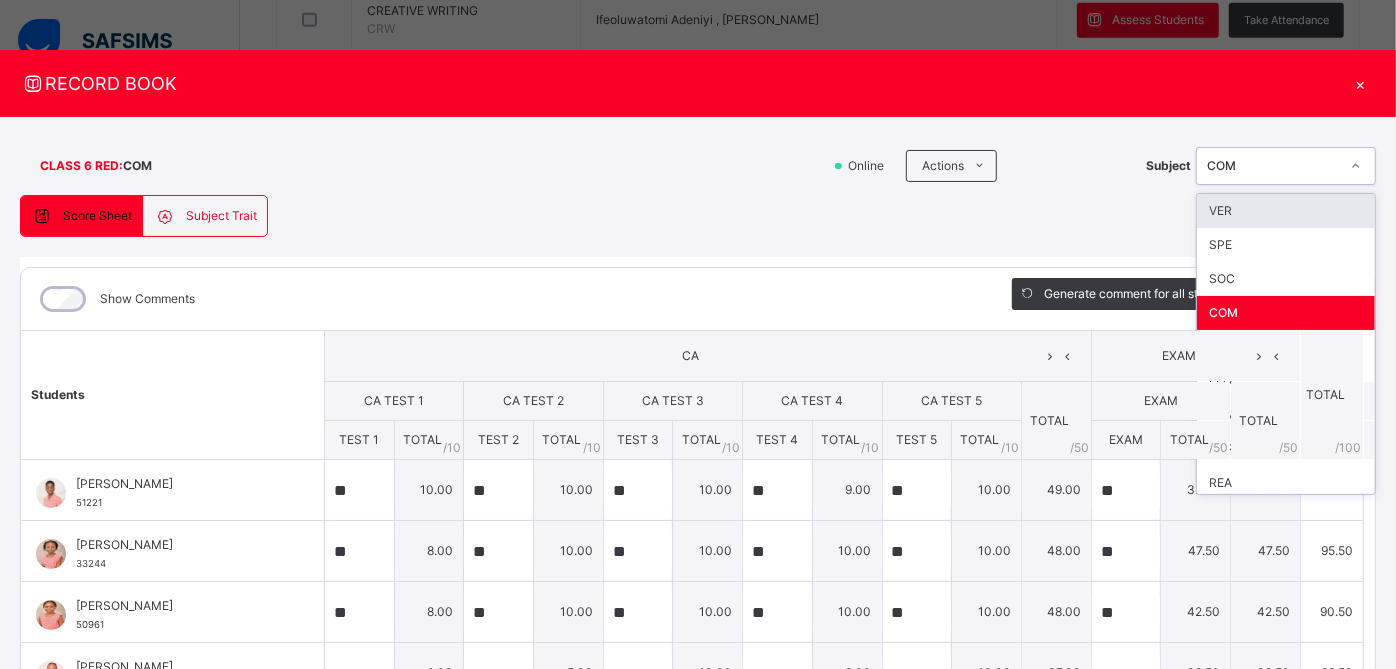 click 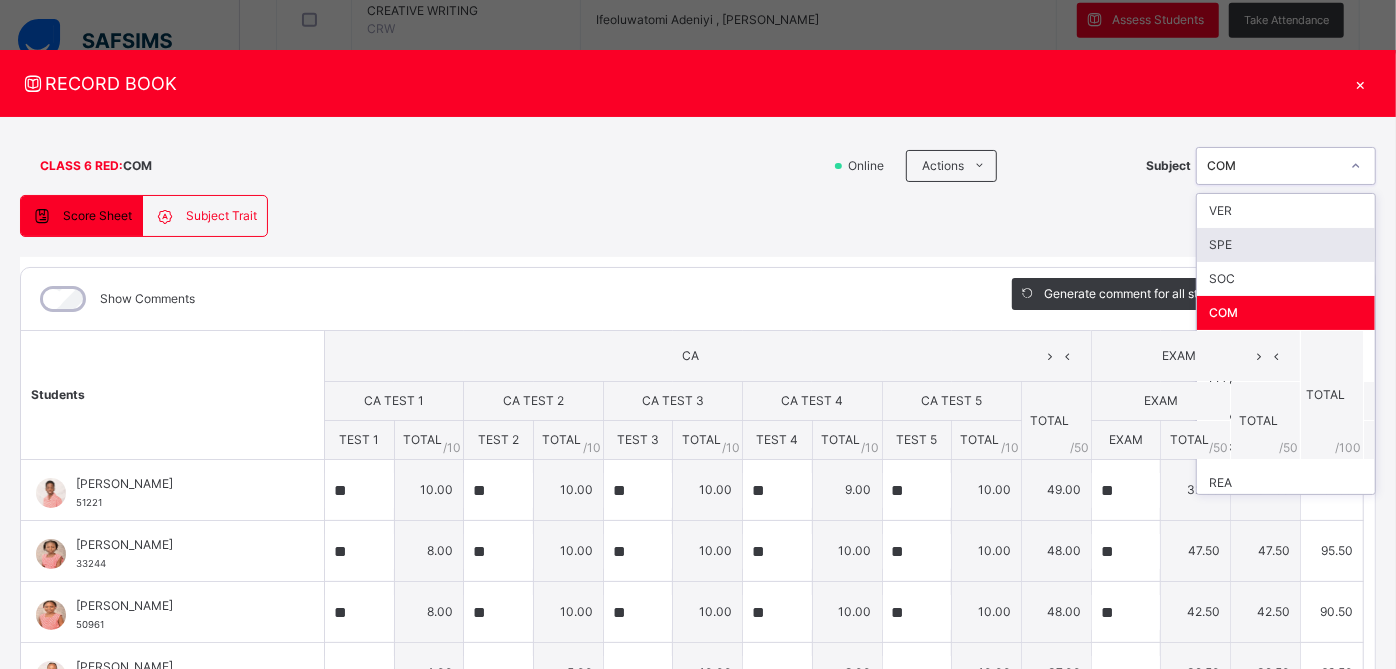 scroll, scrollTop: 40, scrollLeft: 0, axis: vertical 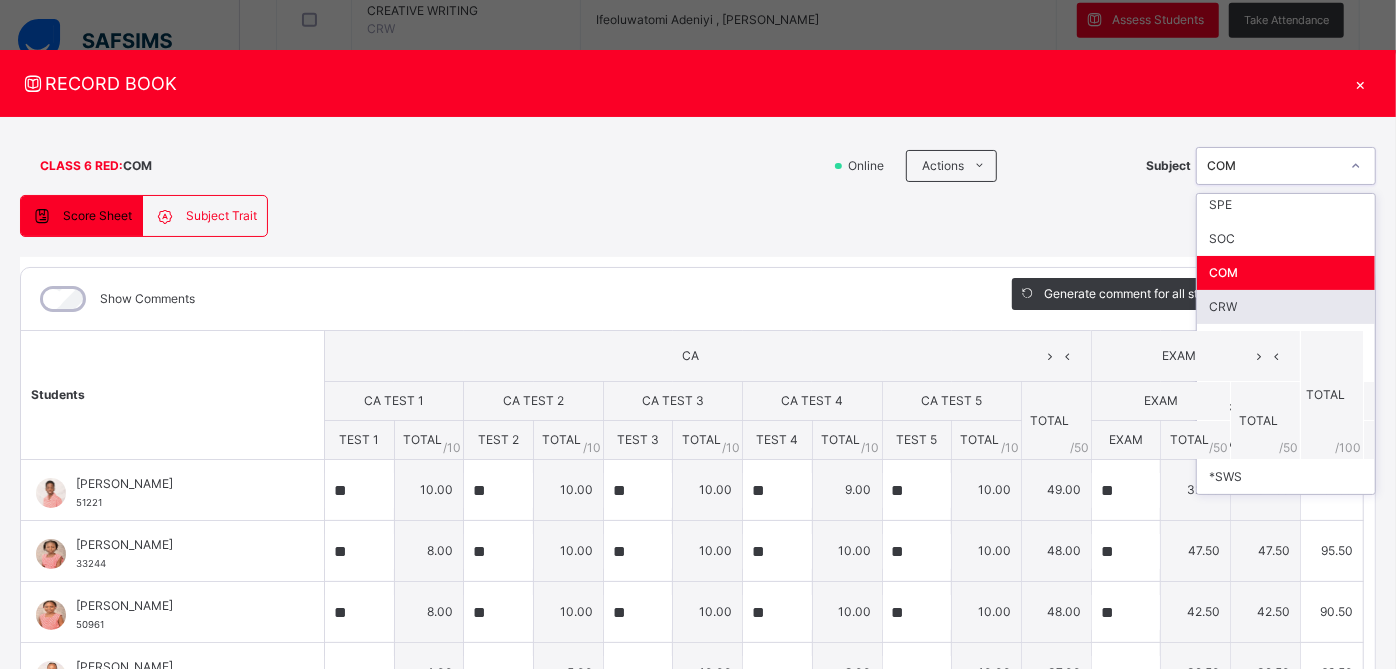 click on "CRW" at bounding box center (1286, 307) 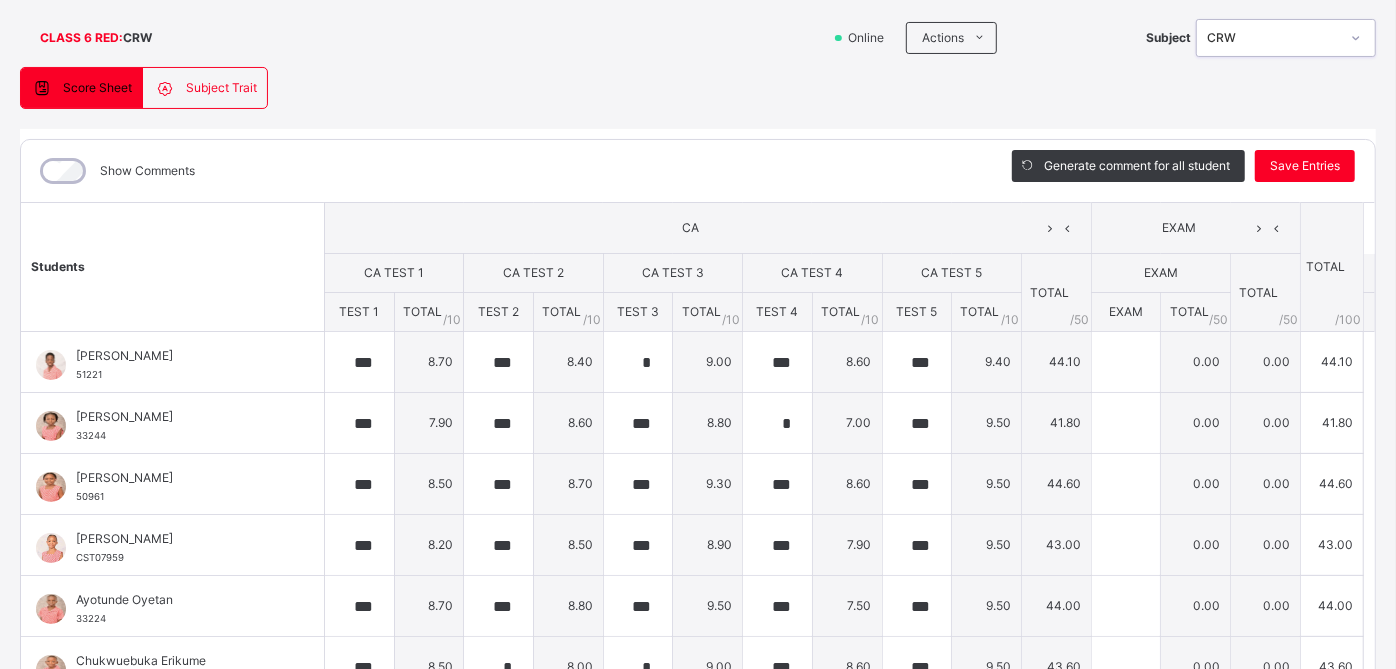scroll, scrollTop: 162, scrollLeft: 0, axis: vertical 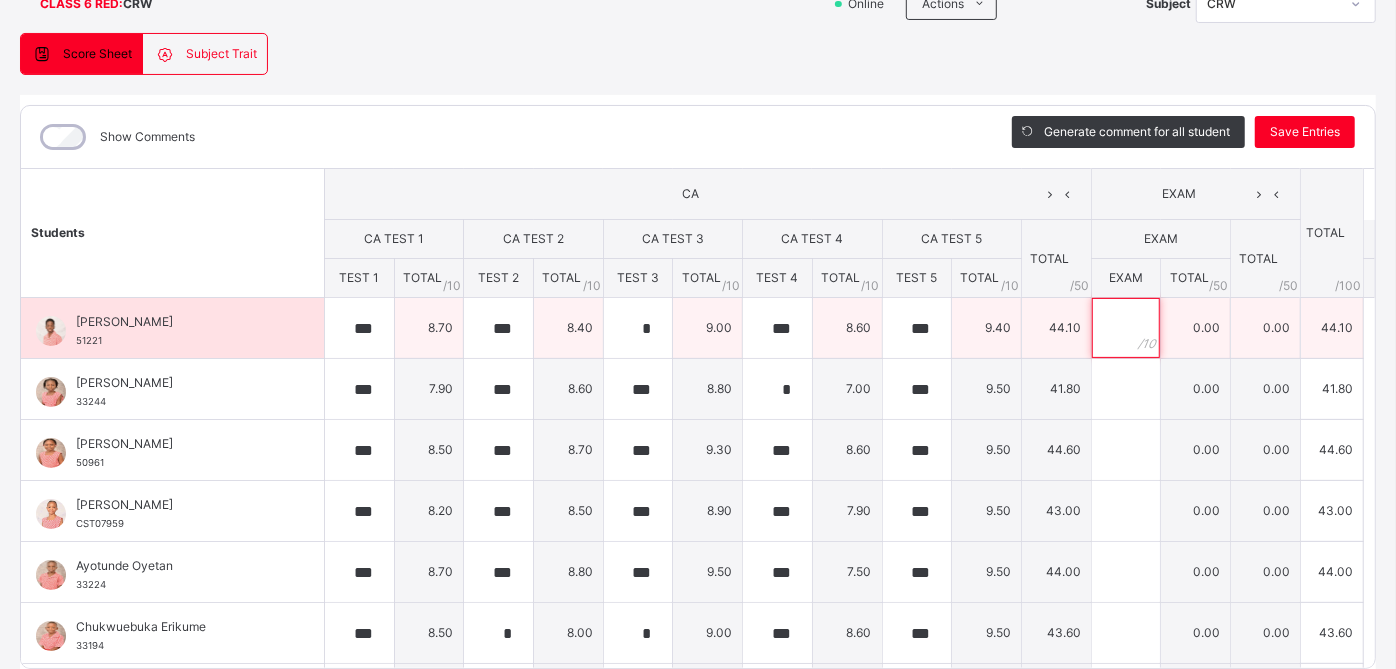 click at bounding box center [1126, 328] 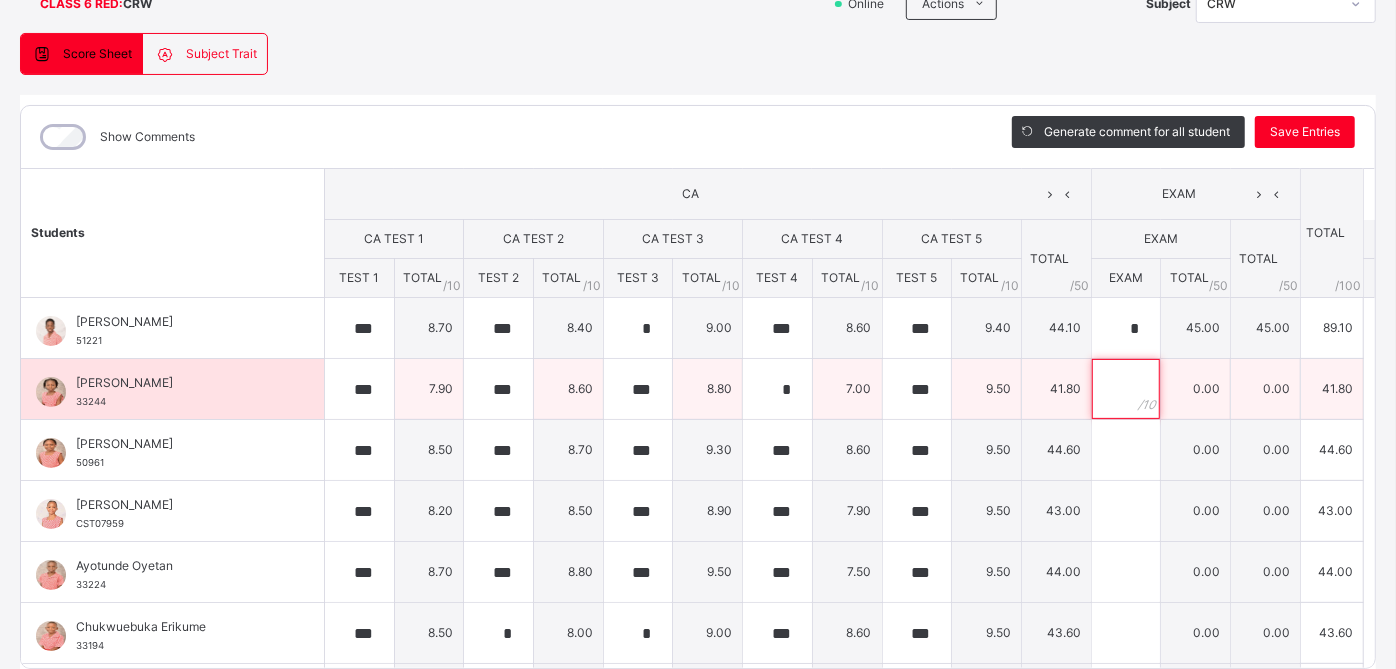 click at bounding box center (1126, 389) 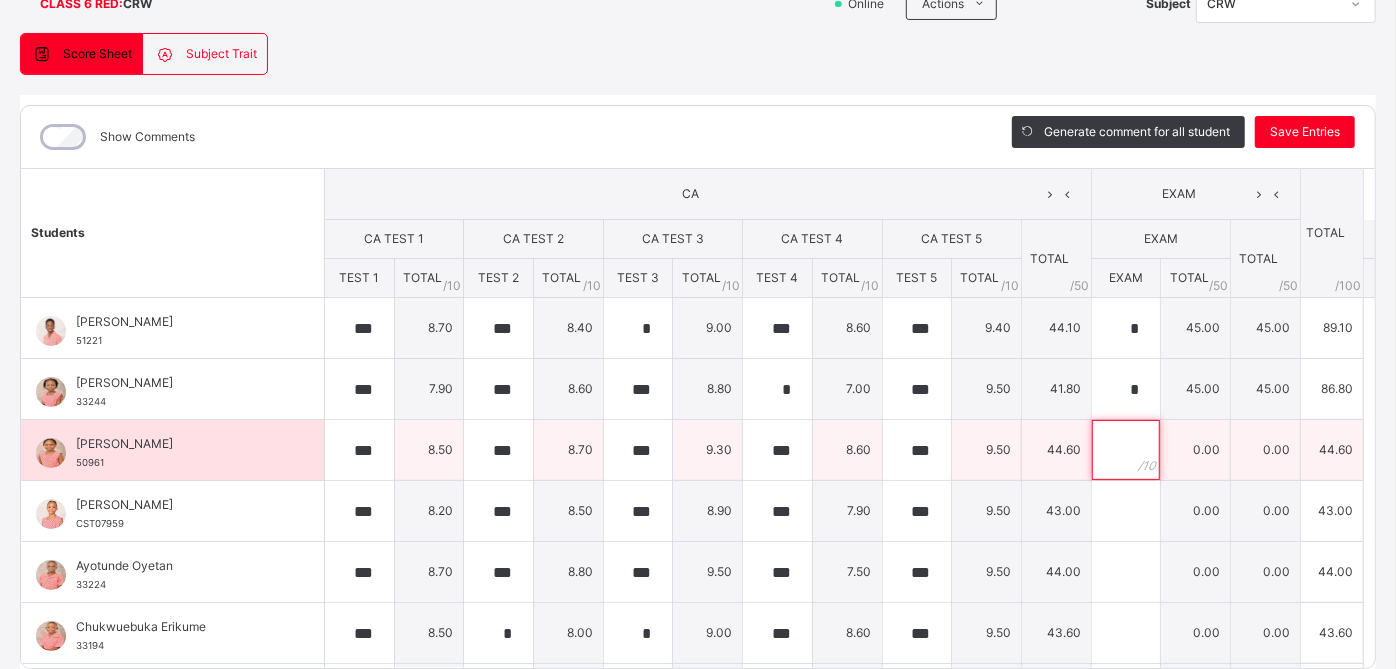 click at bounding box center [1126, 450] 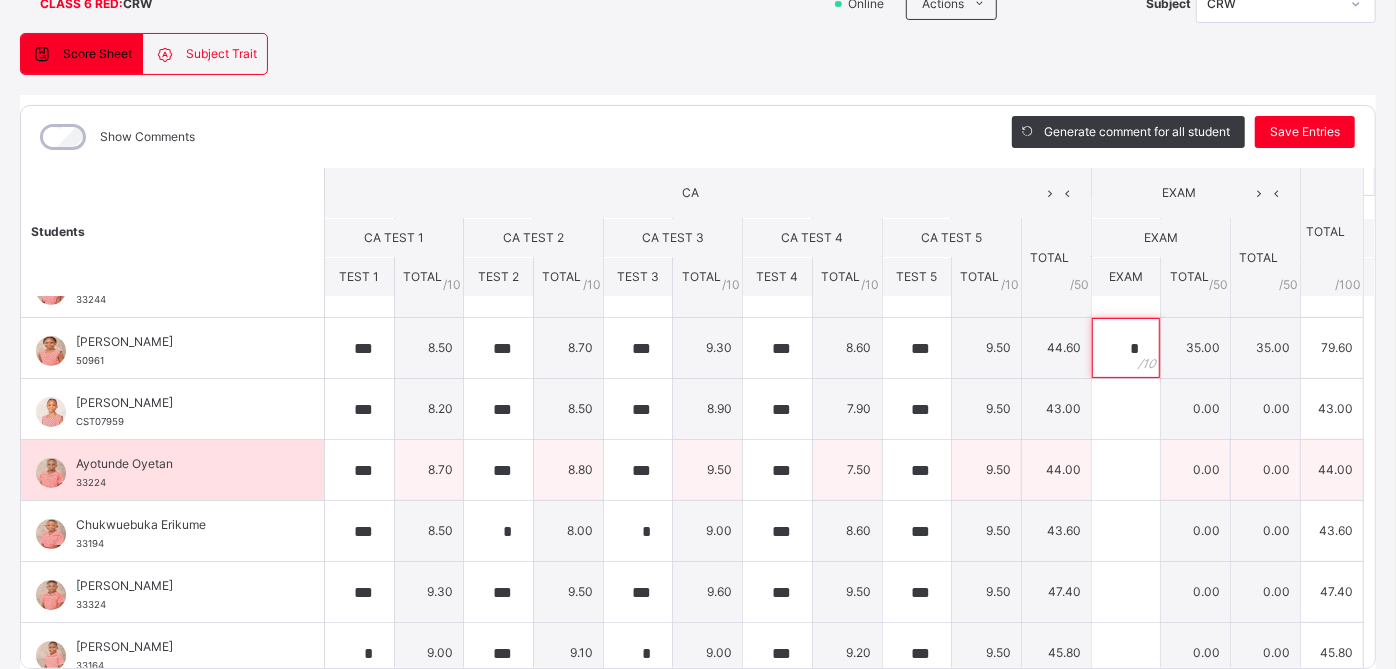 scroll, scrollTop: 108, scrollLeft: 0, axis: vertical 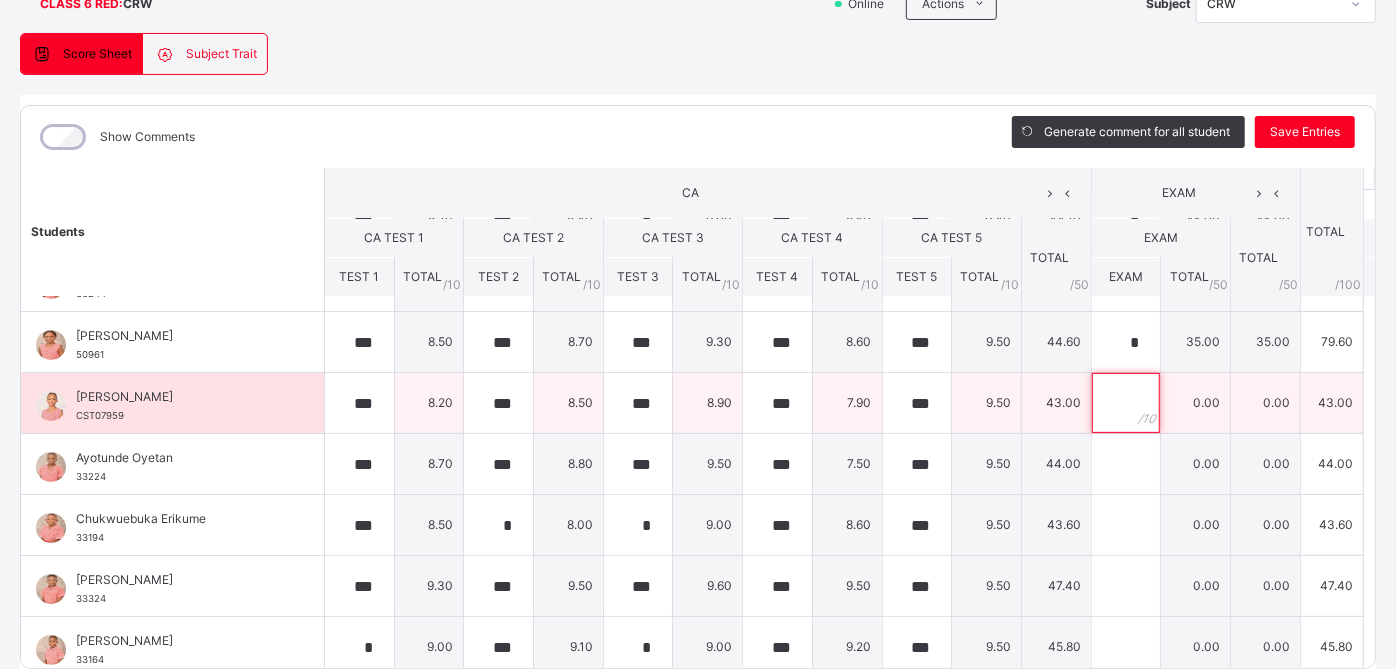 click at bounding box center (1126, 403) 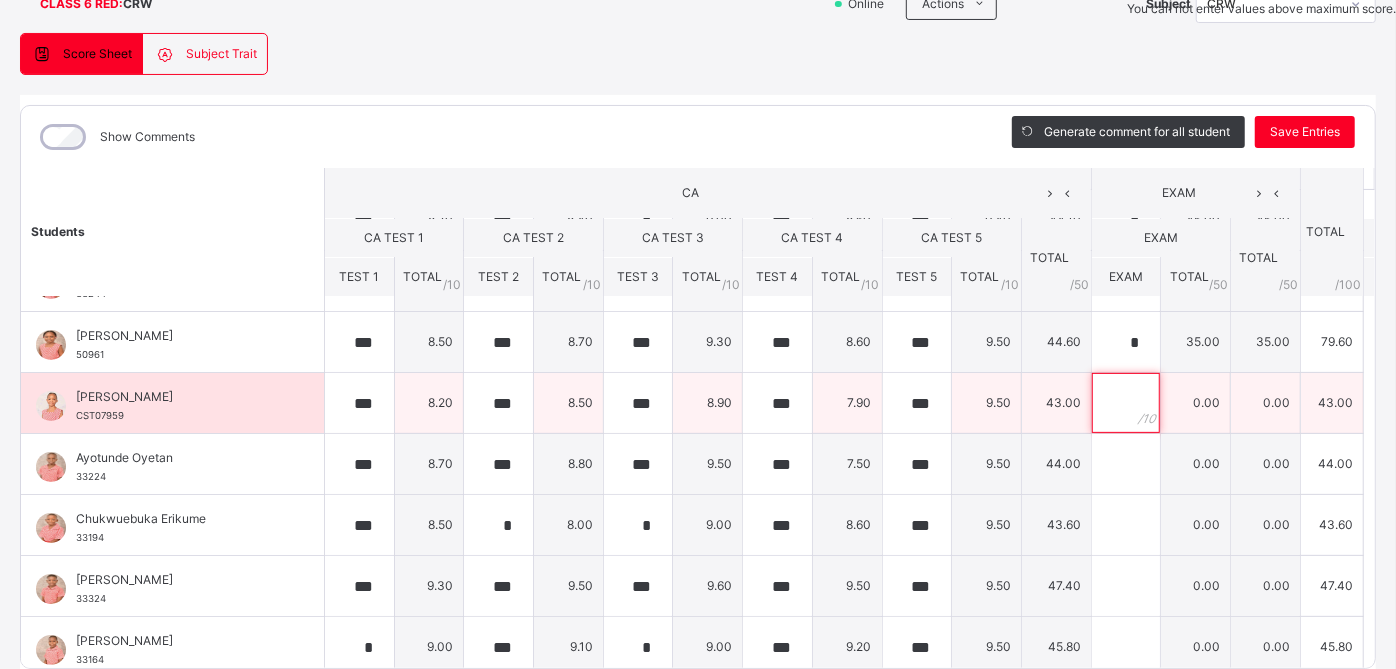 click at bounding box center (1126, 403) 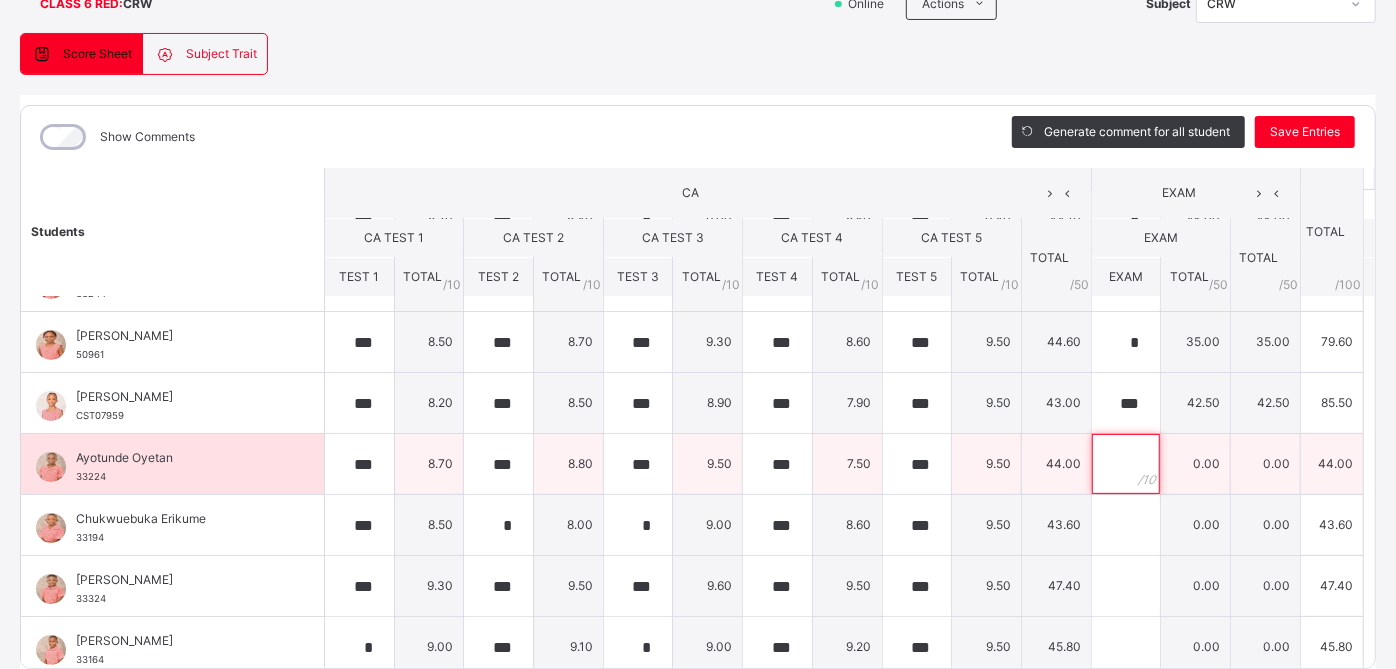 click at bounding box center [1126, 464] 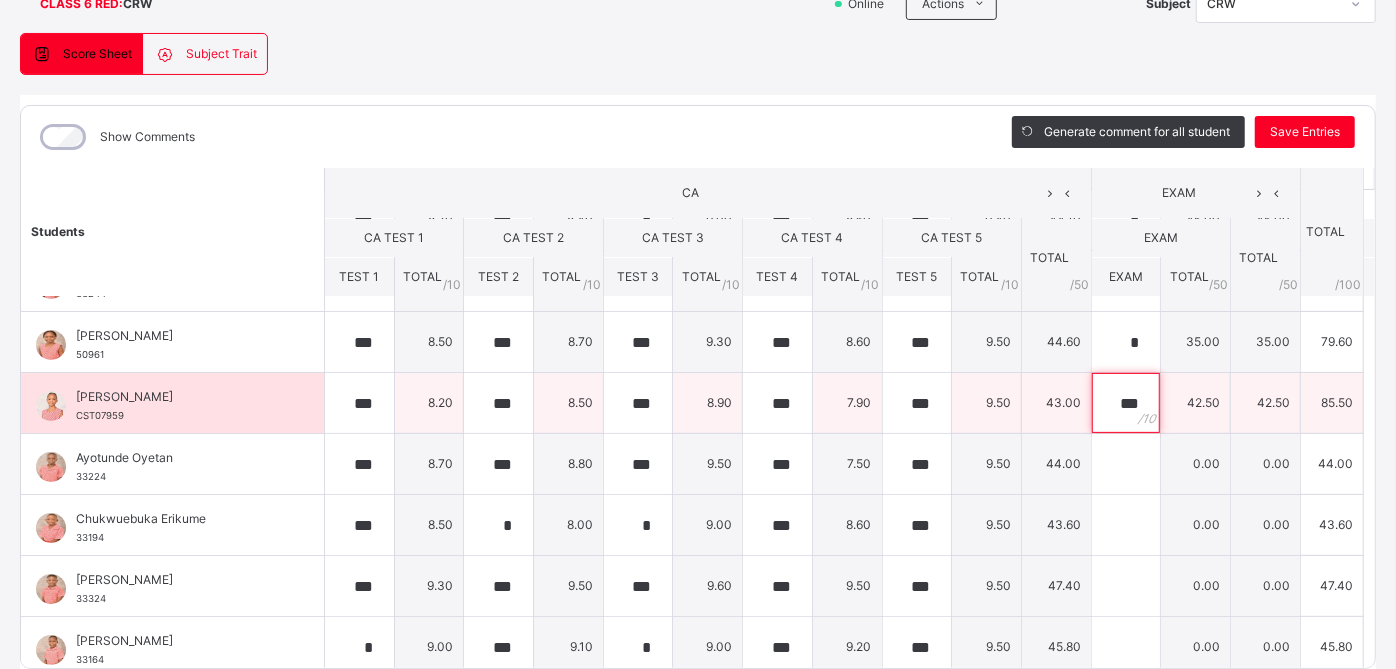 click on "***" at bounding box center (1126, 403) 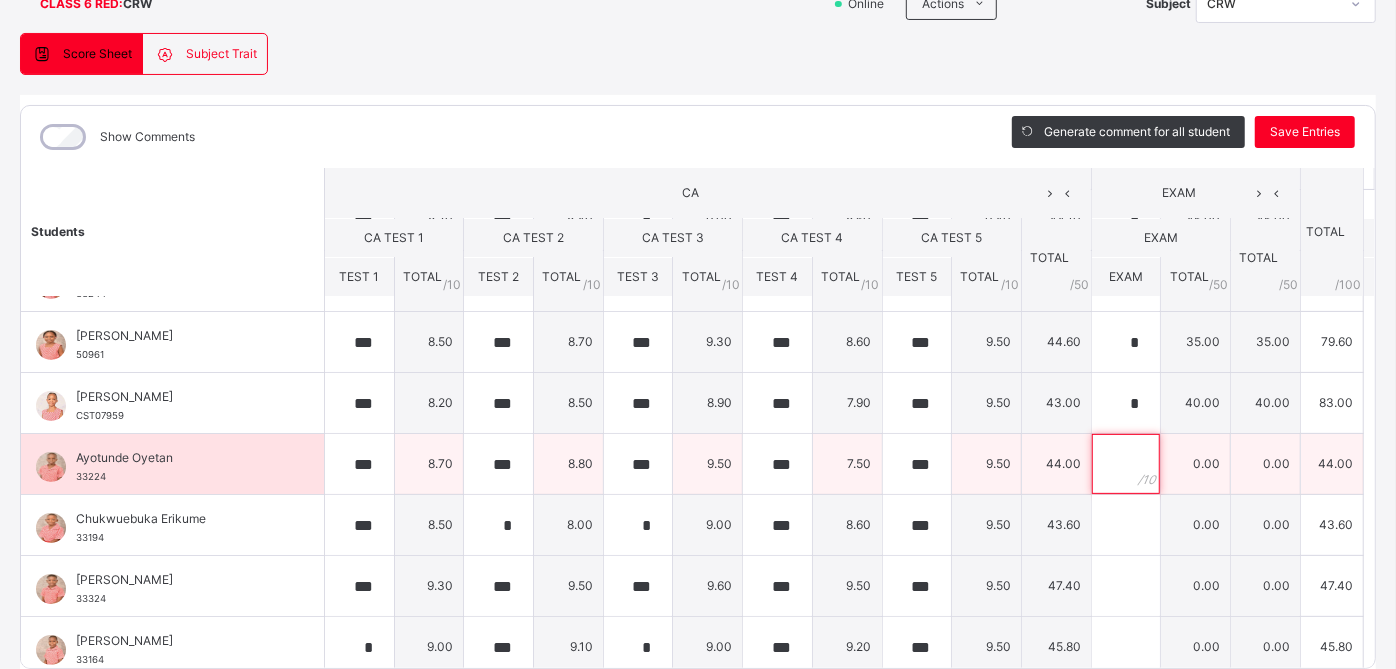 click at bounding box center [1126, 464] 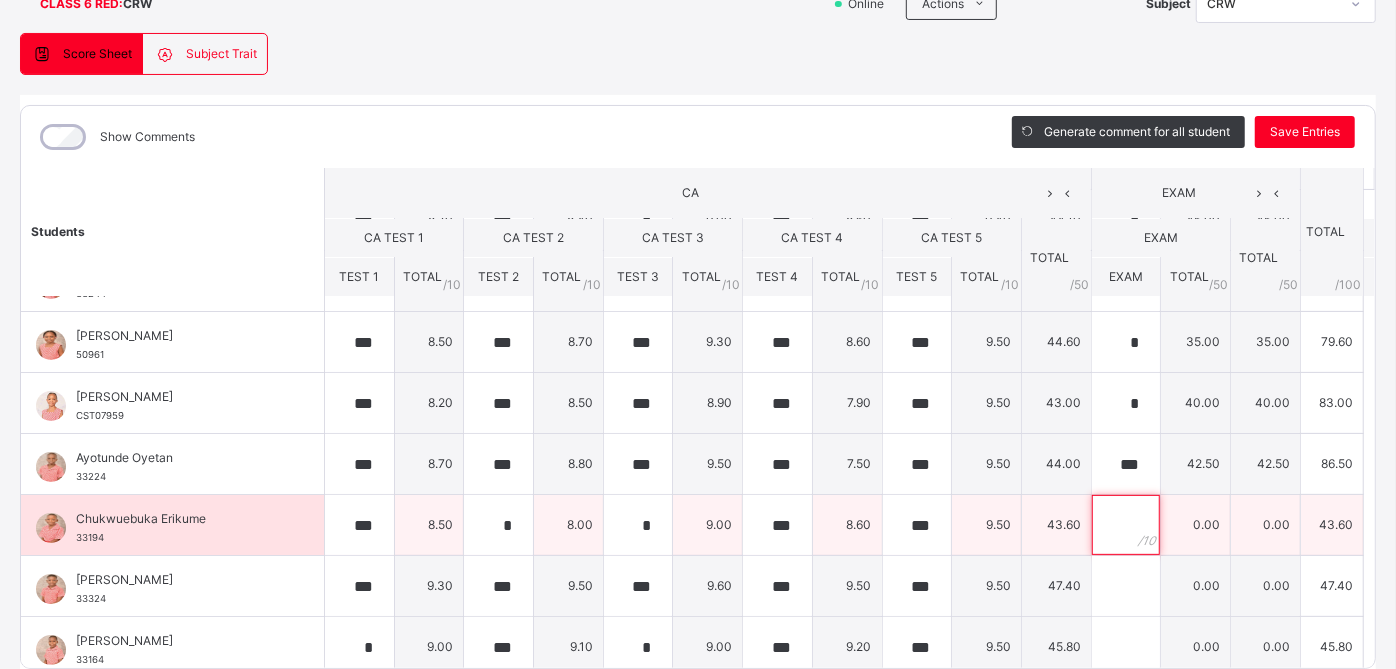 click at bounding box center [1126, 525] 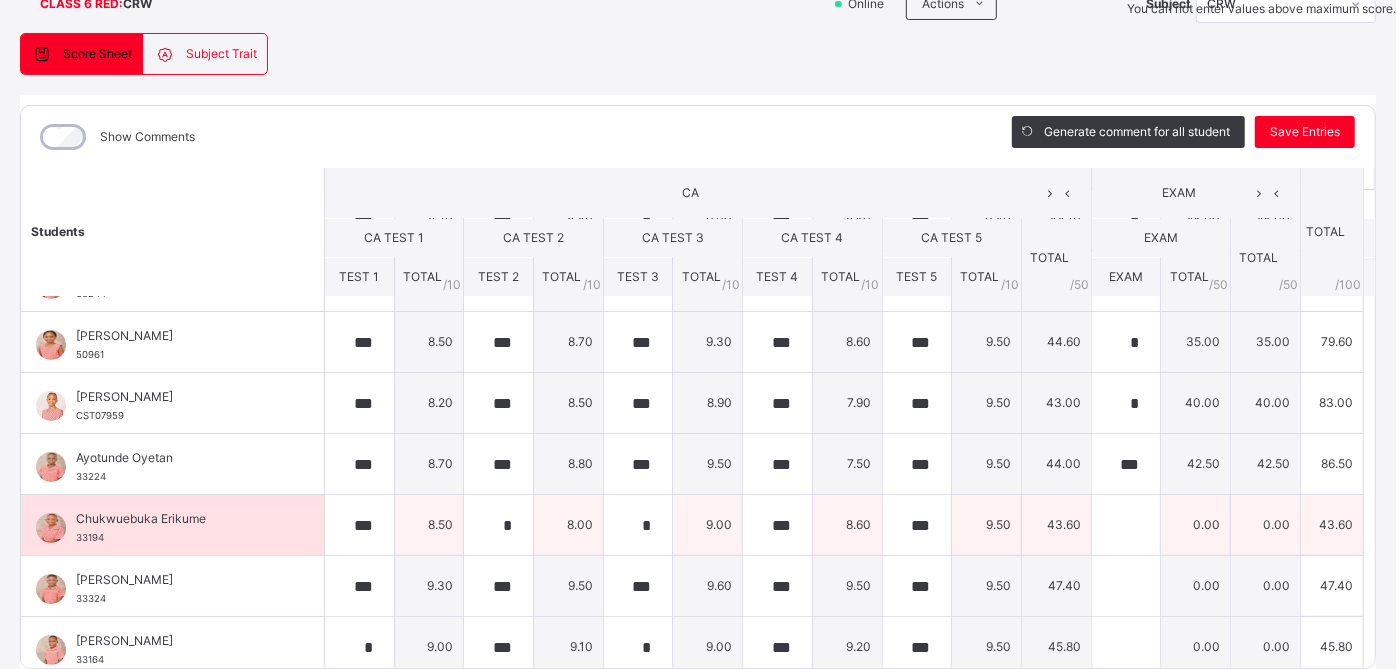 click at bounding box center (1126, 525) 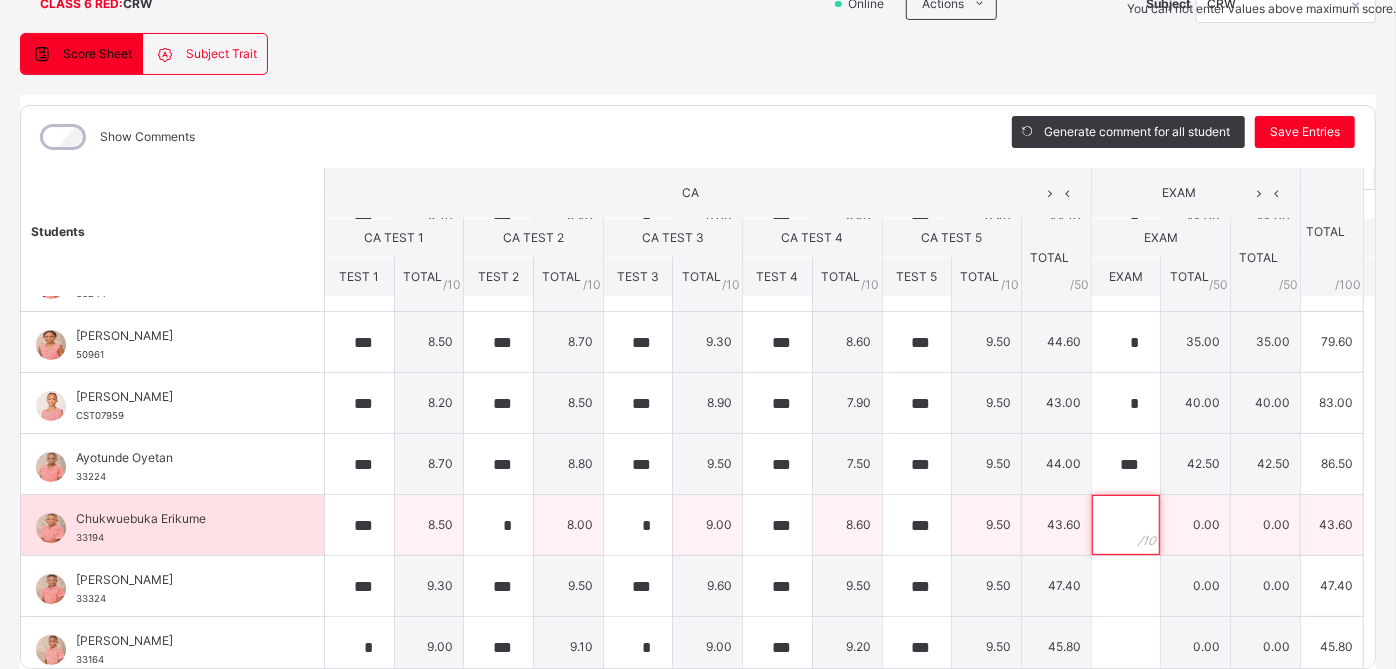 click at bounding box center (1126, 525) 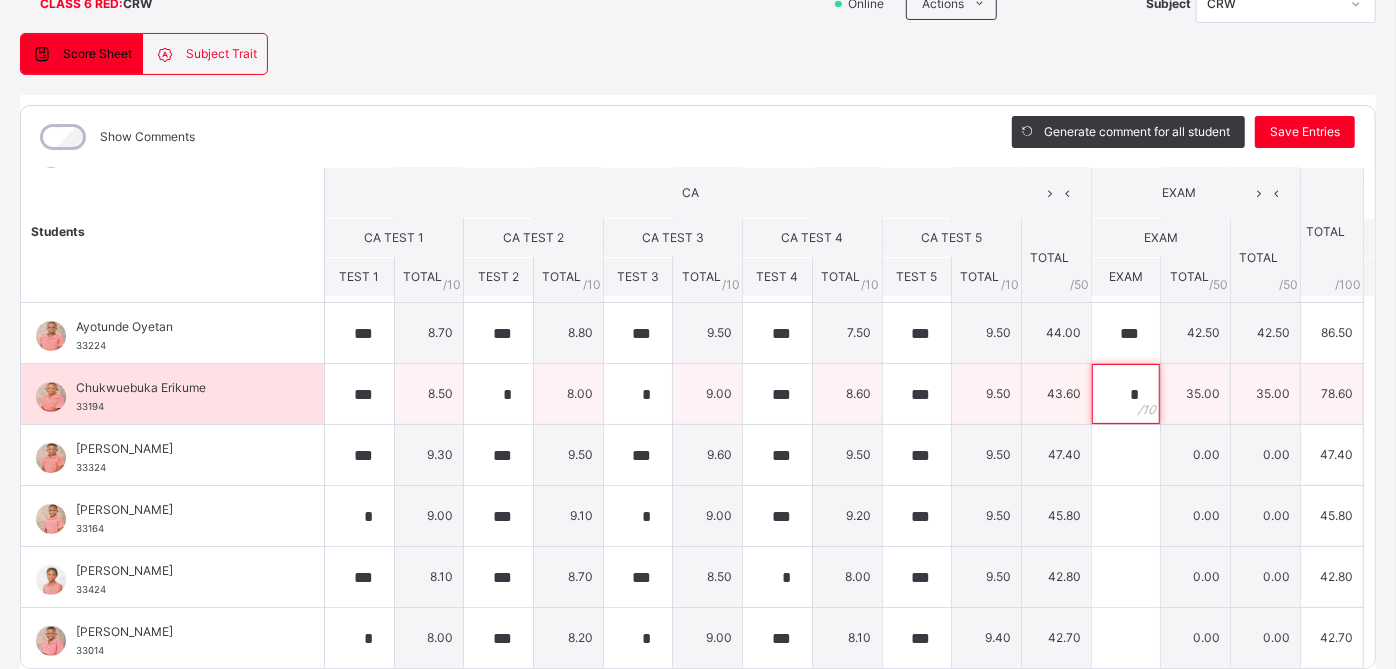 scroll, scrollTop: 240, scrollLeft: 0, axis: vertical 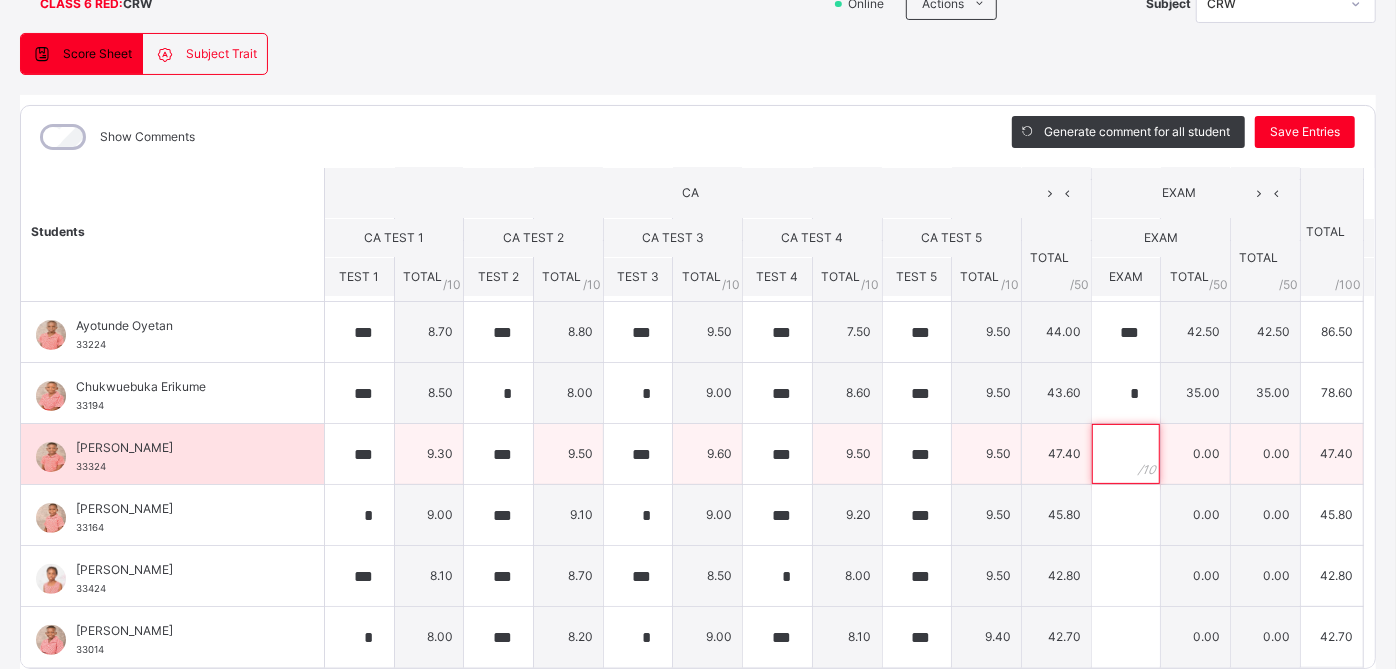 click at bounding box center (1126, 454) 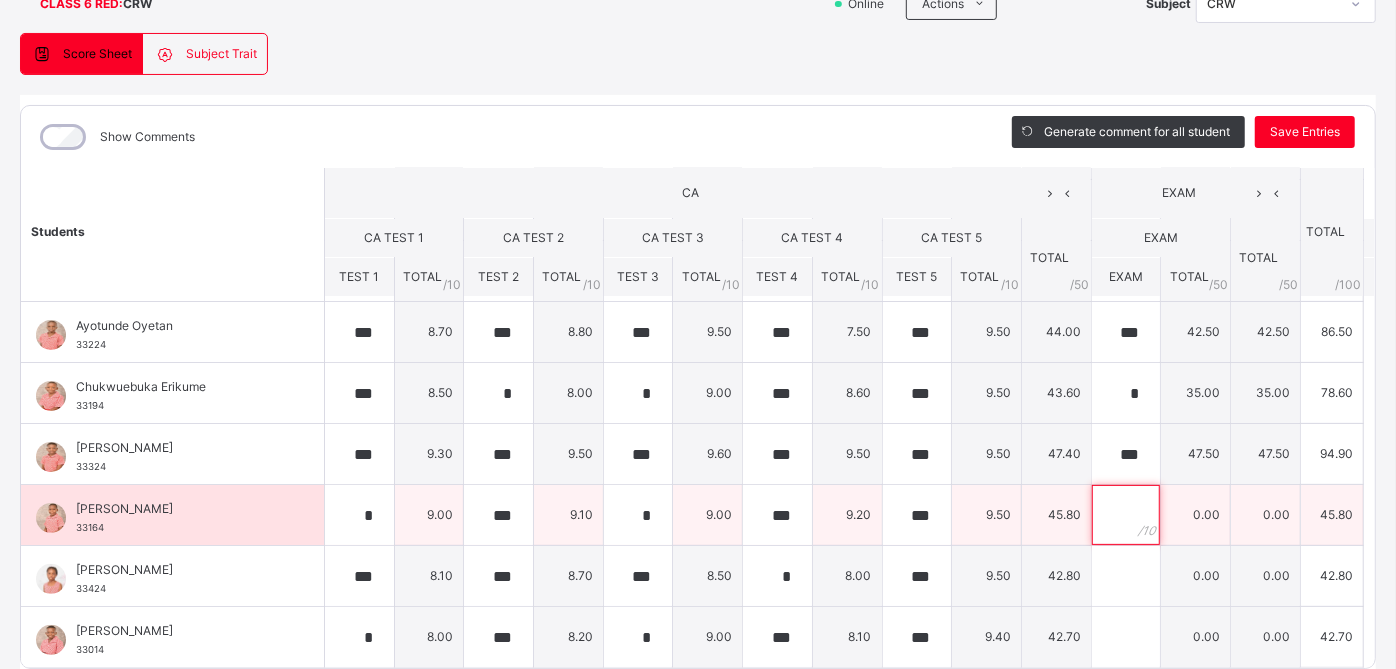 click at bounding box center (1126, 515) 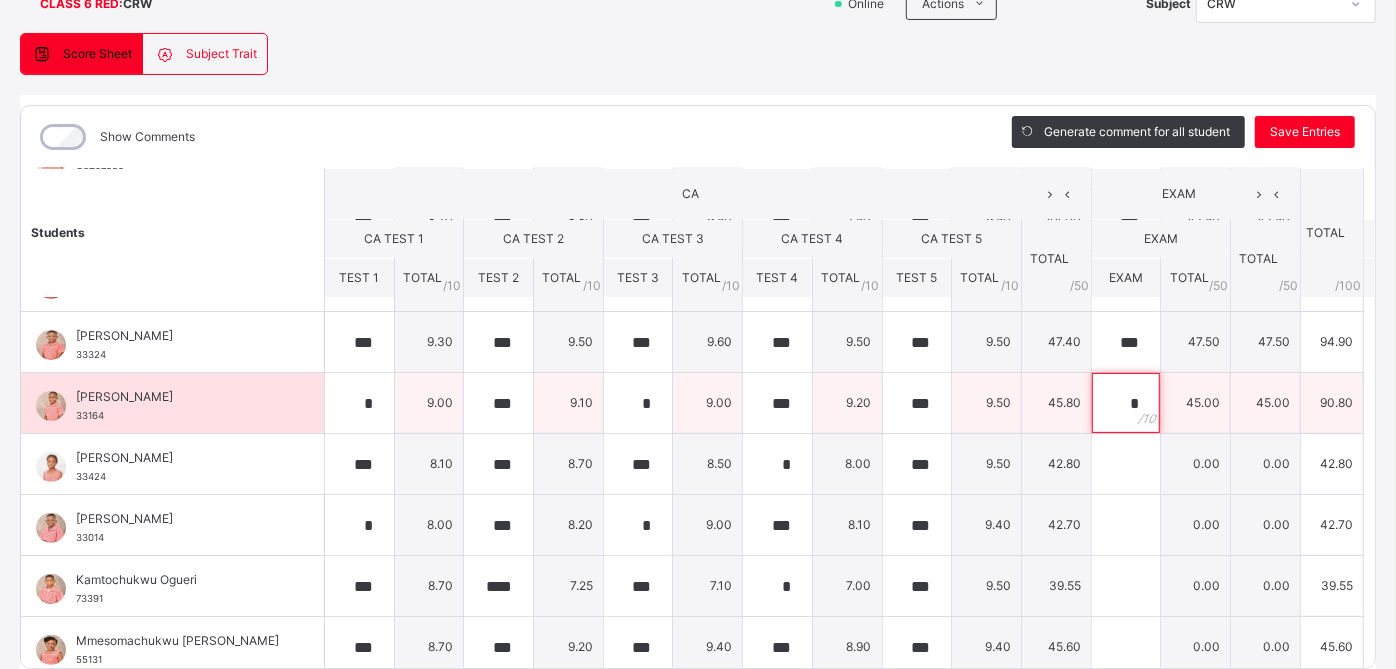 scroll, scrollTop: 353, scrollLeft: 0, axis: vertical 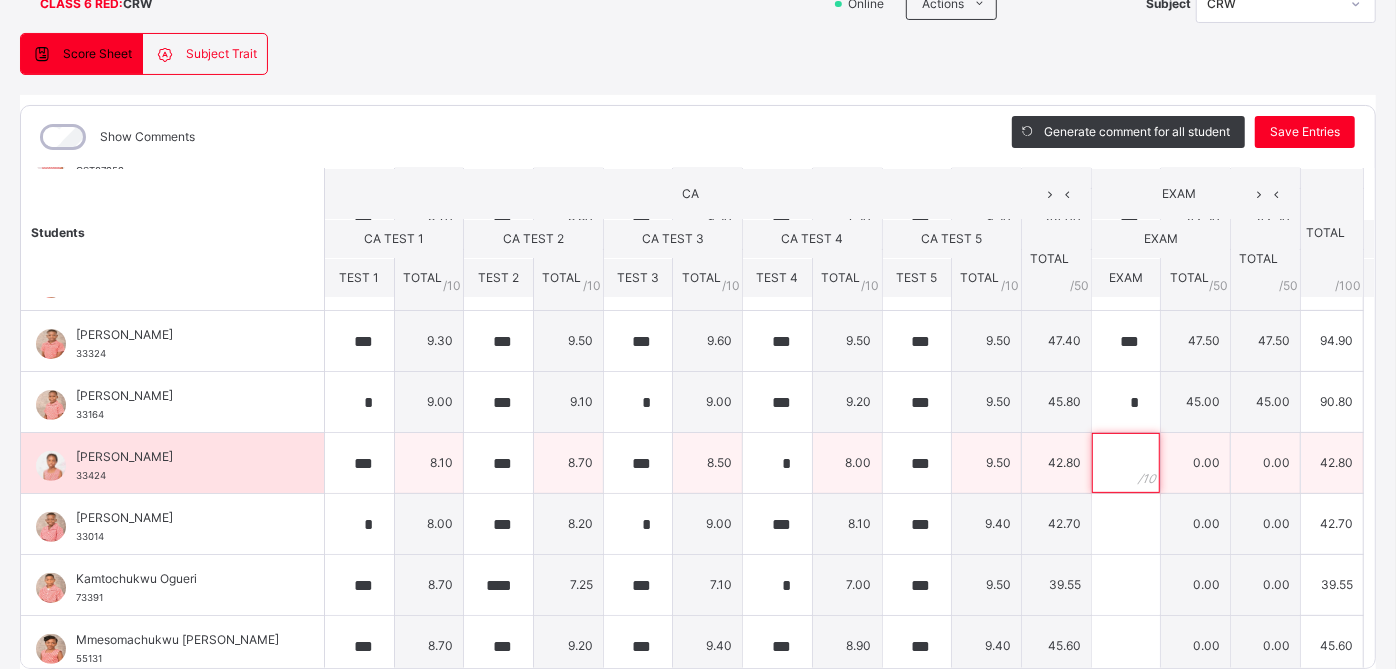 click at bounding box center [1126, 463] 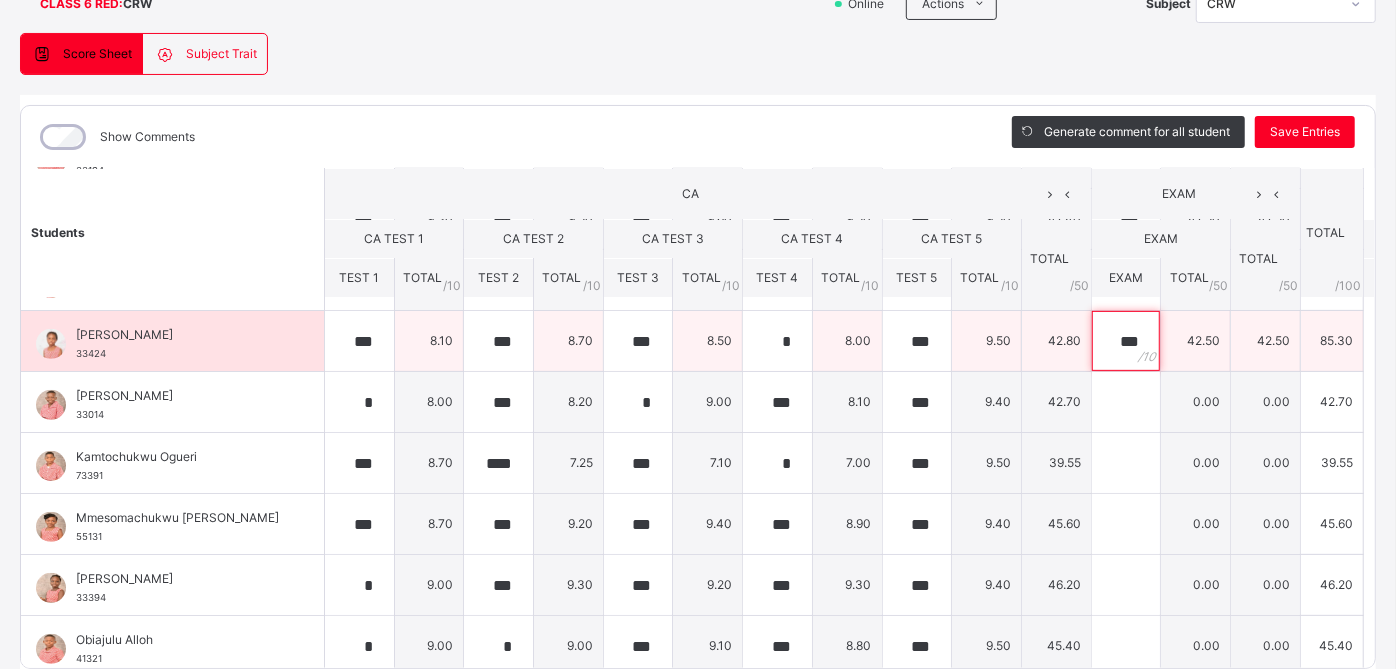 scroll, scrollTop: 482, scrollLeft: 0, axis: vertical 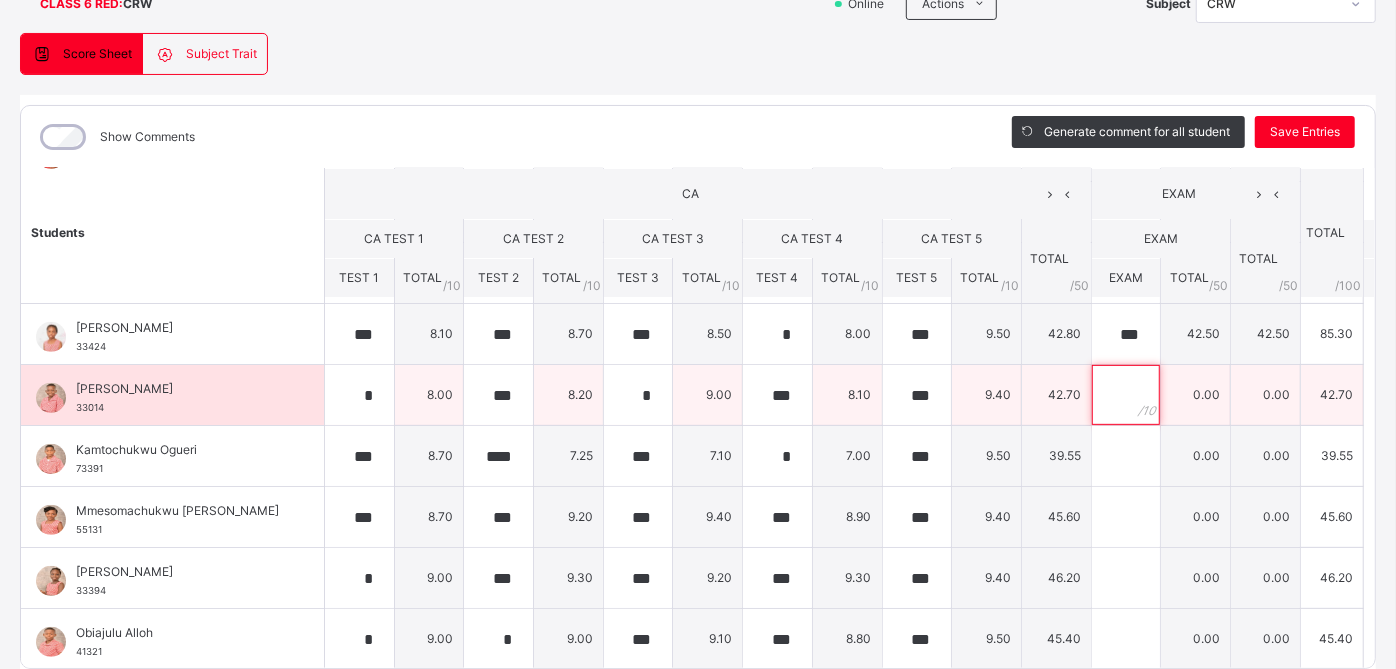 click at bounding box center [1126, 395] 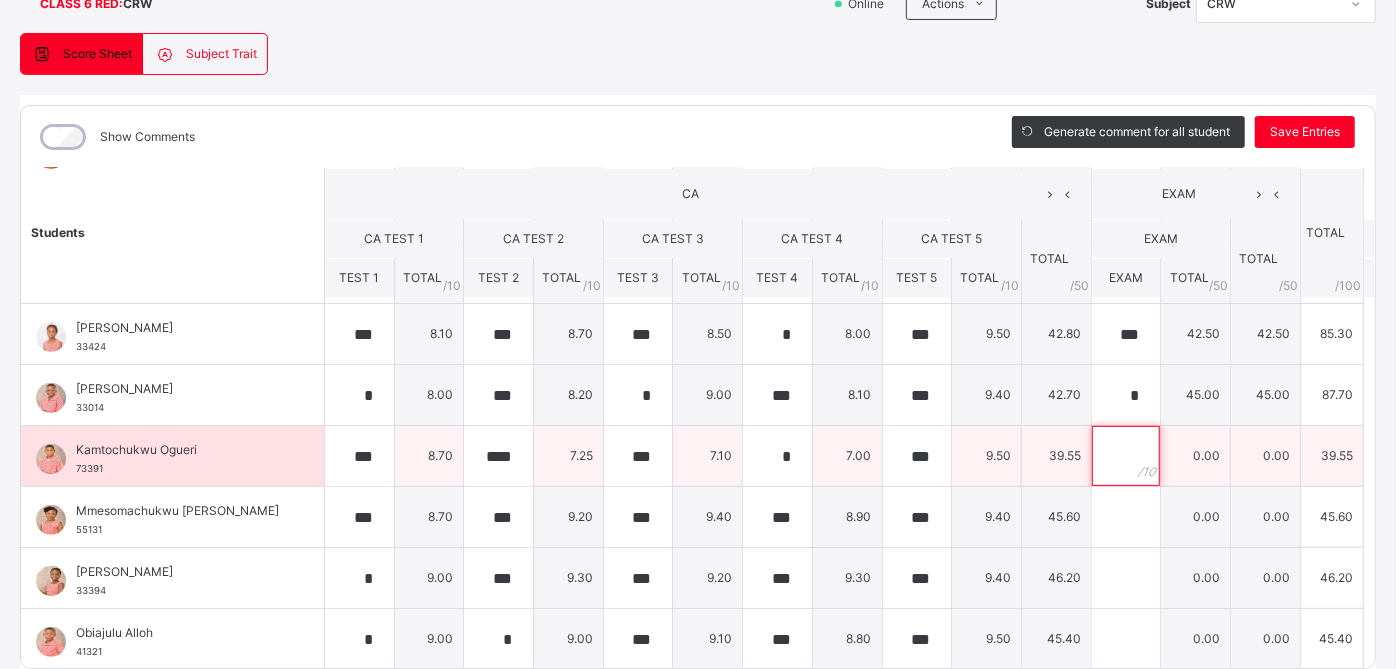 click at bounding box center (1126, 456) 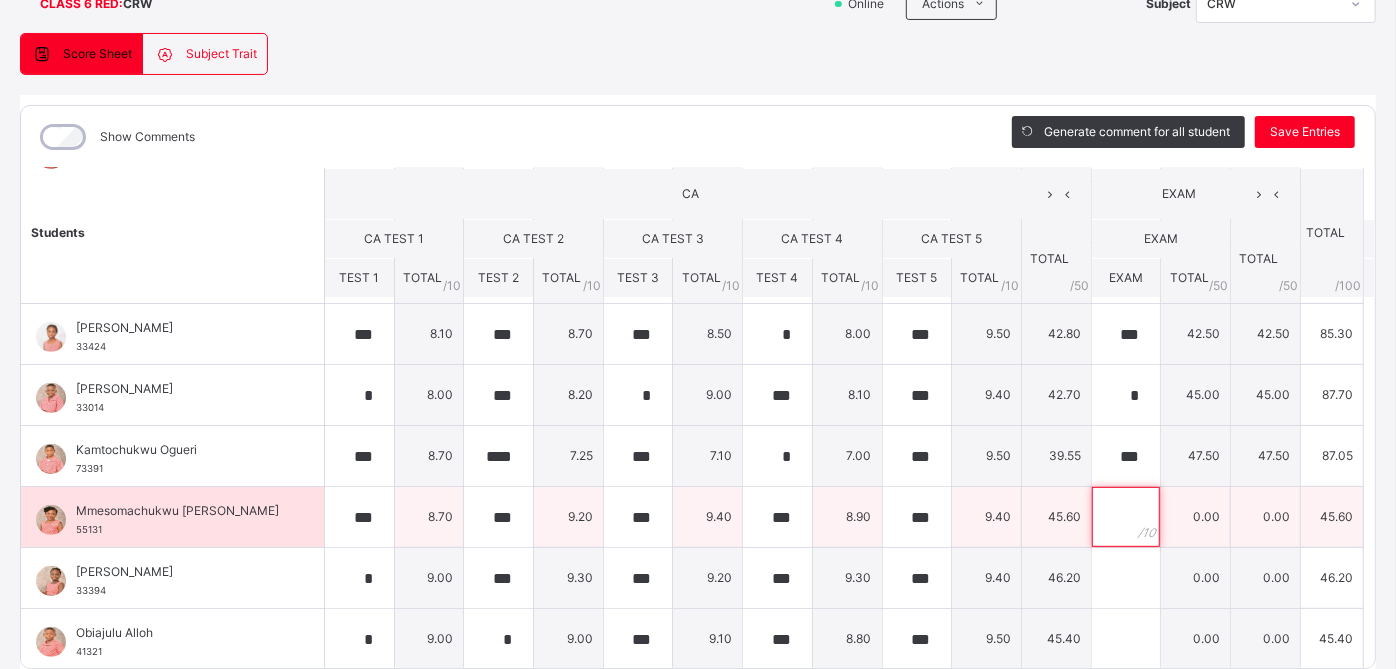 click at bounding box center (1126, 517) 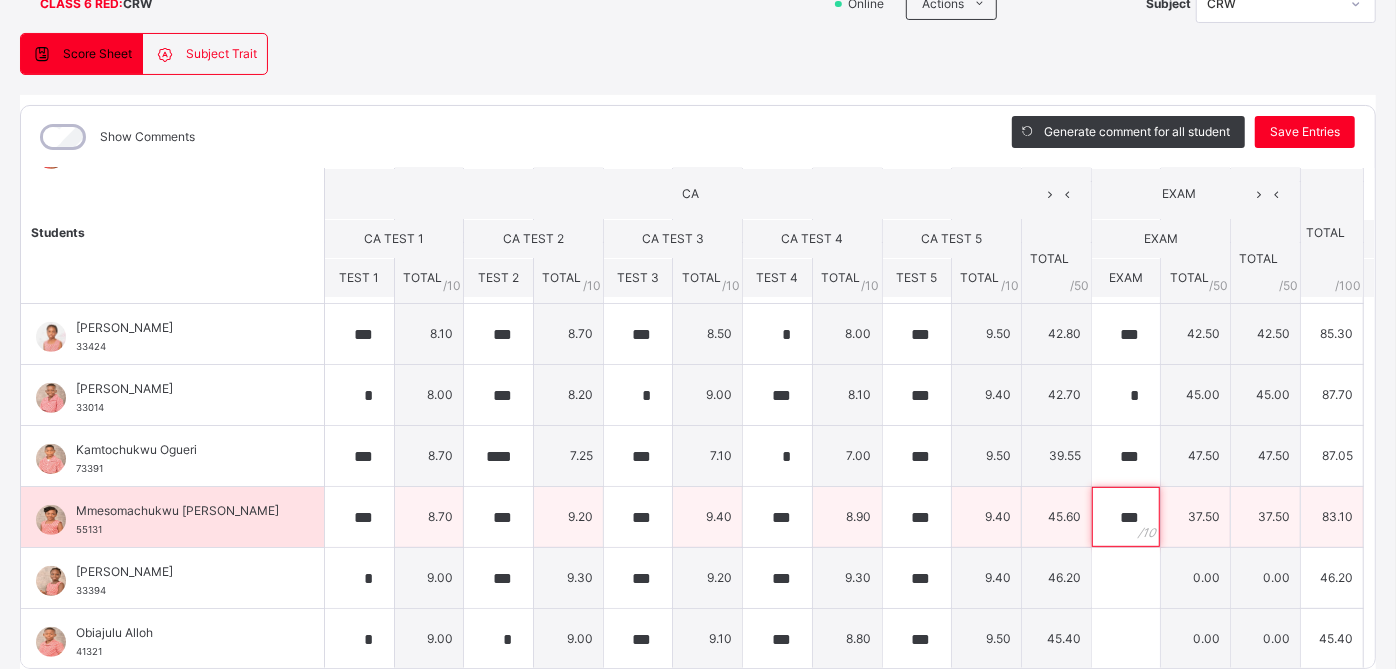 scroll, scrollTop: 540, scrollLeft: 0, axis: vertical 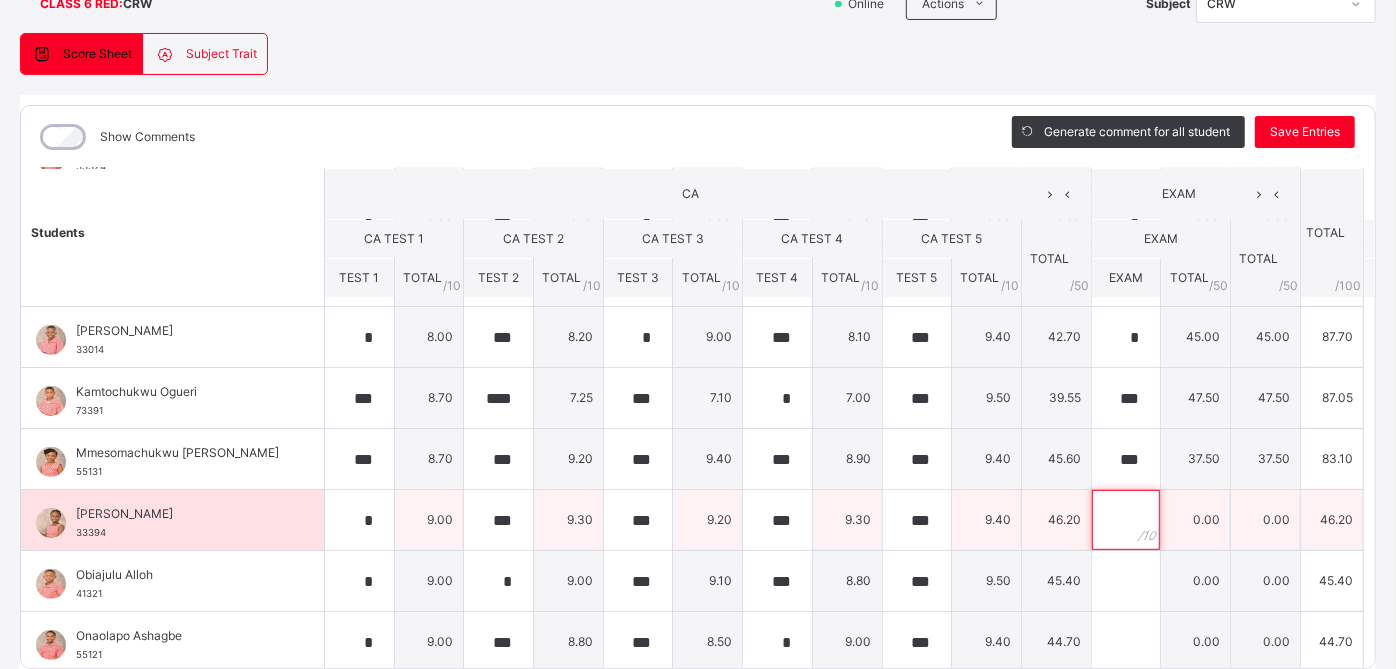 click at bounding box center (1126, 520) 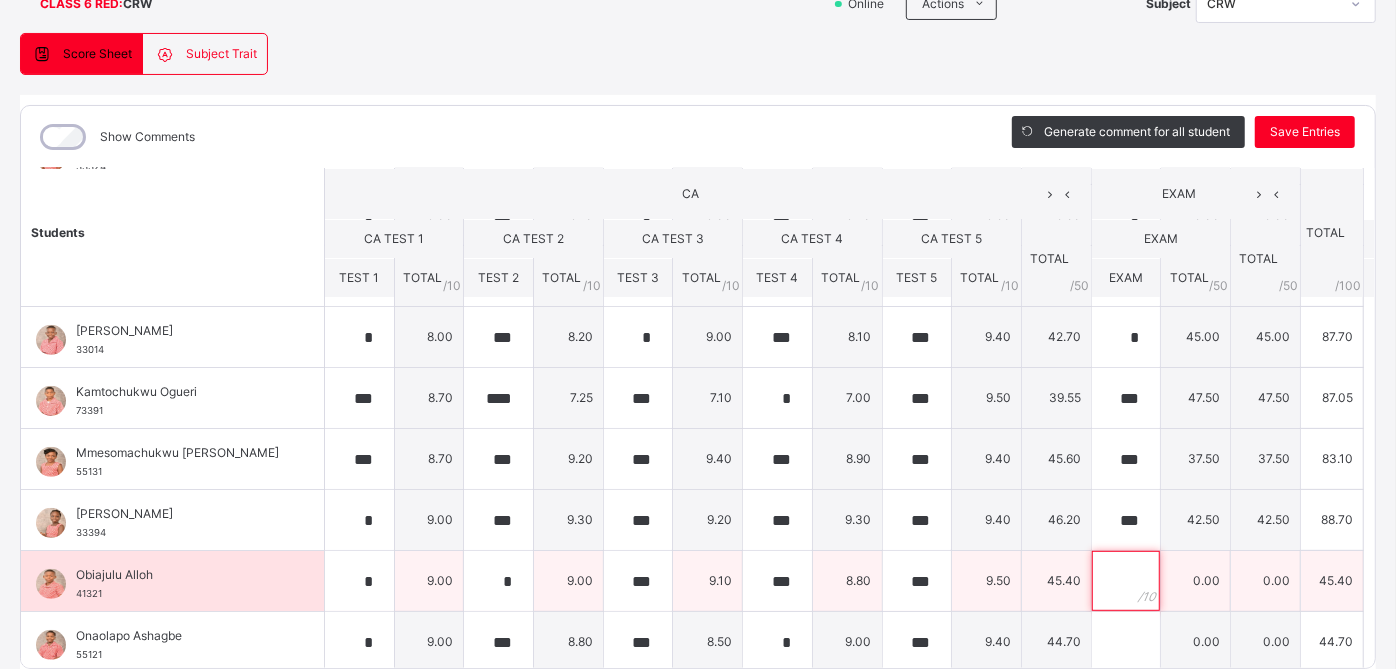 click at bounding box center [1126, 581] 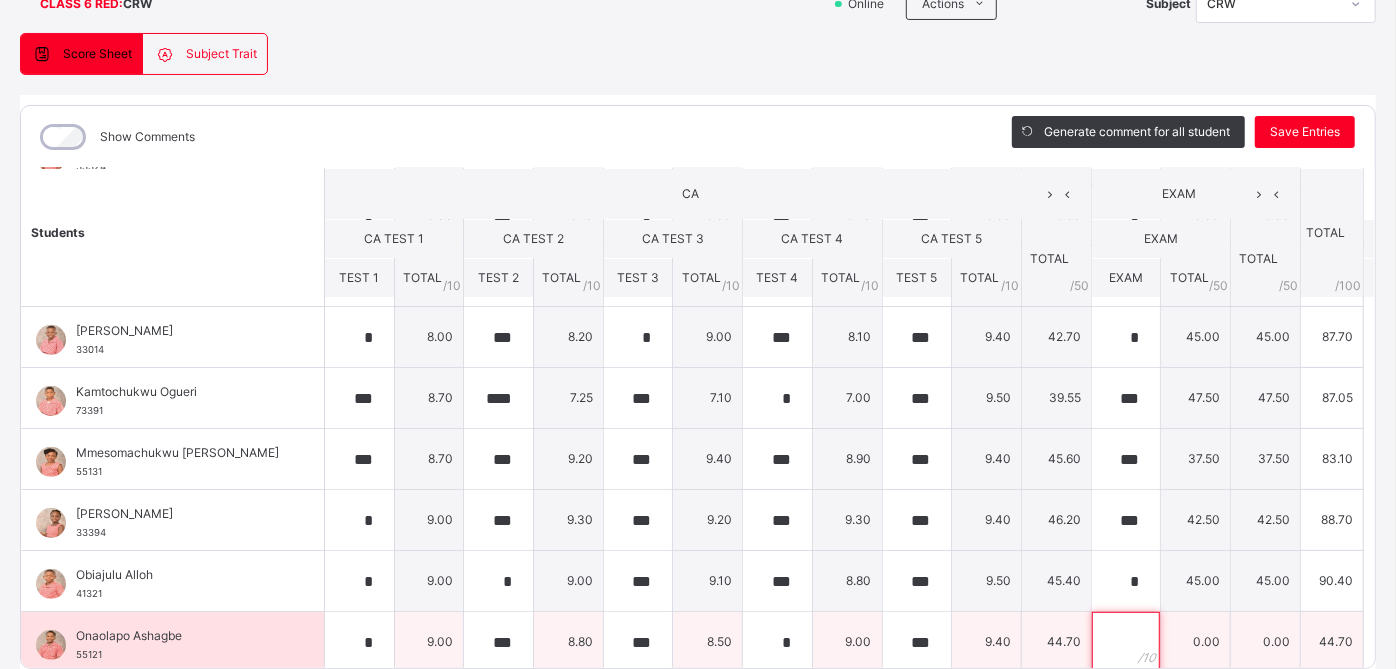click at bounding box center [1126, 642] 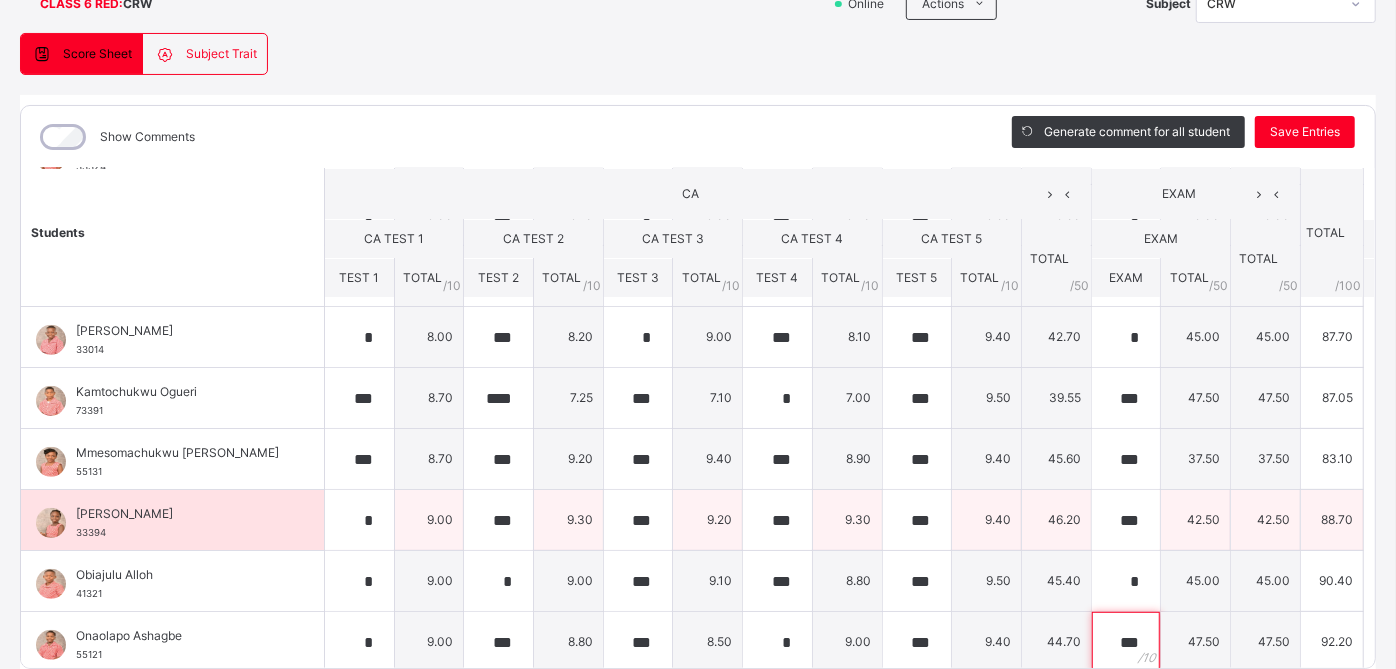 scroll, scrollTop: 240, scrollLeft: 0, axis: vertical 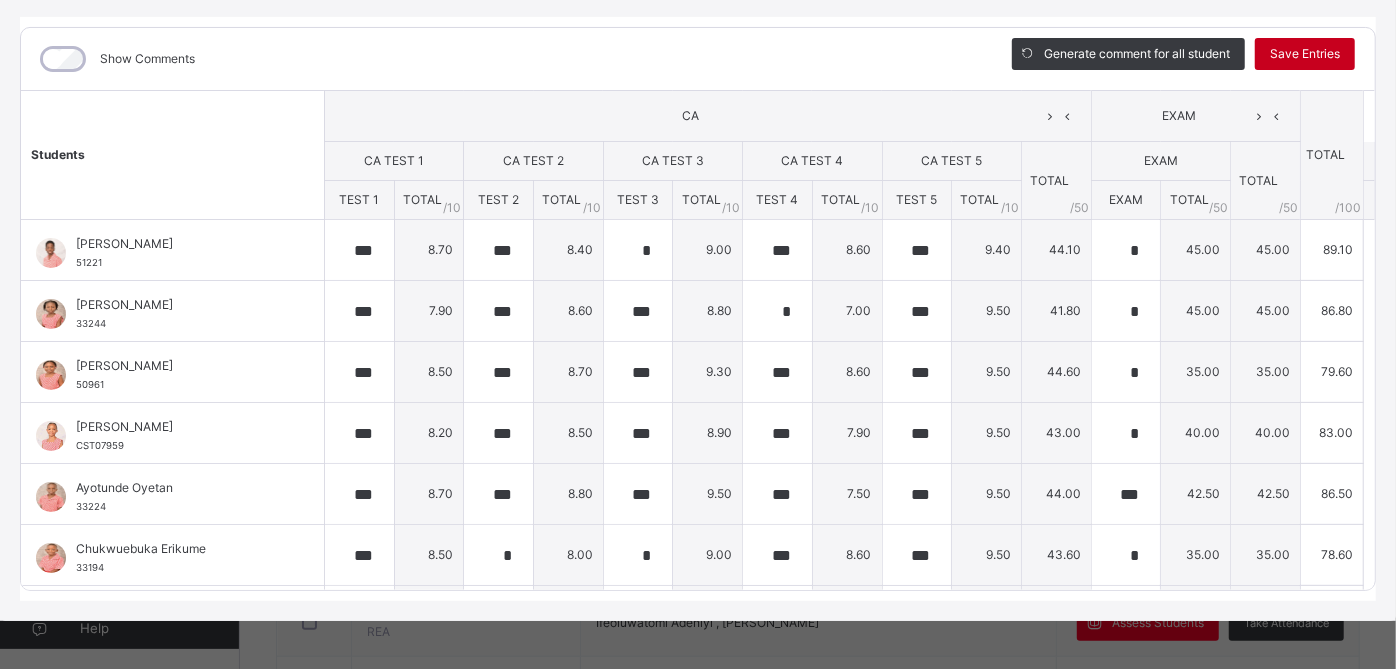 click on "Save Entries" at bounding box center (1305, 54) 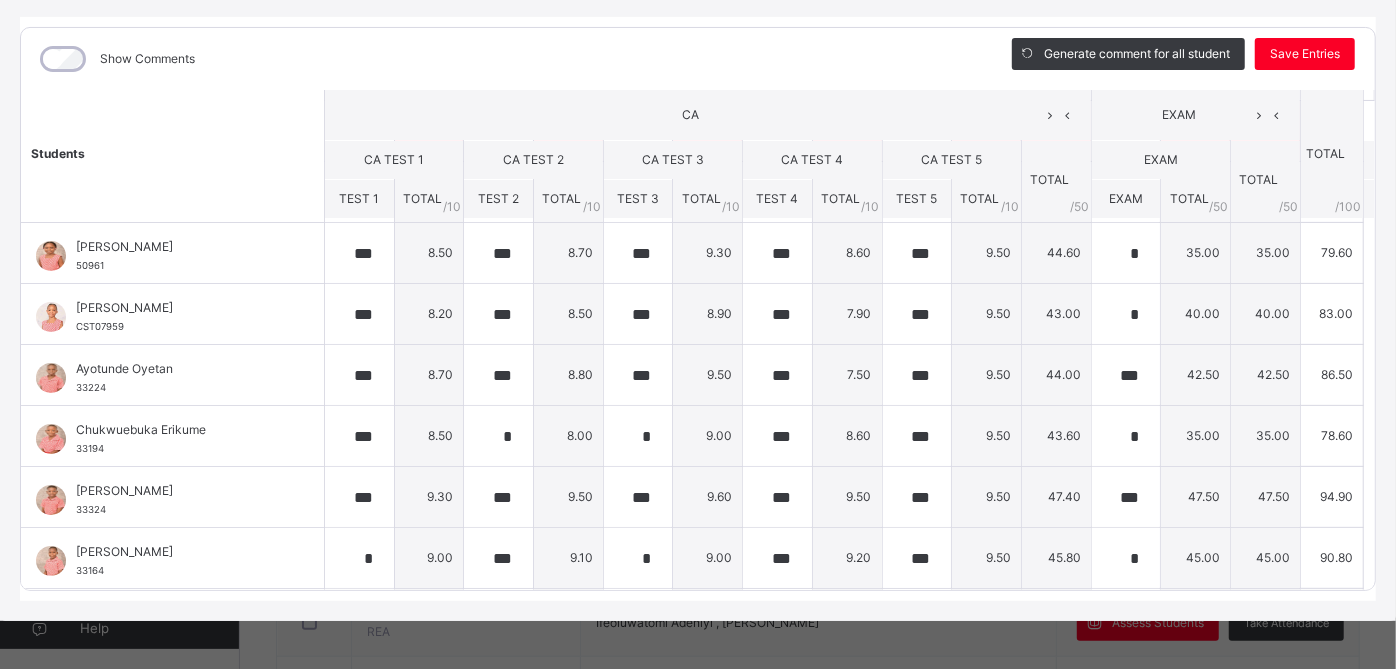 scroll, scrollTop: 0, scrollLeft: 0, axis: both 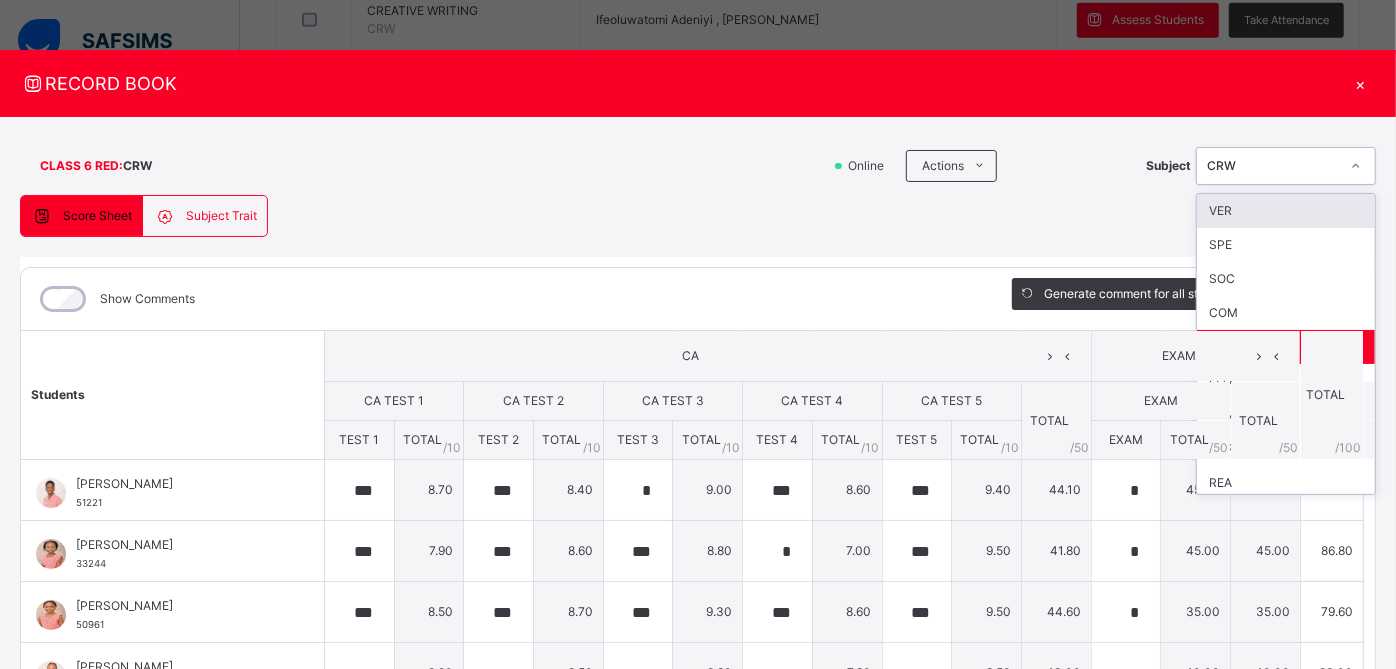 click 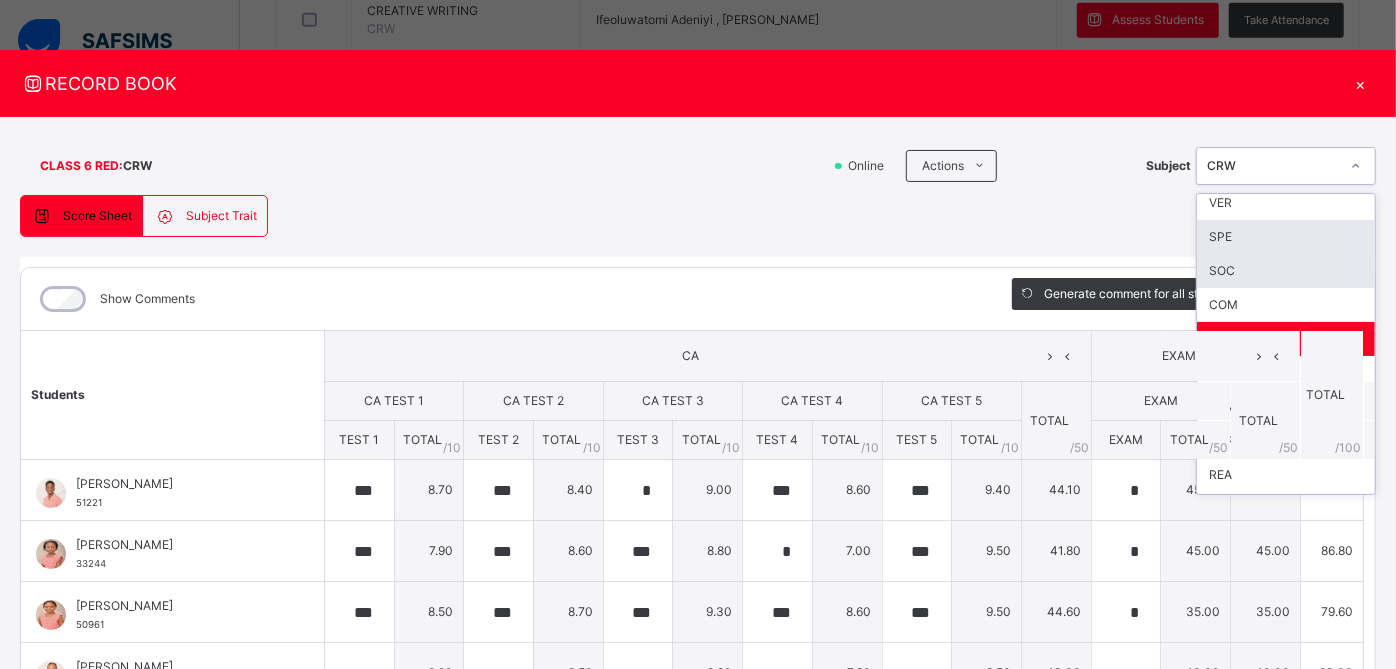 scroll, scrollTop: 6, scrollLeft: 0, axis: vertical 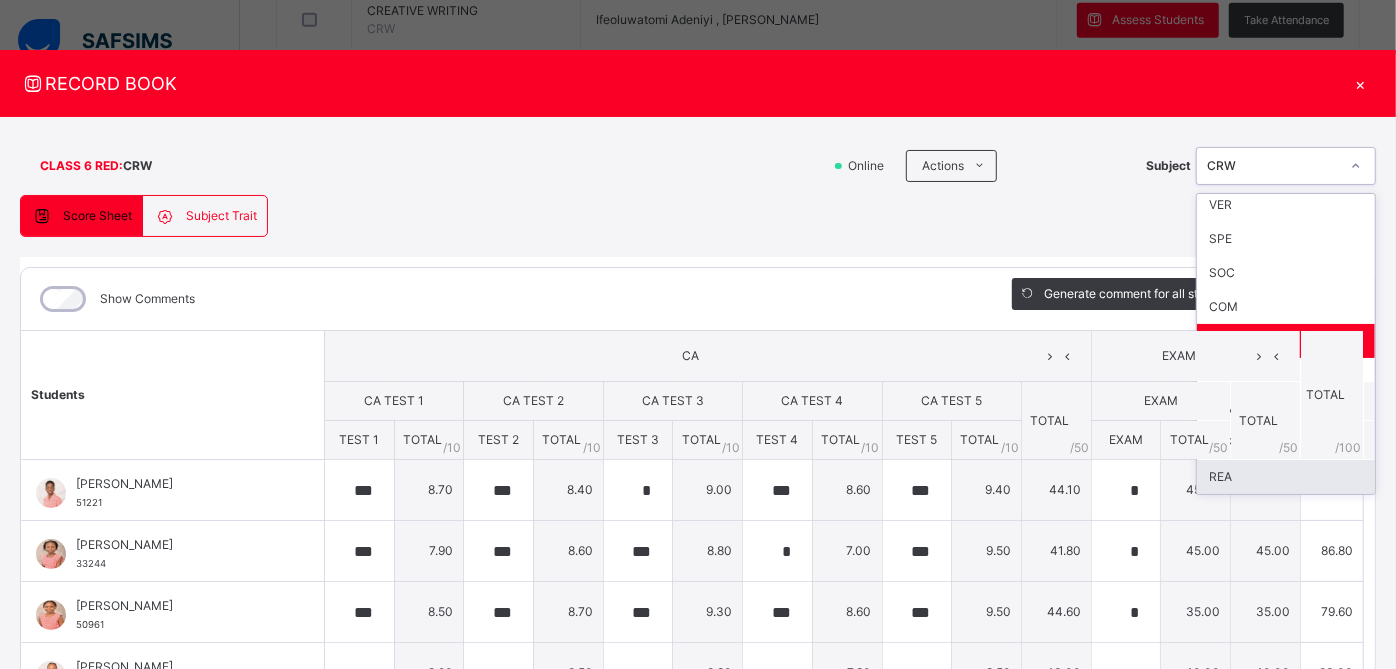 click on "REA" at bounding box center (1286, 477) 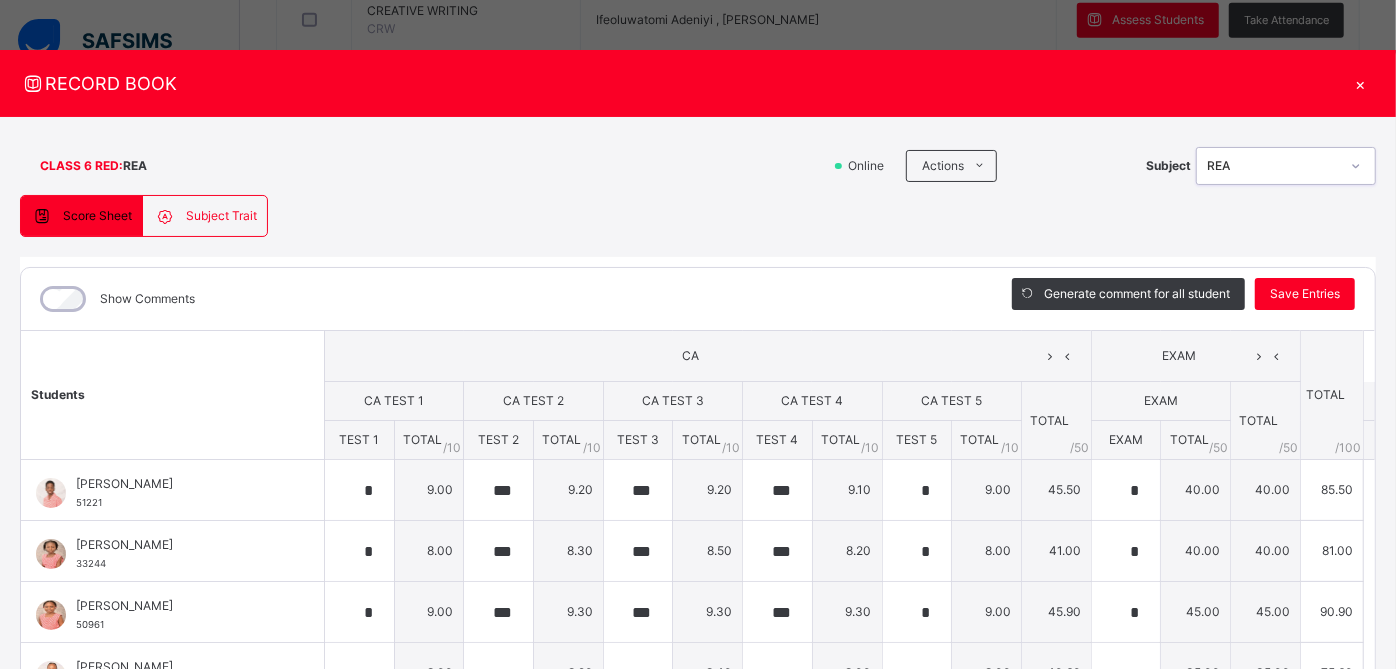 click on "×" at bounding box center (1361, 83) 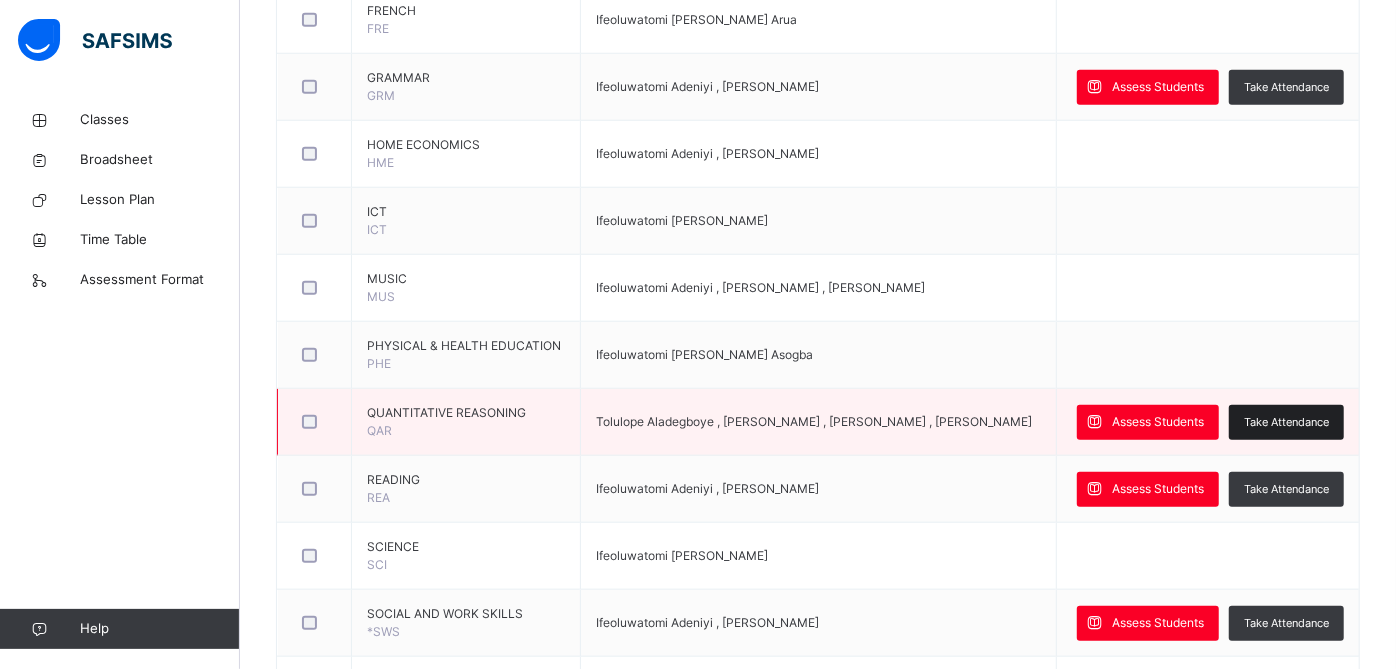 scroll, scrollTop: 1121, scrollLeft: 0, axis: vertical 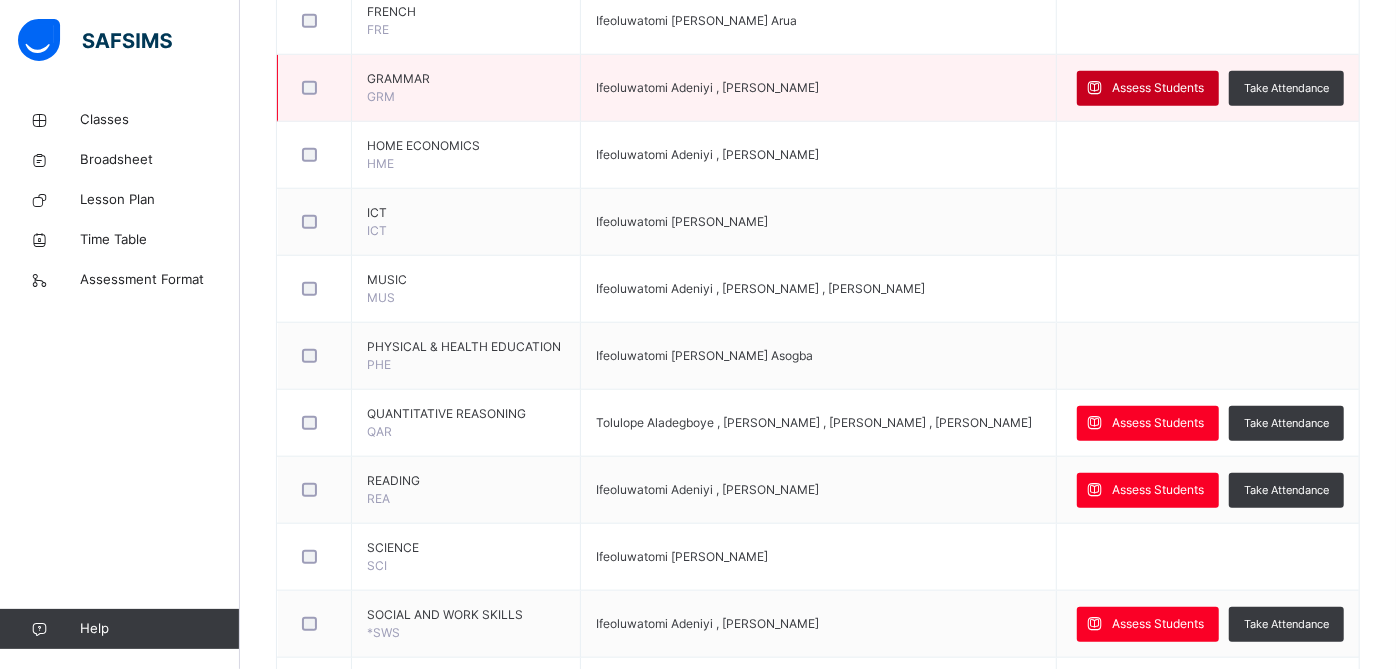 click on "Assess Students" at bounding box center (1158, 88) 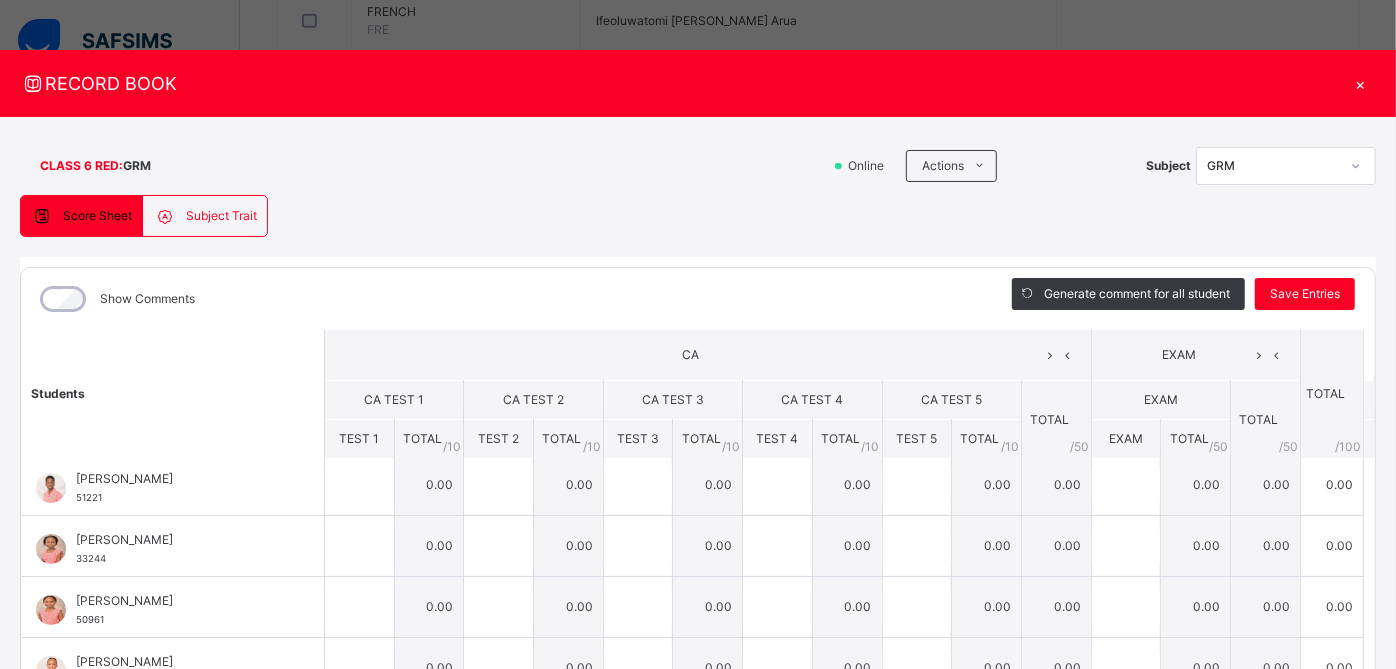 scroll, scrollTop: 0, scrollLeft: 0, axis: both 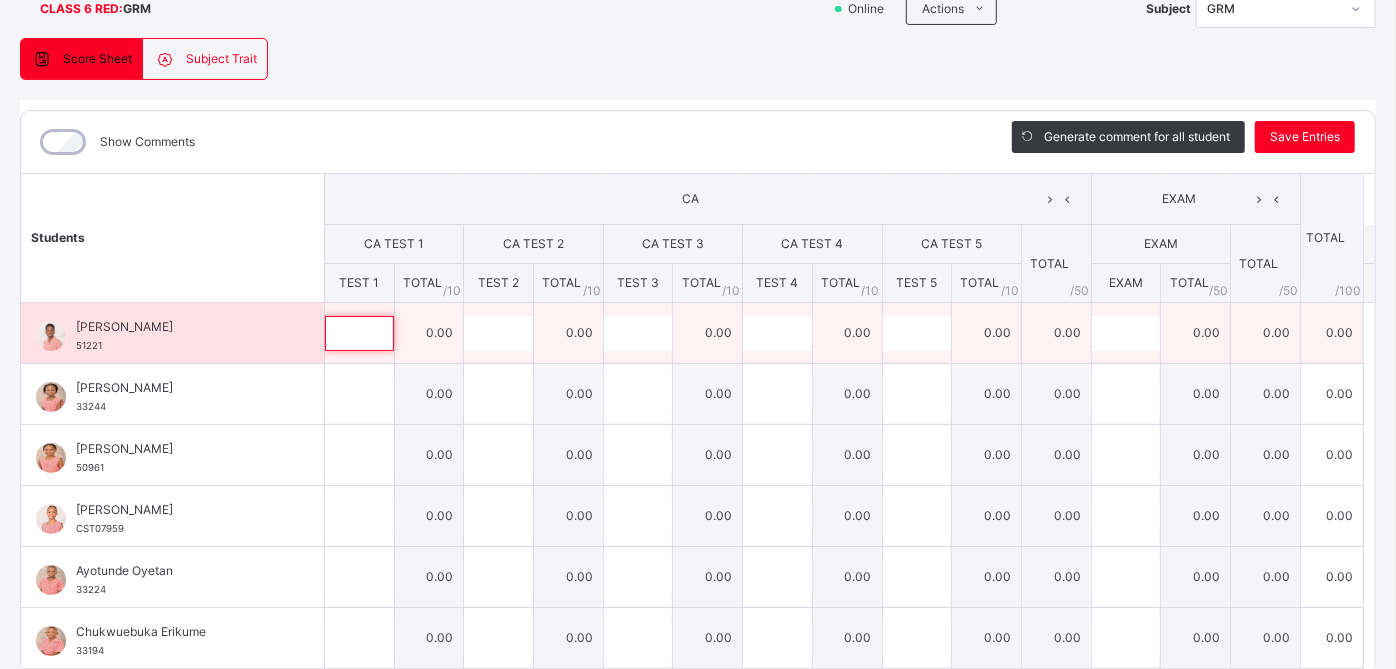 click at bounding box center (359, 333) 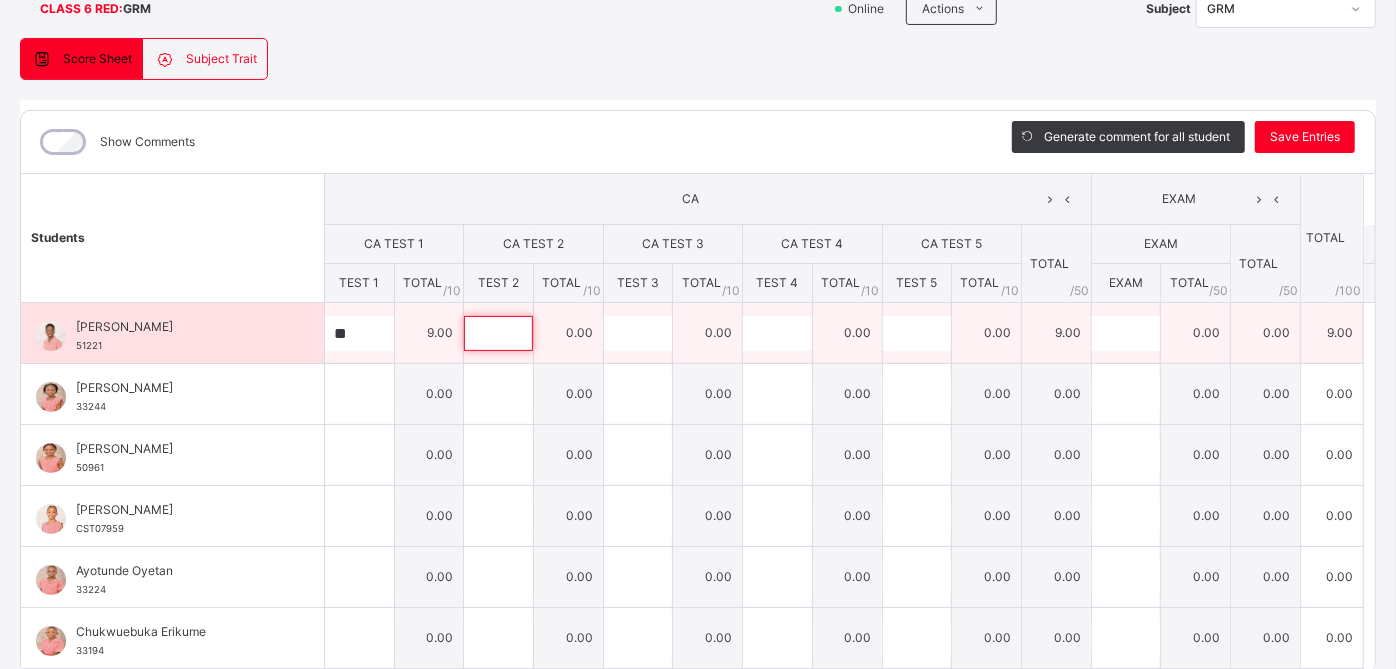click at bounding box center (498, 333) 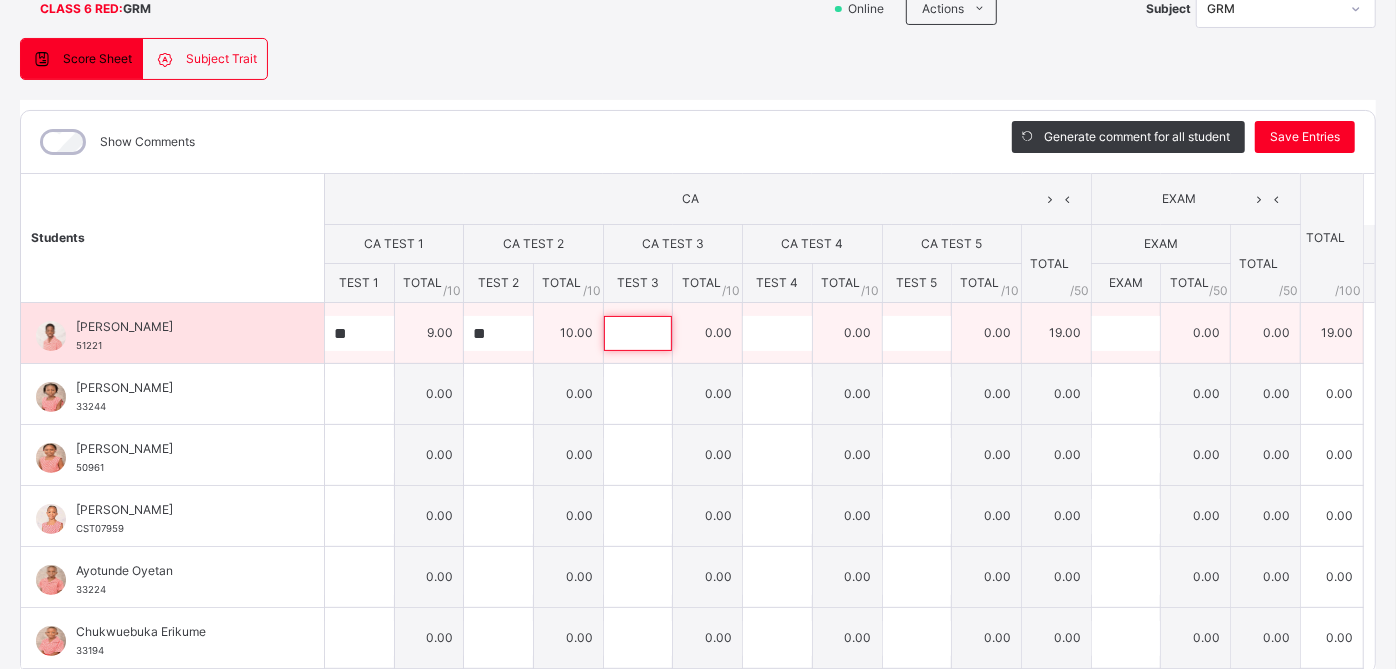 click at bounding box center [638, 333] 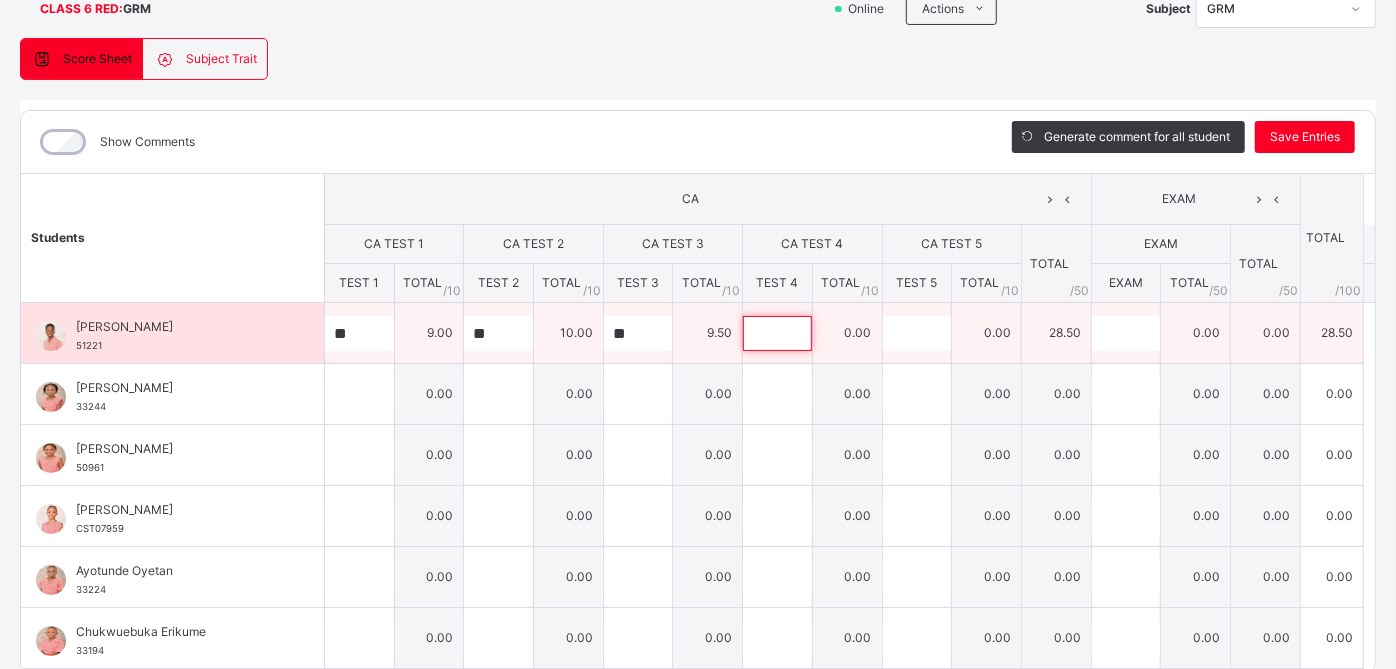 click at bounding box center [777, 333] 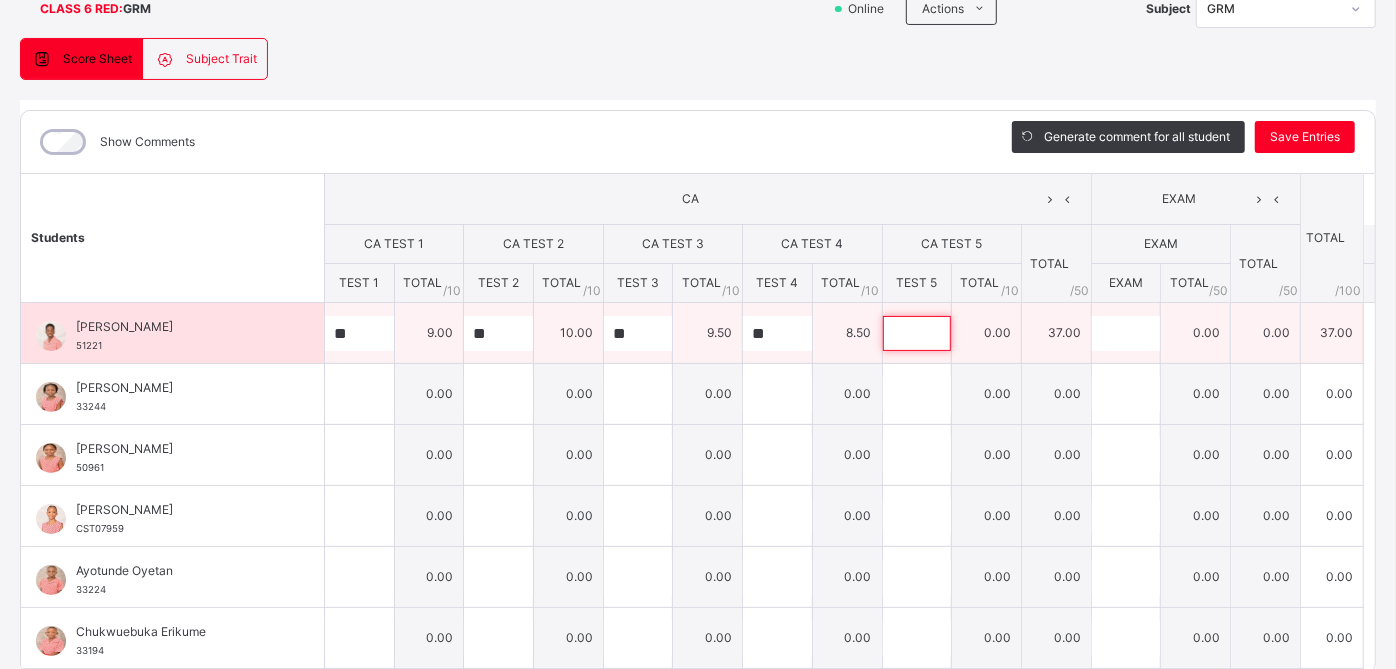 click at bounding box center (917, 333) 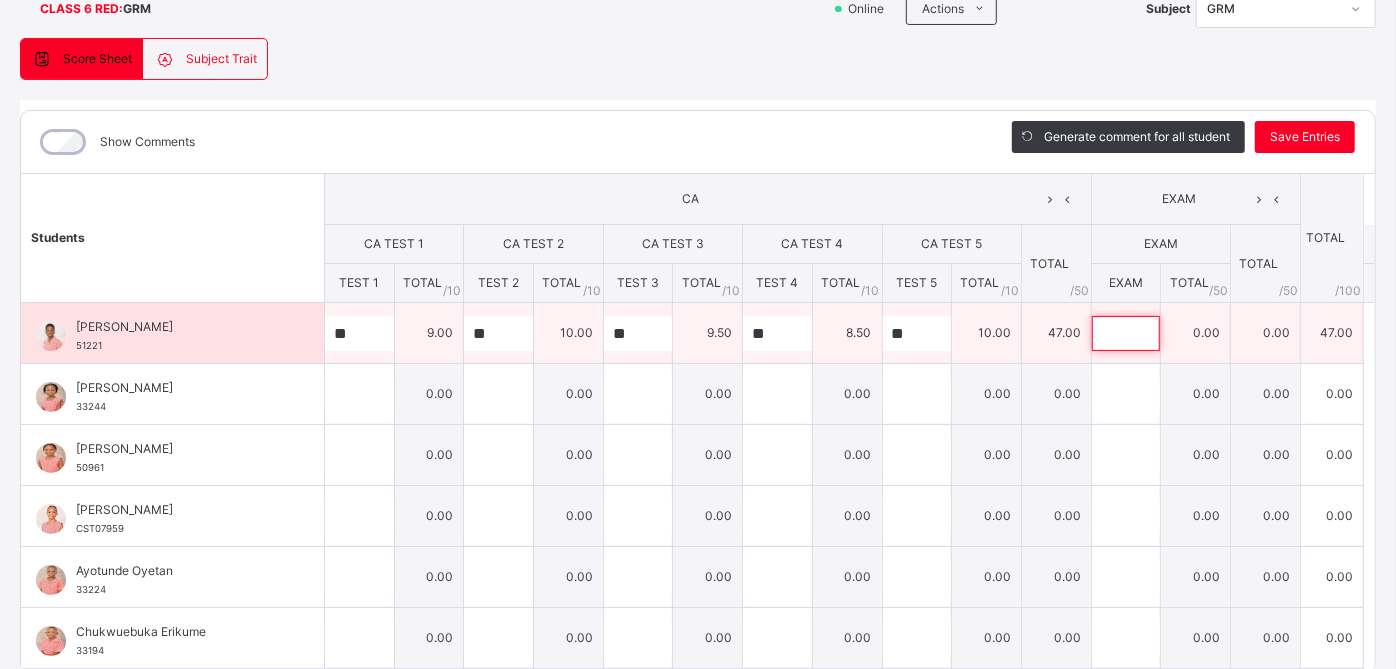 click at bounding box center [1126, 333] 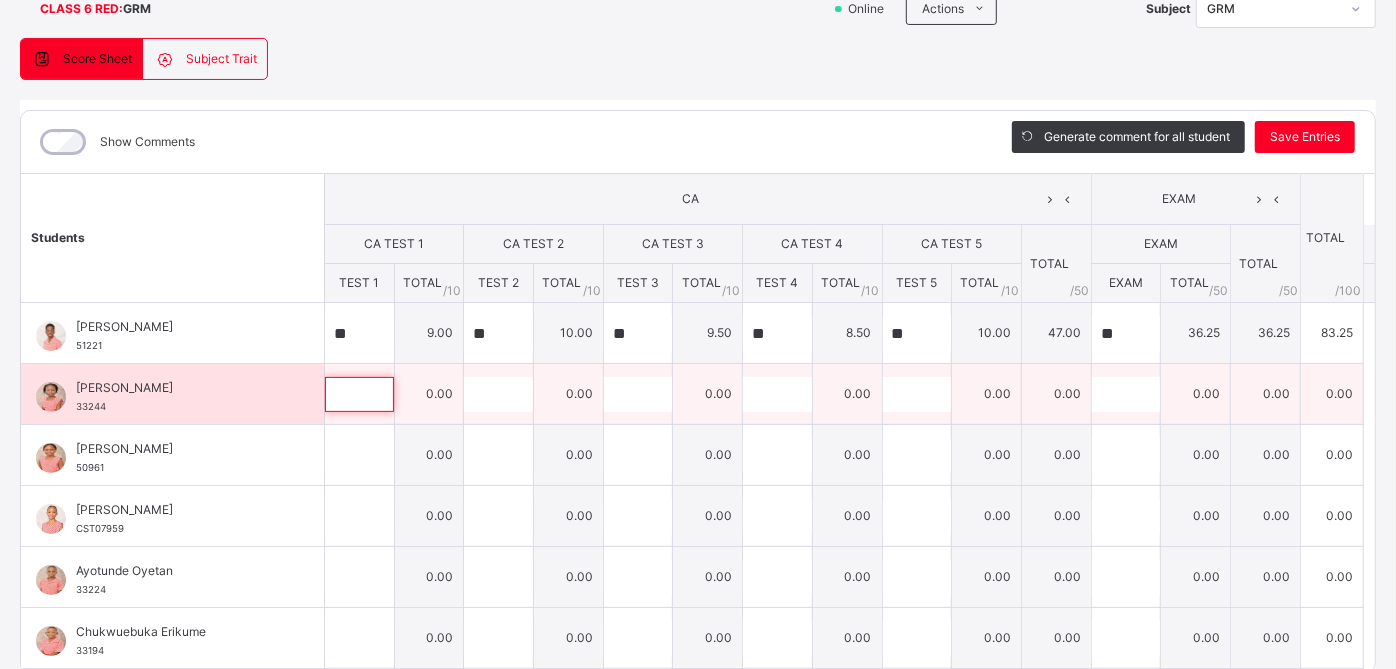 click at bounding box center [359, 394] 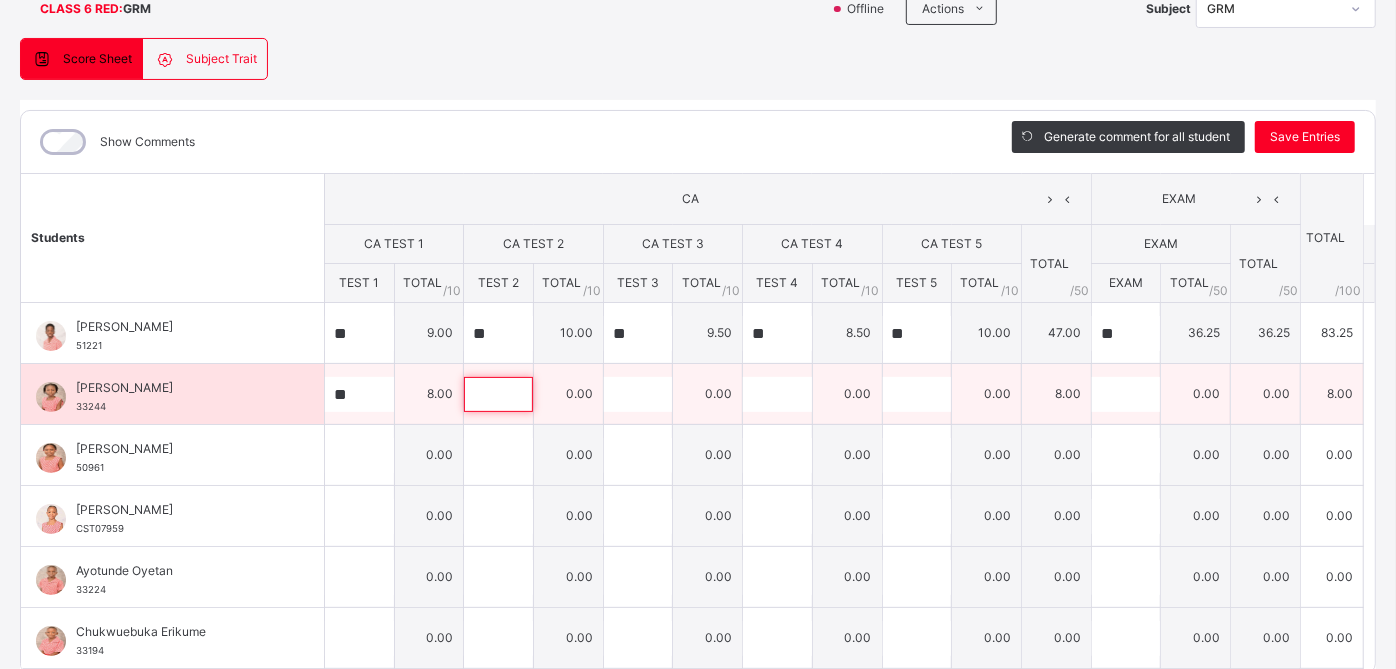 click at bounding box center (498, 394) 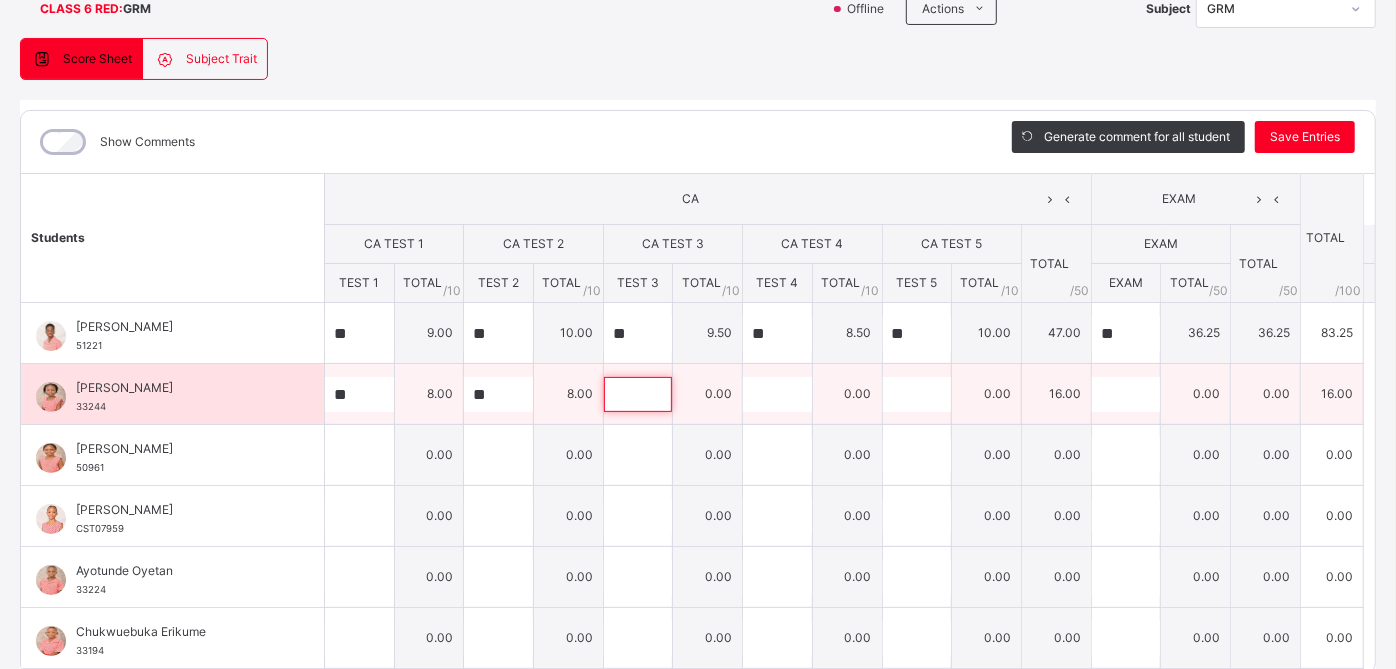 click at bounding box center [638, 394] 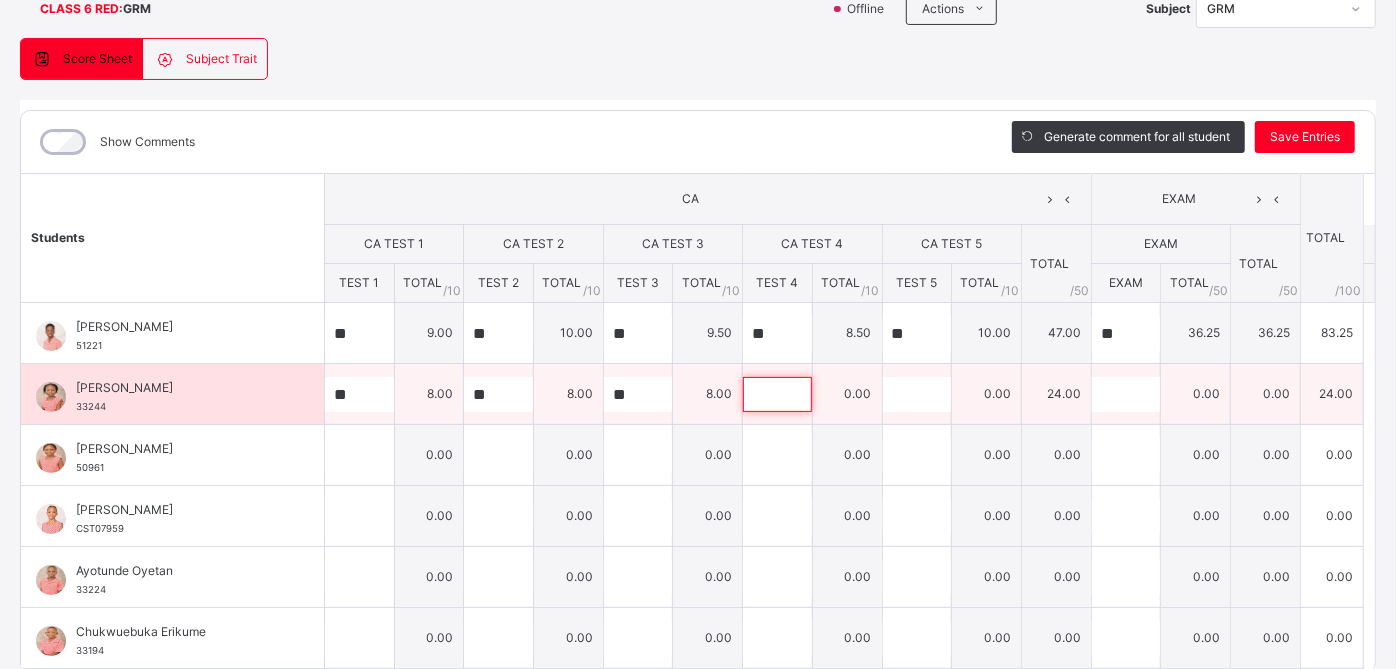 click at bounding box center (777, 394) 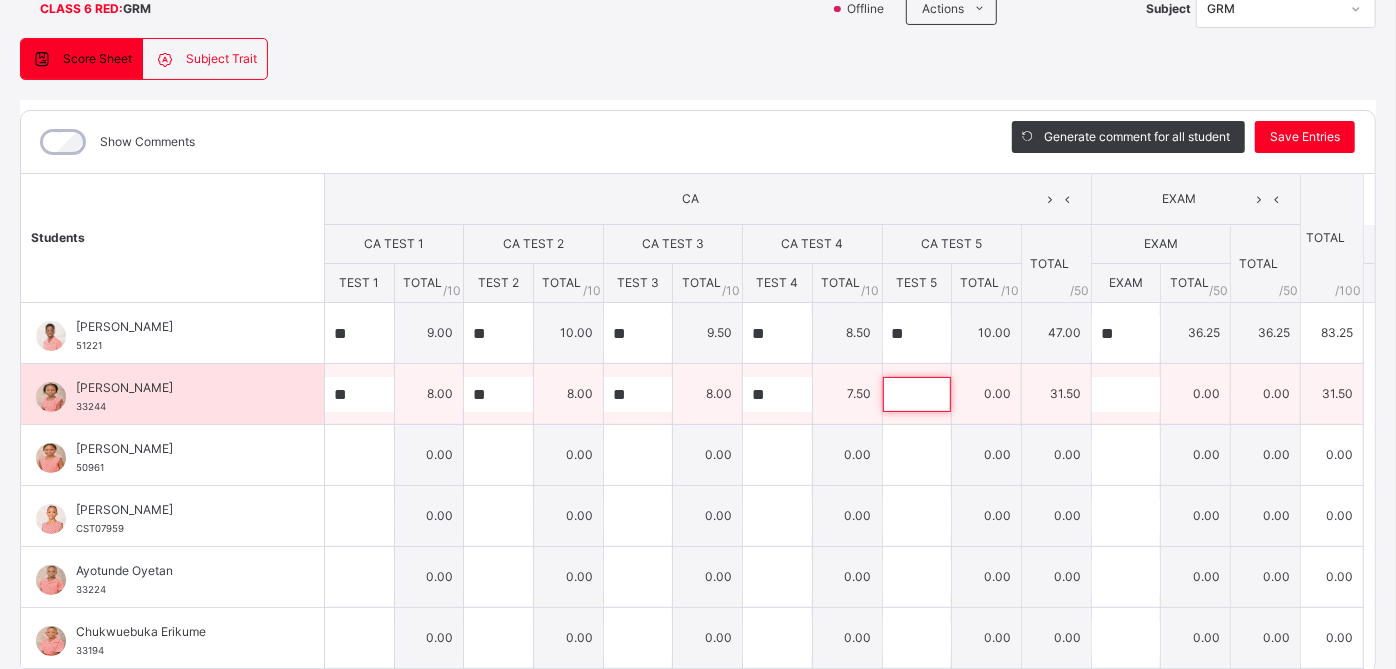 click at bounding box center [917, 394] 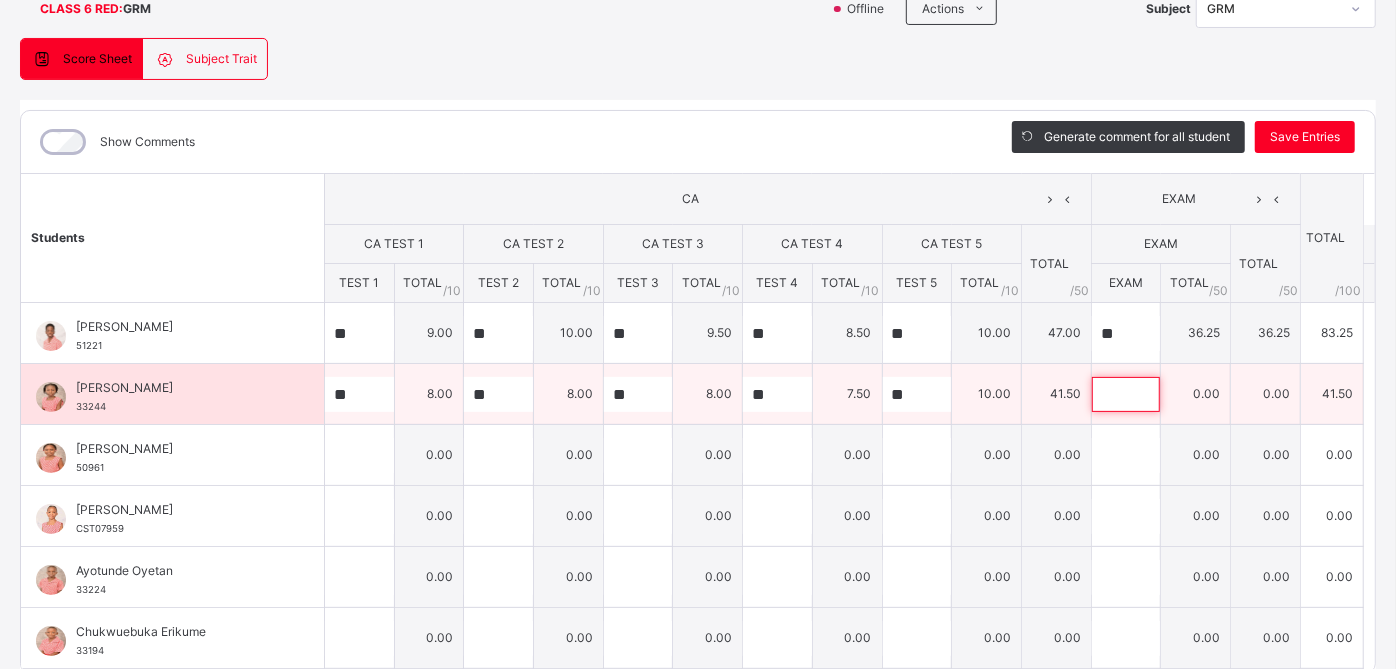 click at bounding box center (1126, 394) 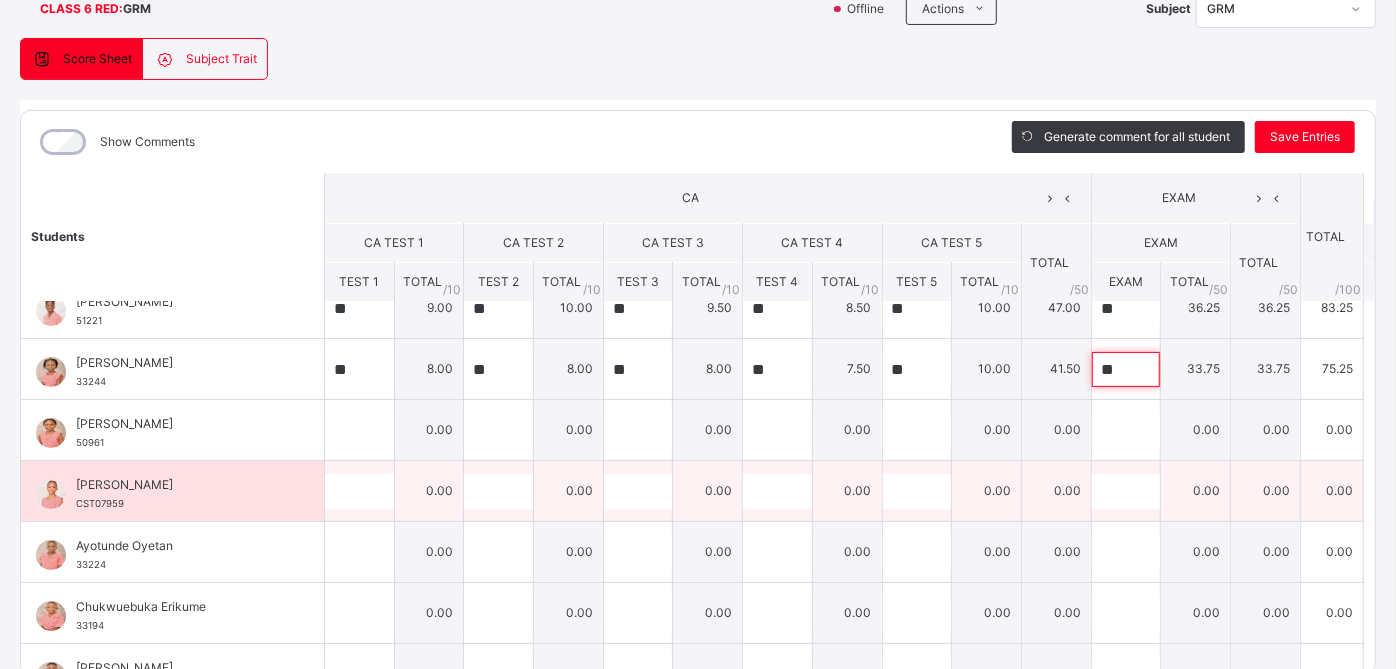 scroll, scrollTop: 24, scrollLeft: 0, axis: vertical 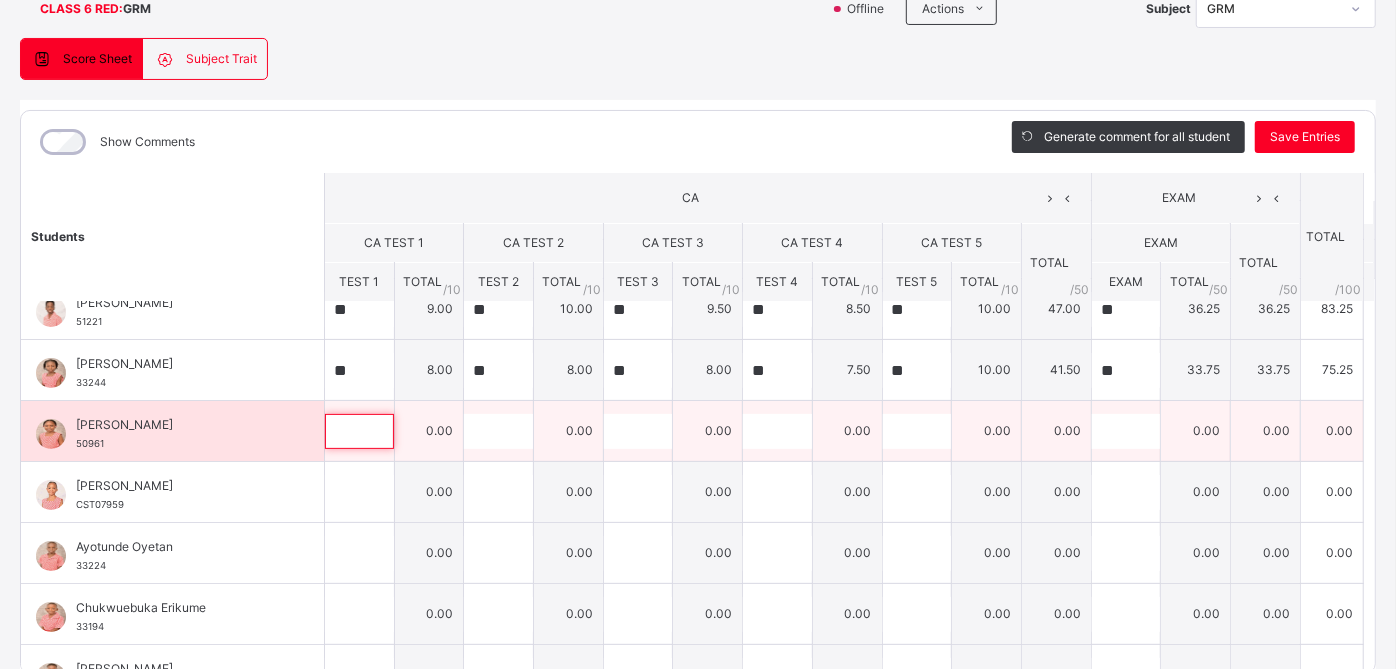 click at bounding box center (359, 431) 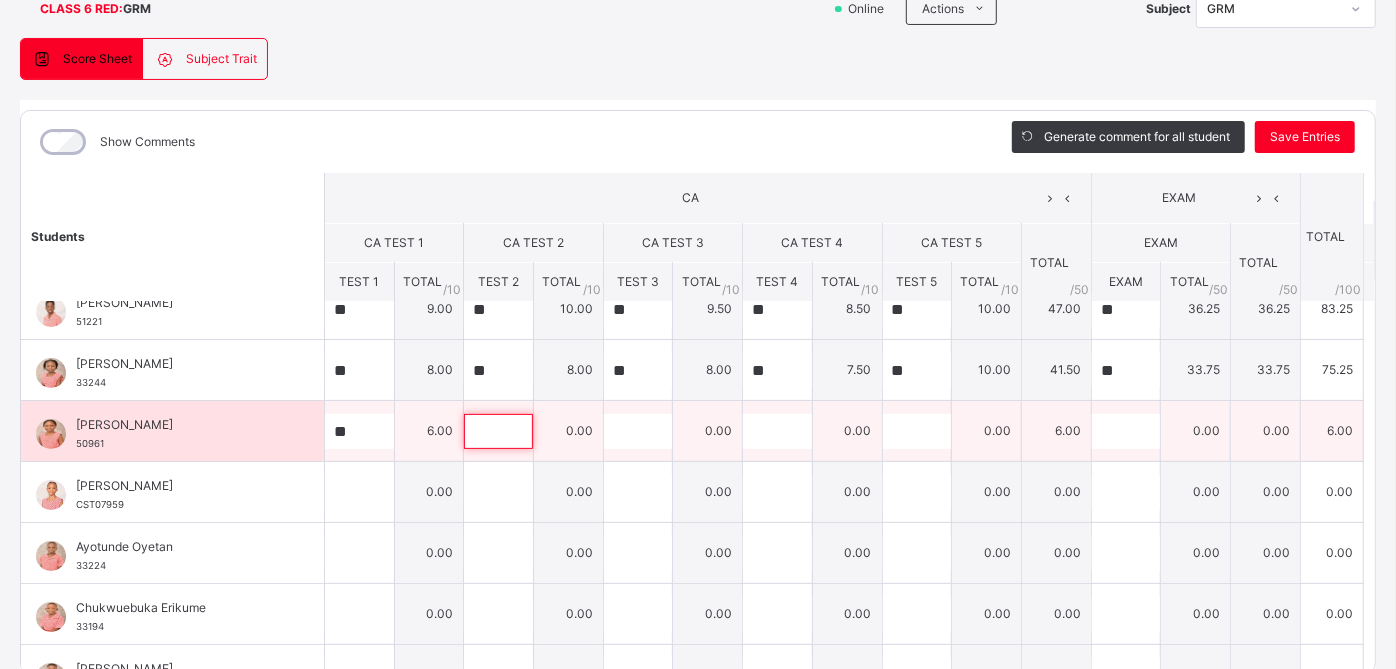 click at bounding box center (498, 431) 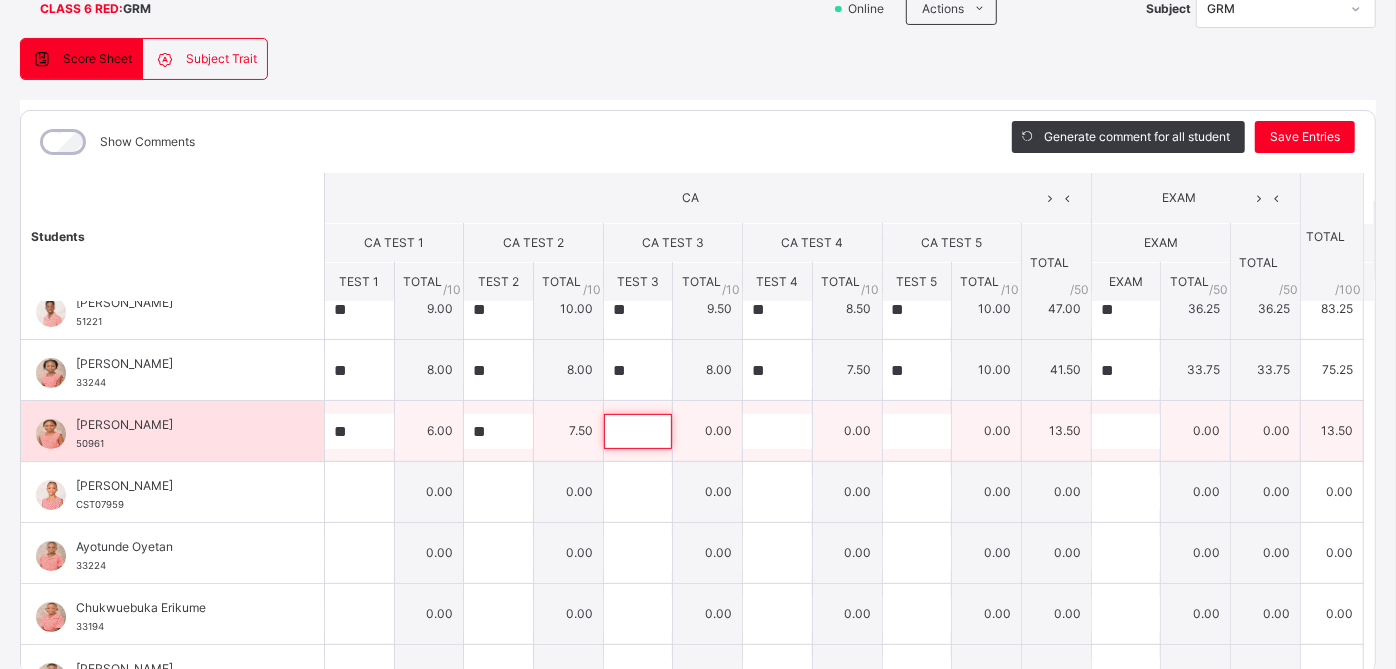 click at bounding box center (638, 431) 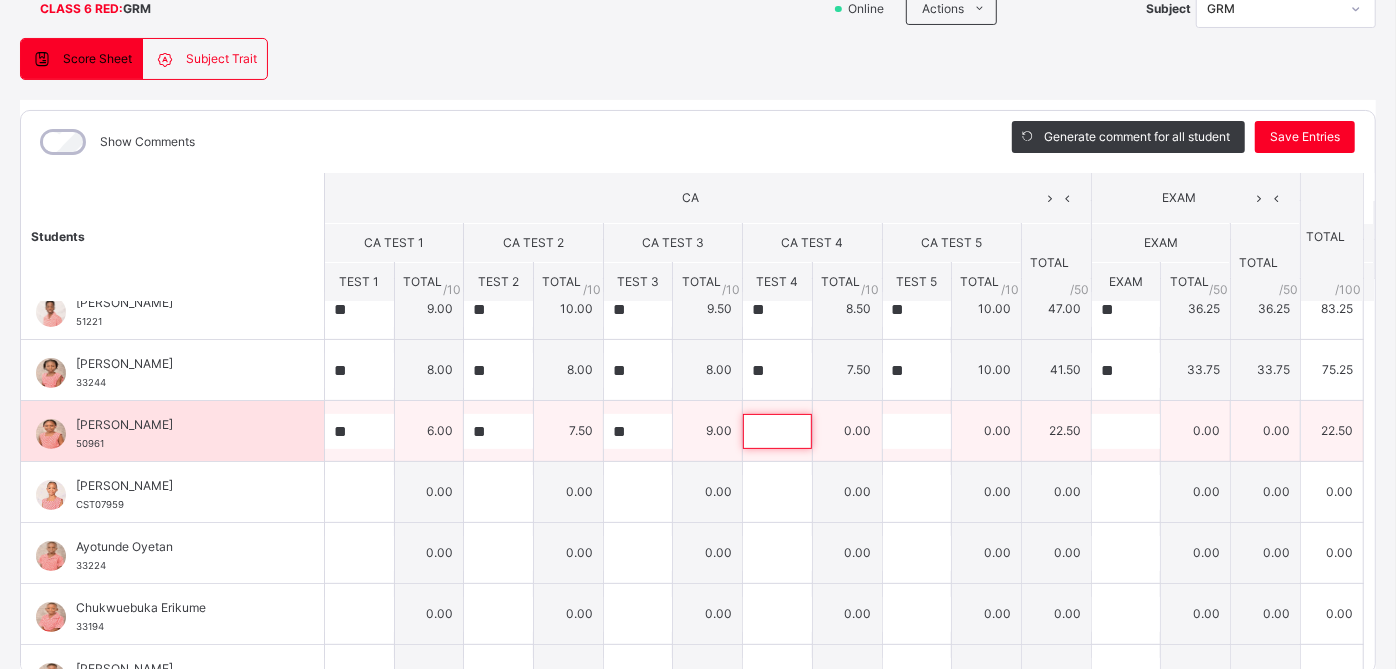 click at bounding box center (777, 431) 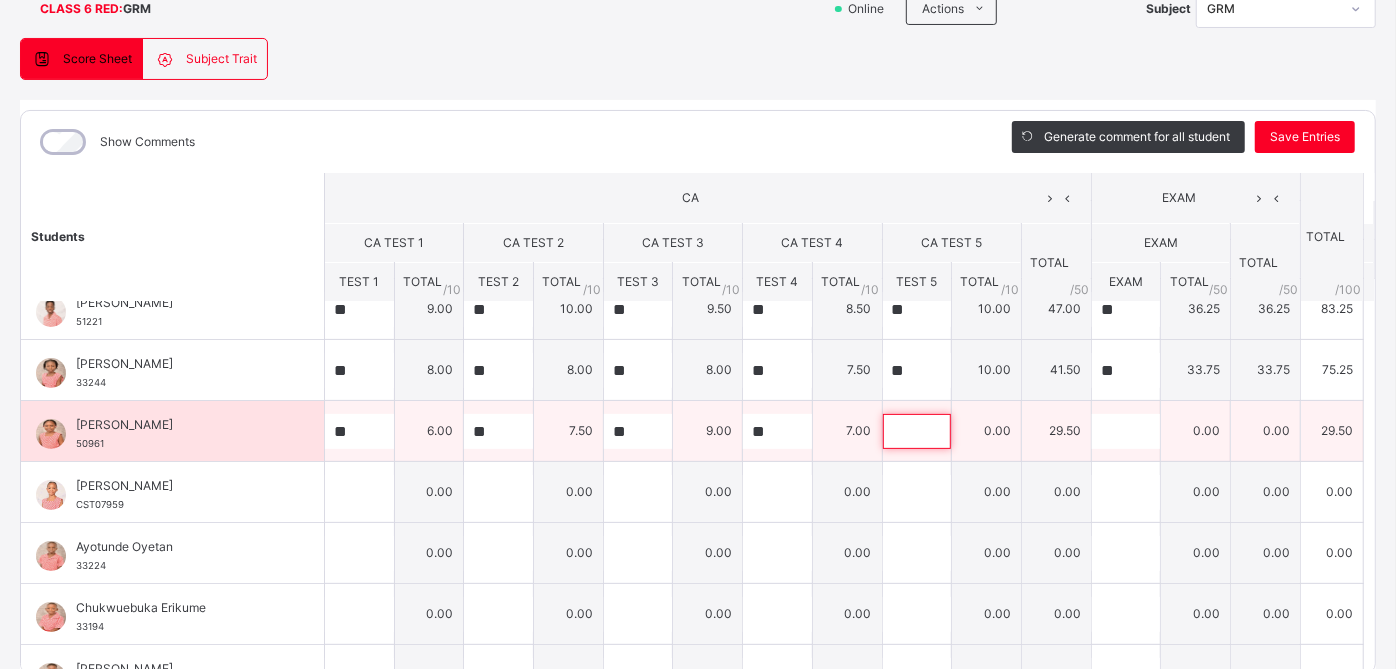 click at bounding box center [917, 431] 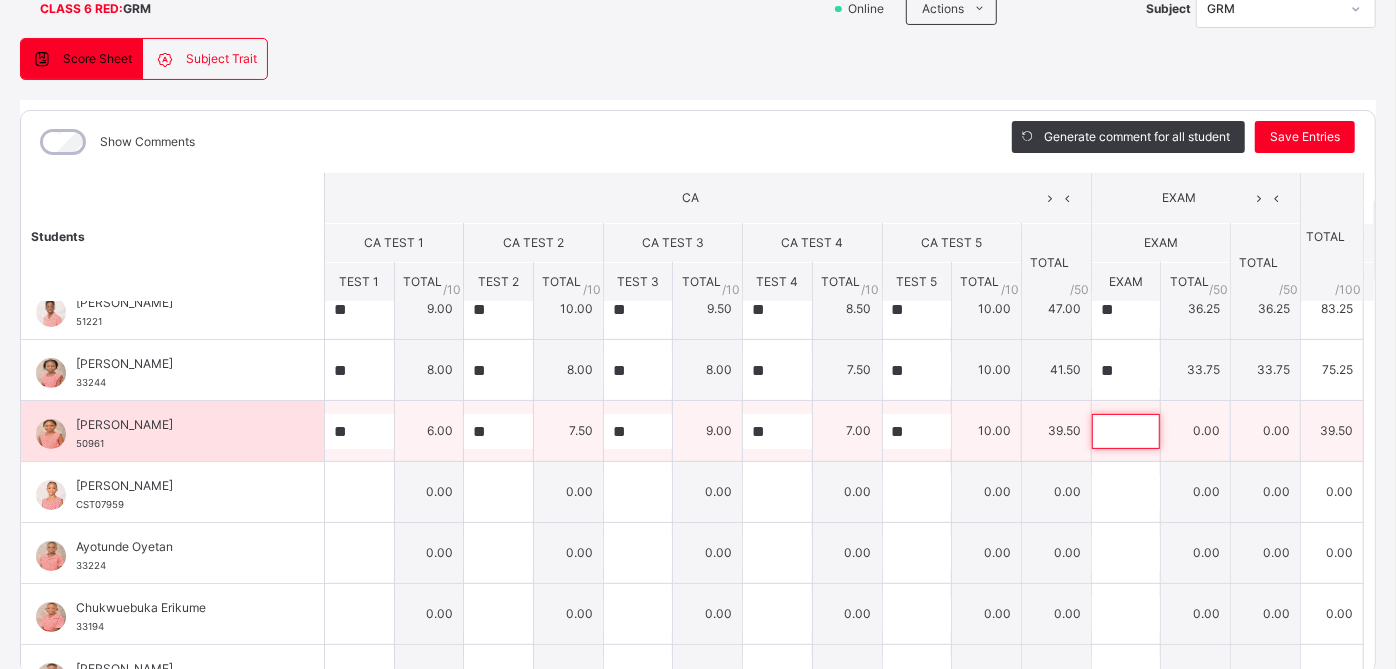 click at bounding box center [1126, 431] 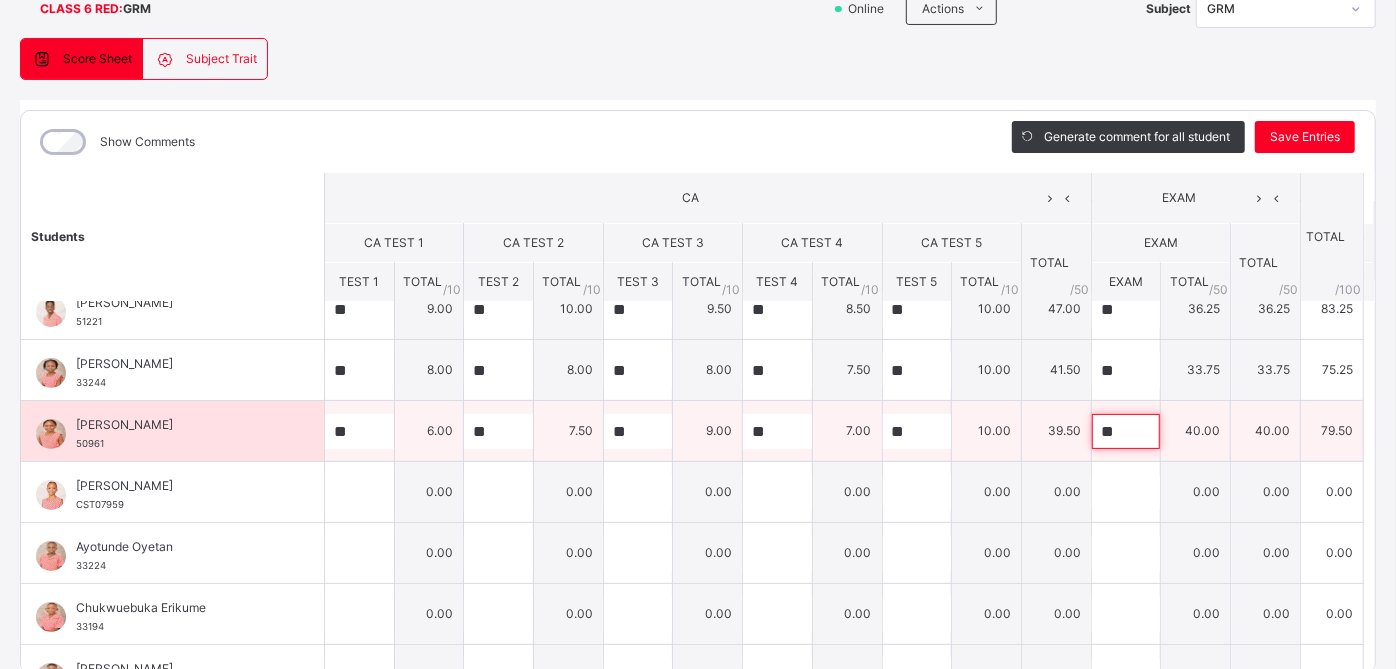 scroll, scrollTop: 117, scrollLeft: 0, axis: vertical 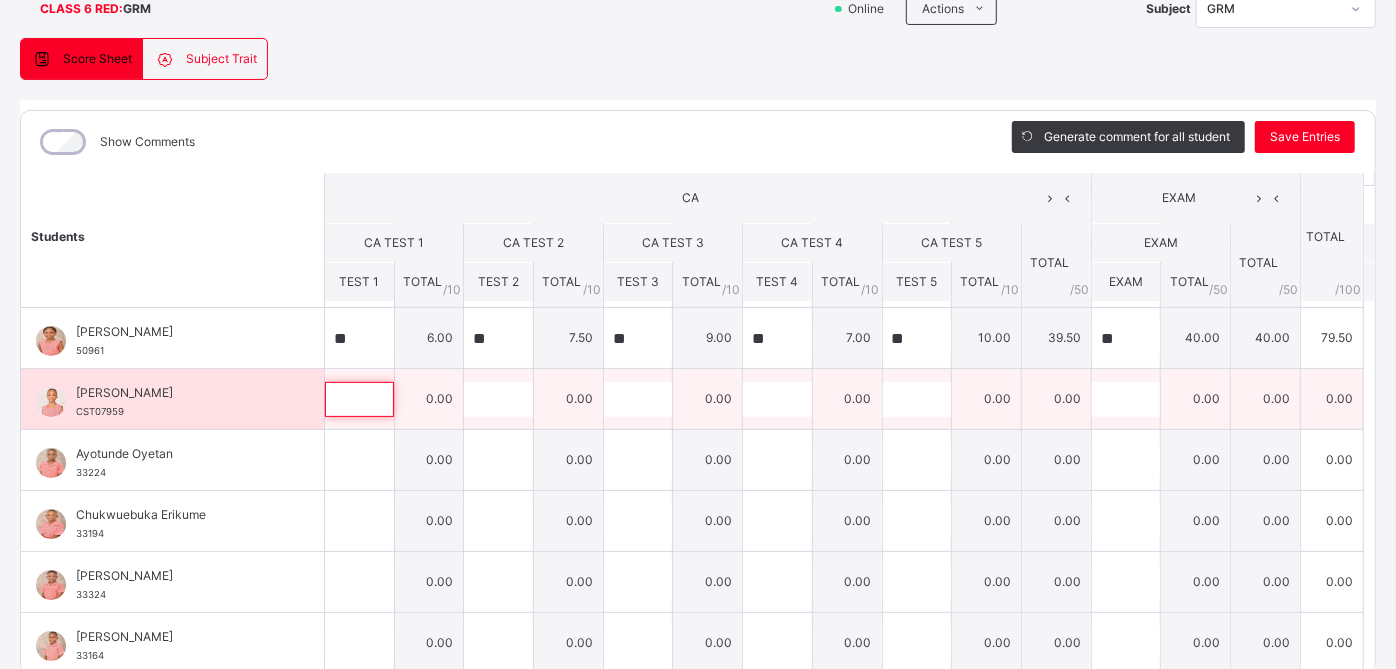 click at bounding box center [359, 399] 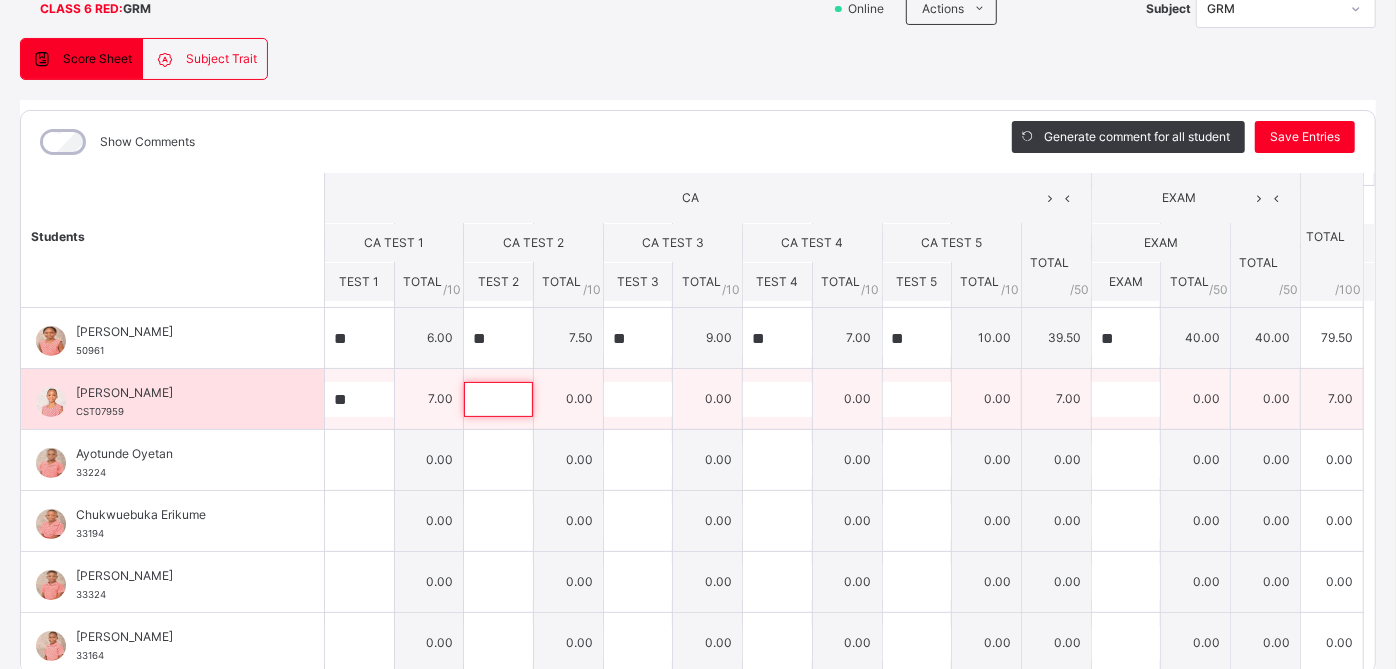 click at bounding box center [498, 399] 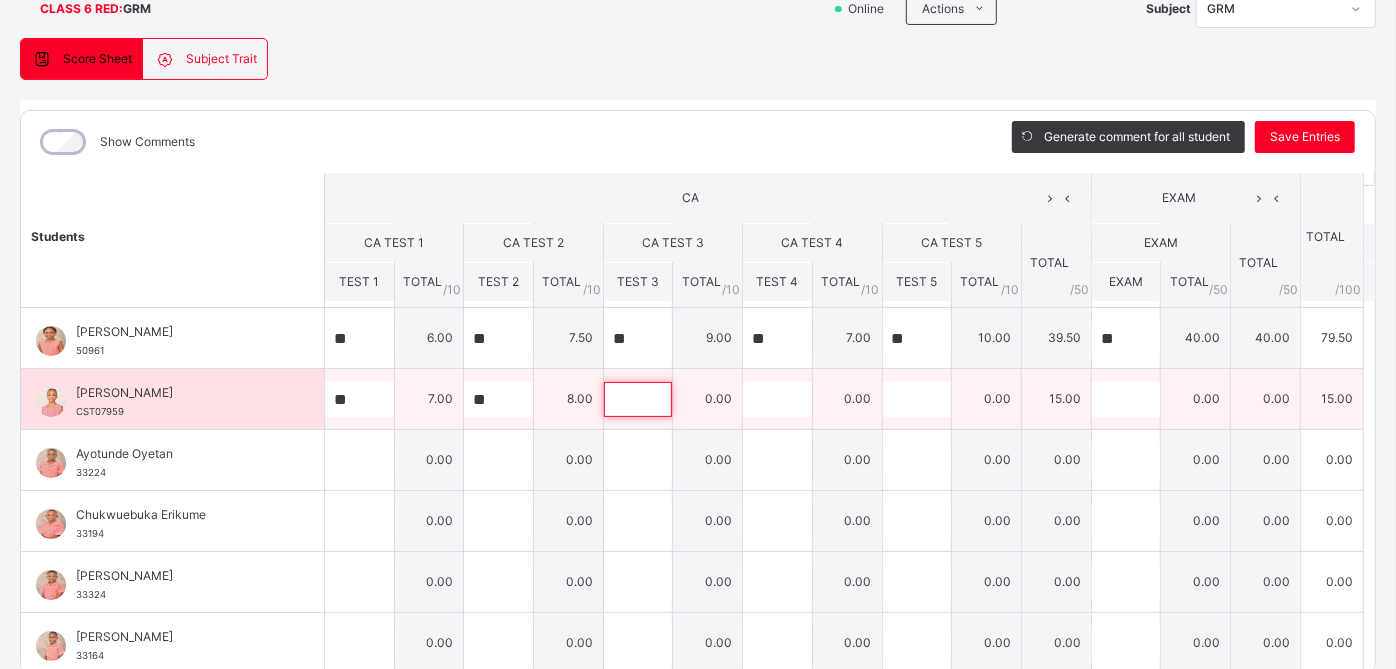 click at bounding box center [638, 399] 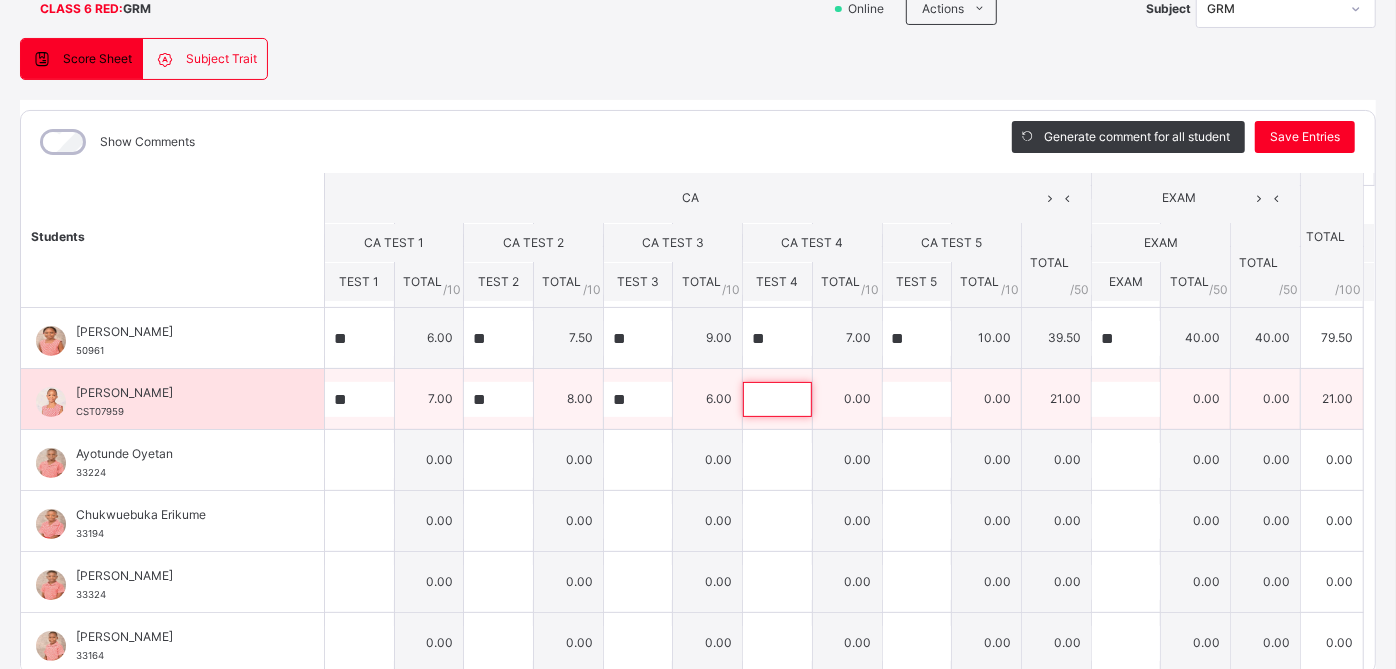 click at bounding box center (777, 399) 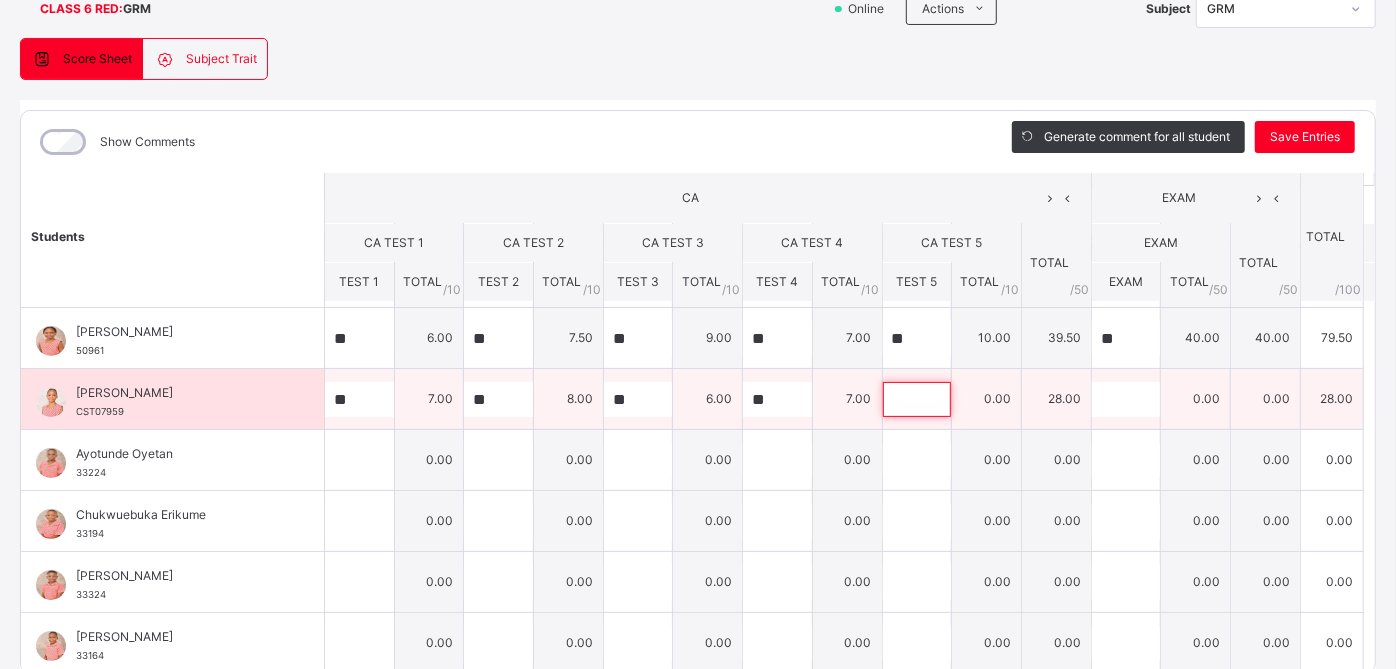 click at bounding box center (917, 399) 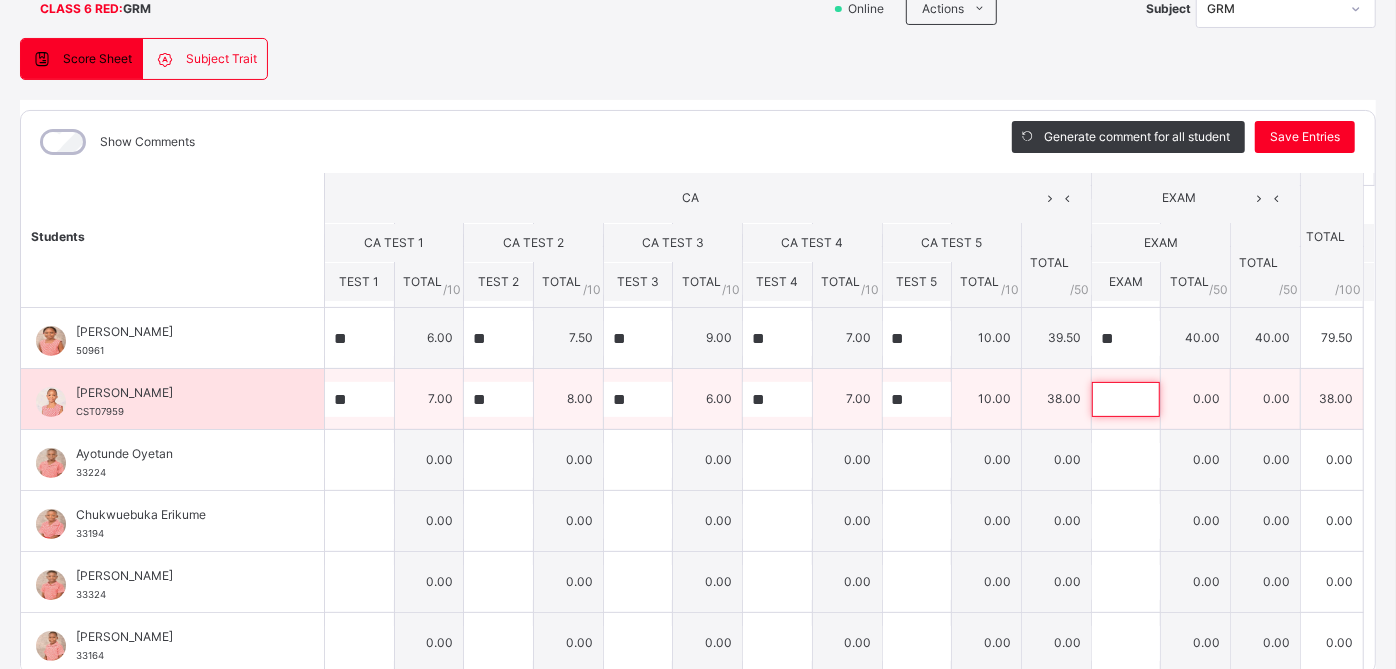 click at bounding box center (1126, 399) 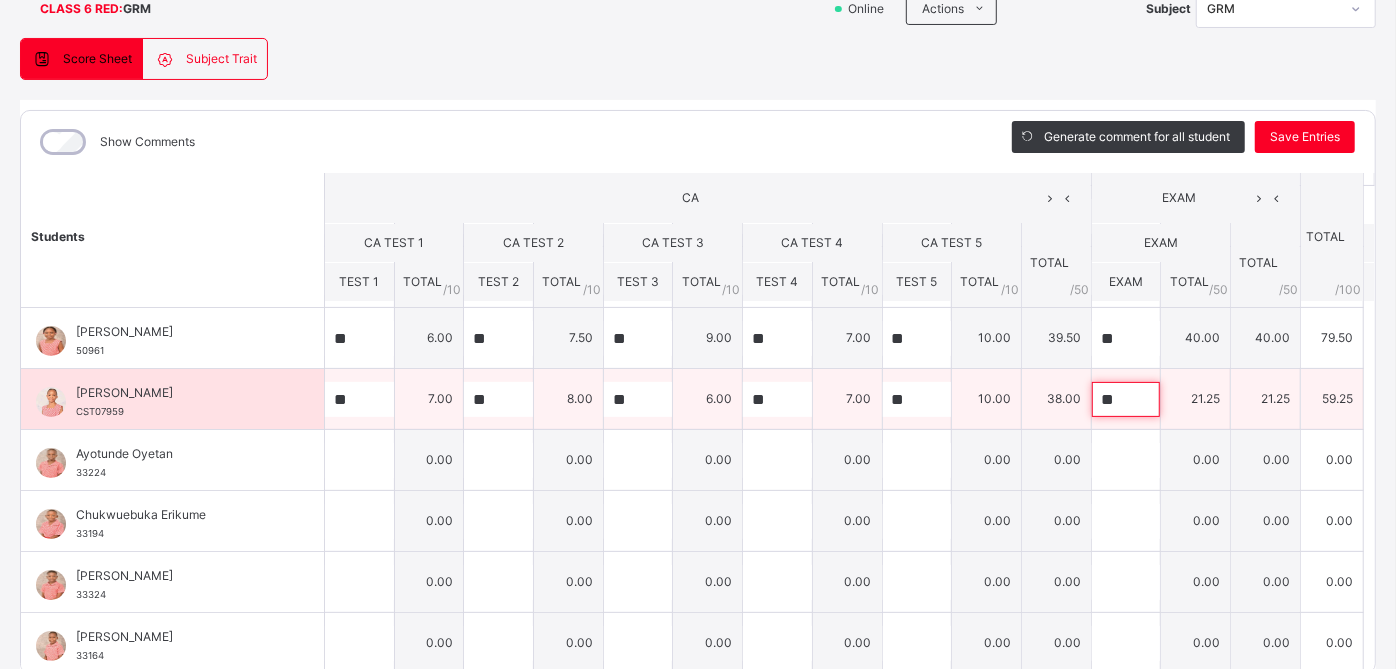 scroll, scrollTop: 170, scrollLeft: 0, axis: vertical 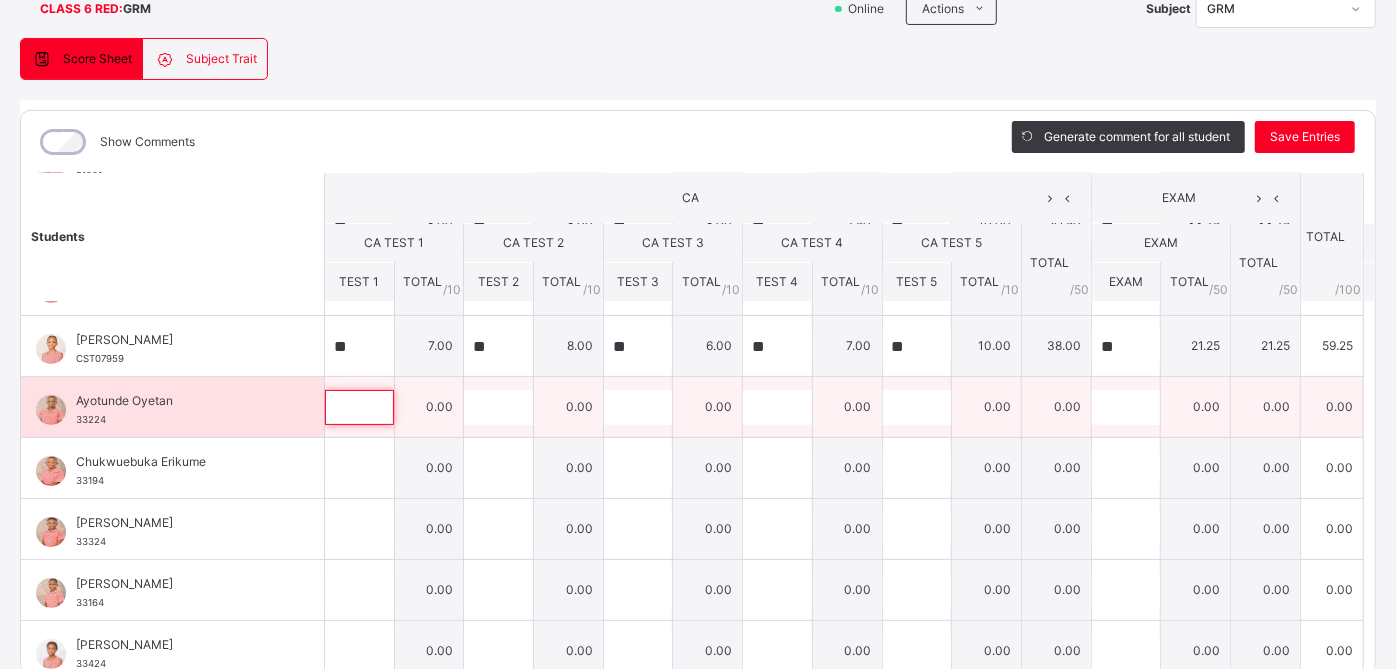 click at bounding box center (359, 407) 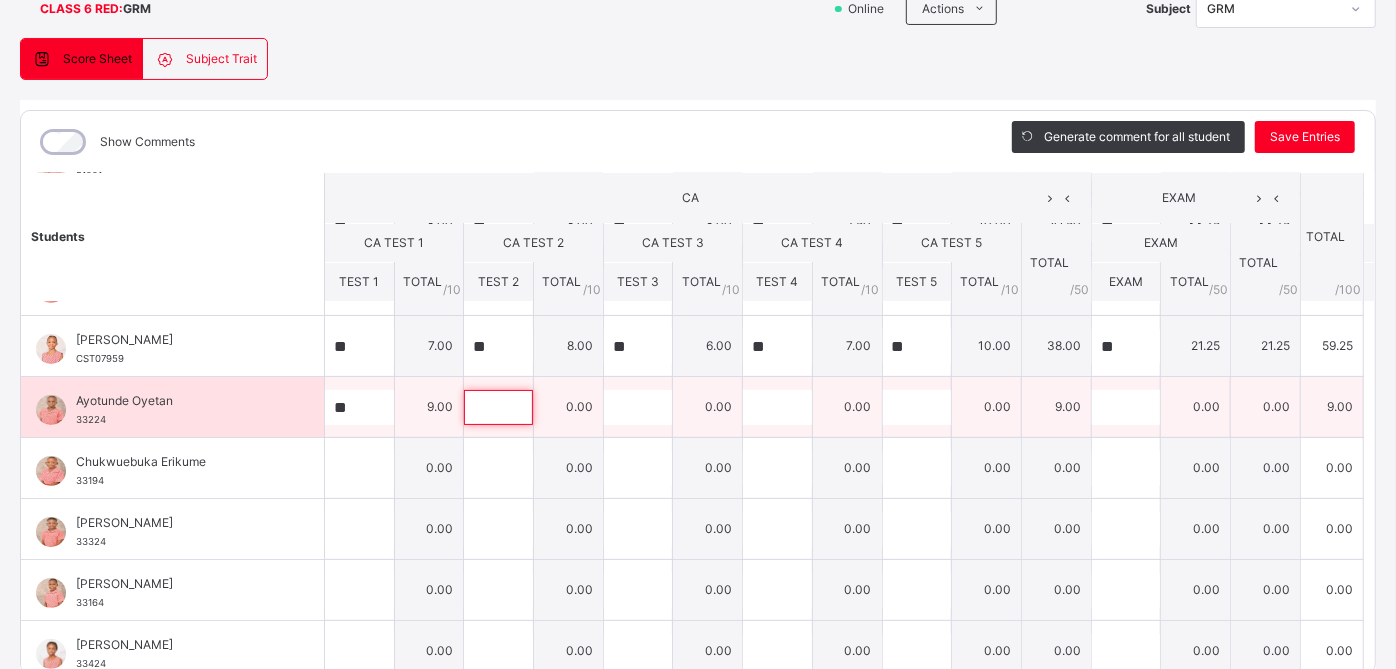 click at bounding box center [498, 407] 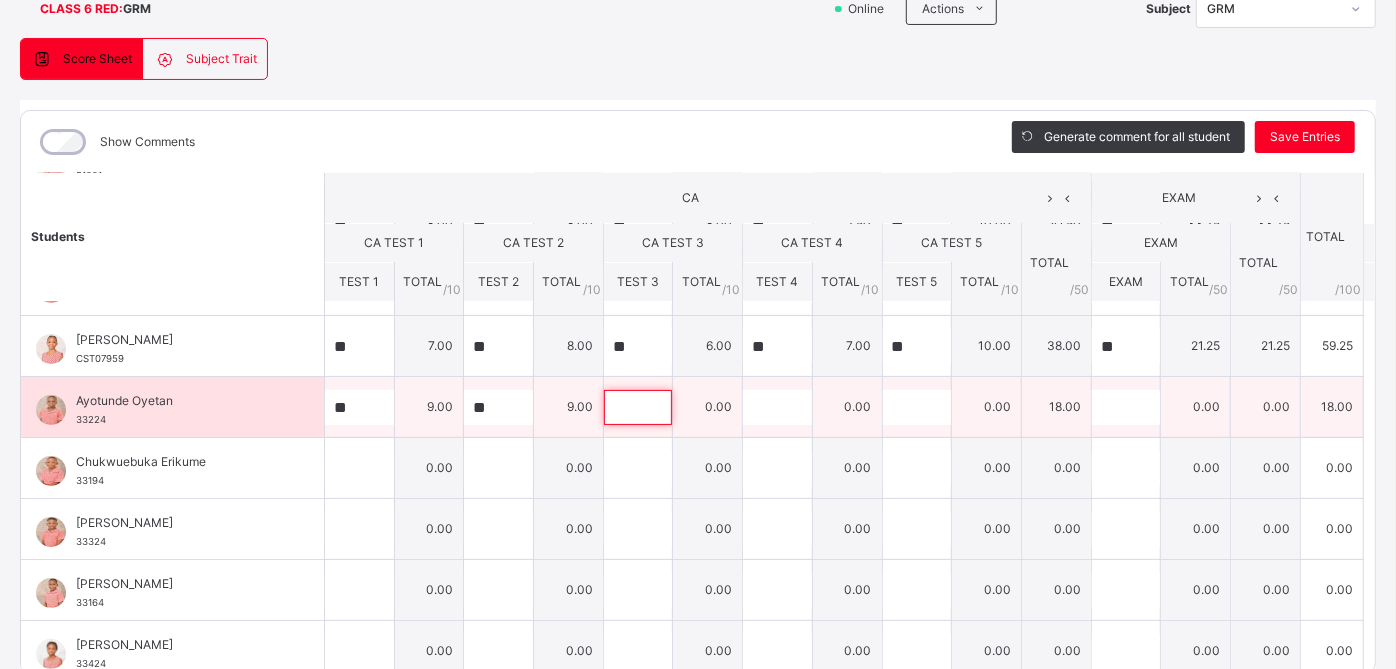 click at bounding box center [638, 407] 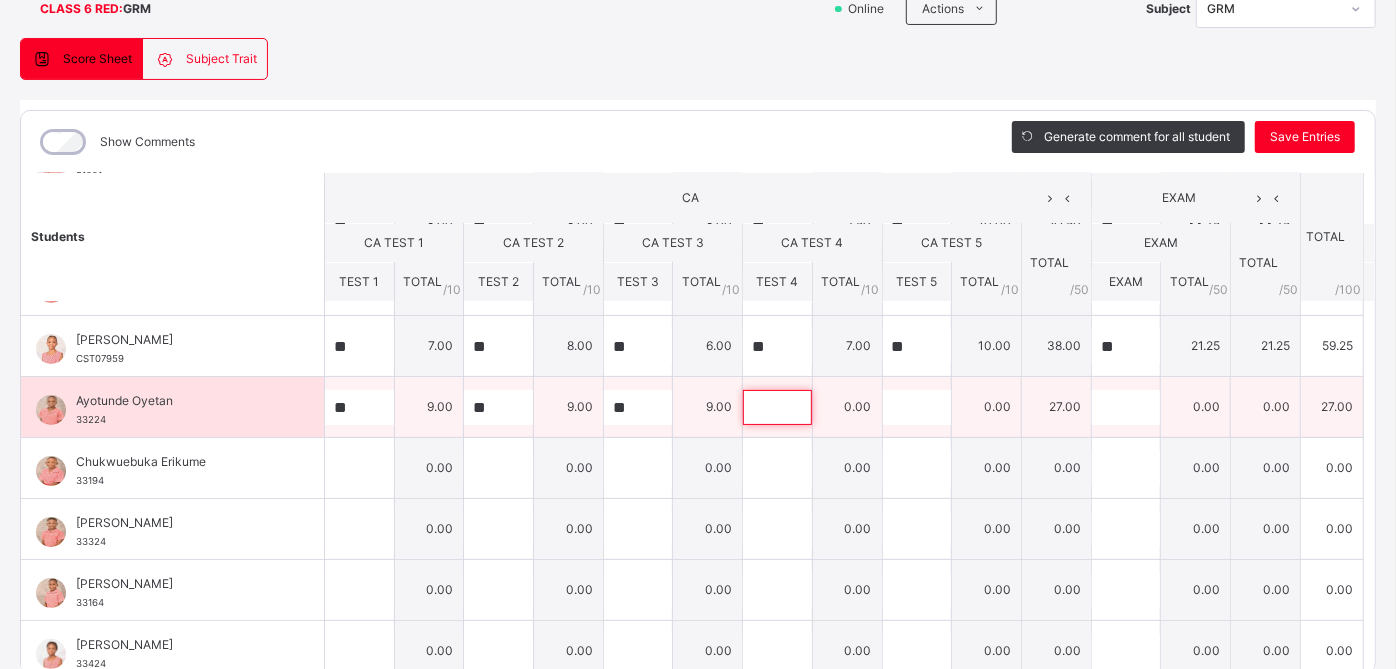 click at bounding box center (777, 407) 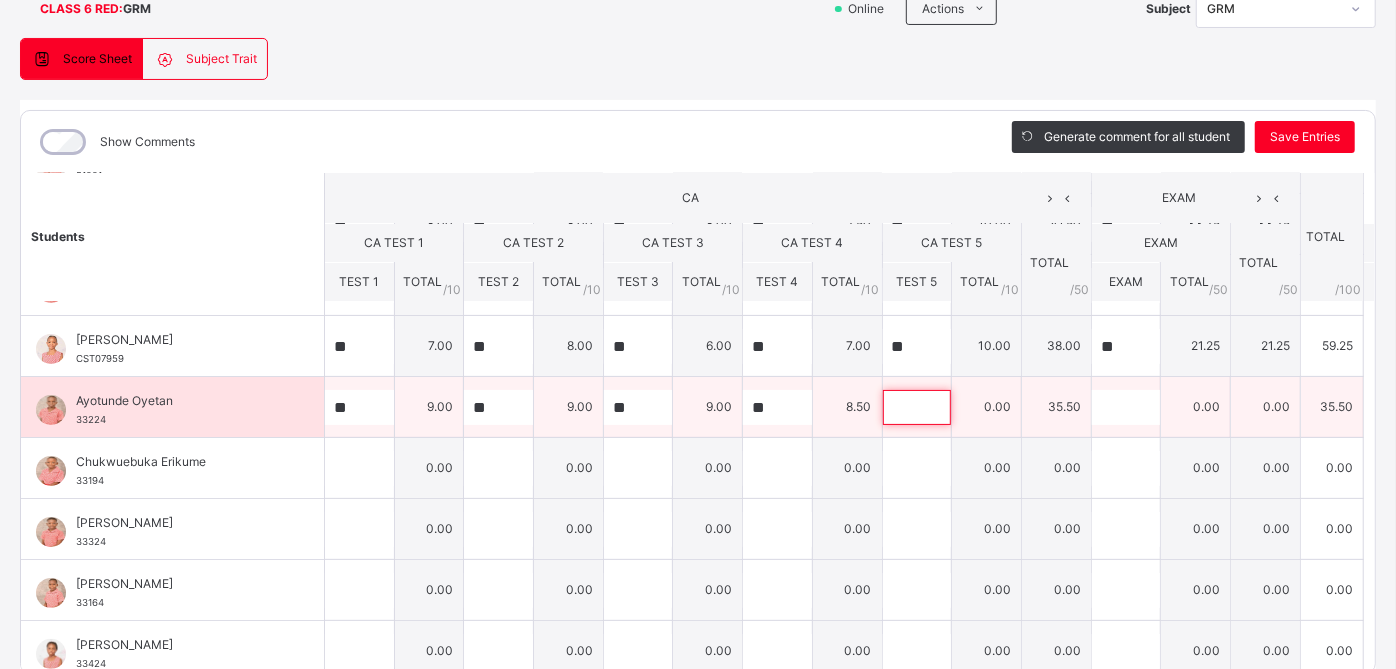 click at bounding box center (917, 407) 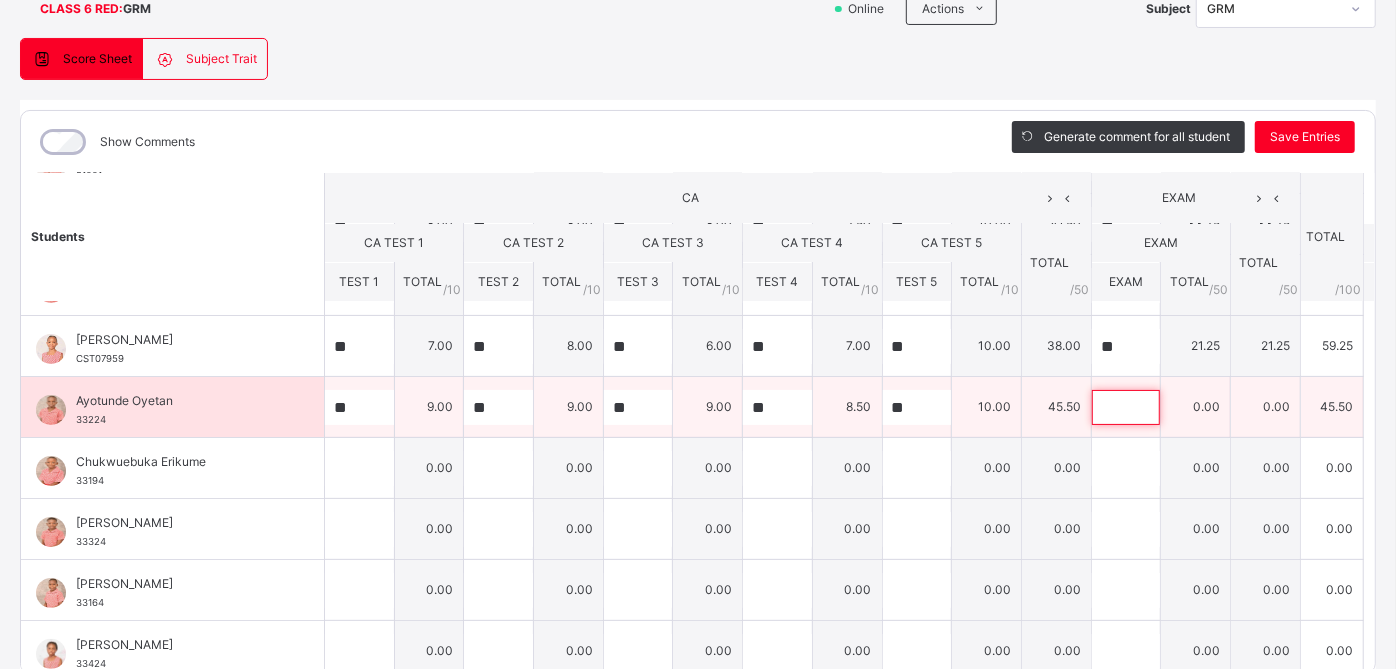 click at bounding box center [1126, 407] 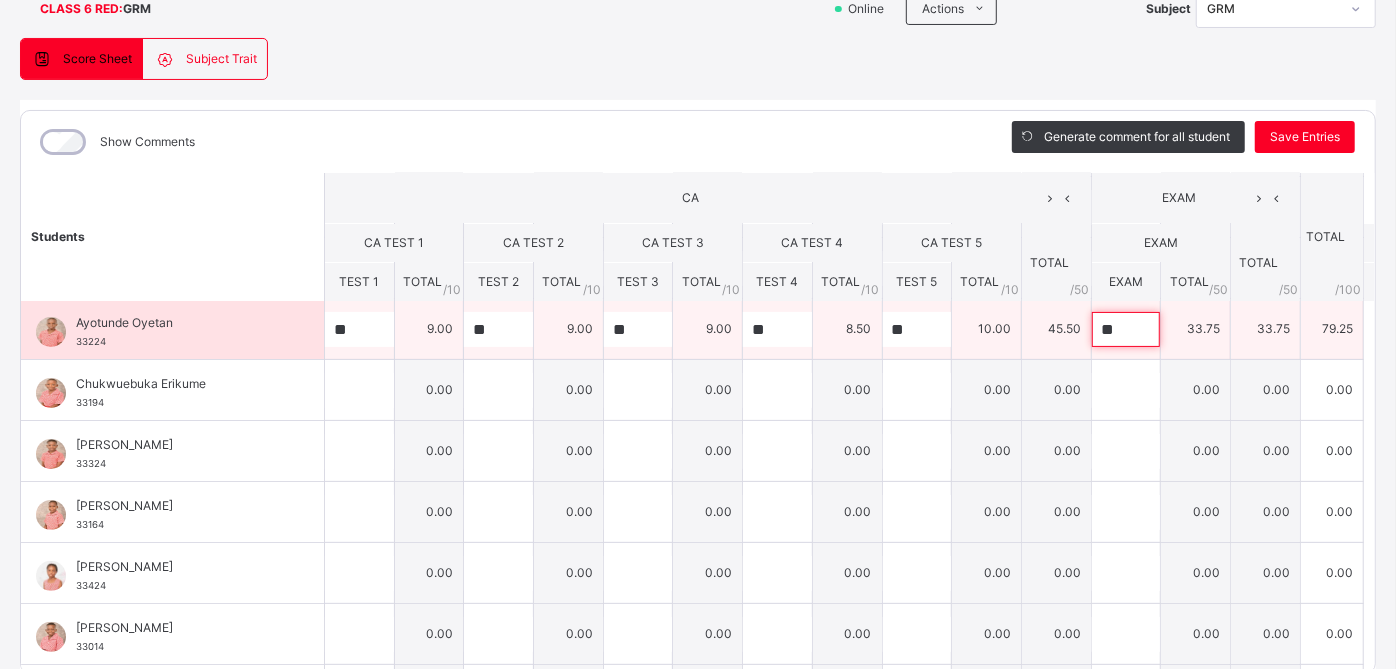 scroll, scrollTop: 254, scrollLeft: 0, axis: vertical 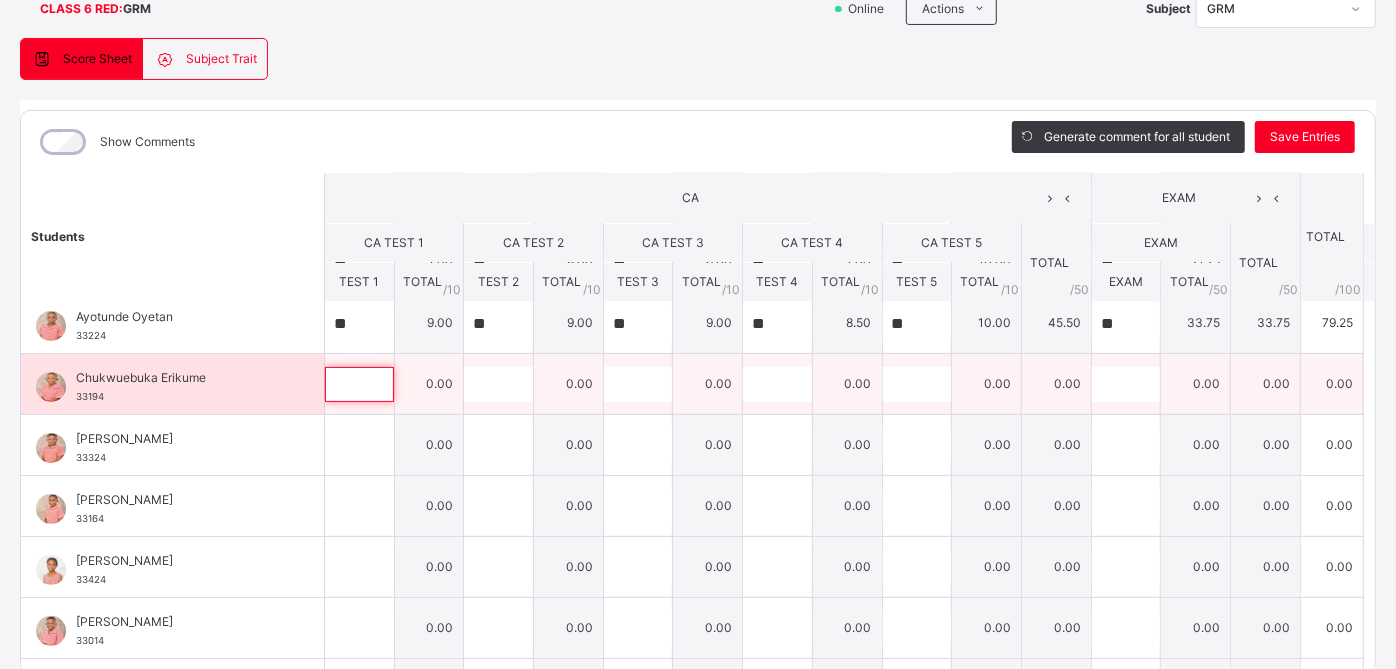click at bounding box center [359, 384] 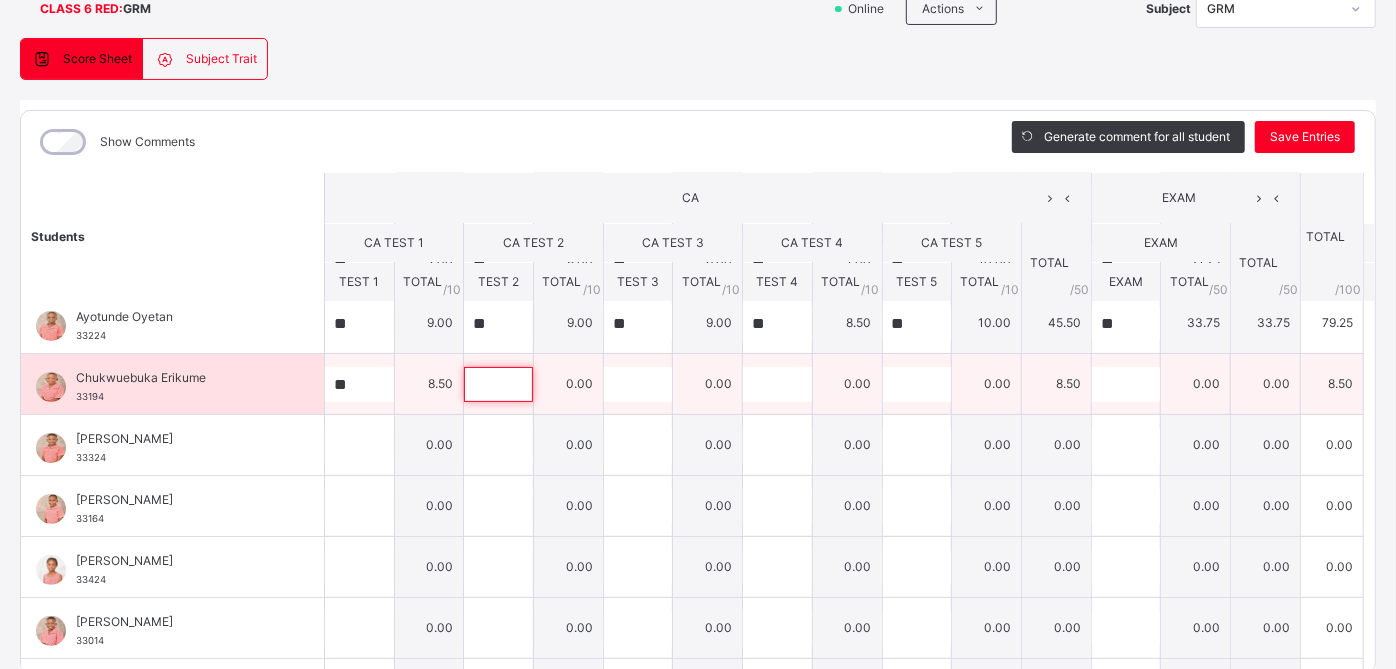 click at bounding box center [498, 384] 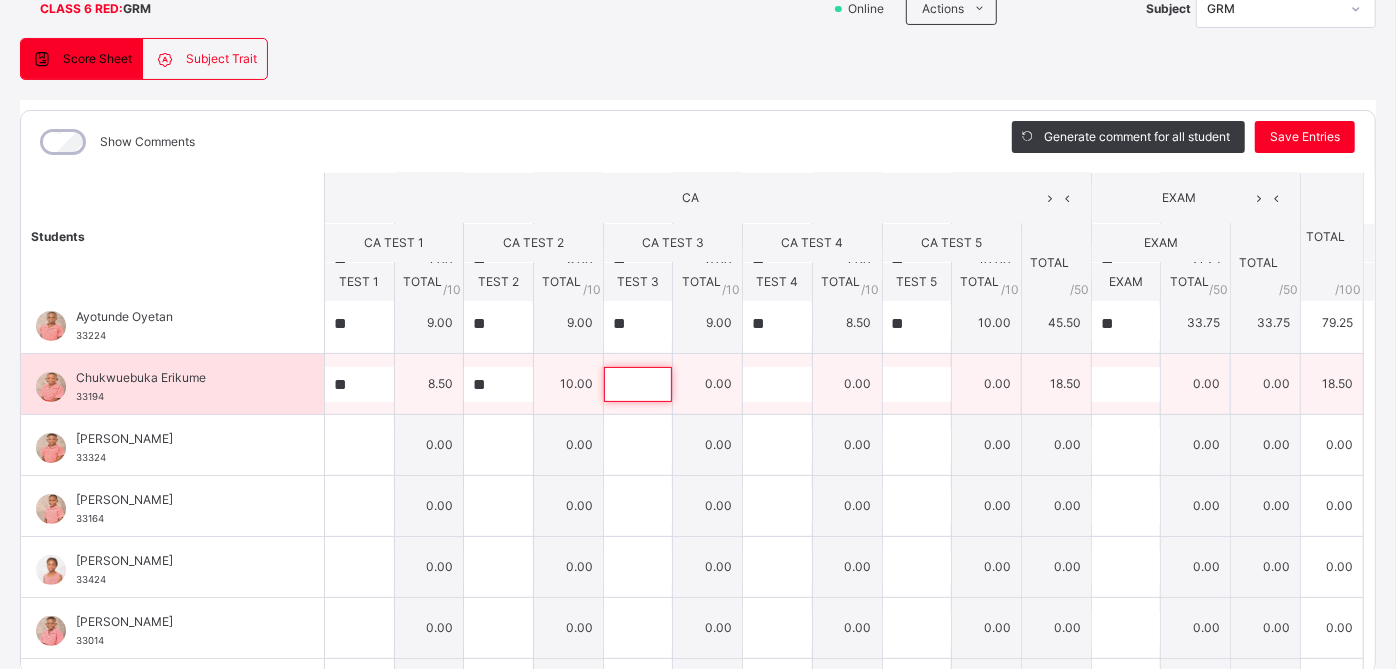 click at bounding box center (638, 384) 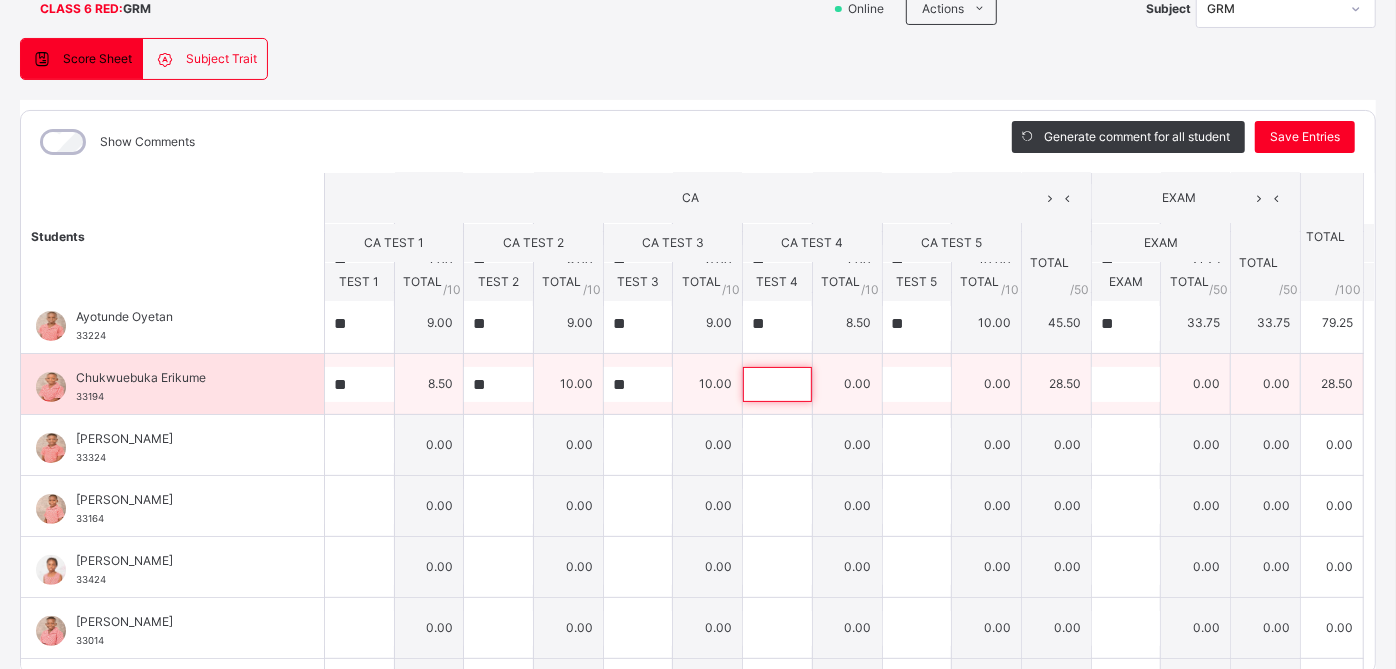 click at bounding box center (777, 384) 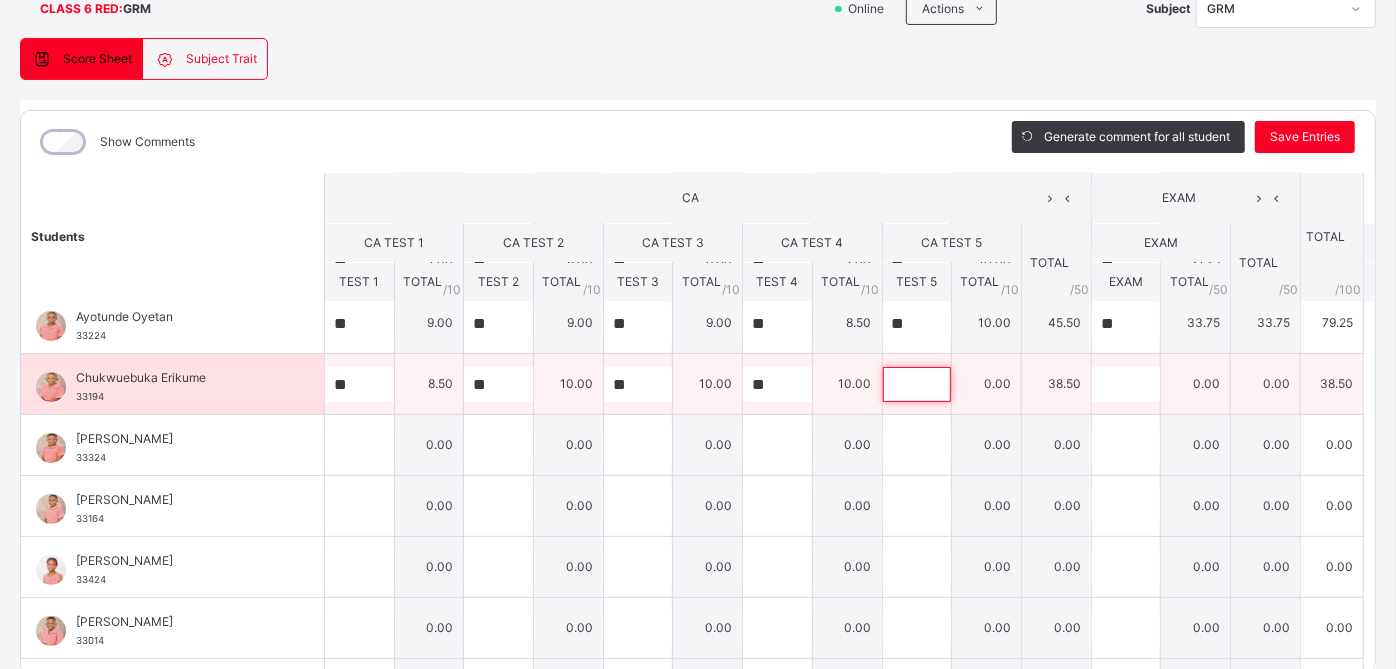 click at bounding box center [917, 384] 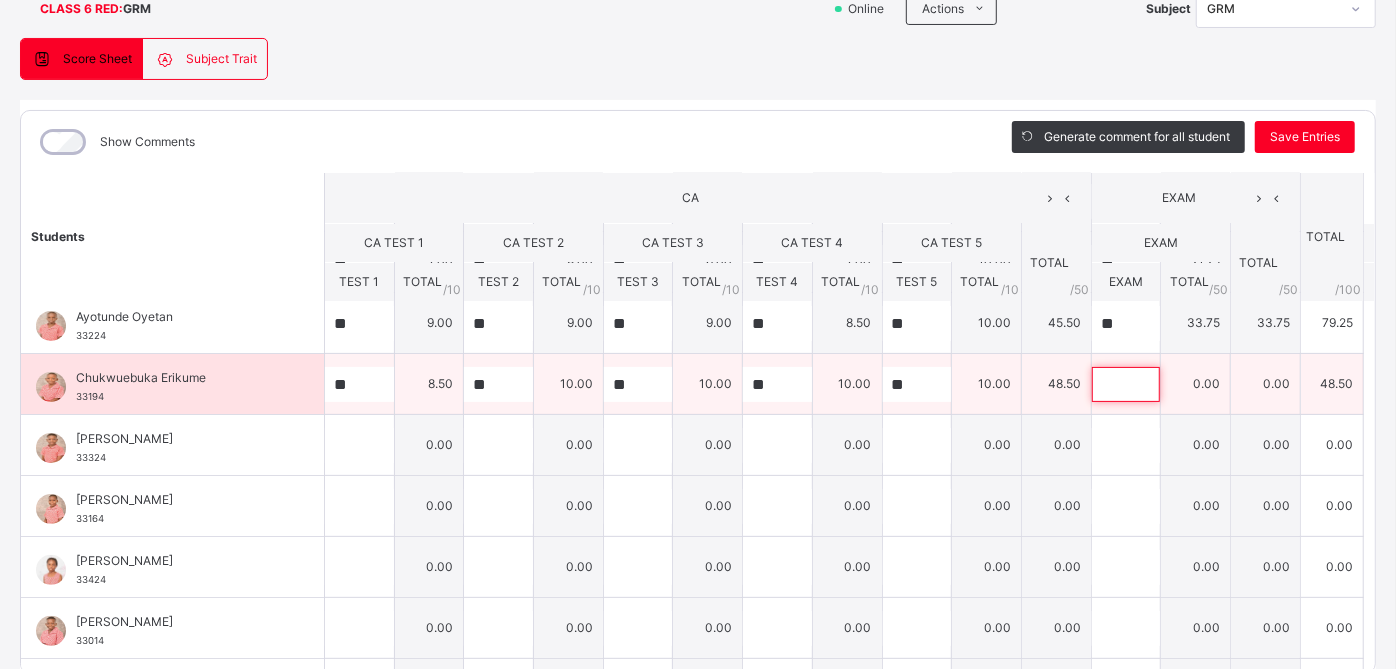 click at bounding box center (1126, 384) 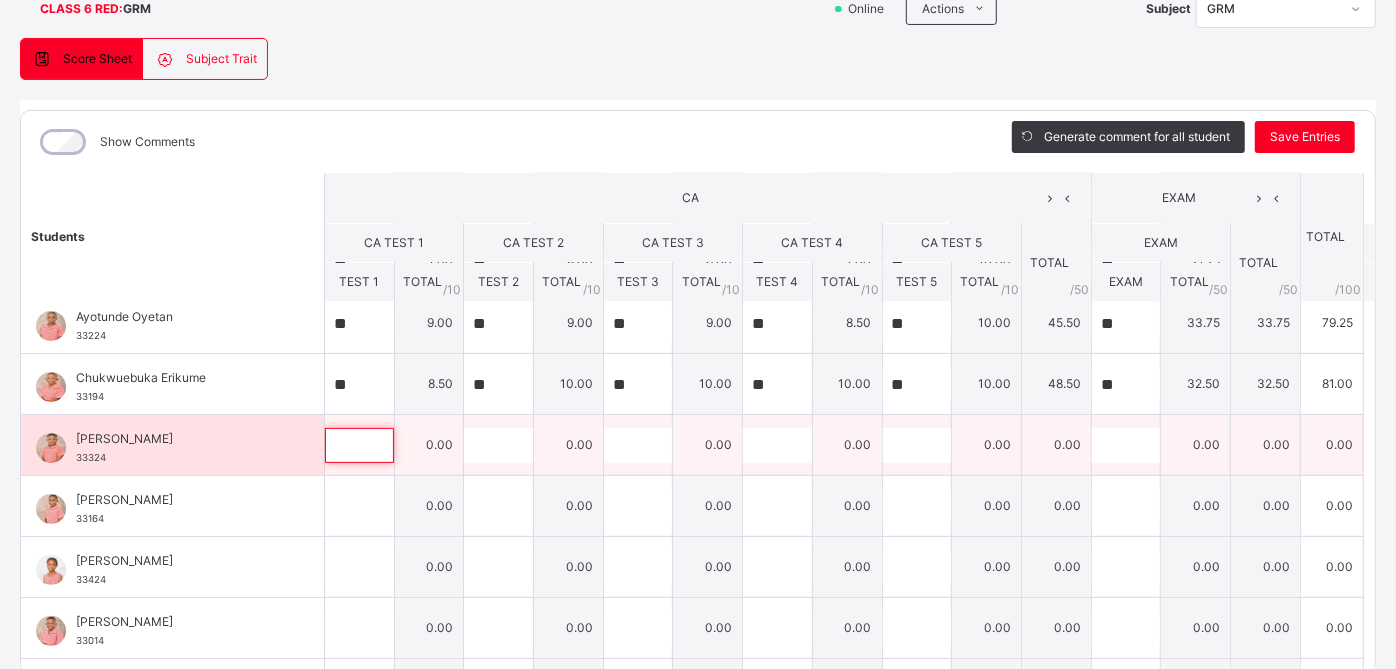 click at bounding box center [359, 445] 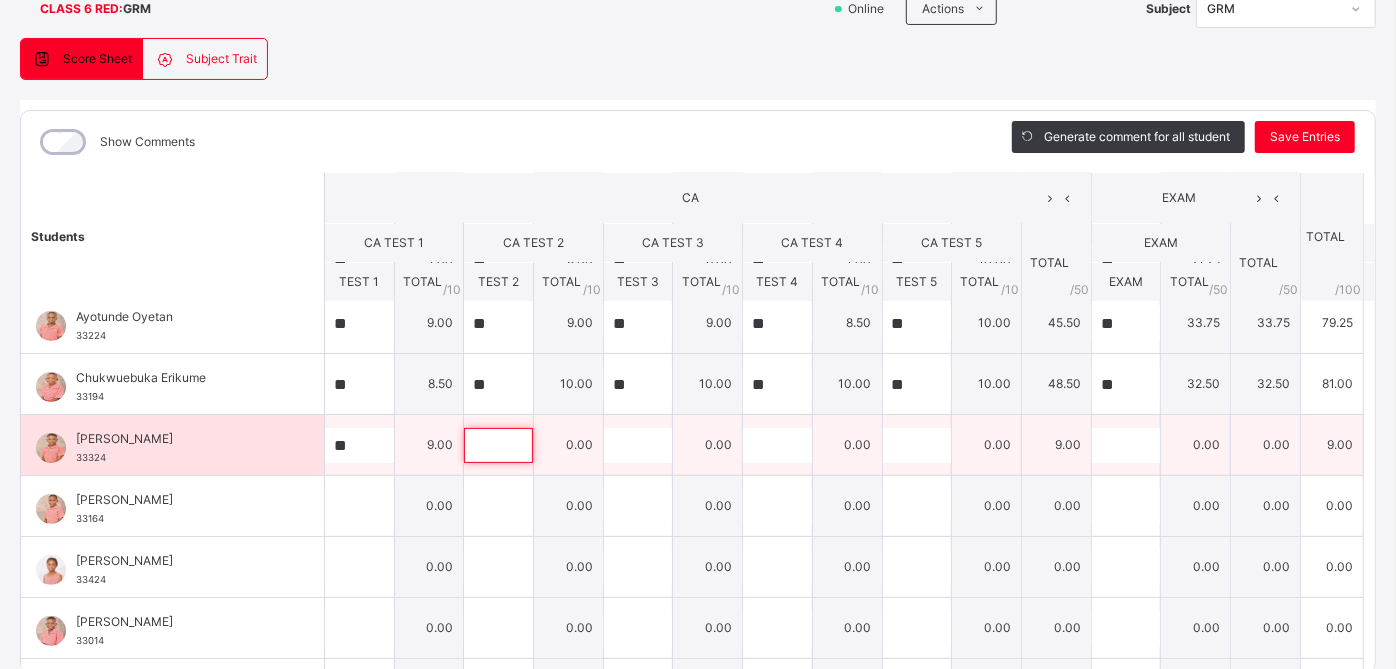 click at bounding box center [498, 445] 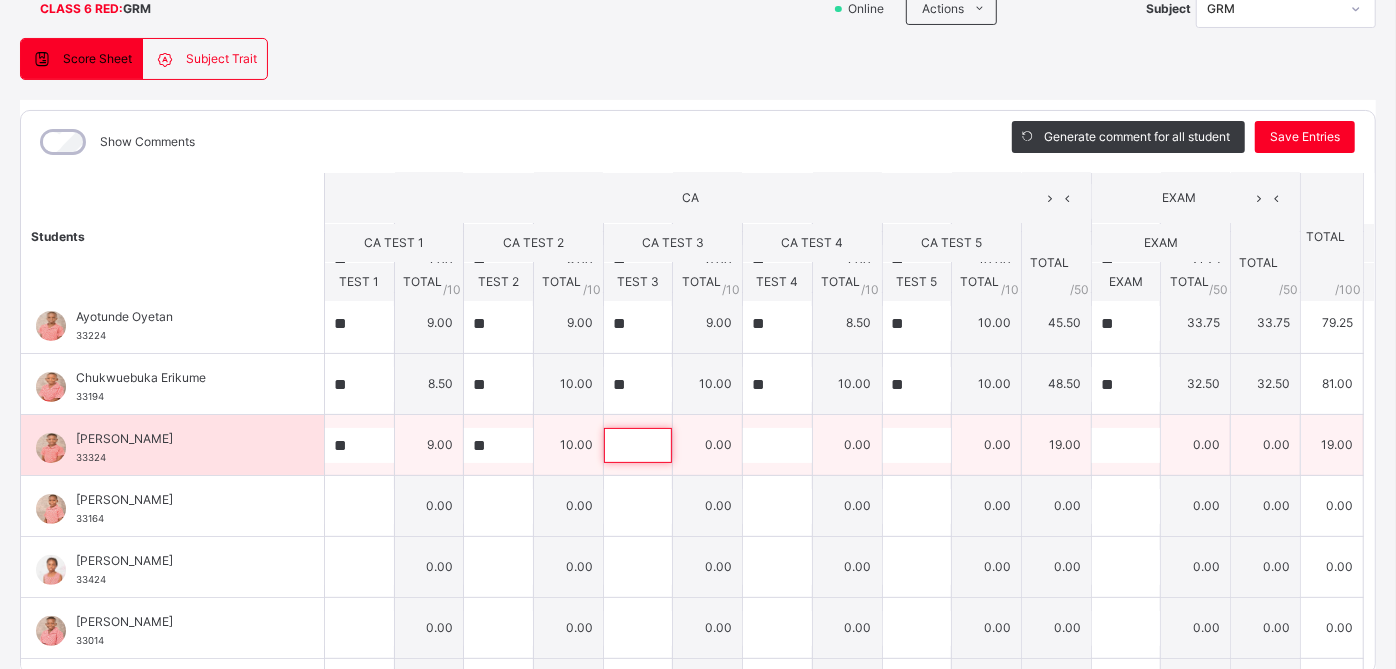 click at bounding box center [638, 445] 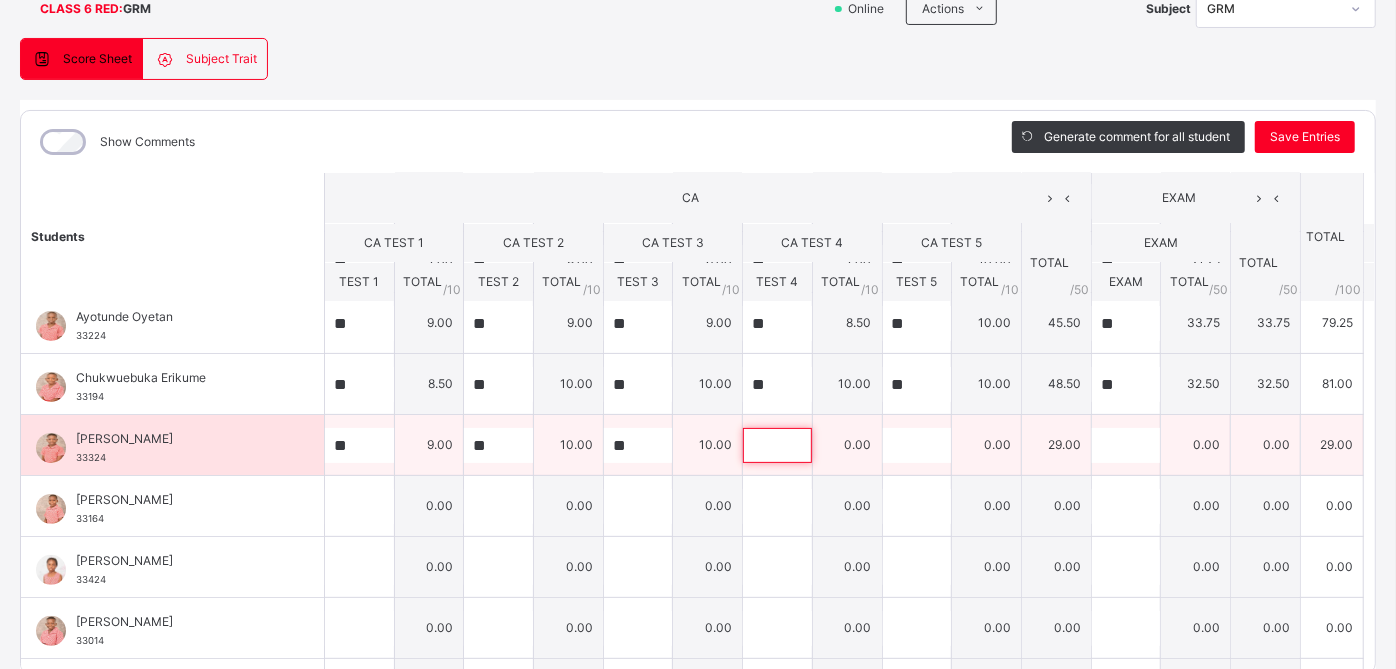click at bounding box center (777, 445) 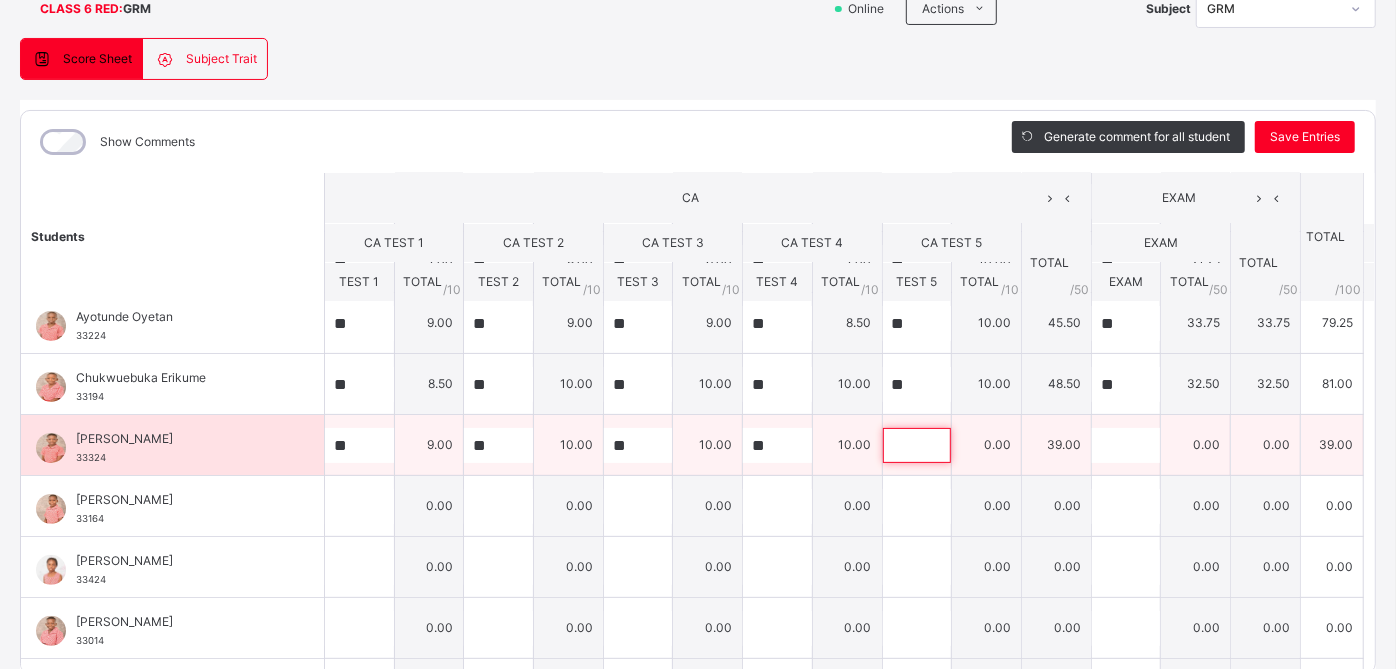 click at bounding box center (917, 445) 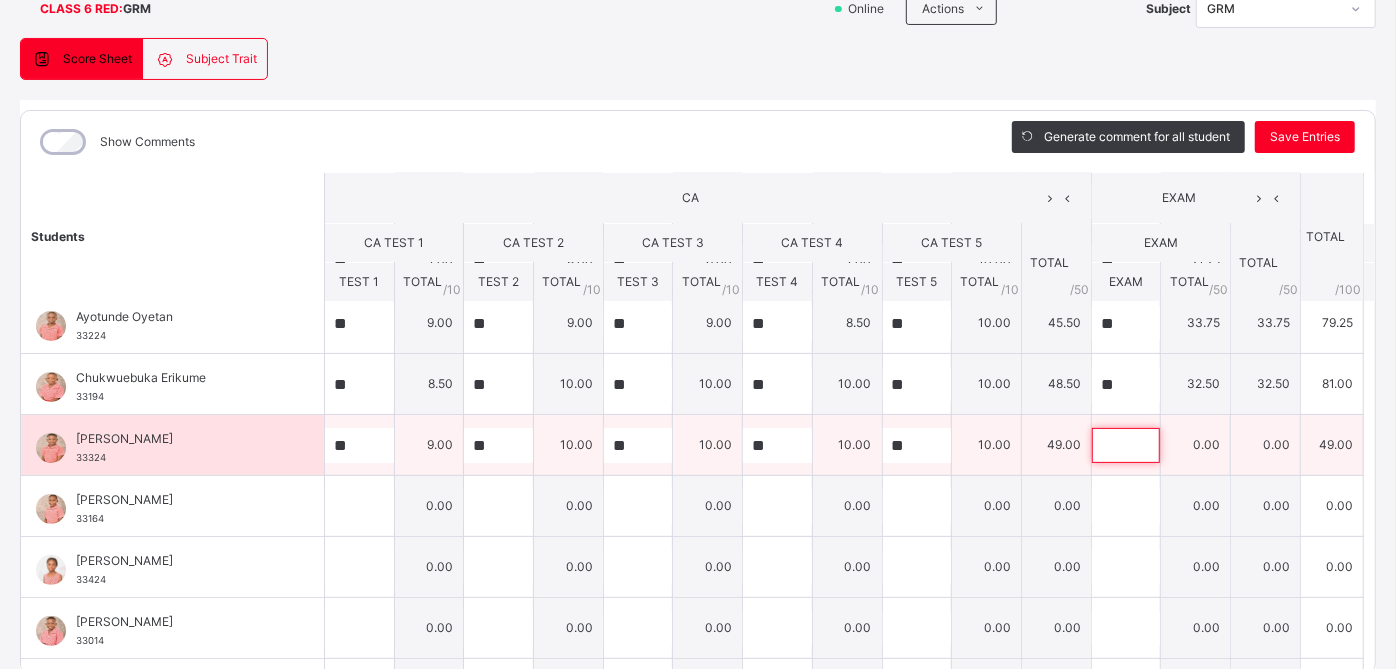 click at bounding box center [1126, 445] 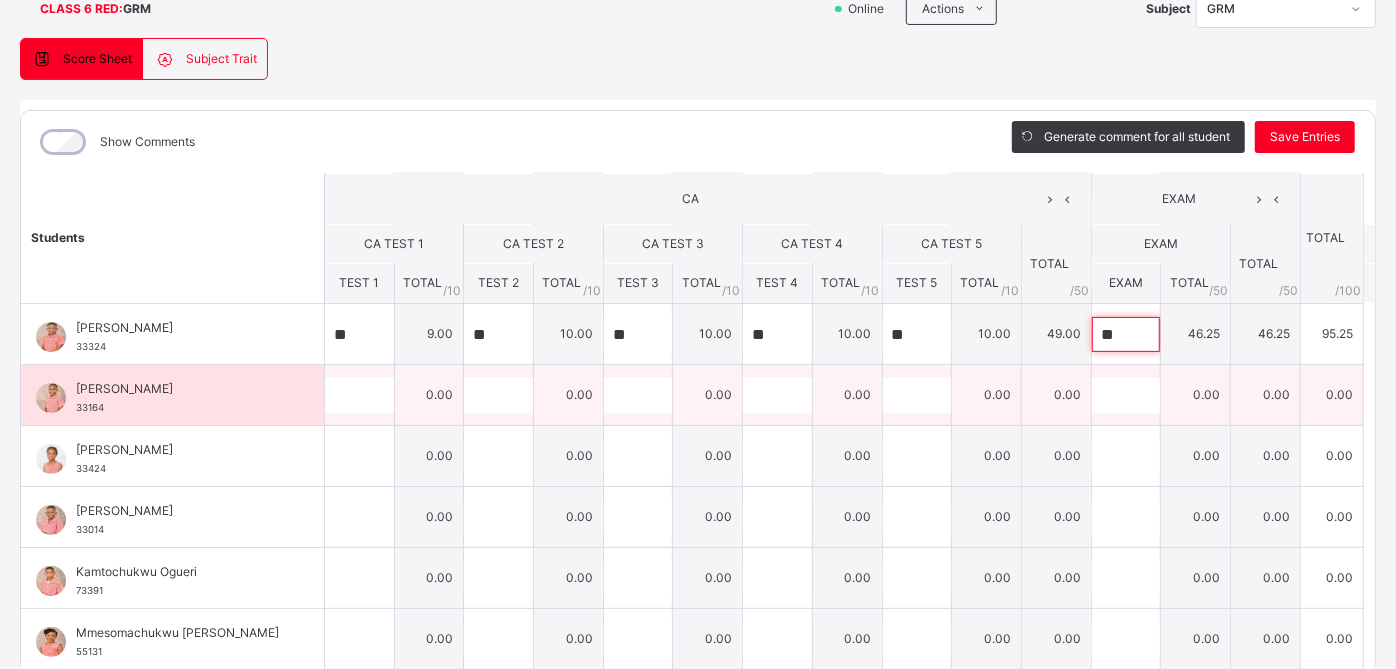 scroll, scrollTop: 368, scrollLeft: 0, axis: vertical 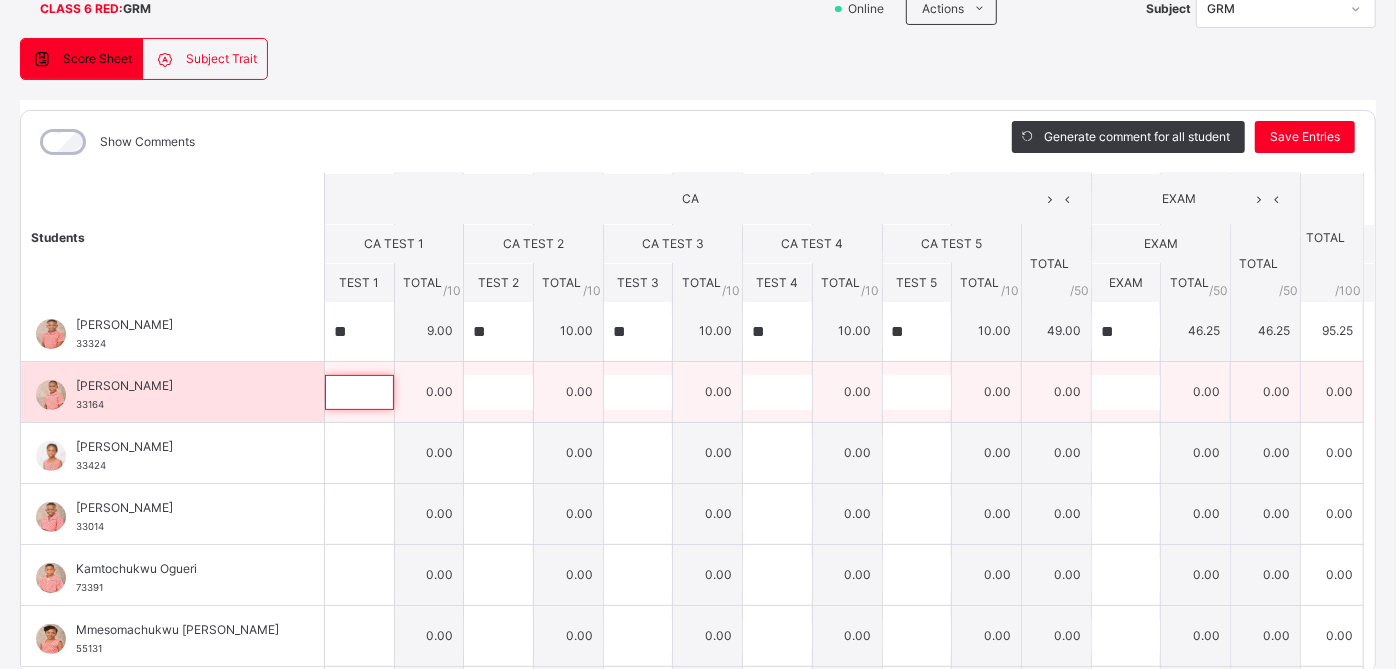 click at bounding box center (359, 392) 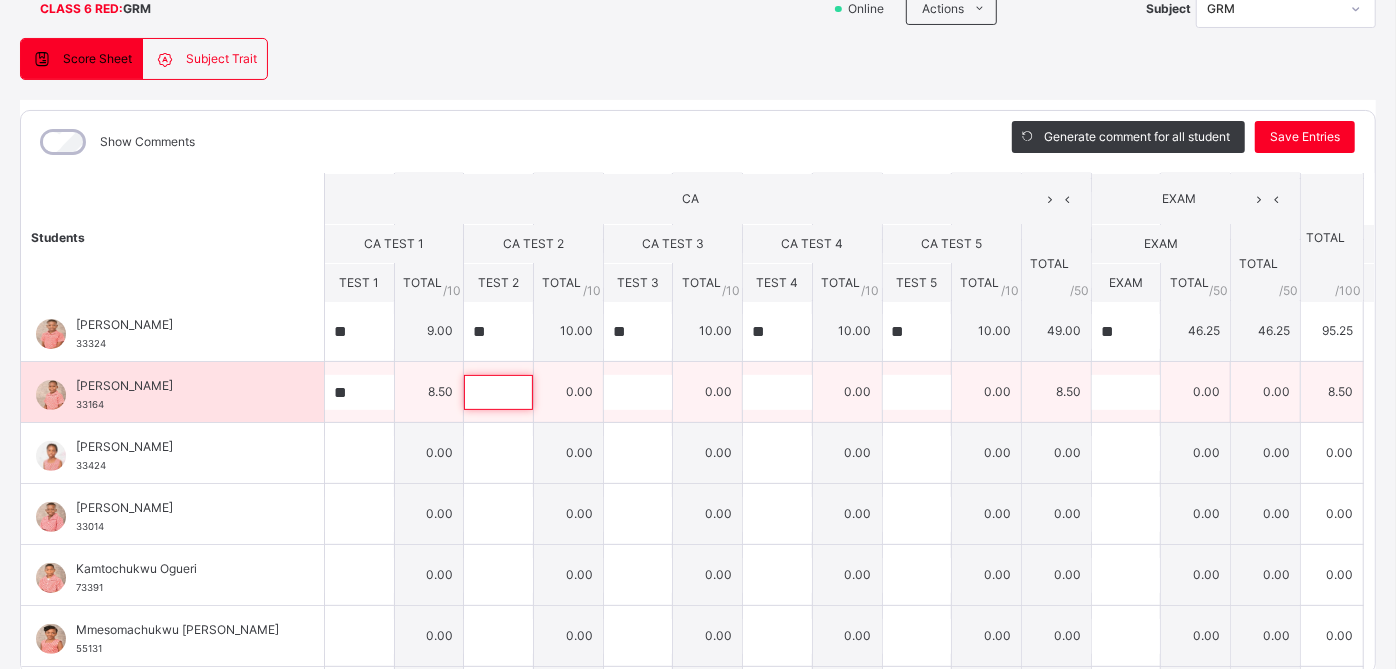 click at bounding box center [498, 392] 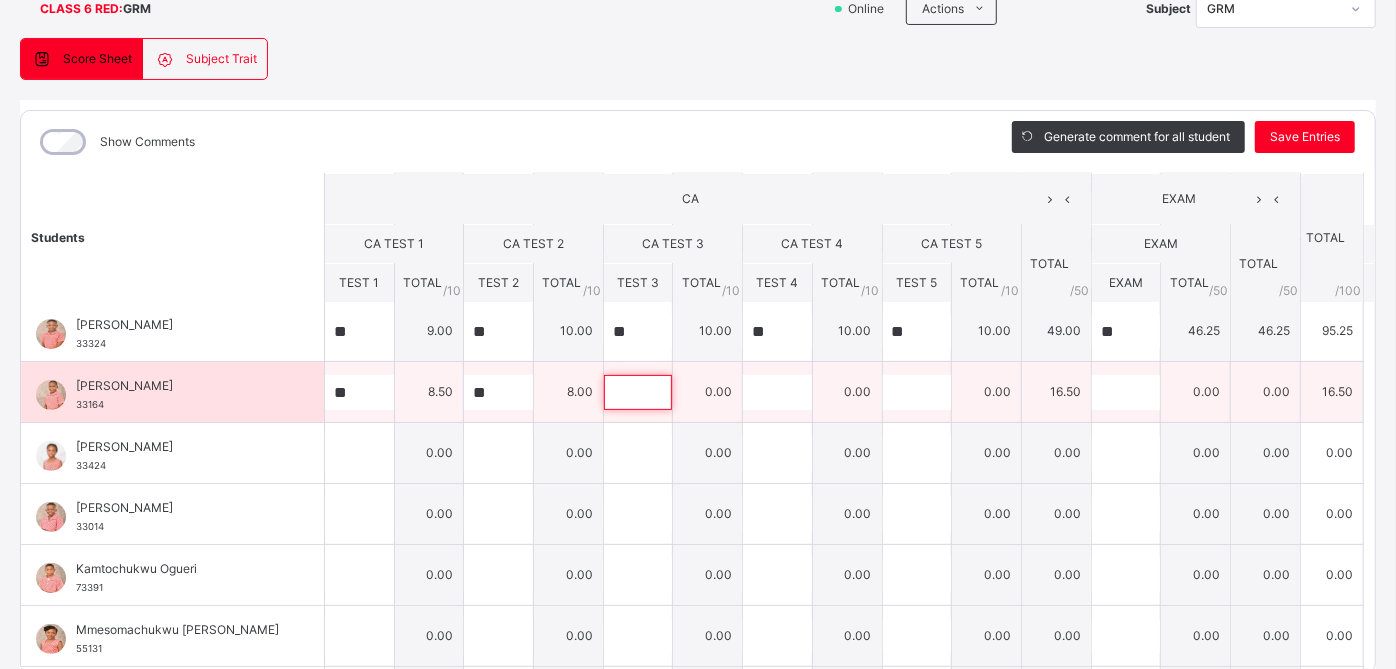 click at bounding box center [638, 392] 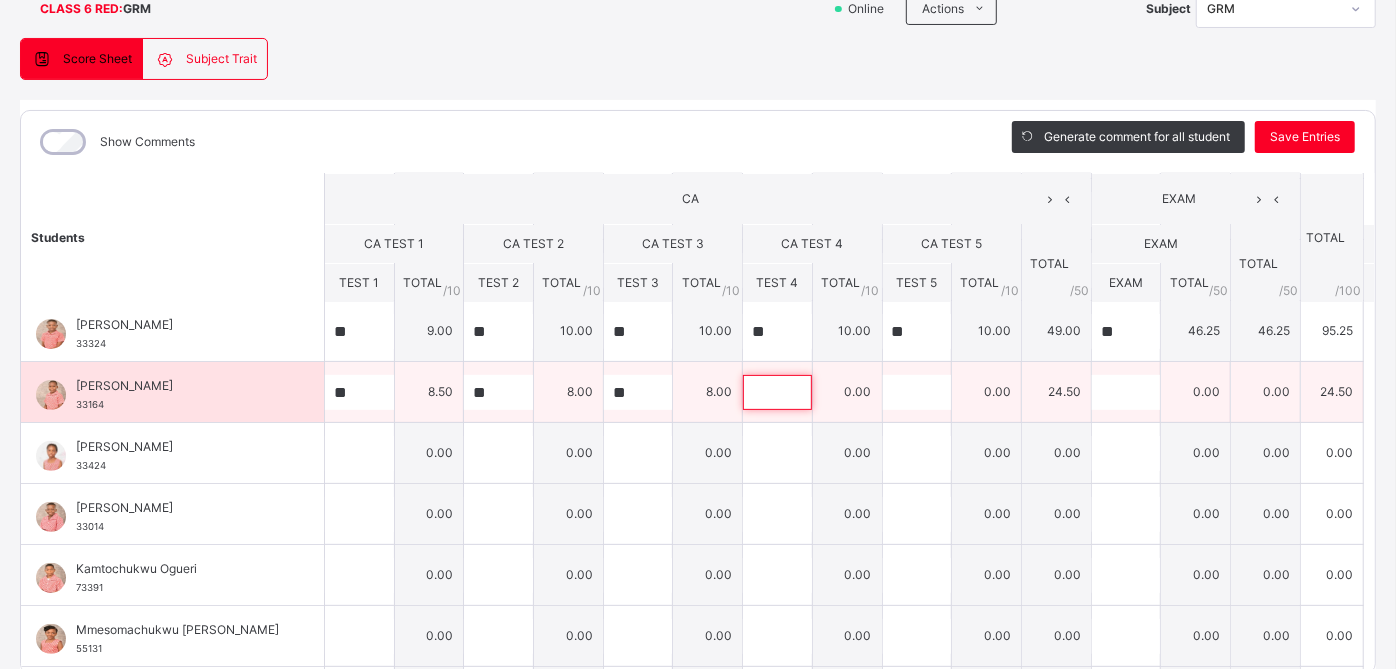 click at bounding box center [777, 392] 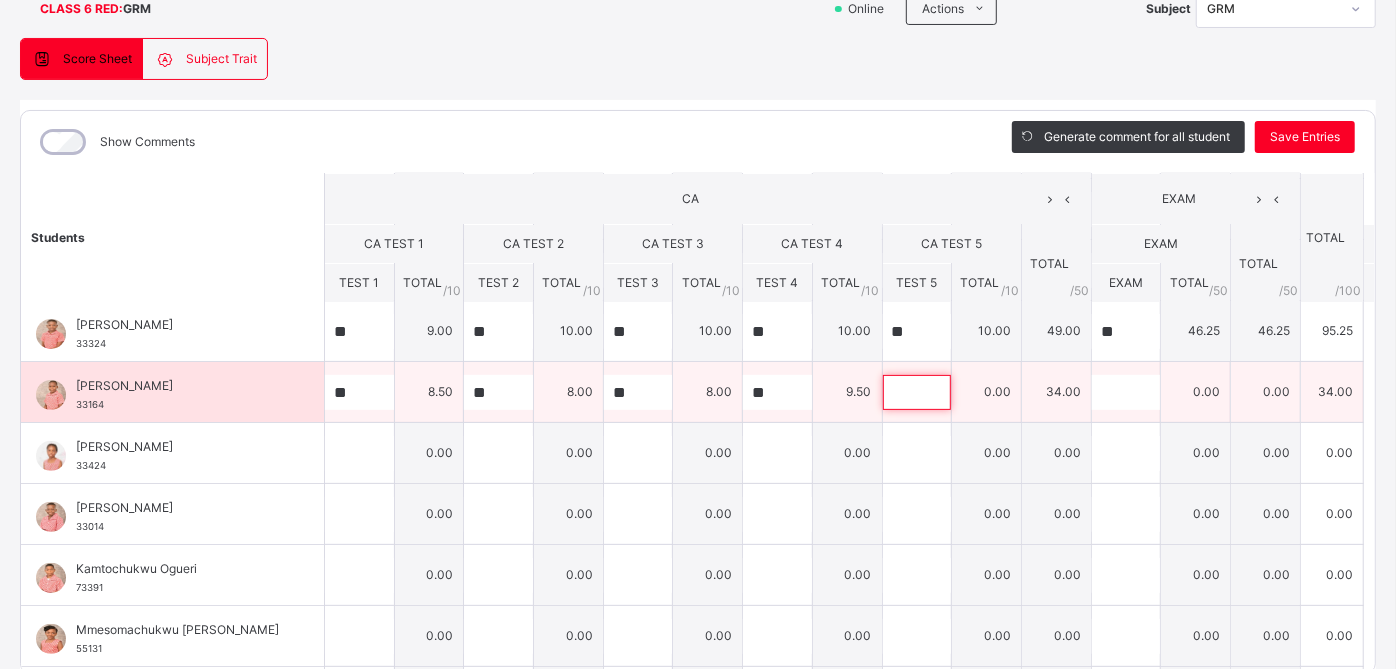 click at bounding box center (917, 392) 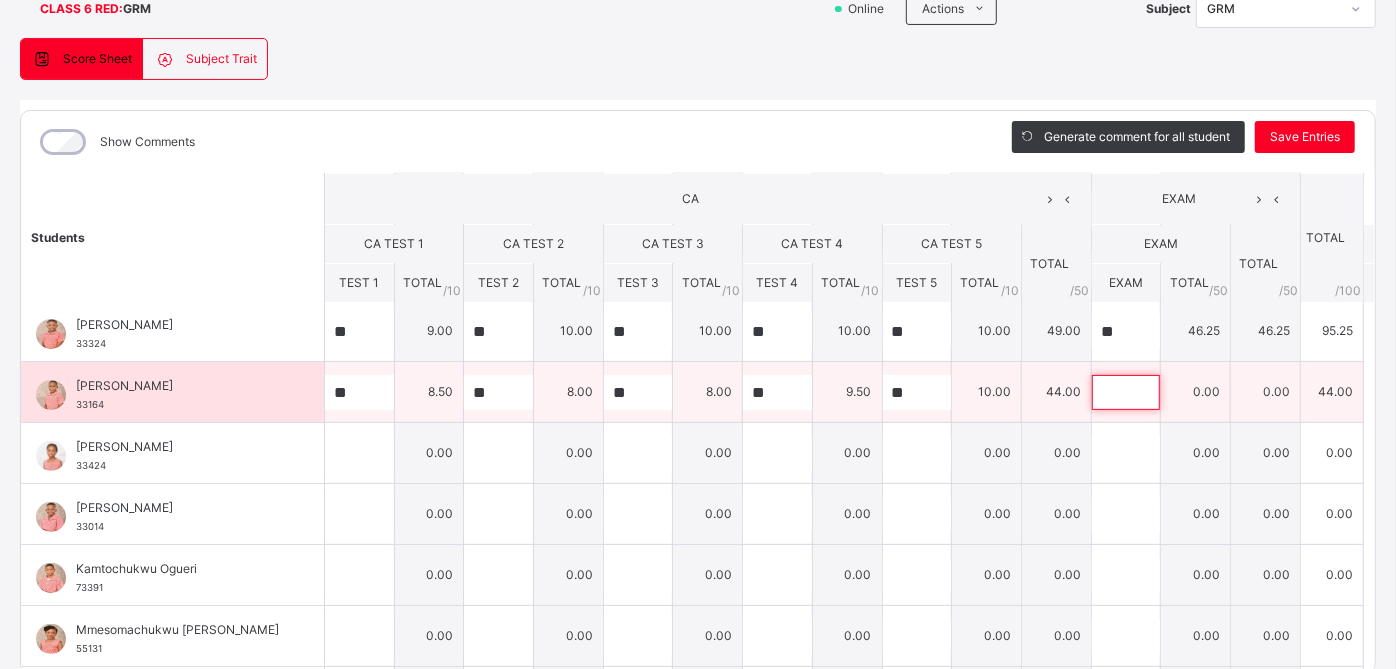 click at bounding box center [1126, 392] 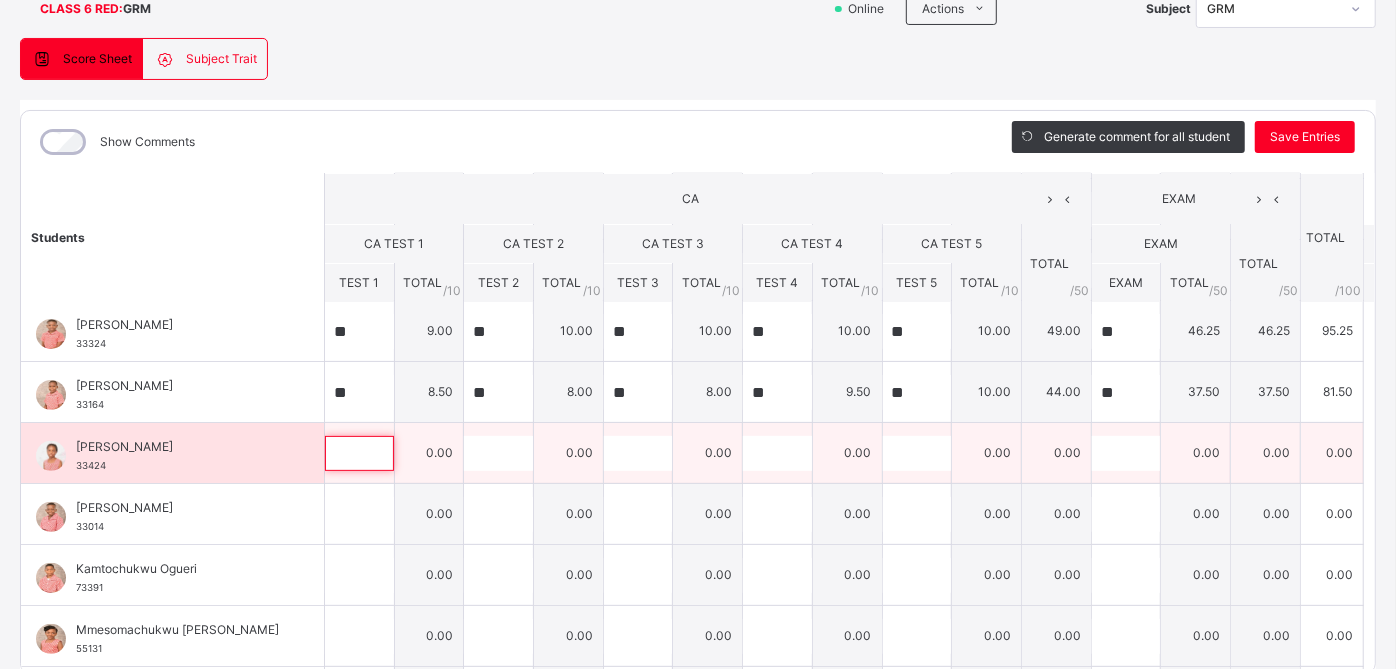 click at bounding box center (359, 453) 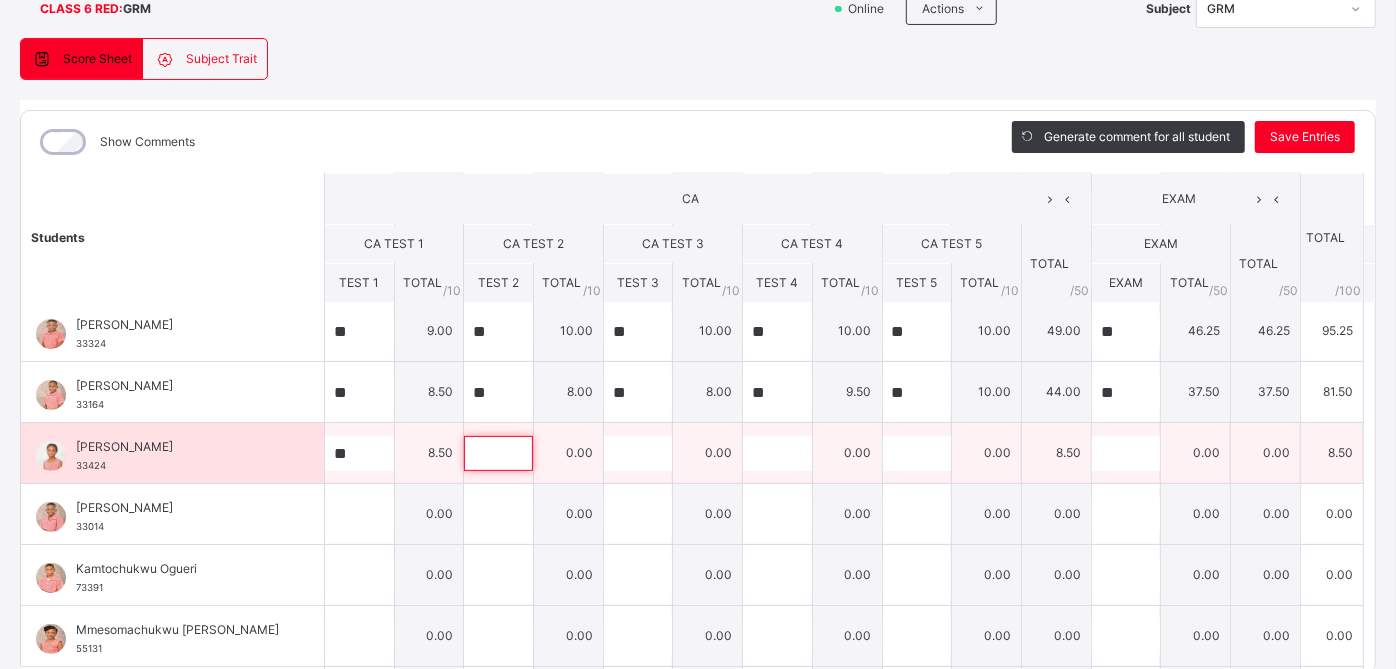 click at bounding box center [498, 453] 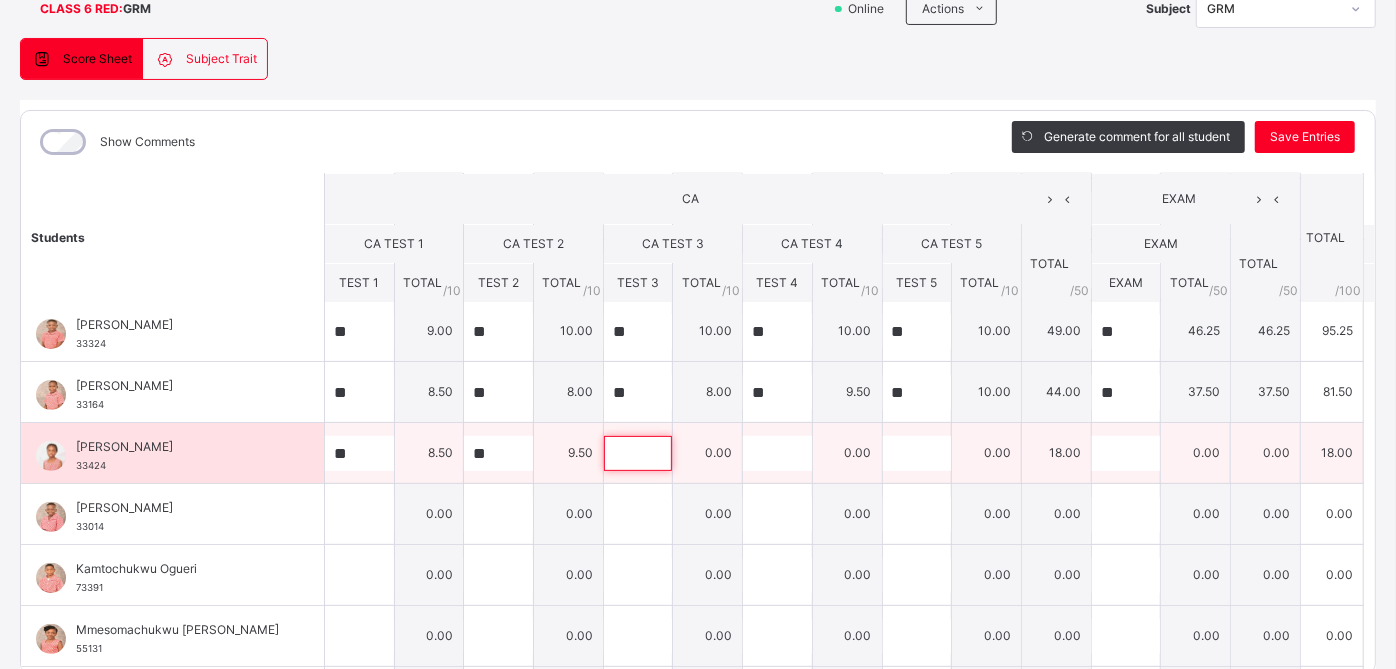 click at bounding box center (638, 453) 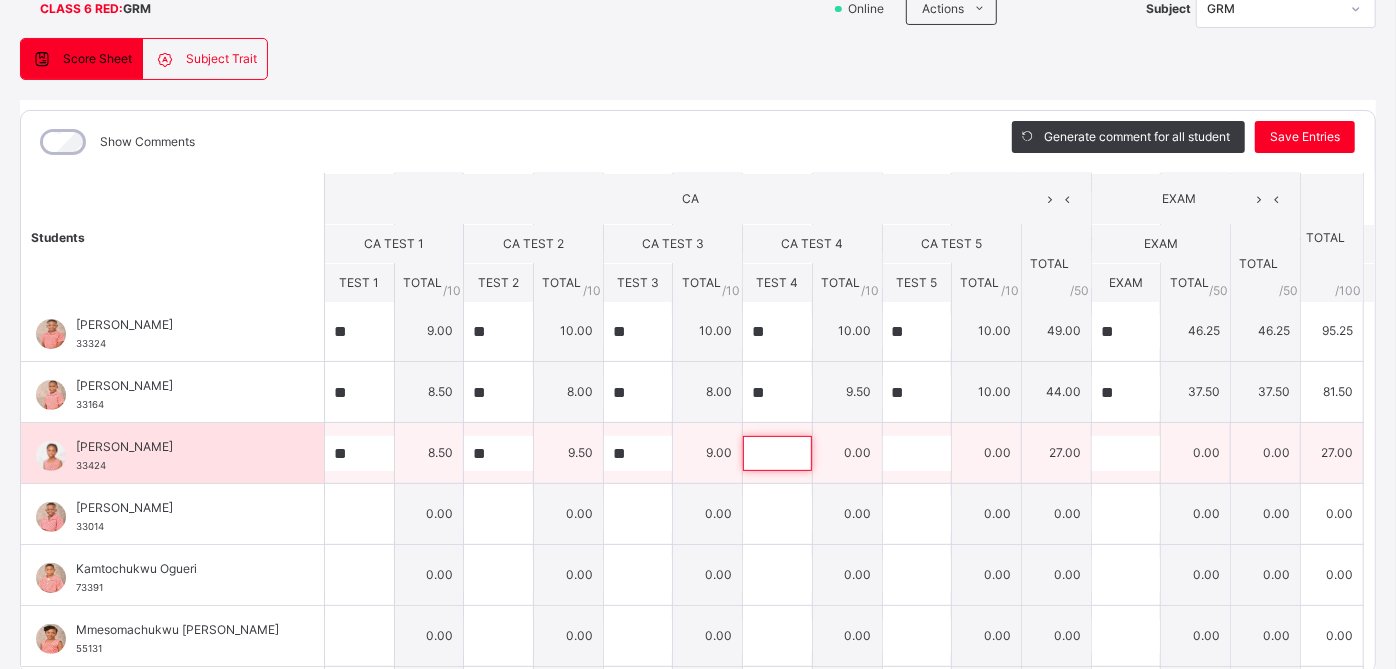 click at bounding box center (777, 453) 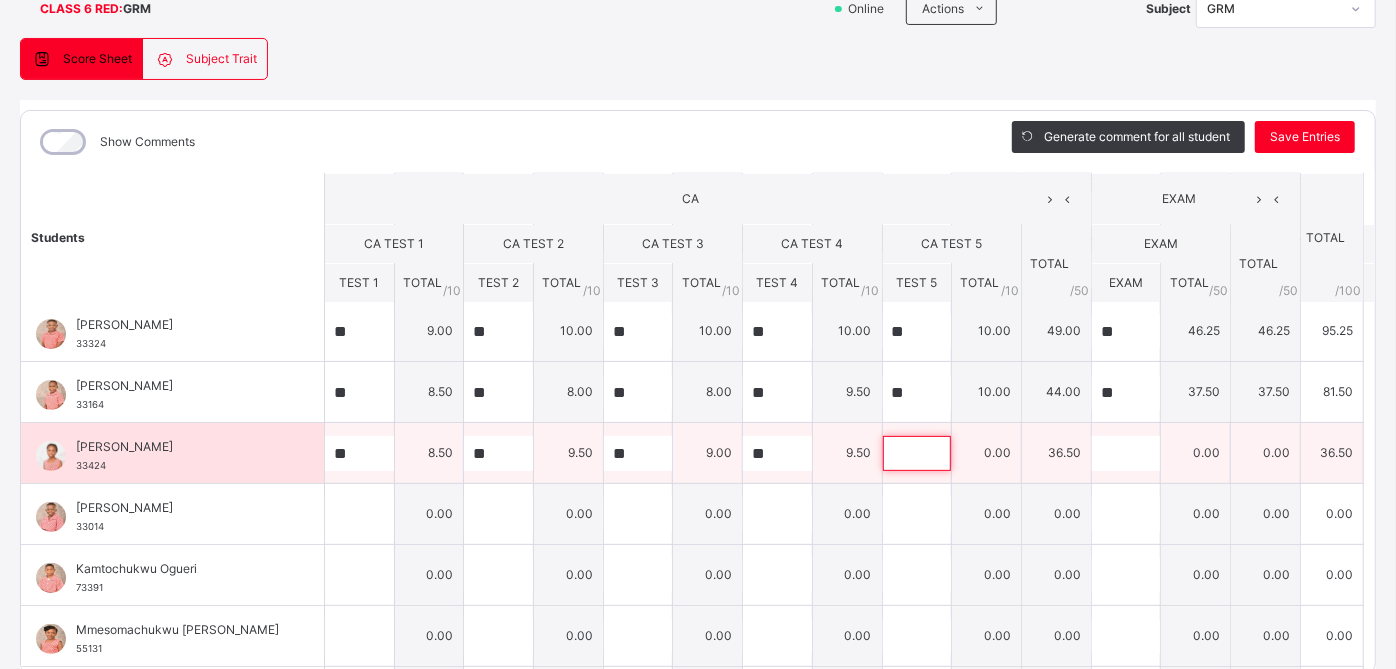 click at bounding box center [917, 453] 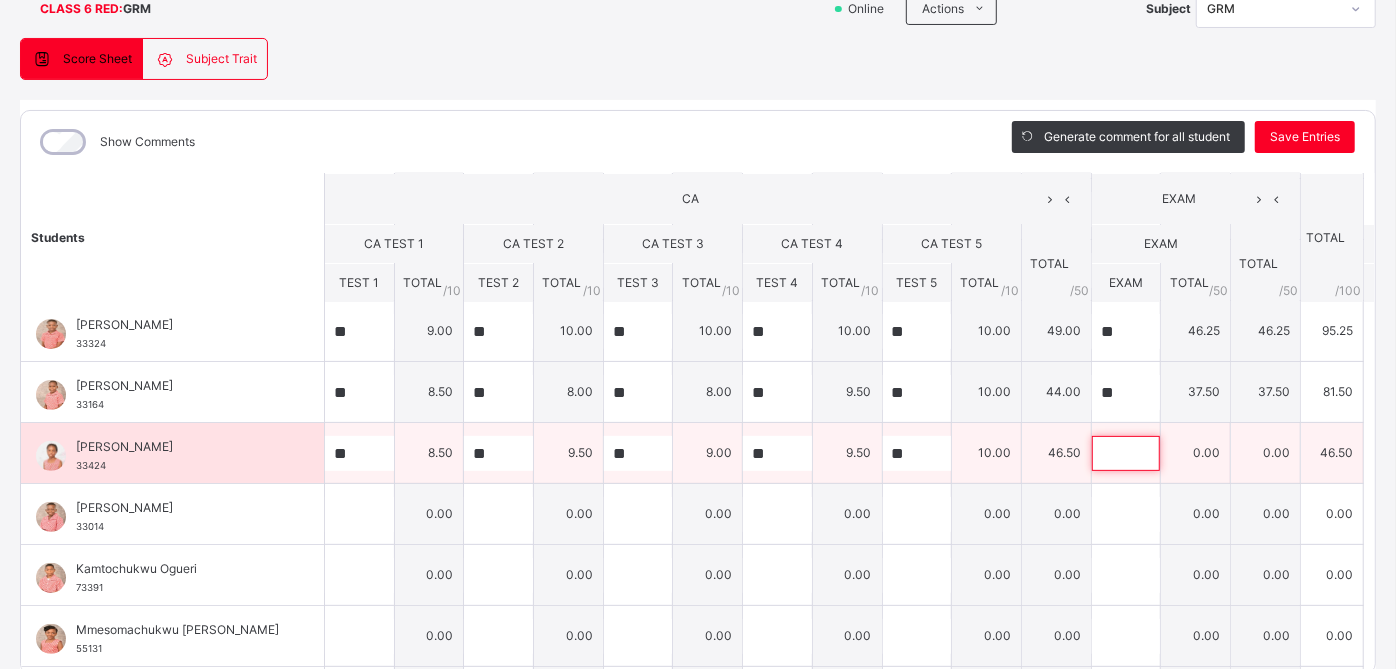 click at bounding box center [1126, 453] 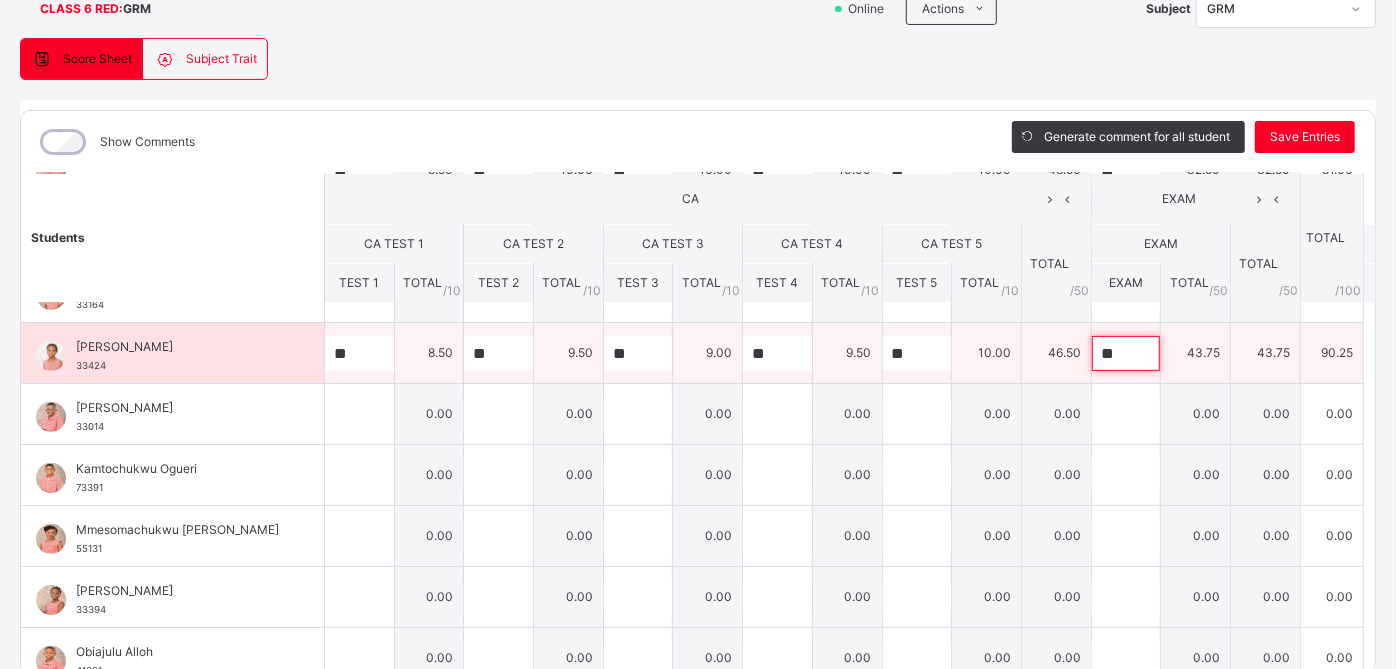 scroll, scrollTop: 468, scrollLeft: 0, axis: vertical 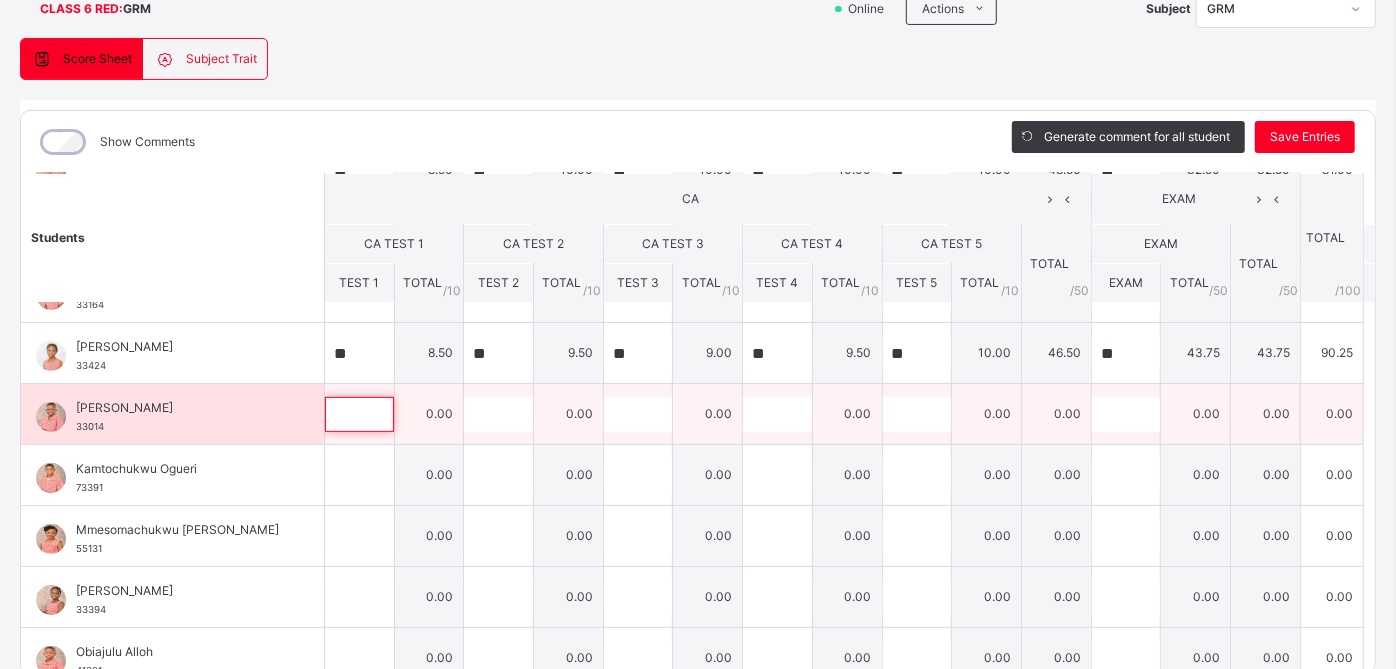 click at bounding box center [359, 414] 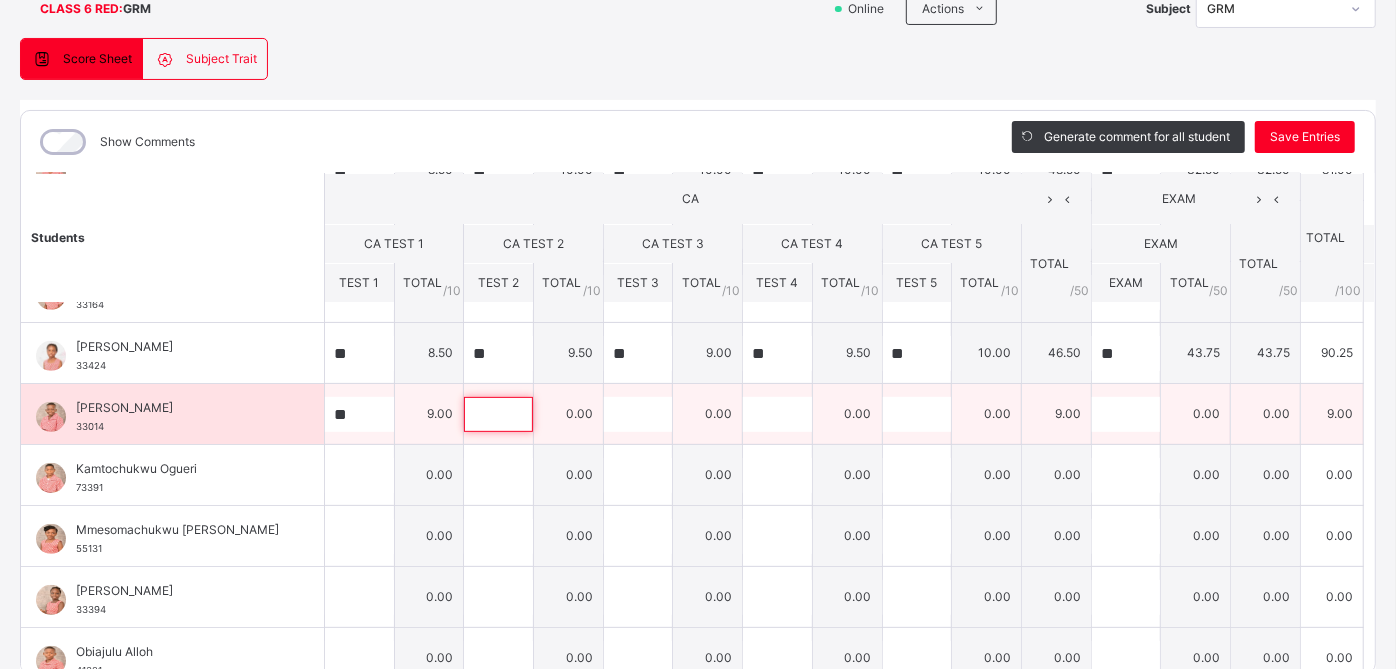 click at bounding box center (498, 414) 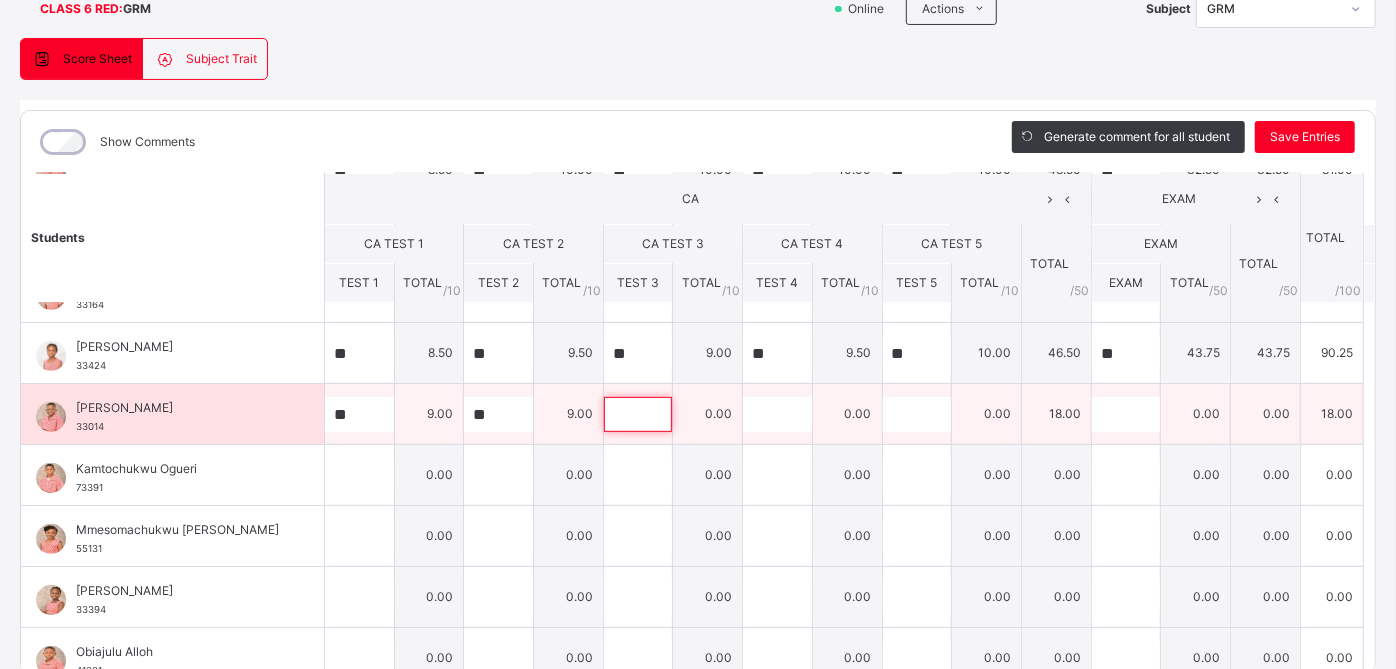 click at bounding box center [638, 414] 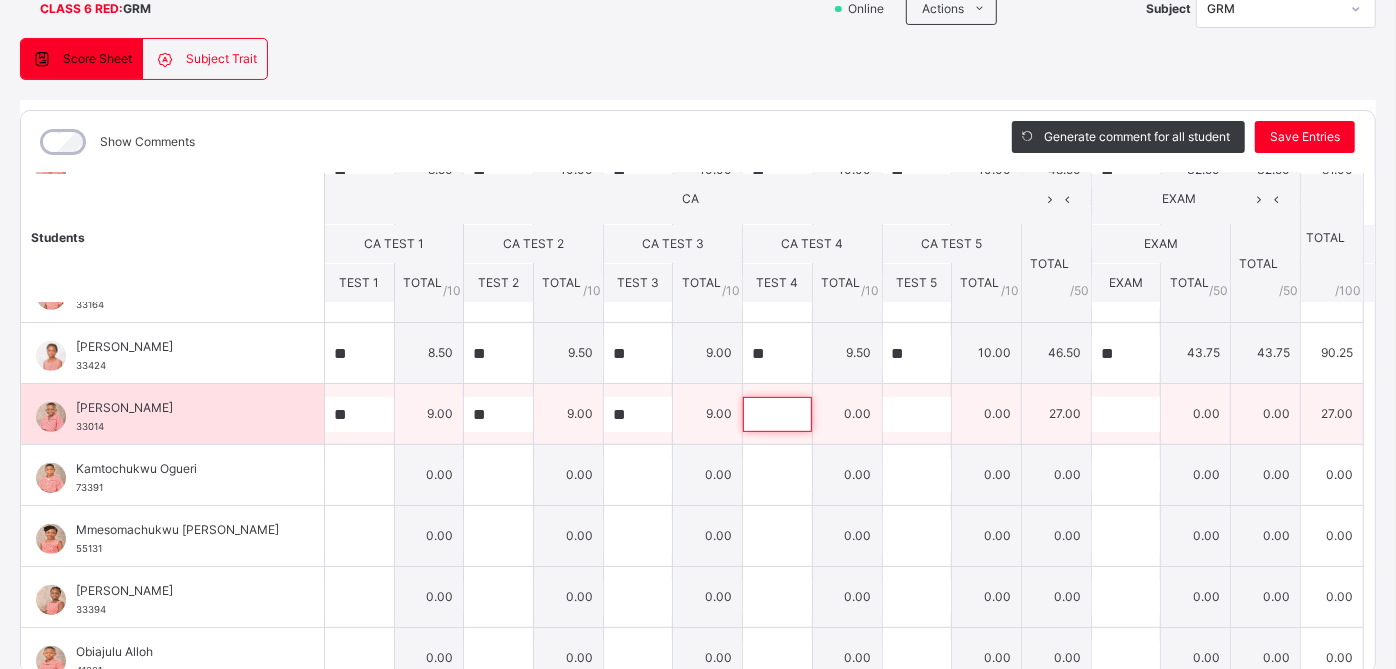 click at bounding box center [777, 414] 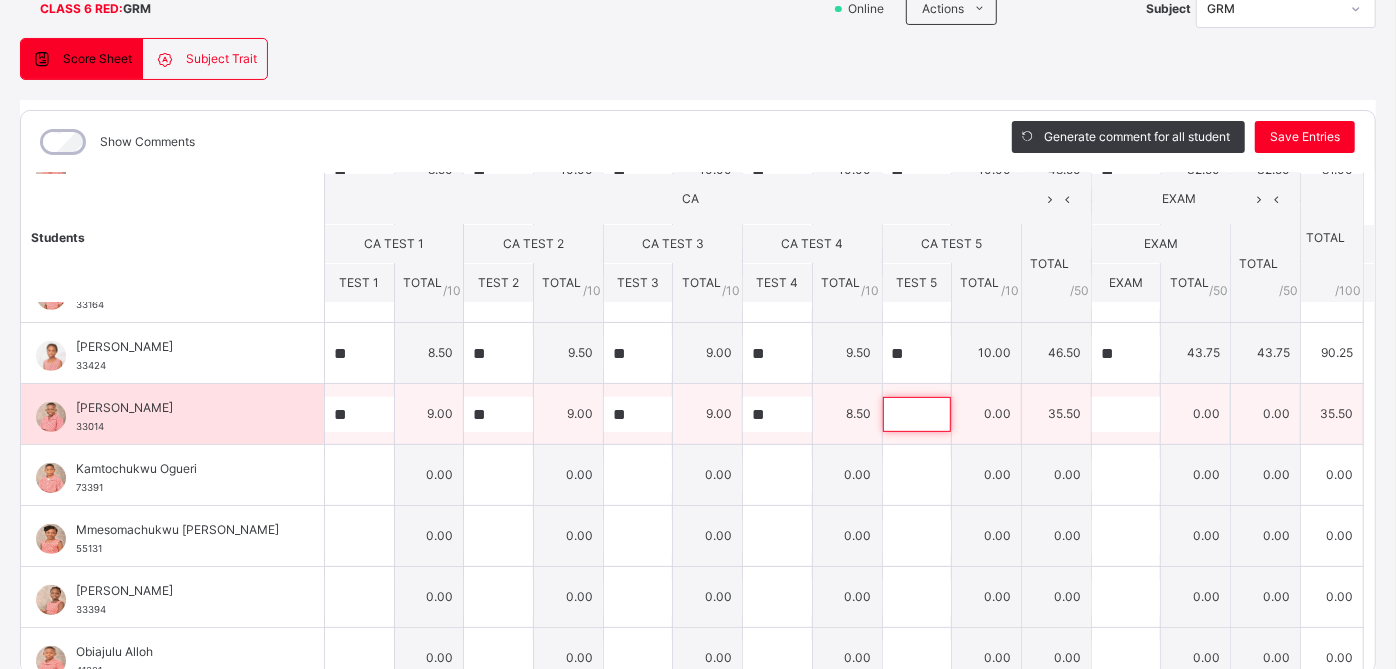 click at bounding box center (917, 414) 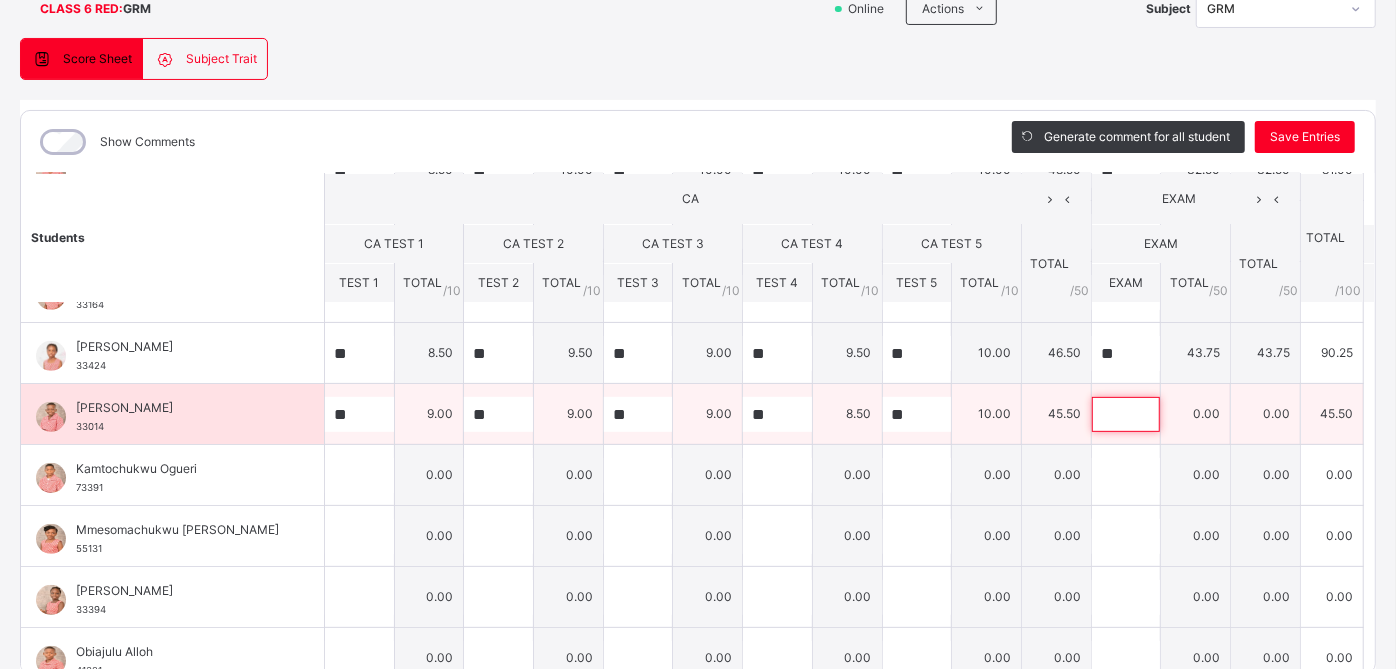click at bounding box center (1126, 414) 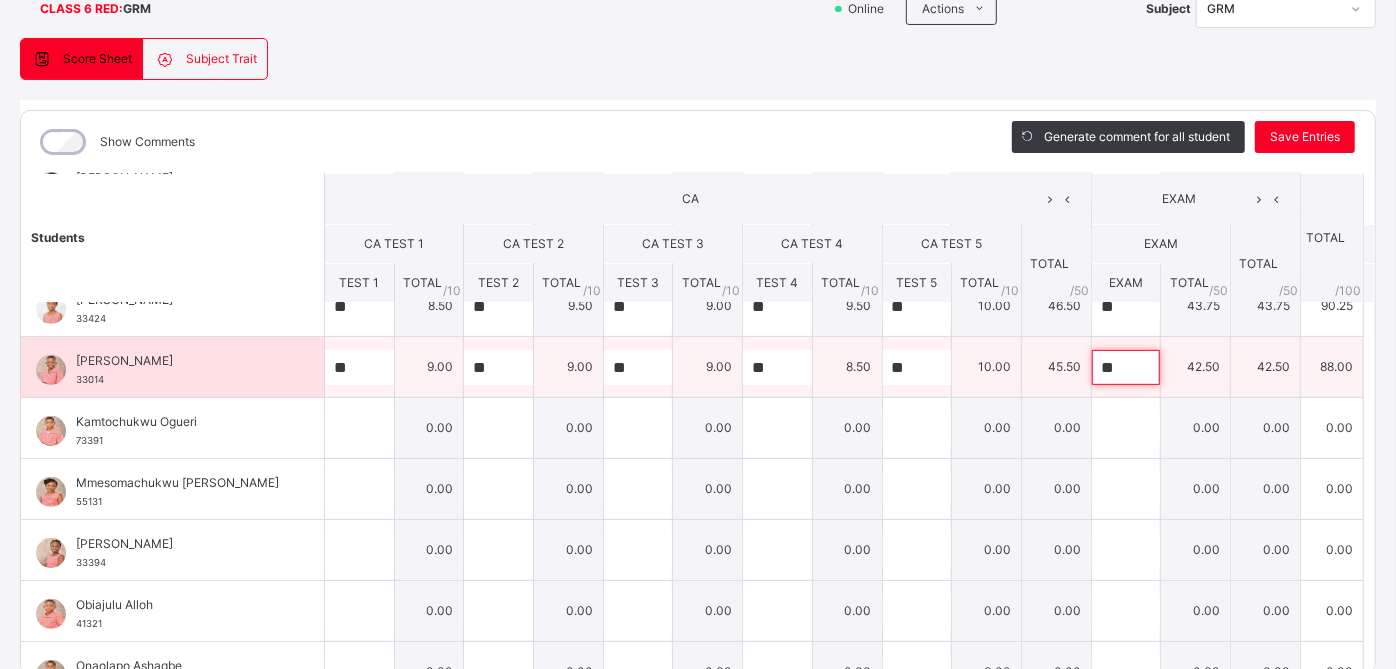 scroll, scrollTop: 517, scrollLeft: 0, axis: vertical 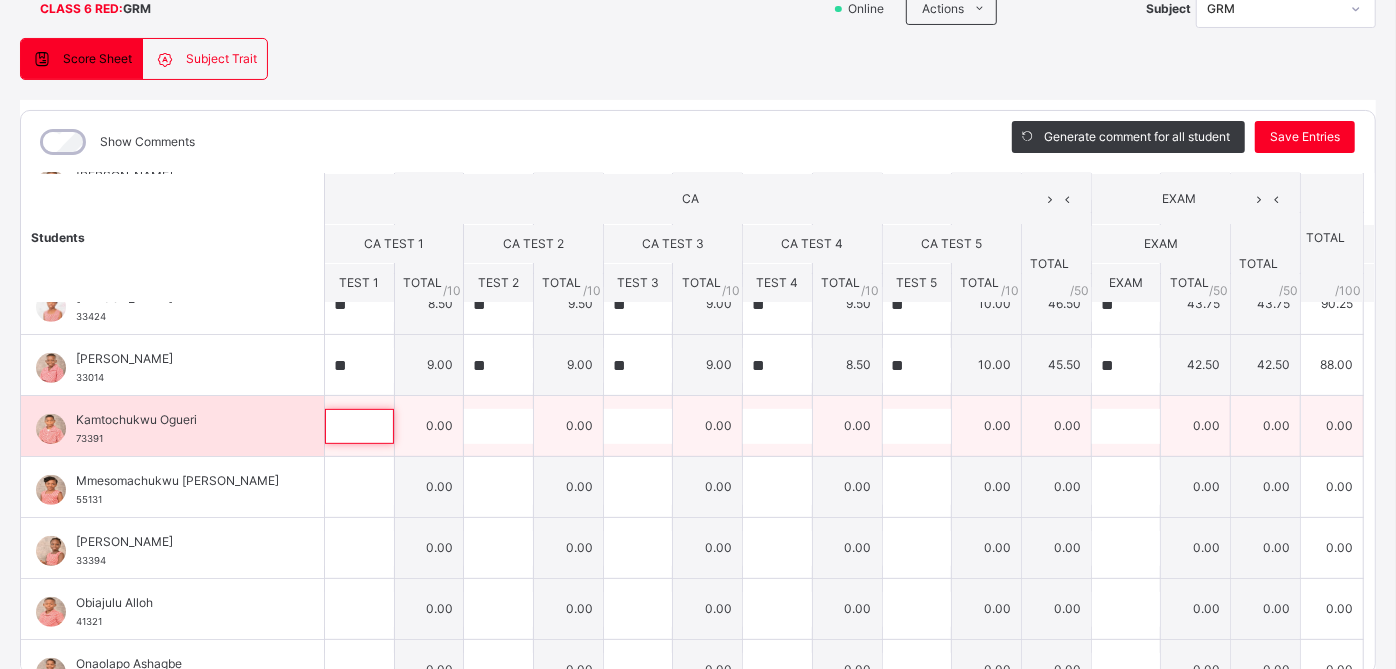 click at bounding box center (359, 426) 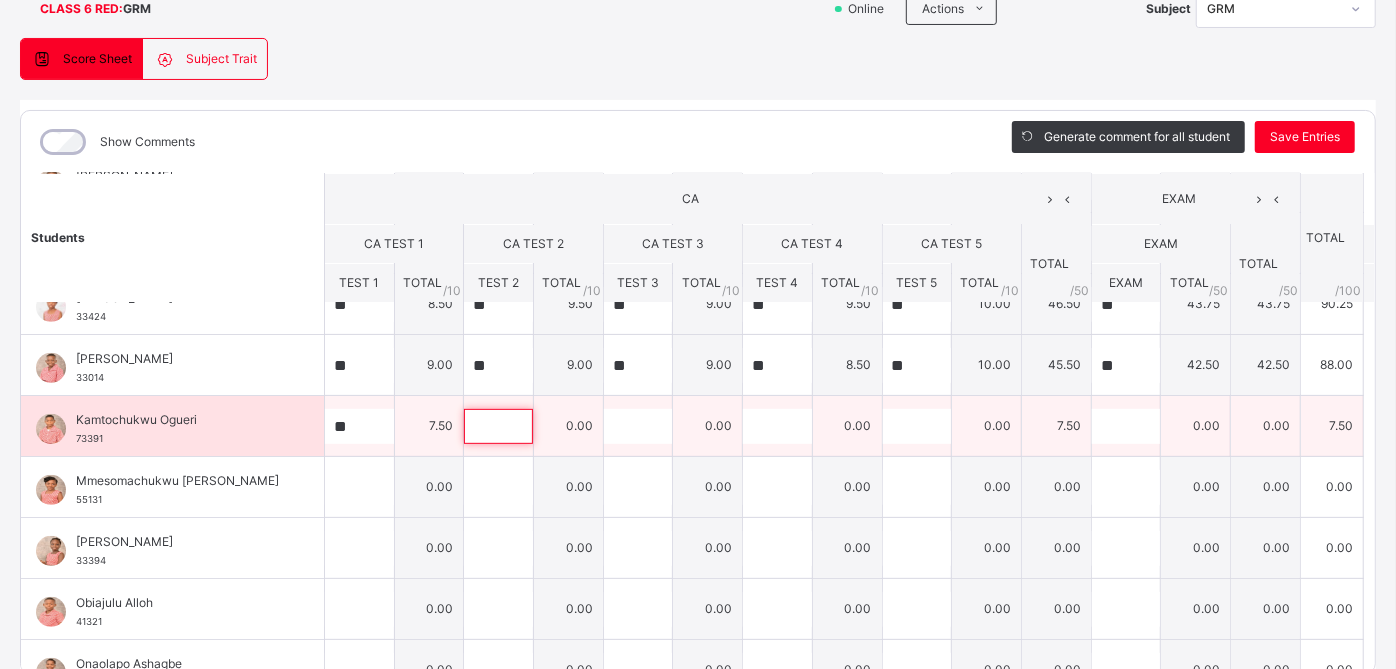 click at bounding box center [498, 426] 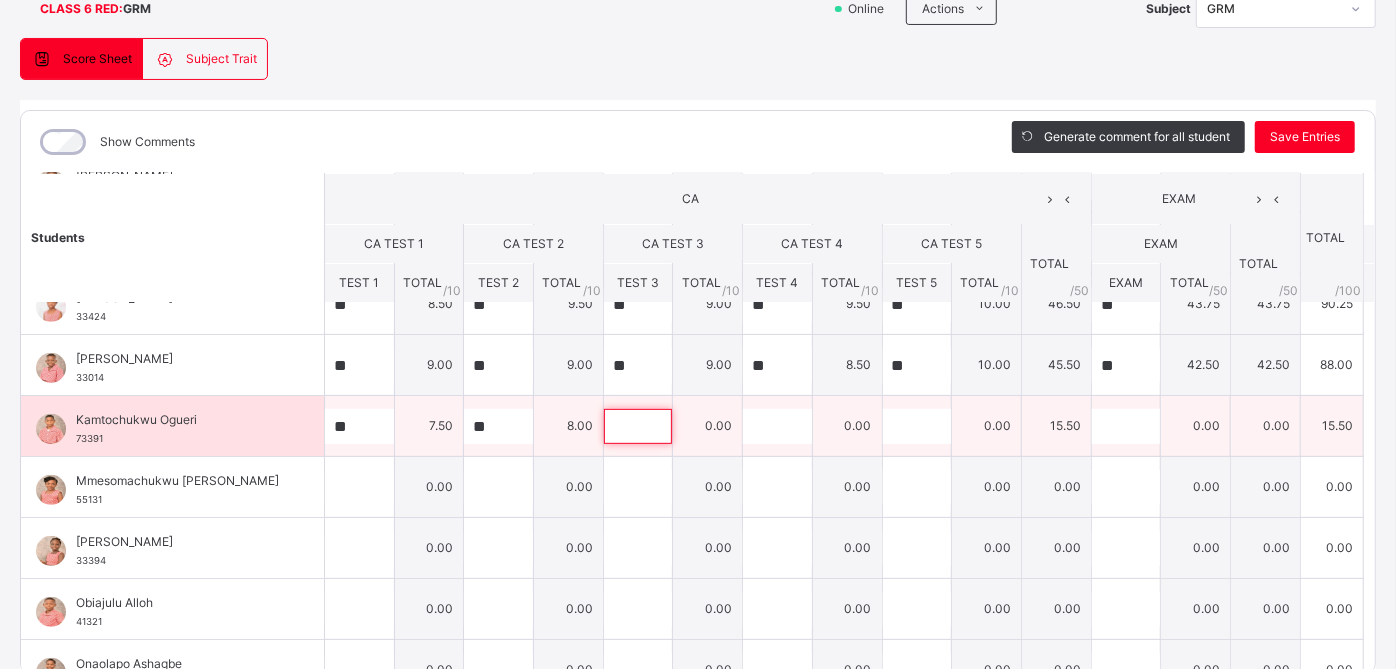 click at bounding box center [638, 426] 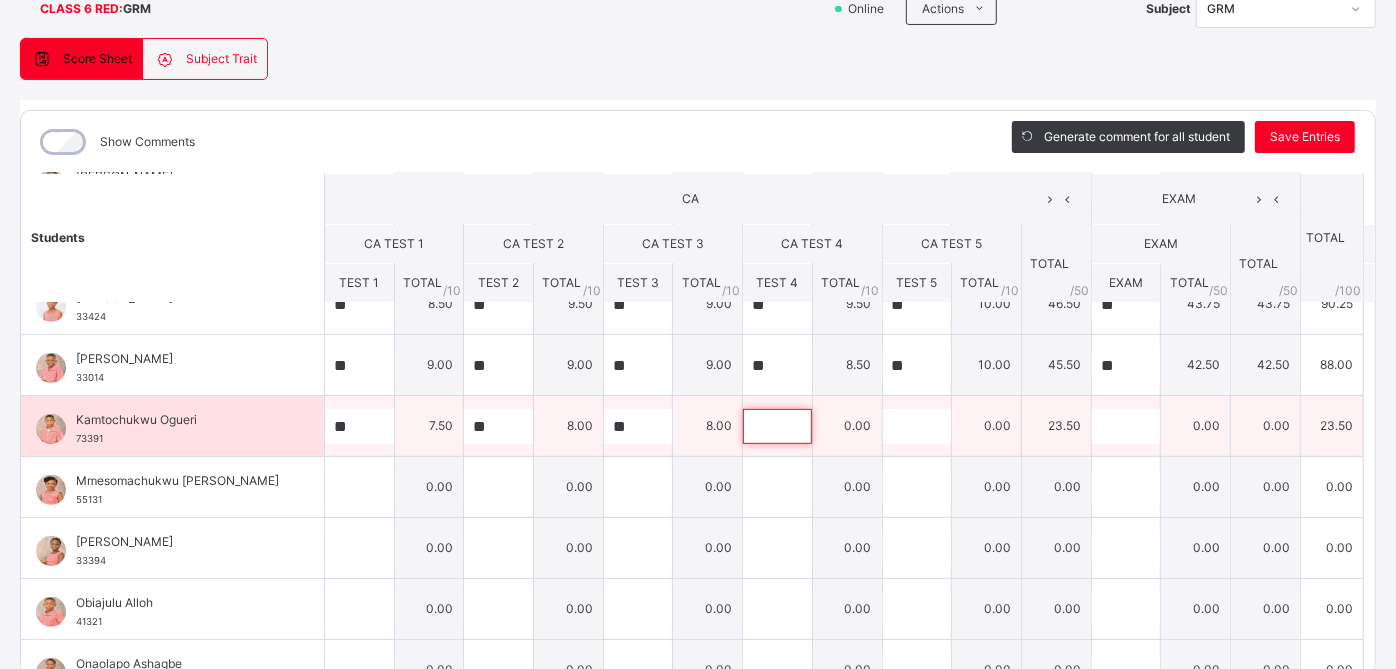 click at bounding box center (777, 426) 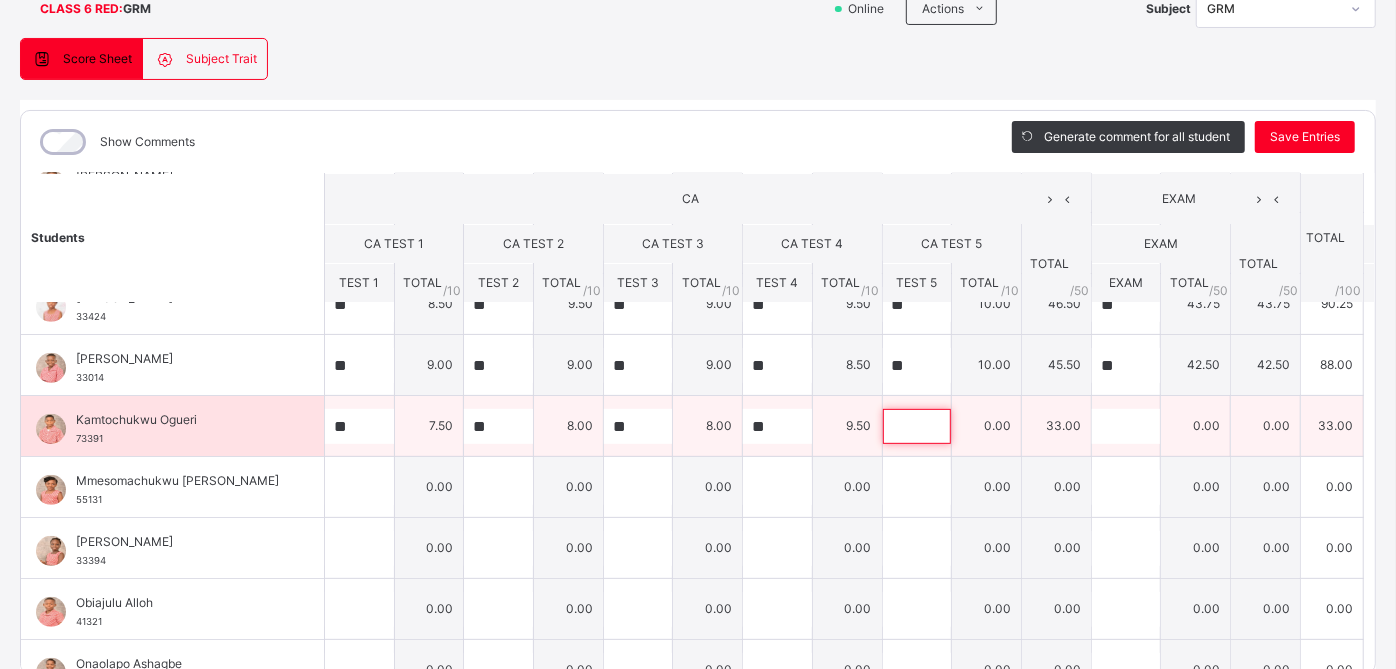 click at bounding box center (917, 426) 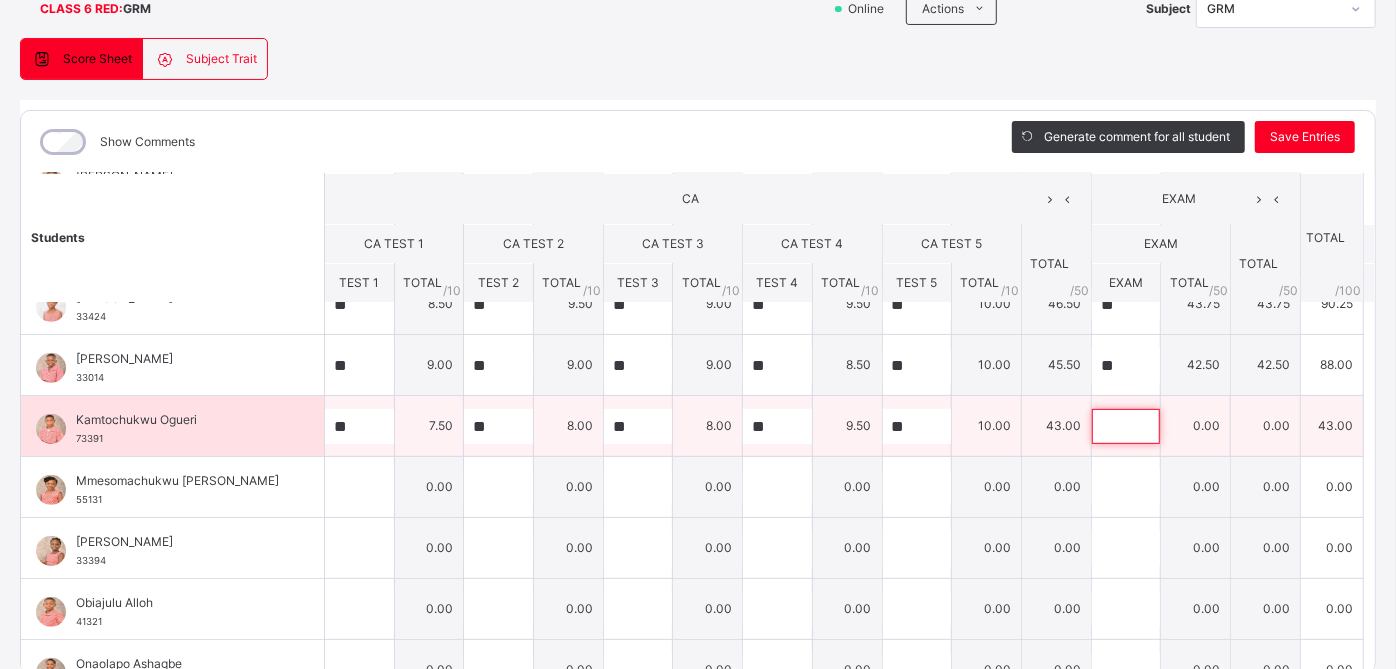 click at bounding box center [1126, 426] 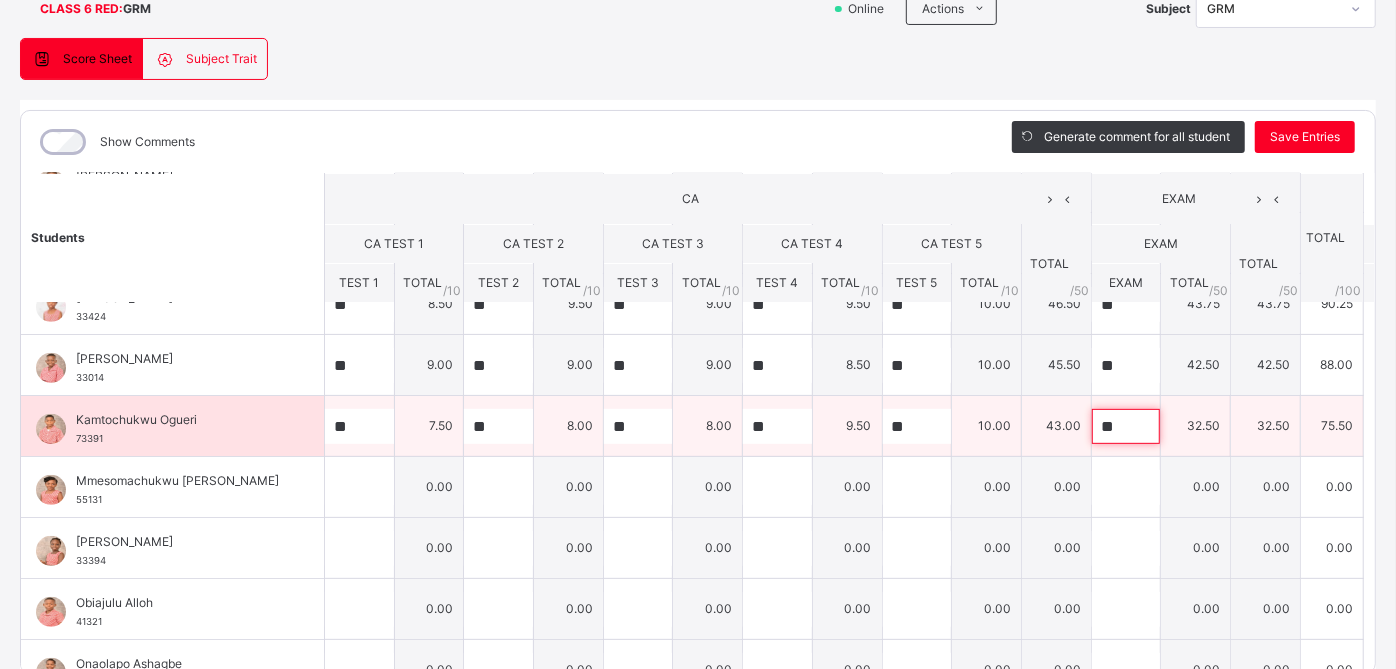 scroll, scrollTop: 540, scrollLeft: 0, axis: vertical 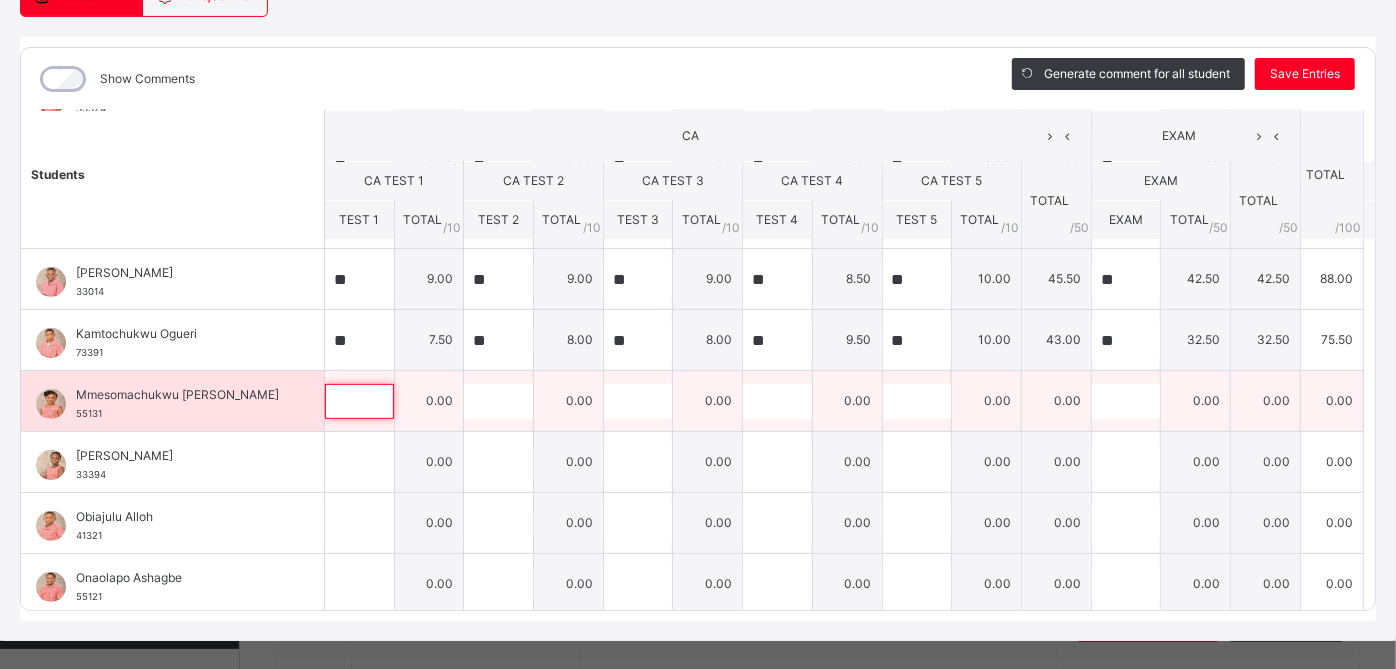 click at bounding box center (359, 401) 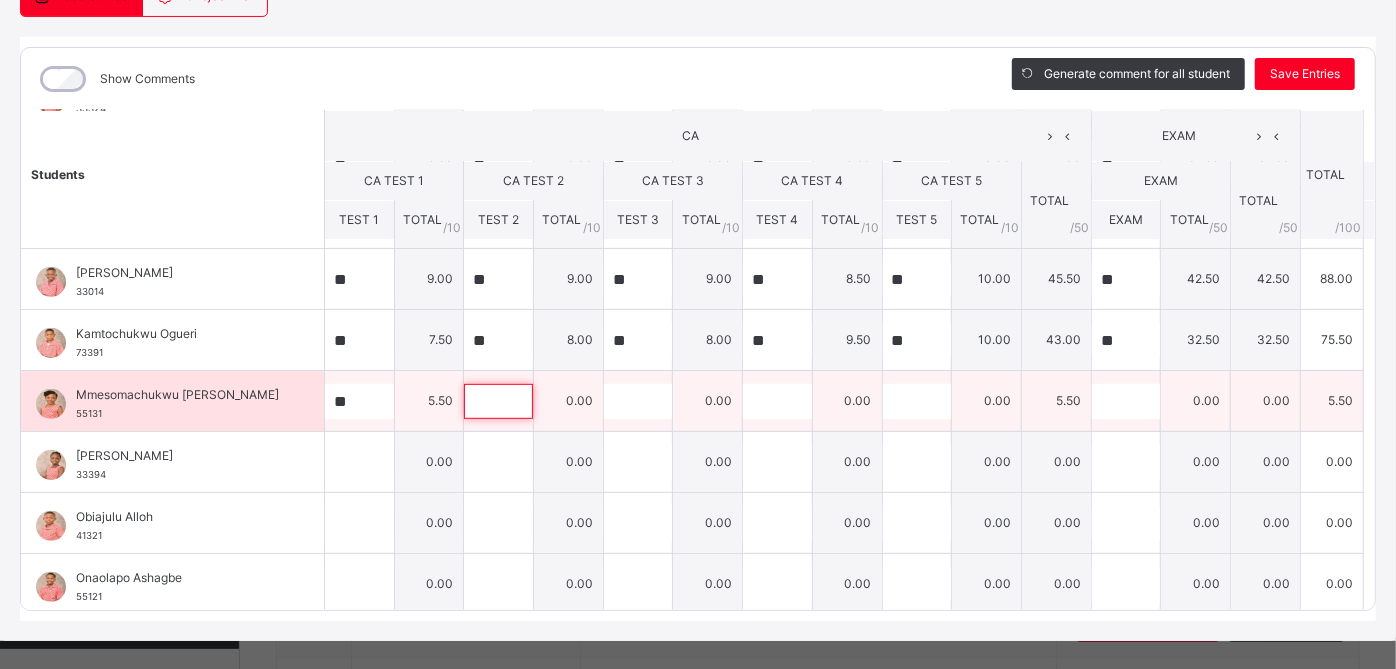 click at bounding box center (498, 401) 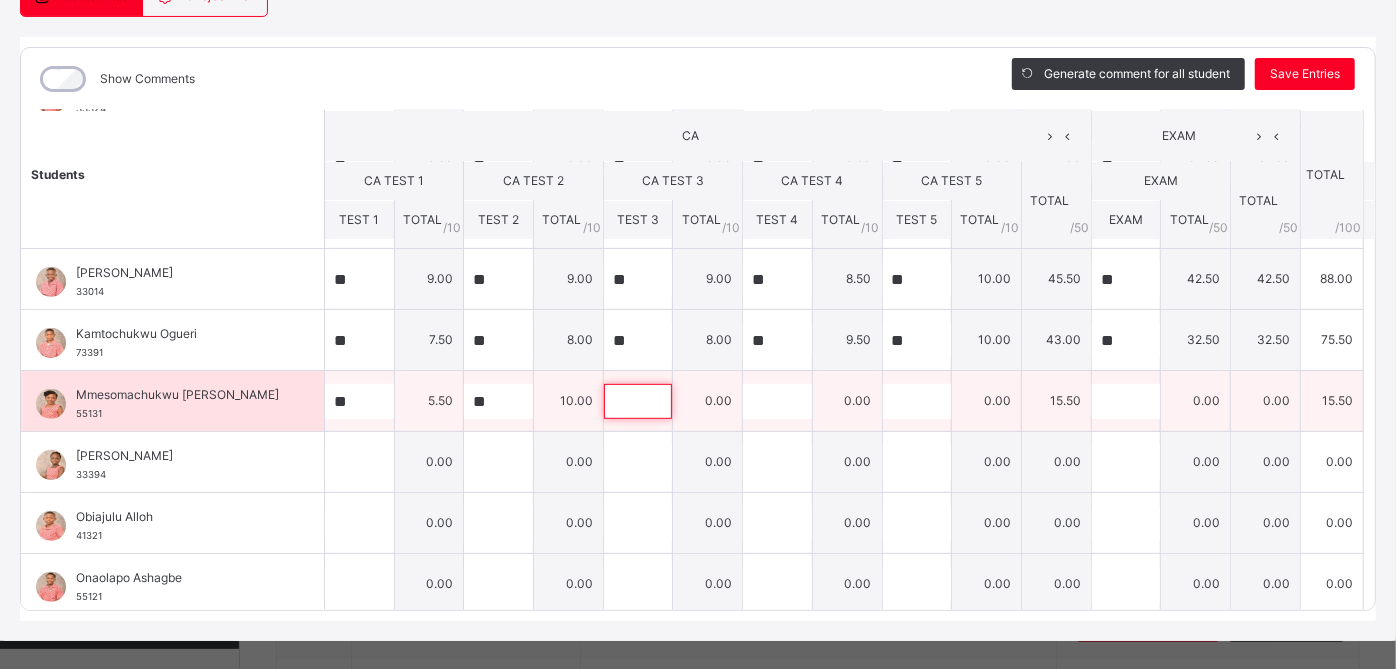 click at bounding box center (638, 401) 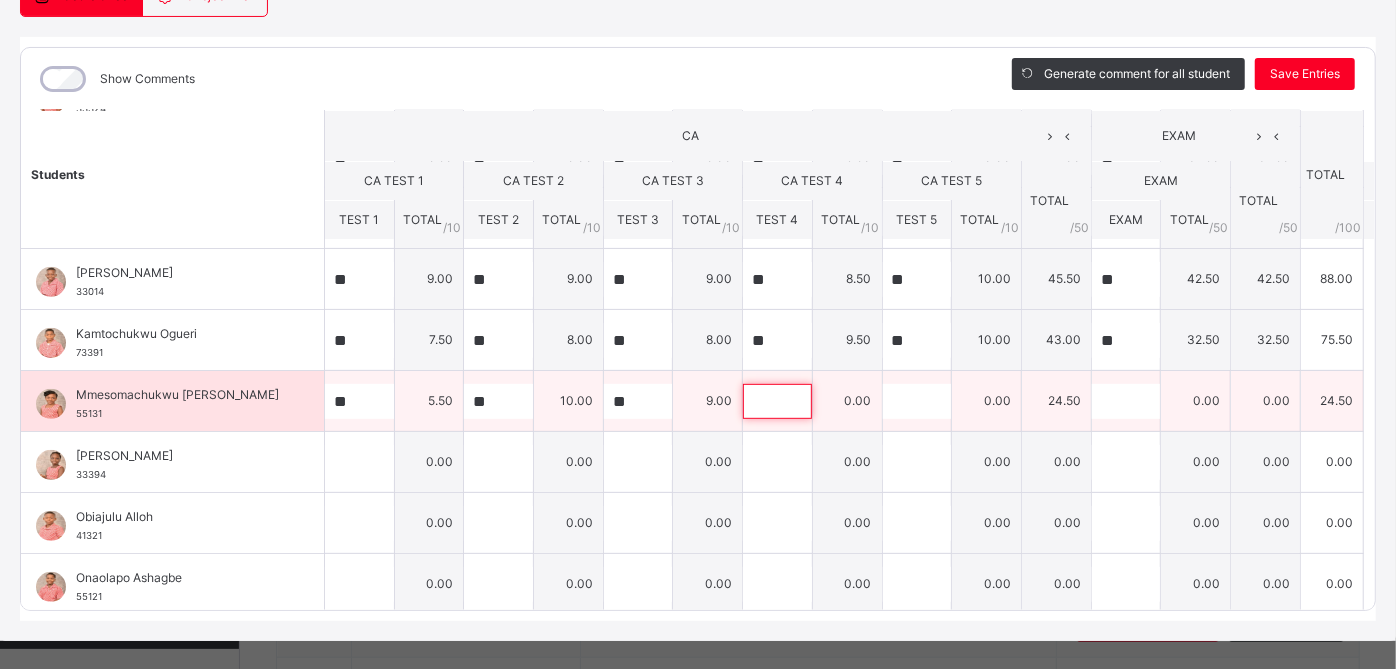 click at bounding box center [777, 401] 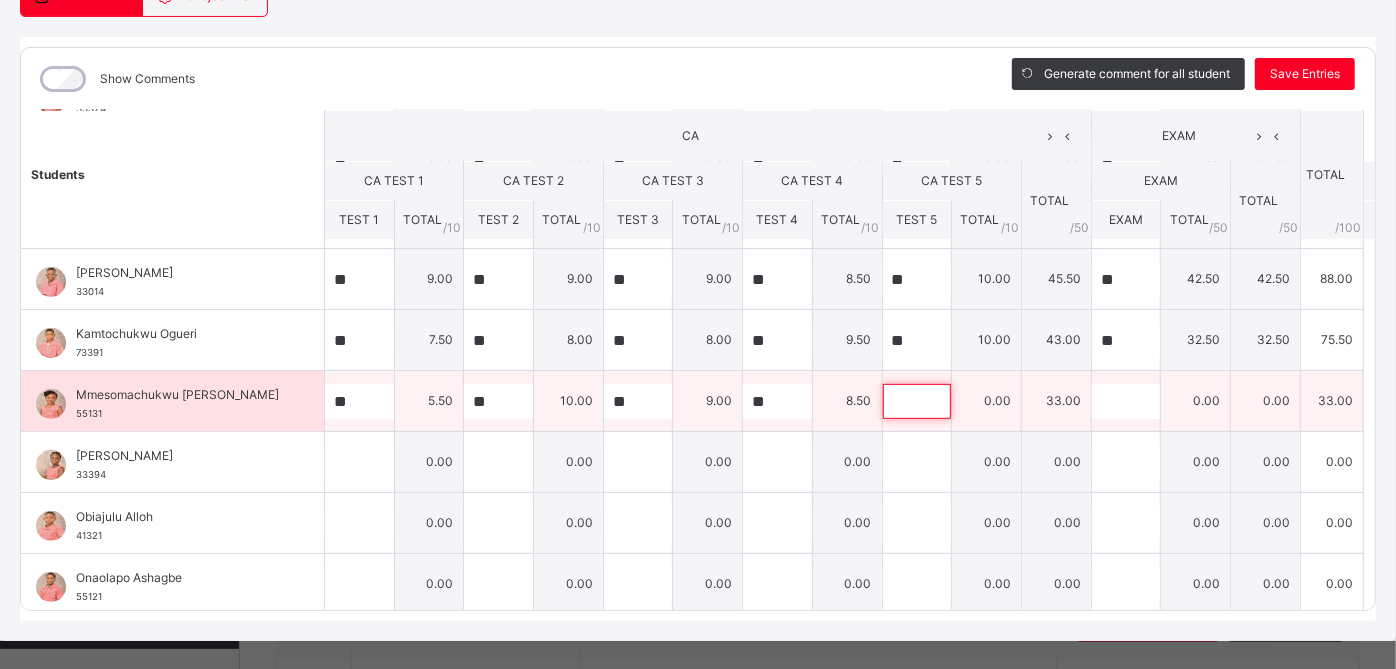 click at bounding box center (917, 401) 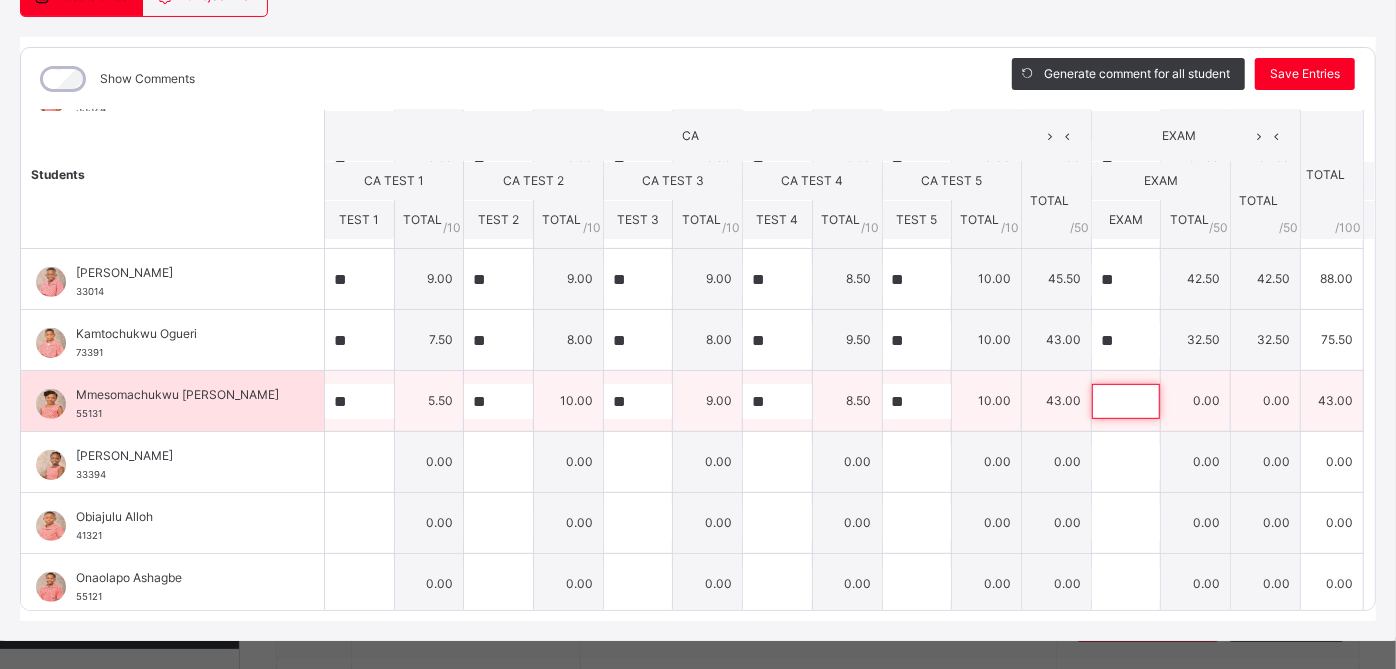 click at bounding box center [1126, 401] 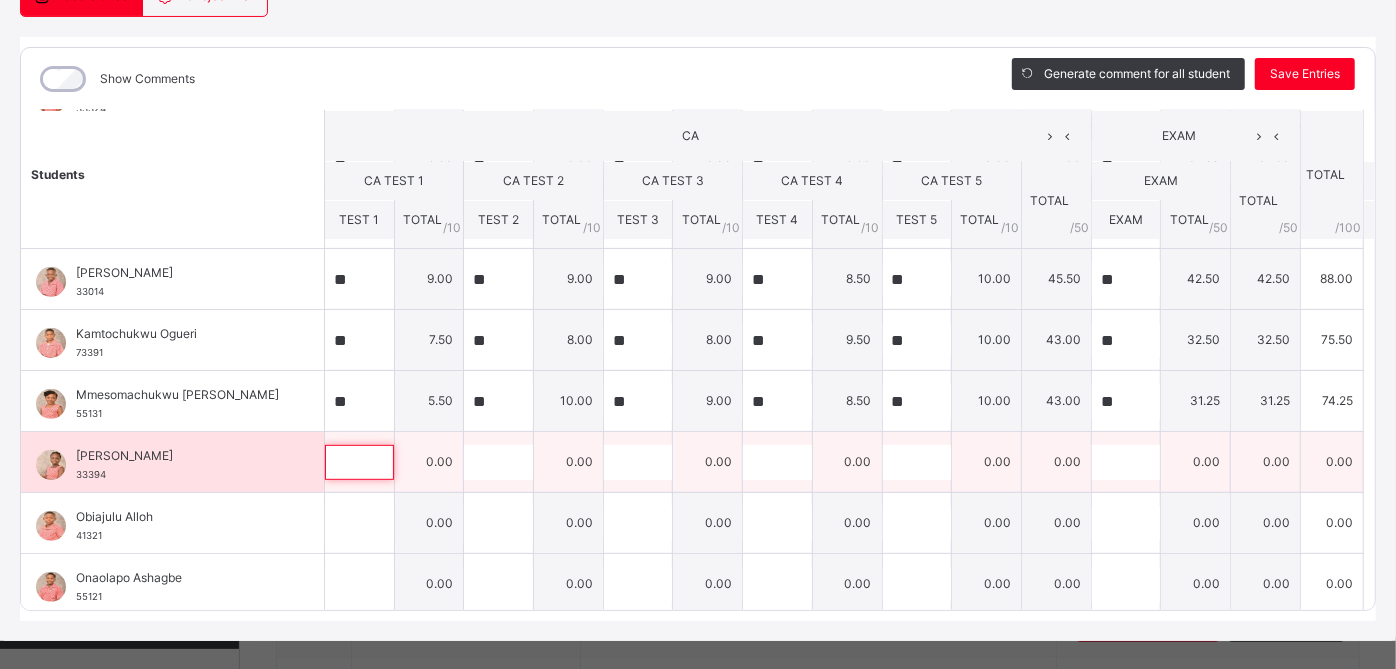 click at bounding box center [359, 462] 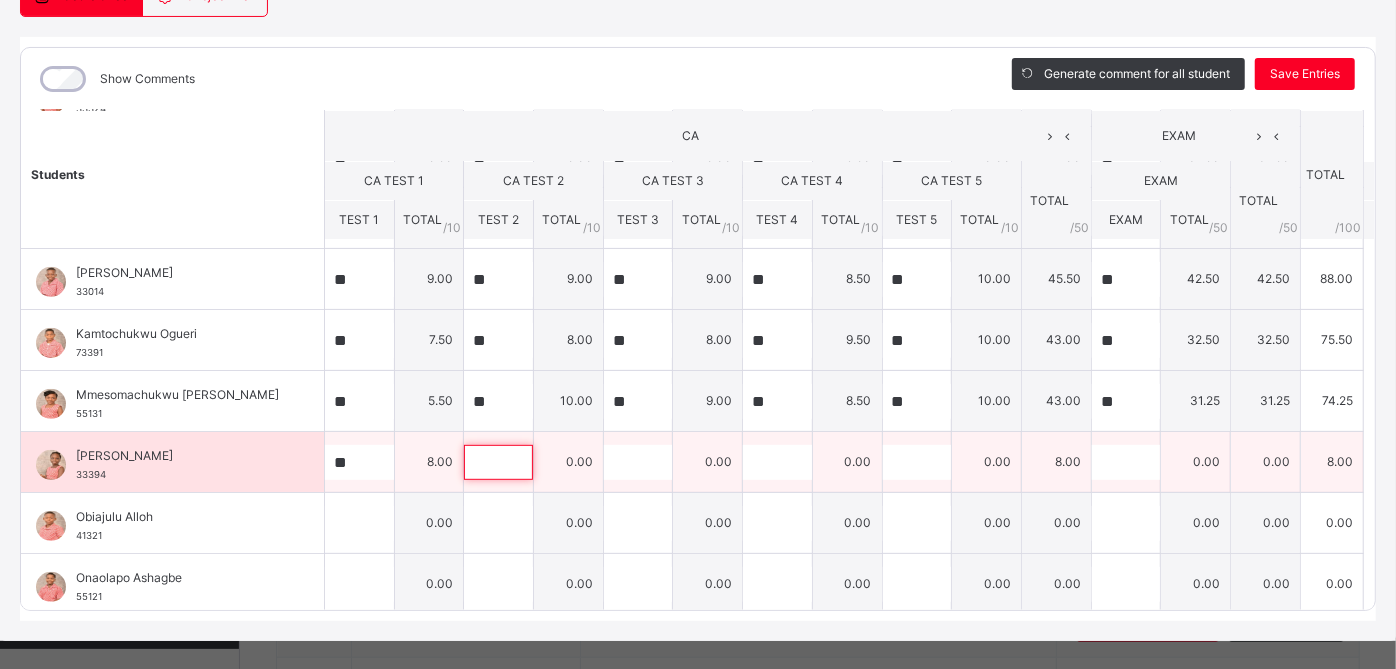 click at bounding box center [498, 462] 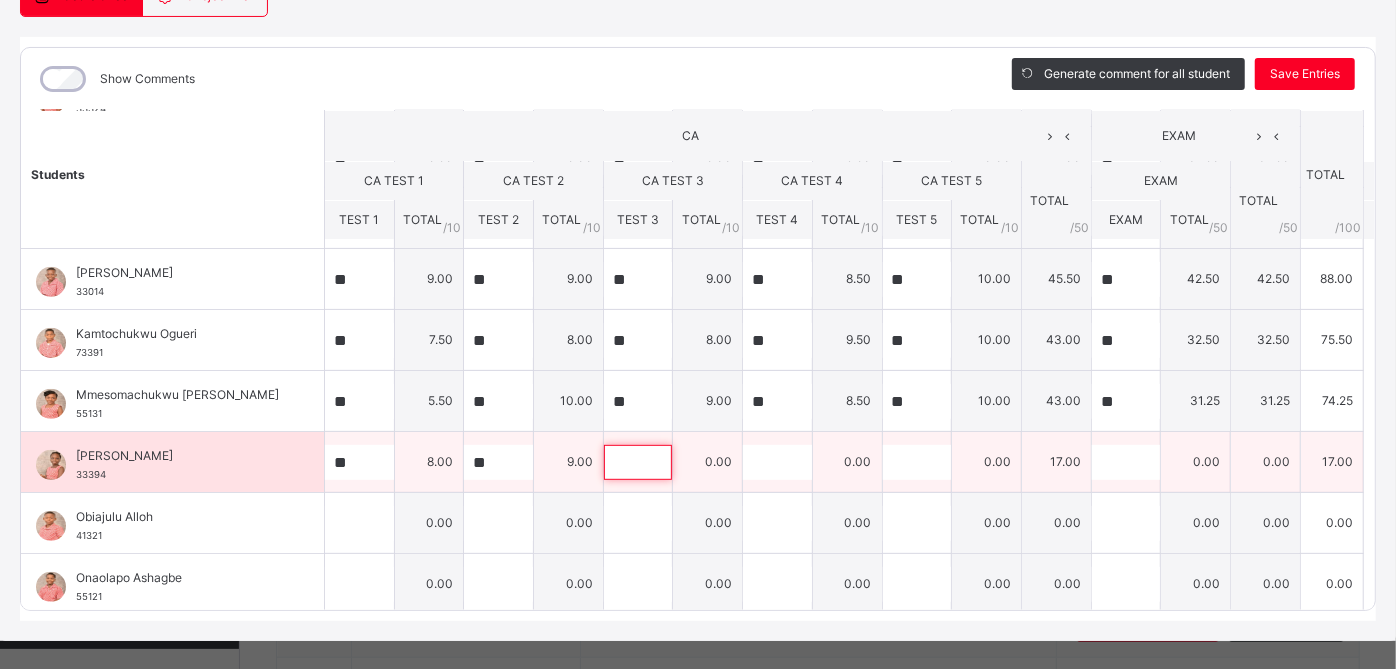 click at bounding box center [638, 462] 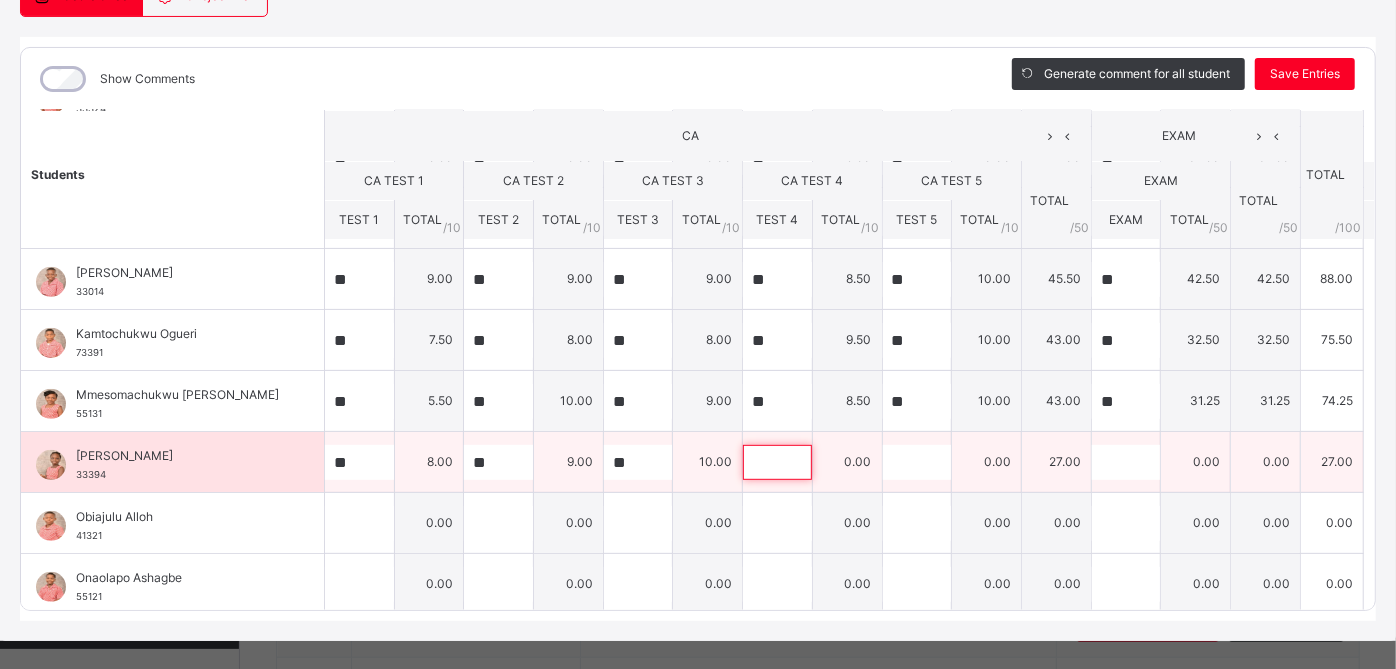 click at bounding box center [777, 462] 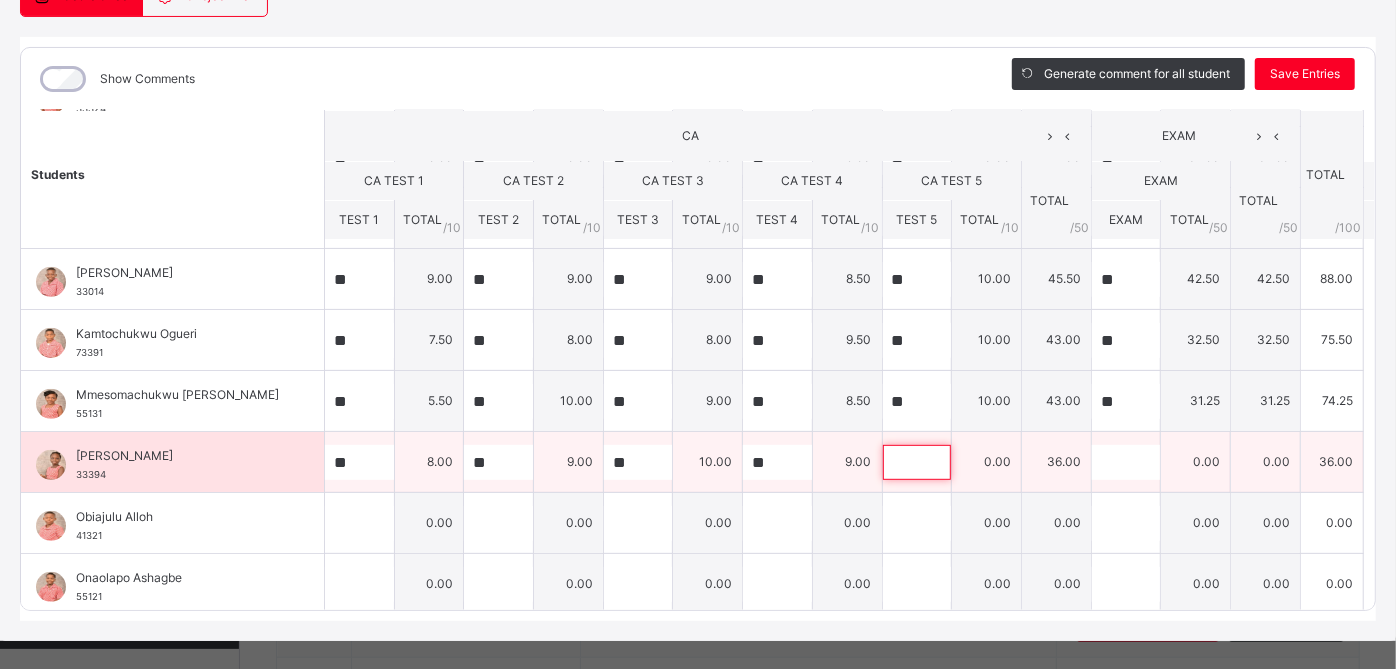 click at bounding box center [917, 462] 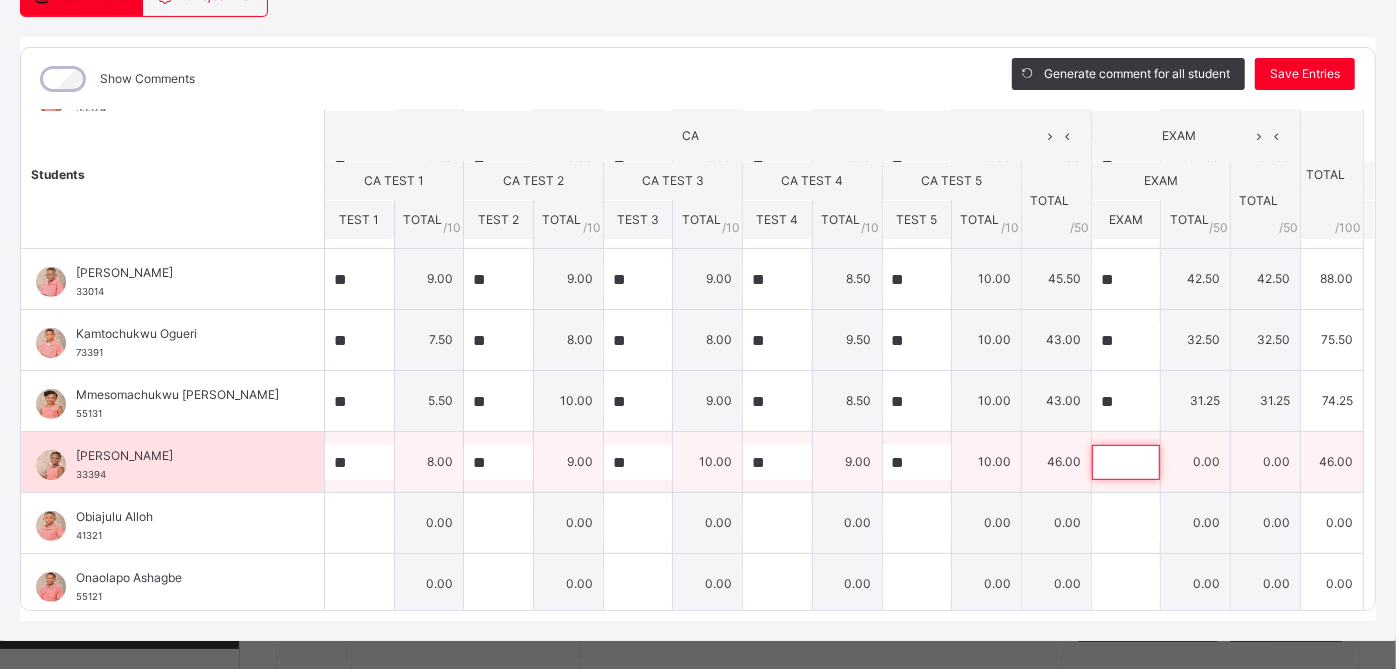 click at bounding box center (1126, 462) 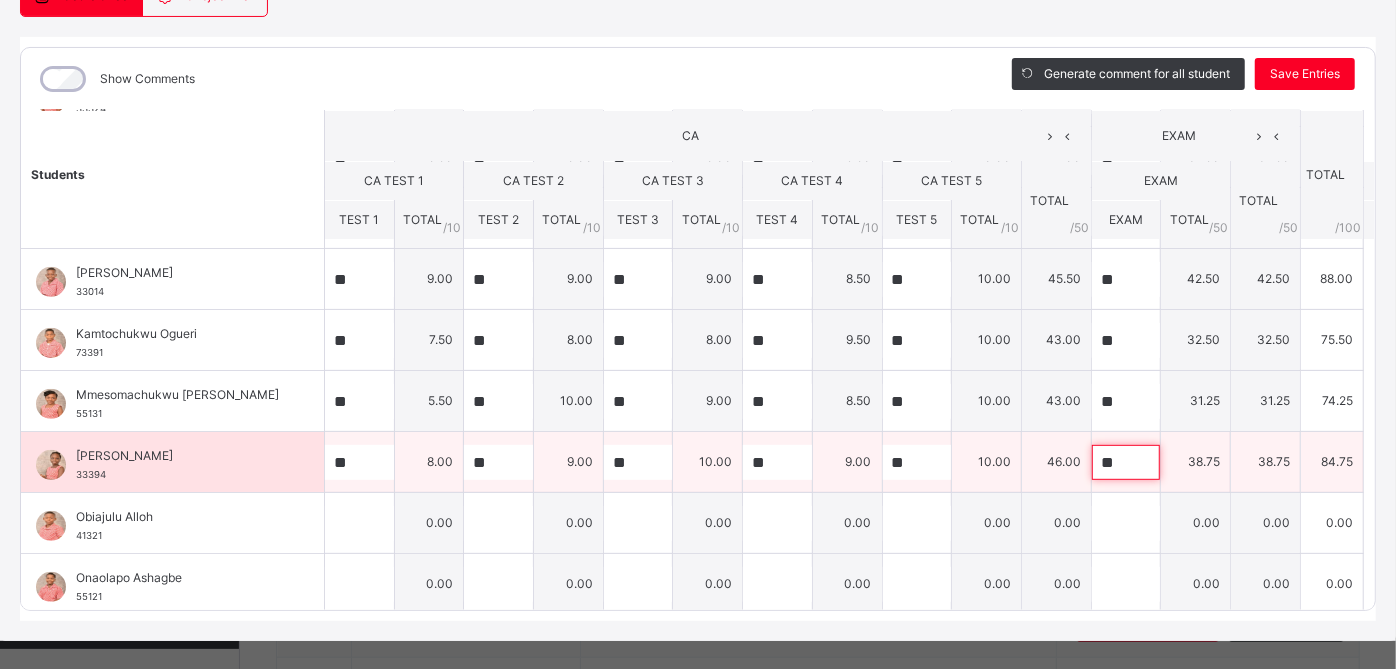 scroll, scrollTop: 240, scrollLeft: 0, axis: vertical 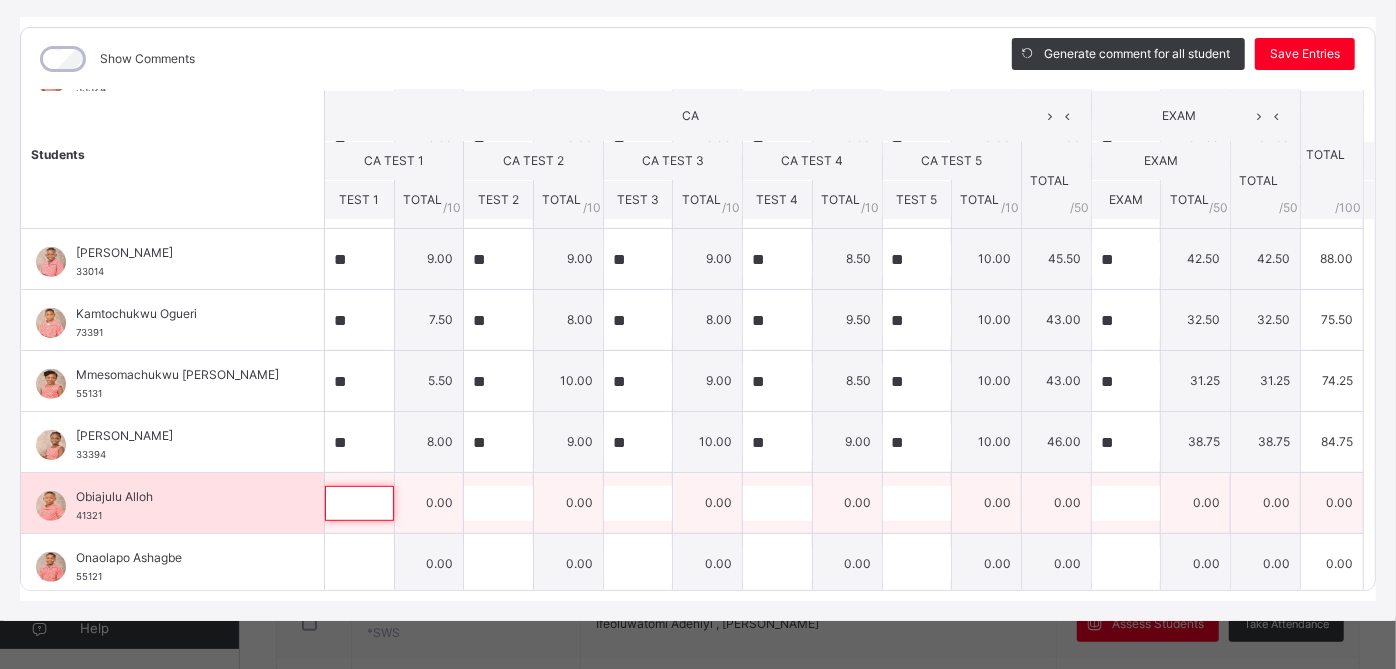 click at bounding box center (359, 503) 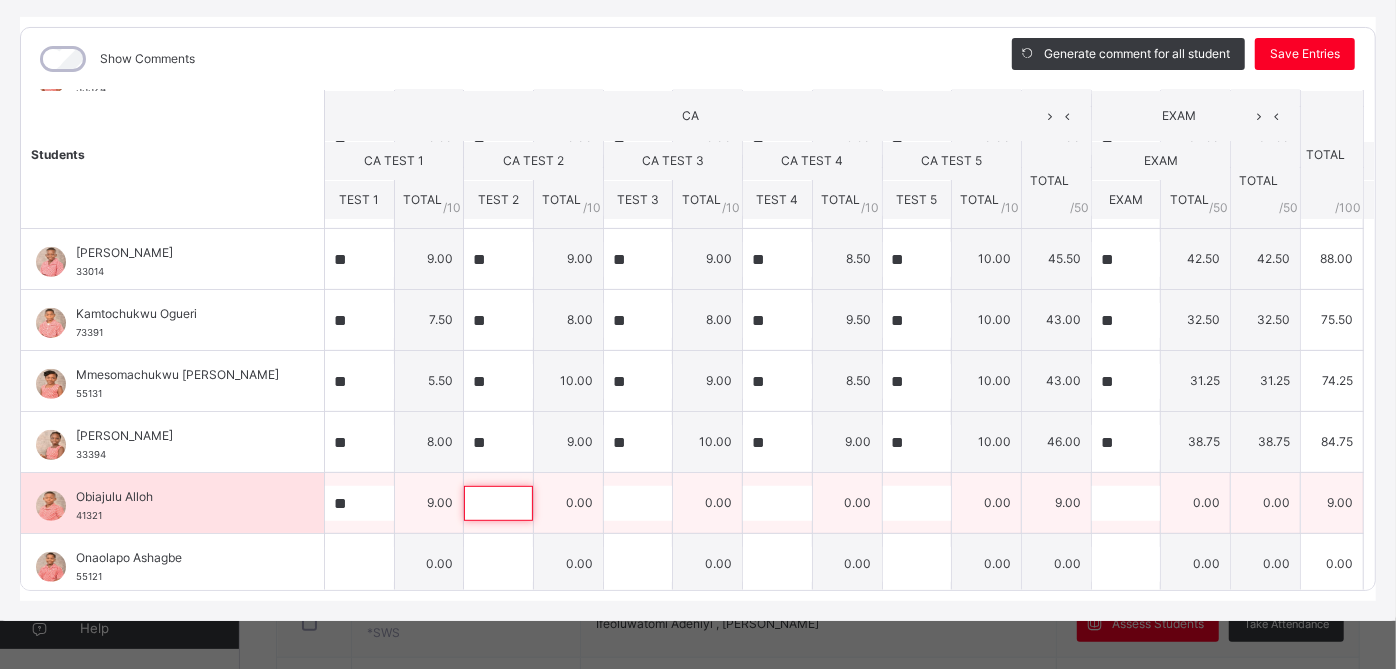 click at bounding box center (498, 503) 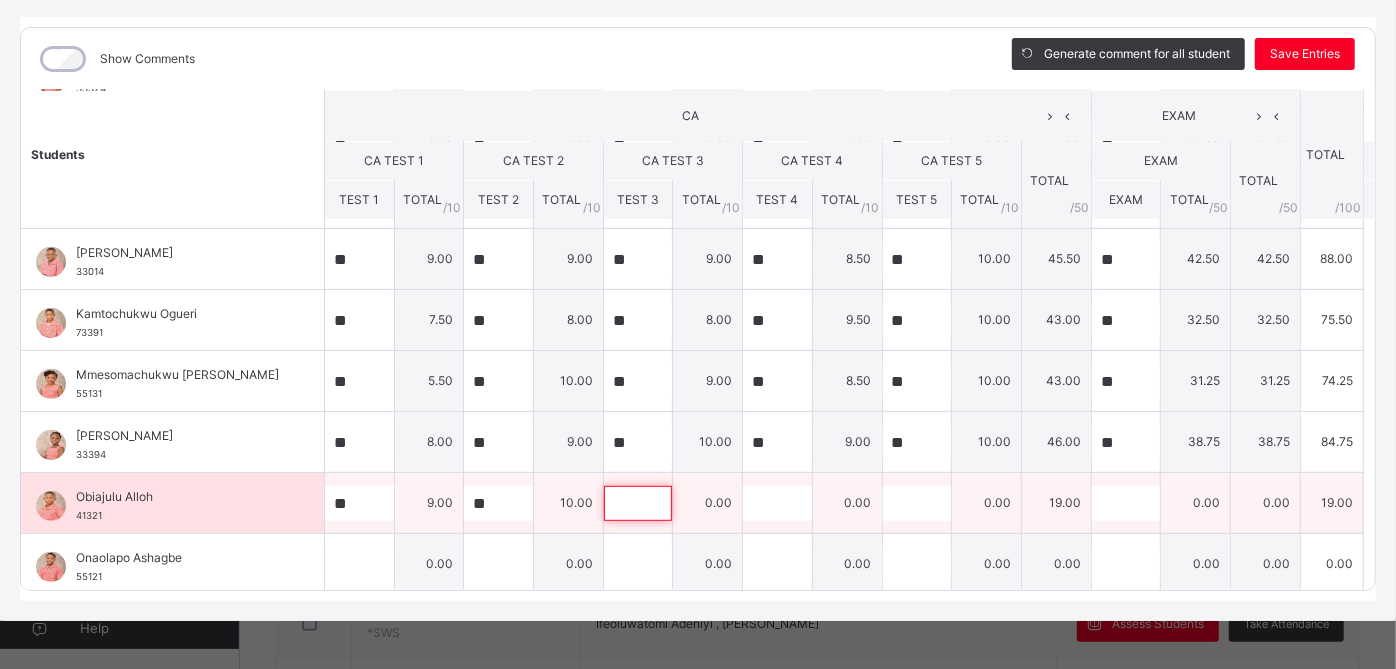 click at bounding box center (638, 503) 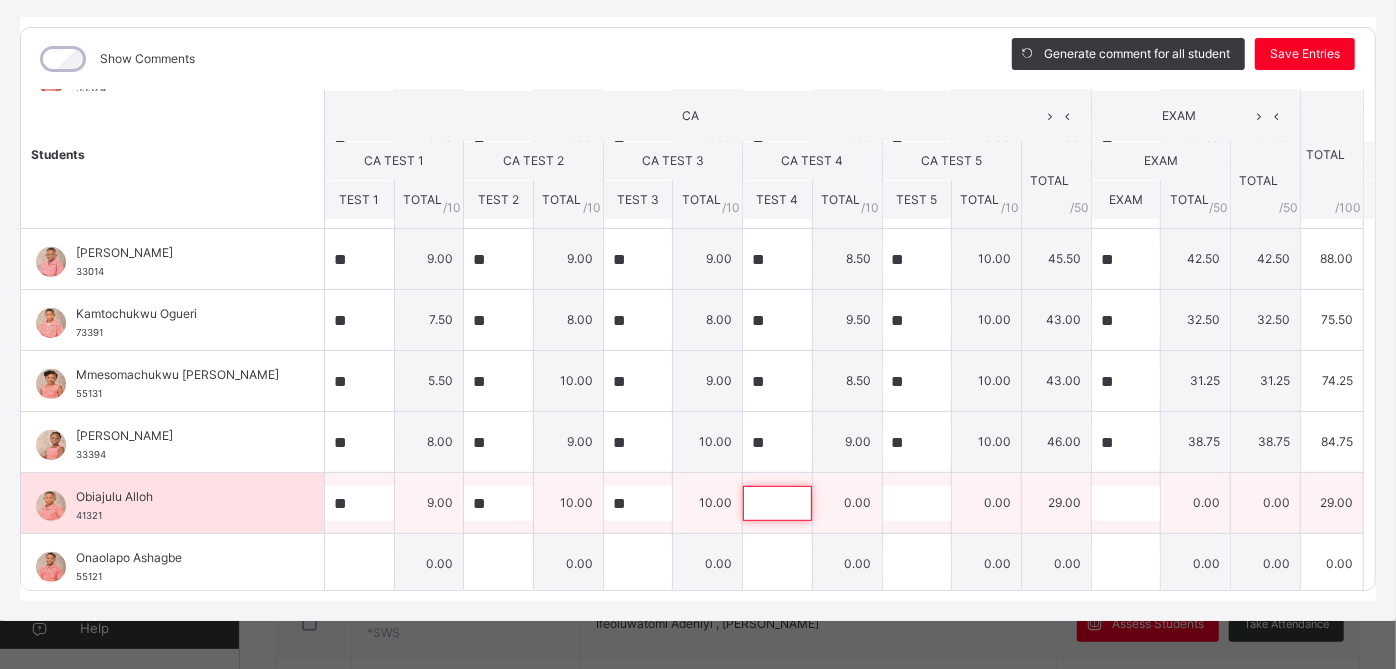 click at bounding box center (777, 503) 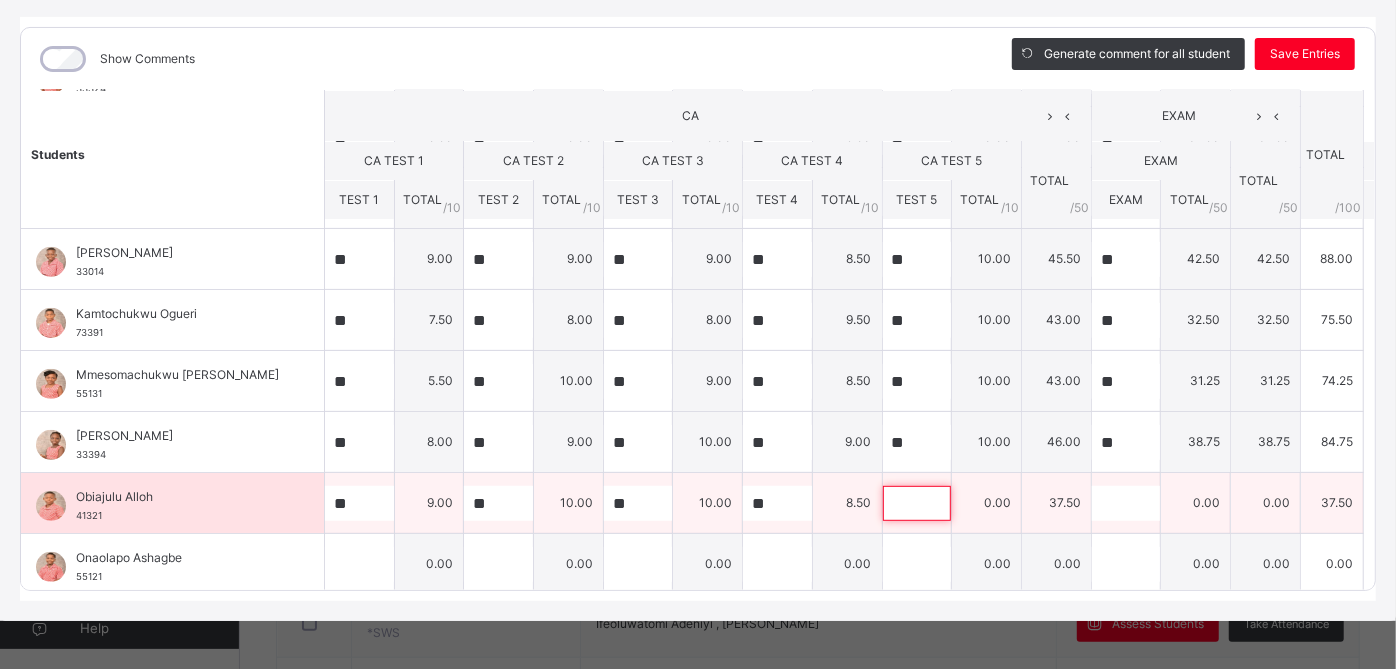 click at bounding box center [917, 503] 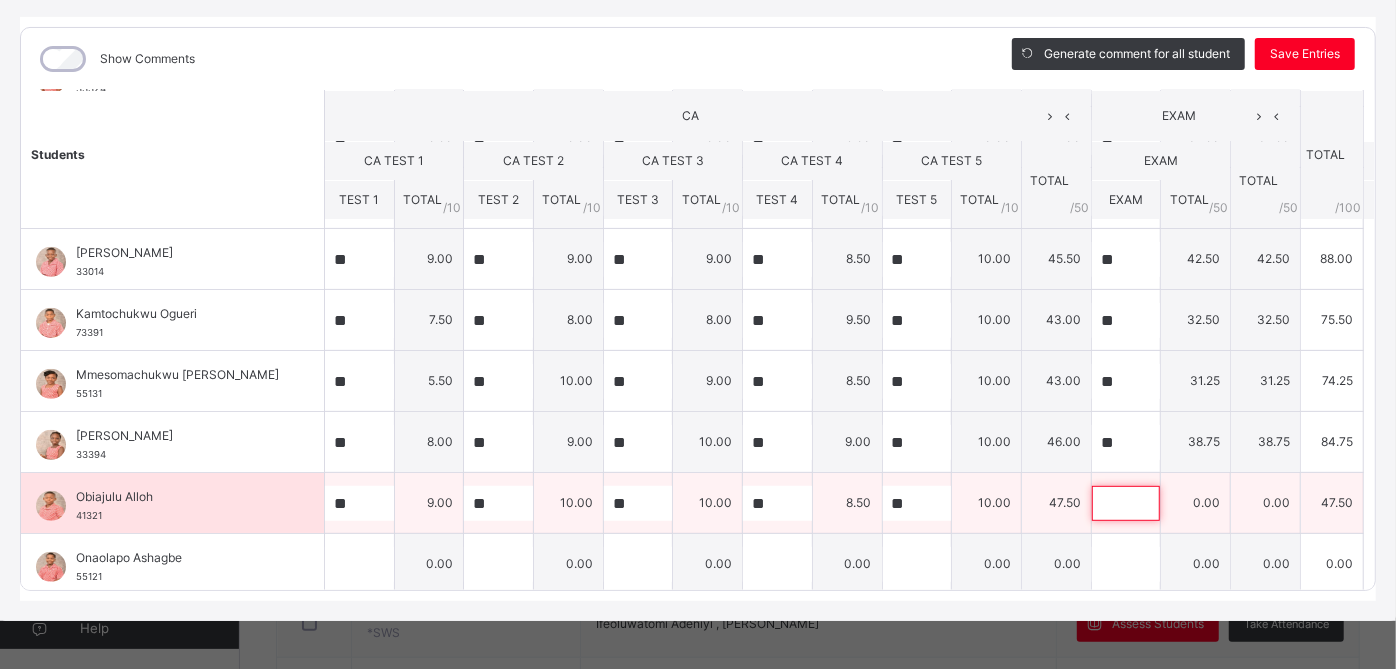 click at bounding box center [1126, 503] 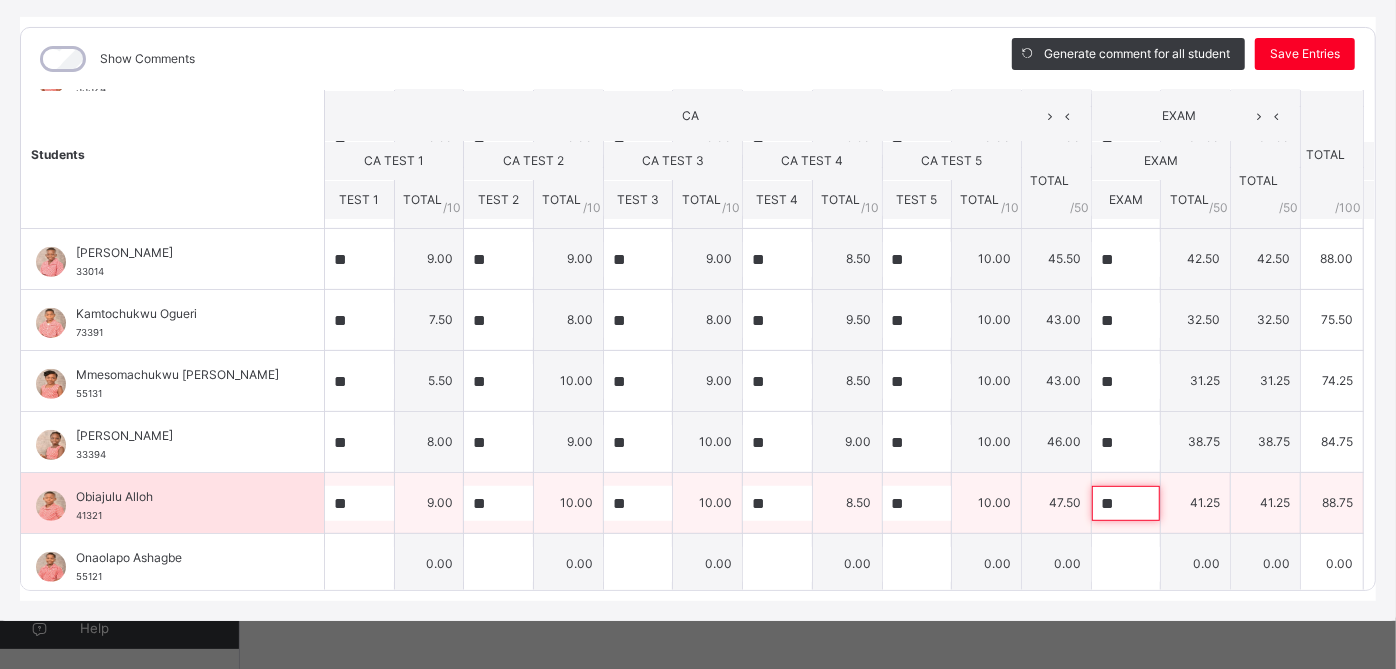 scroll, scrollTop: 1290, scrollLeft: 0, axis: vertical 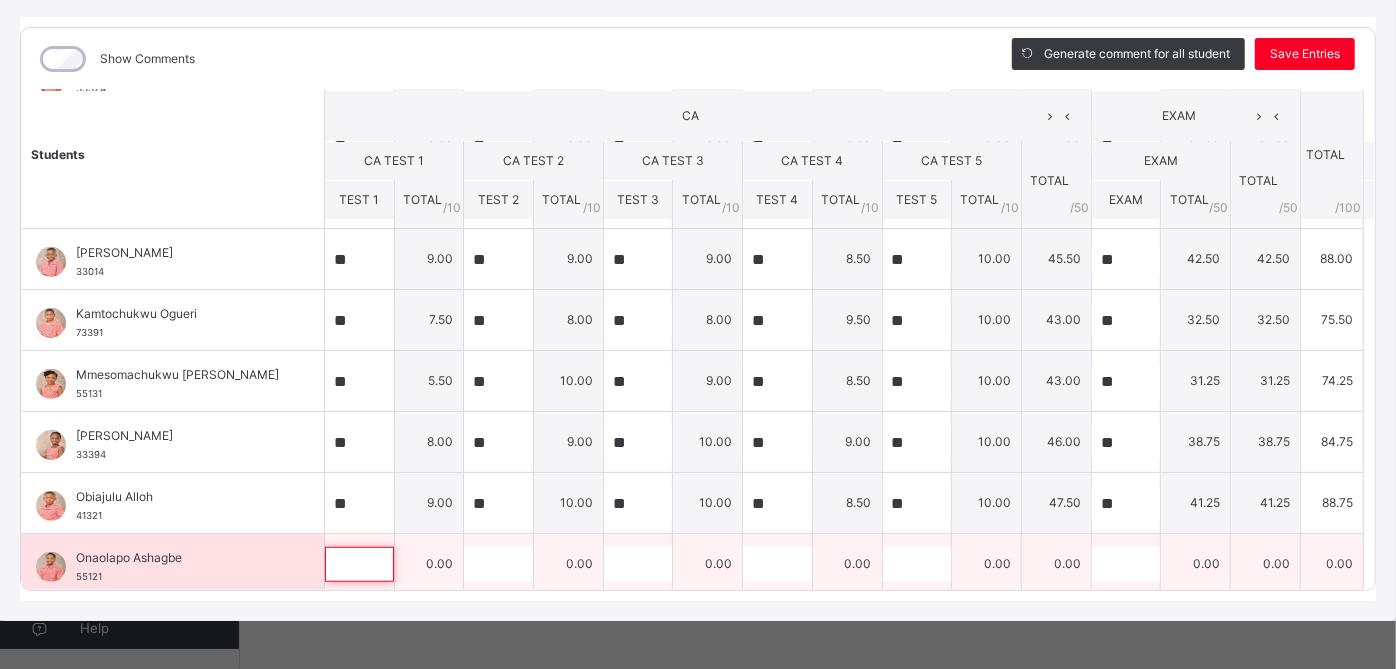 click at bounding box center (359, 564) 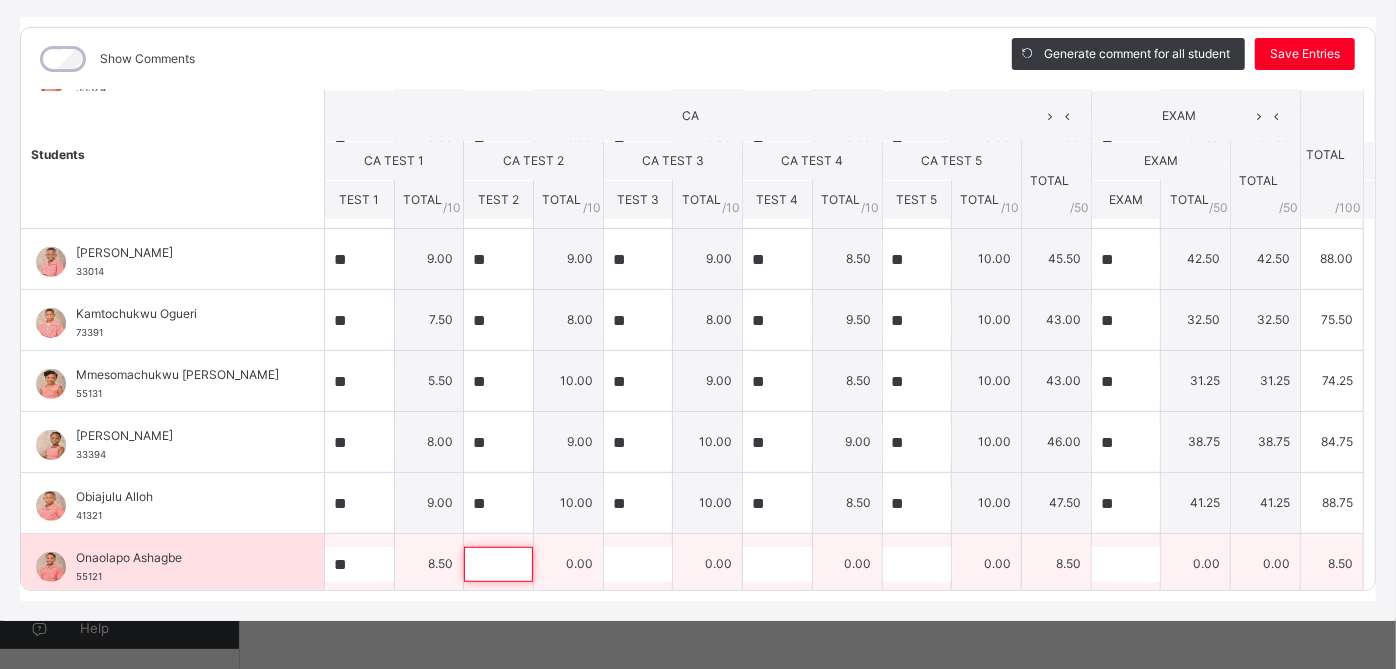 click at bounding box center [498, 564] 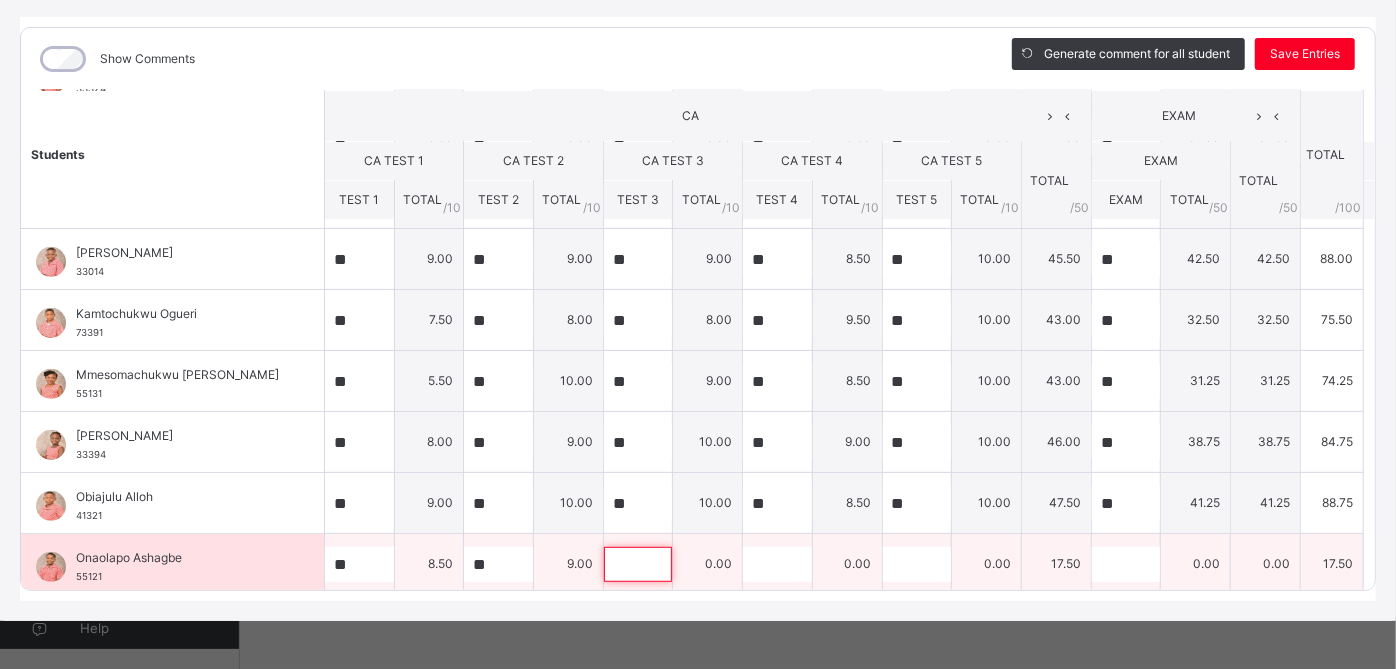 click at bounding box center (638, 564) 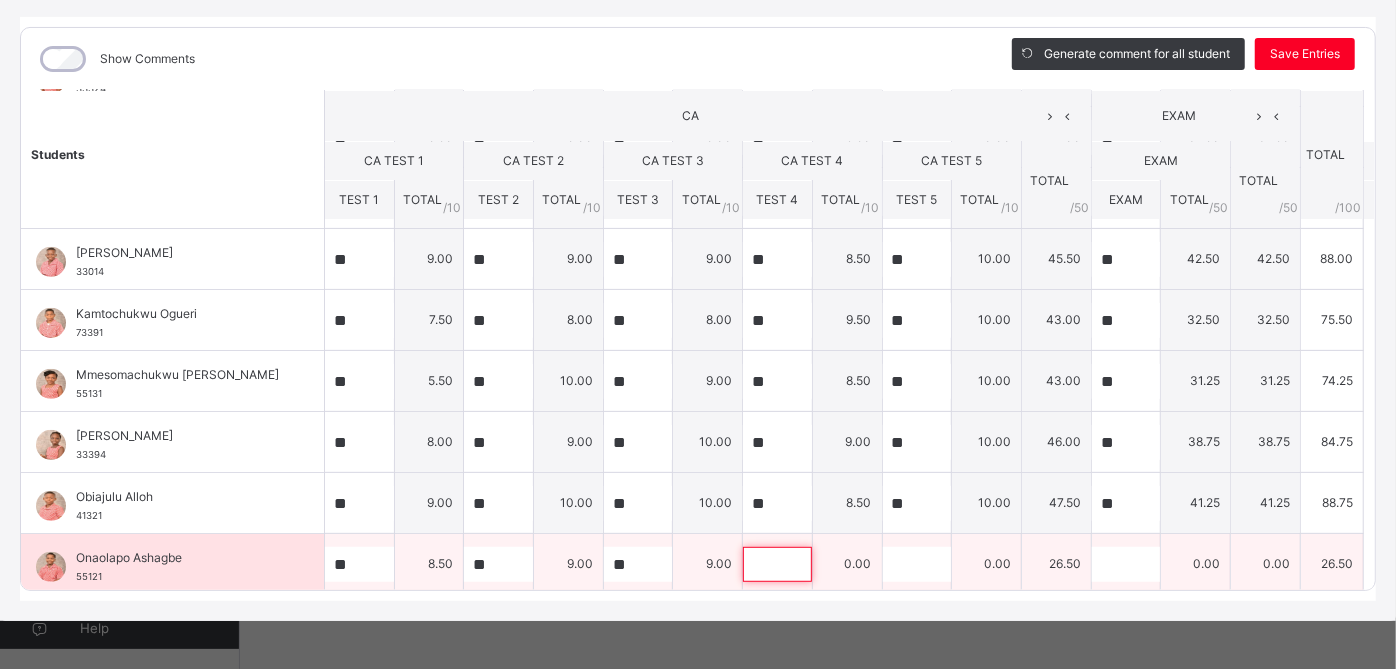 click at bounding box center [777, 564] 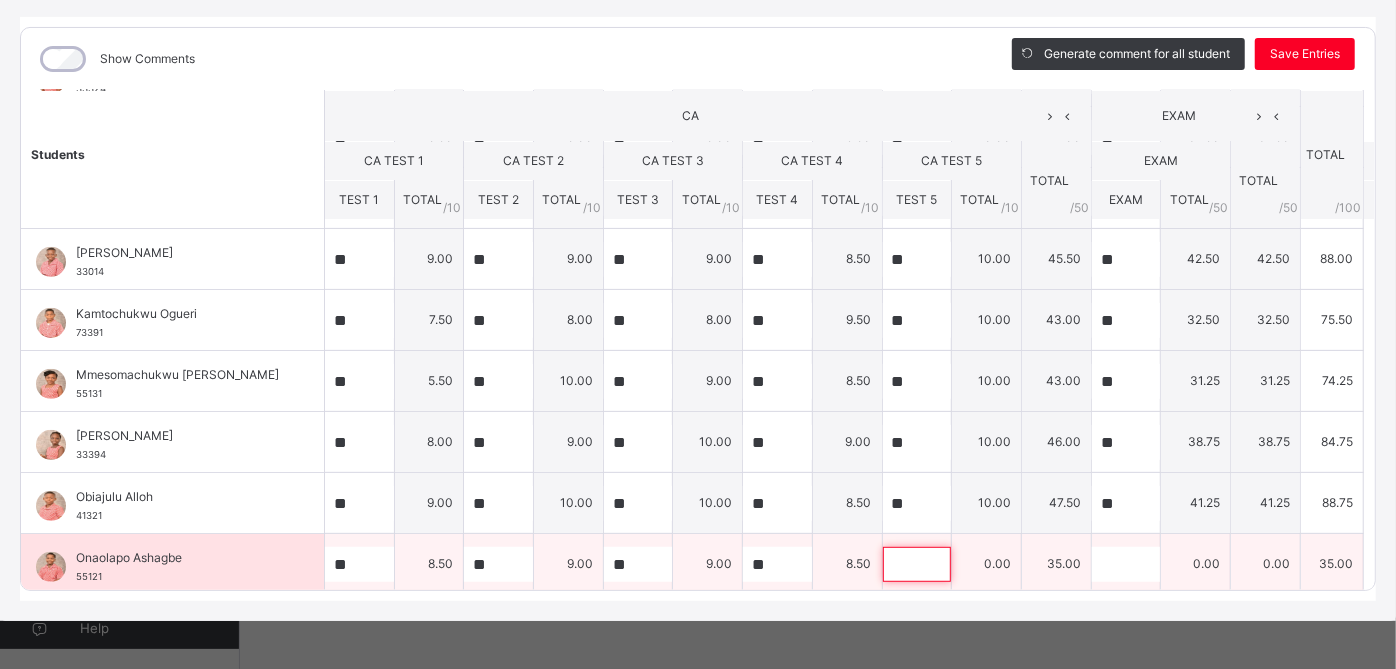 click at bounding box center [917, 564] 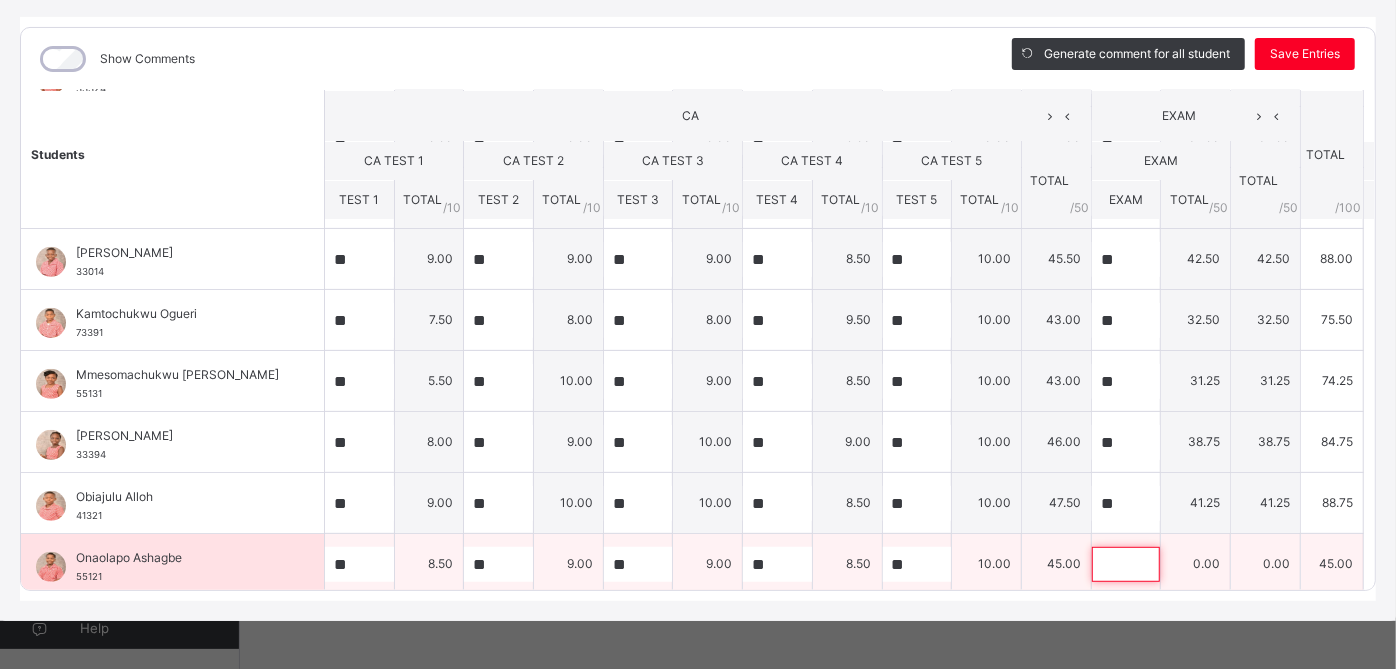 click at bounding box center [1126, 564] 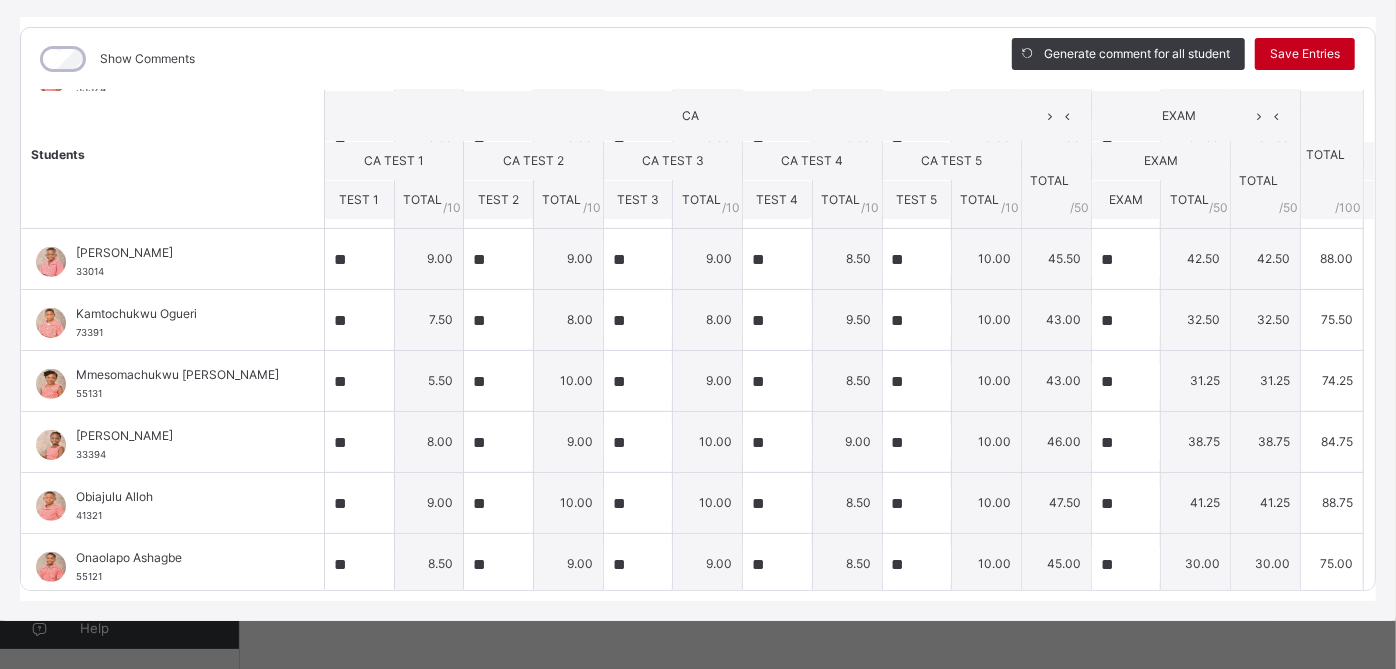 click on "Save Entries" at bounding box center (1305, 54) 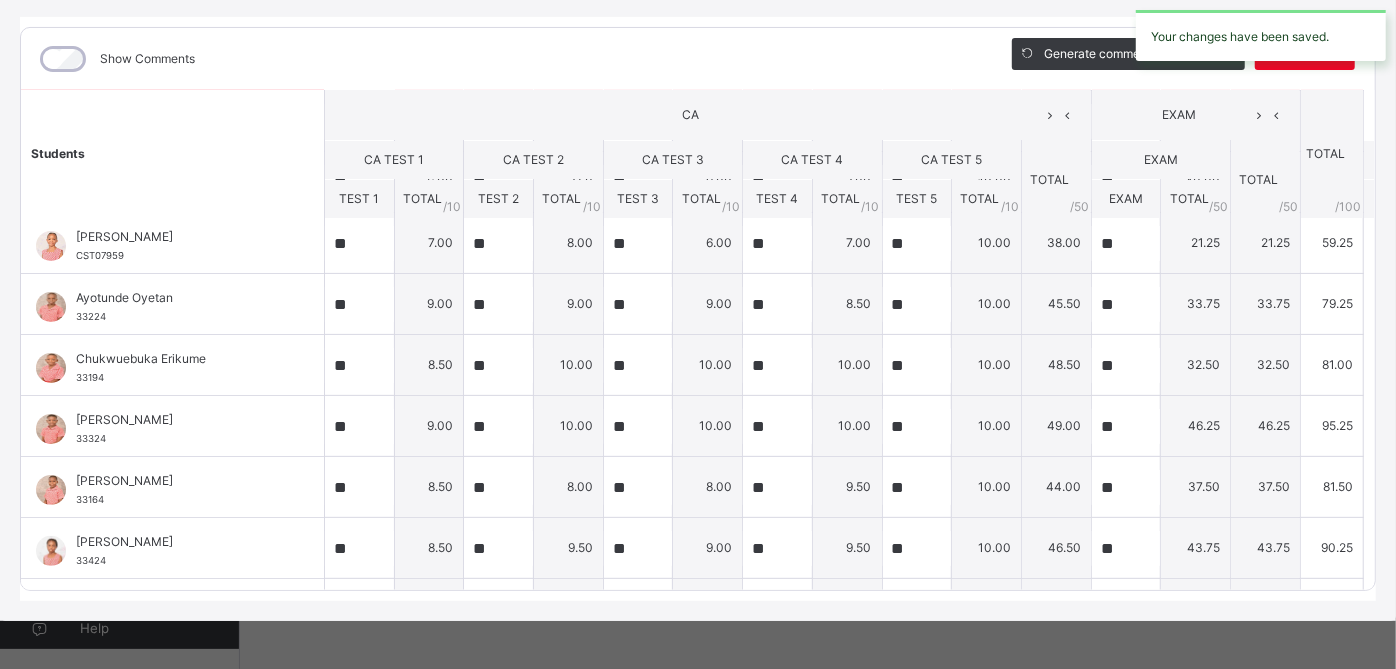 scroll, scrollTop: 0, scrollLeft: 0, axis: both 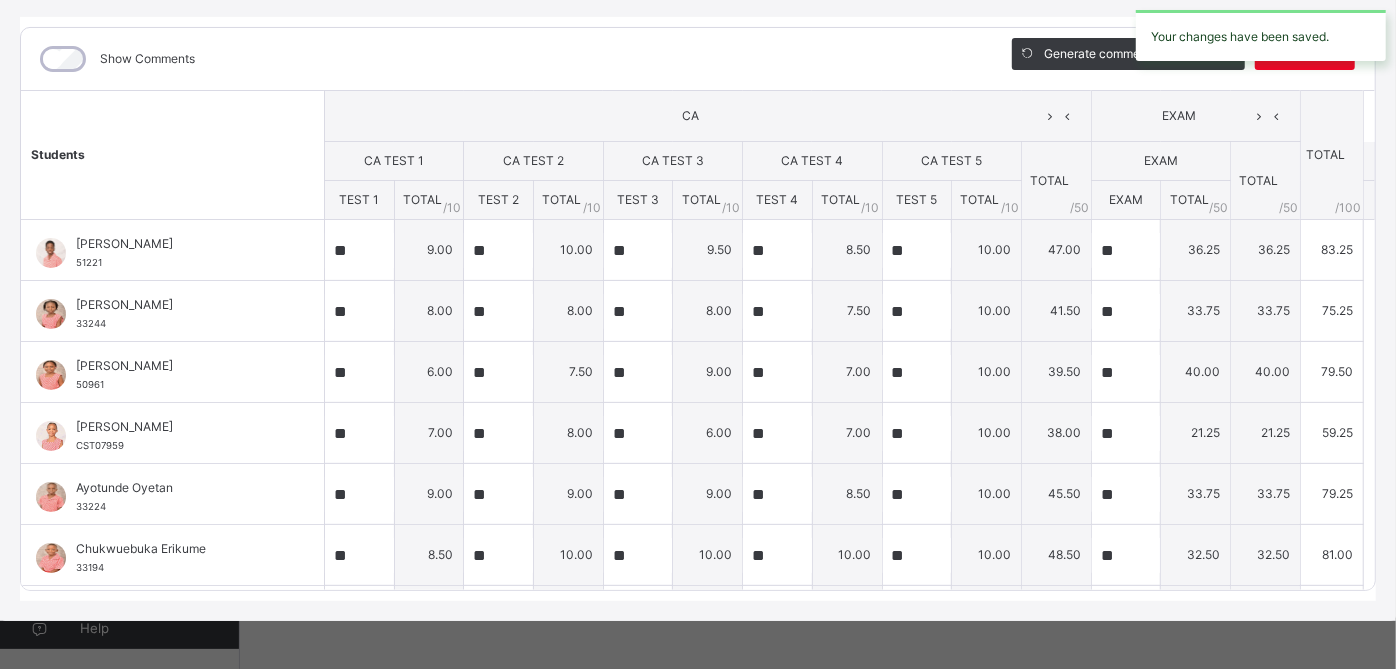click on "Show Comments" at bounding box center (501, 59) 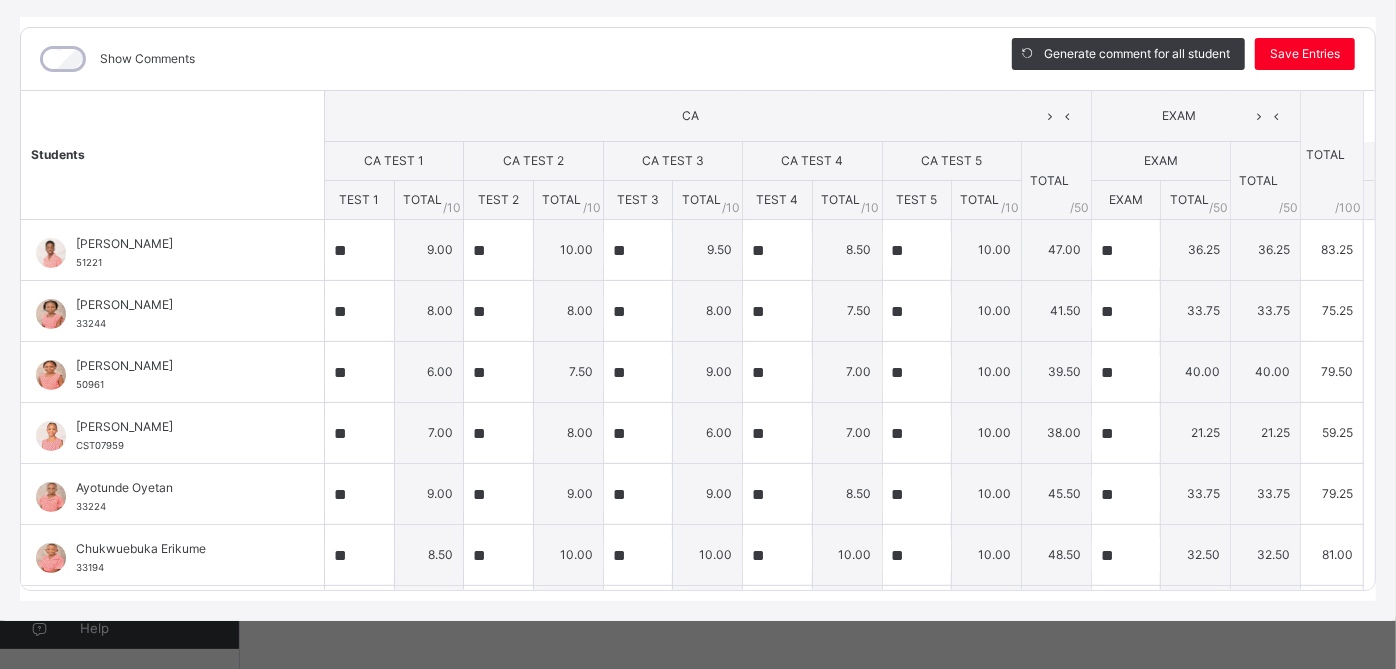 scroll, scrollTop: 0, scrollLeft: 0, axis: both 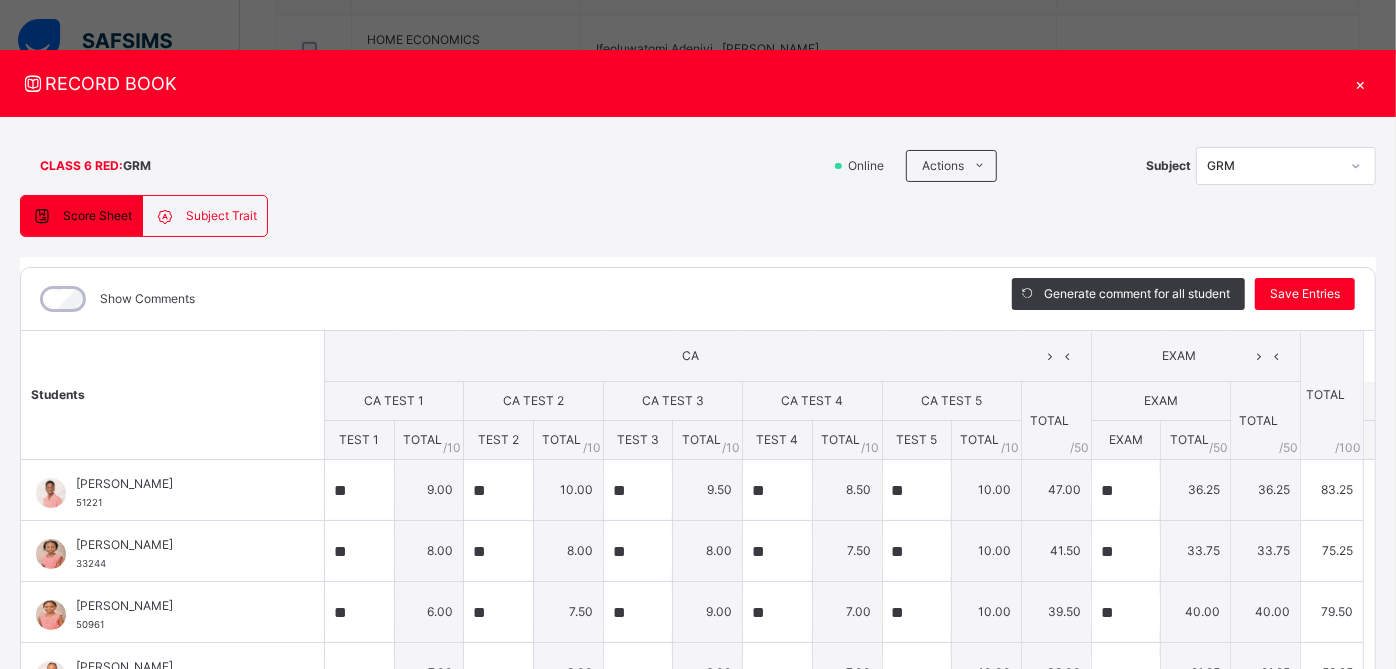 click 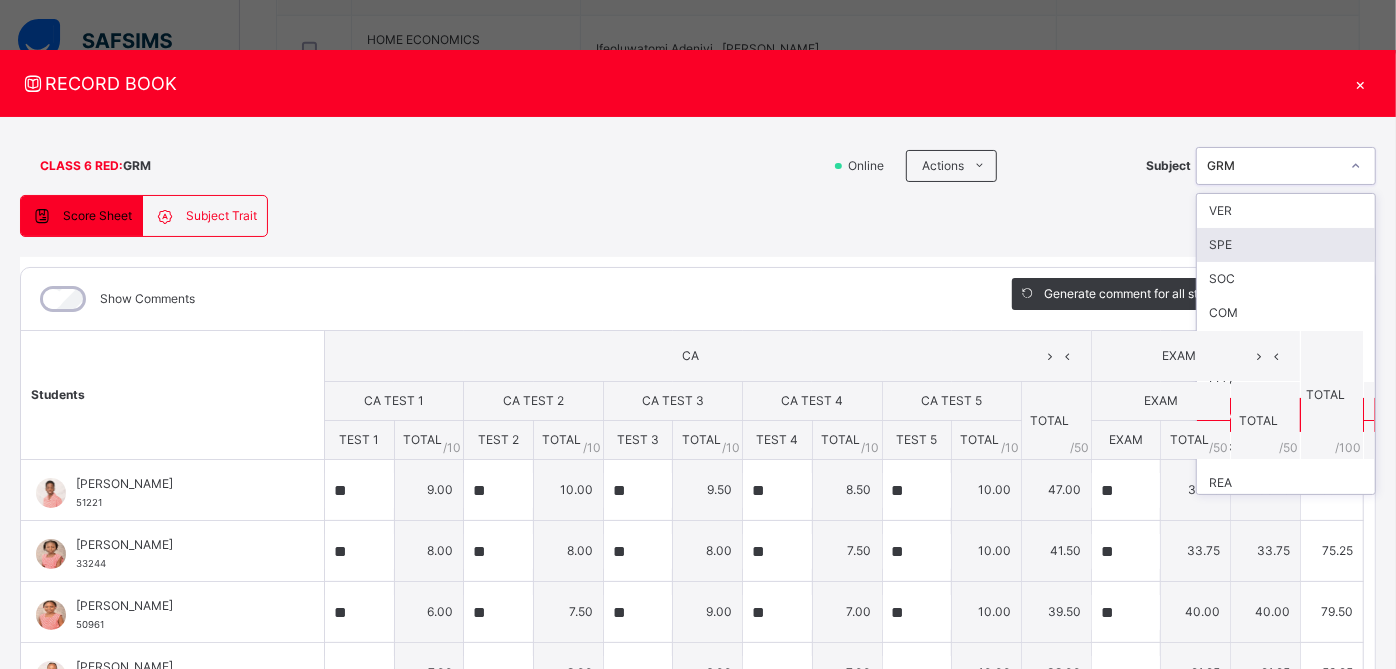 scroll, scrollTop: 40, scrollLeft: 0, axis: vertical 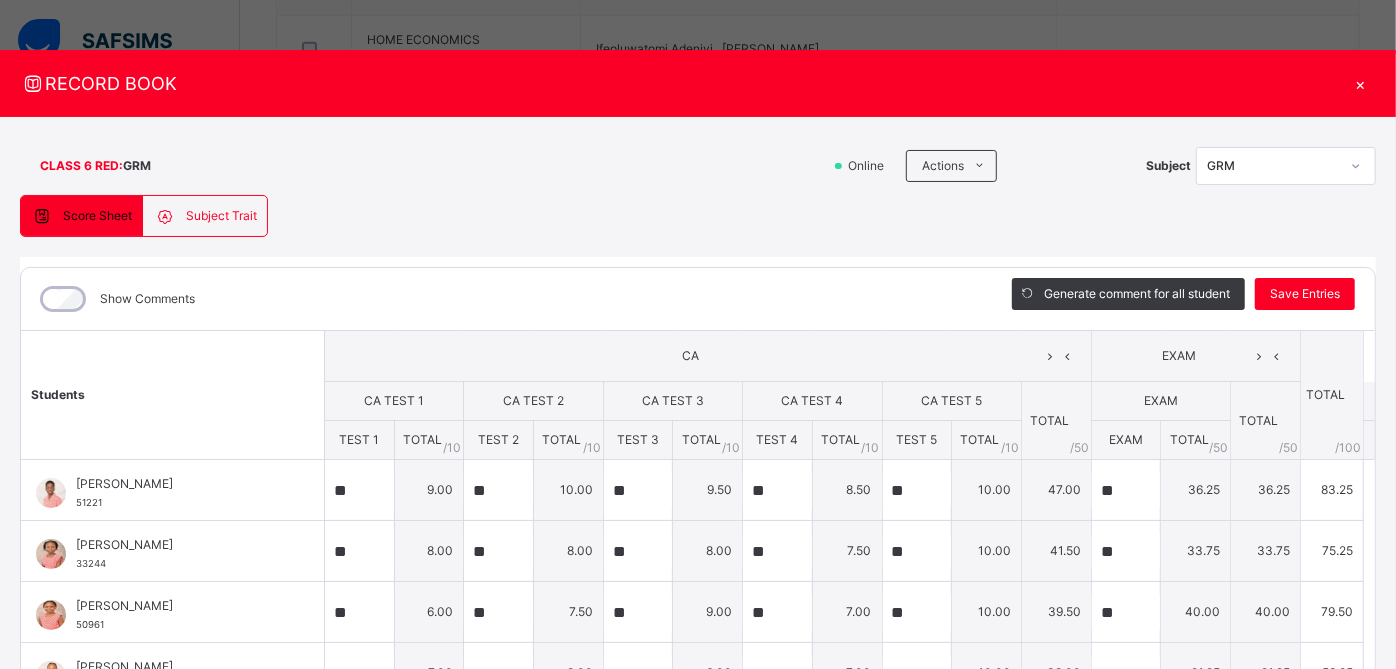 click on "×" at bounding box center (1361, 83) 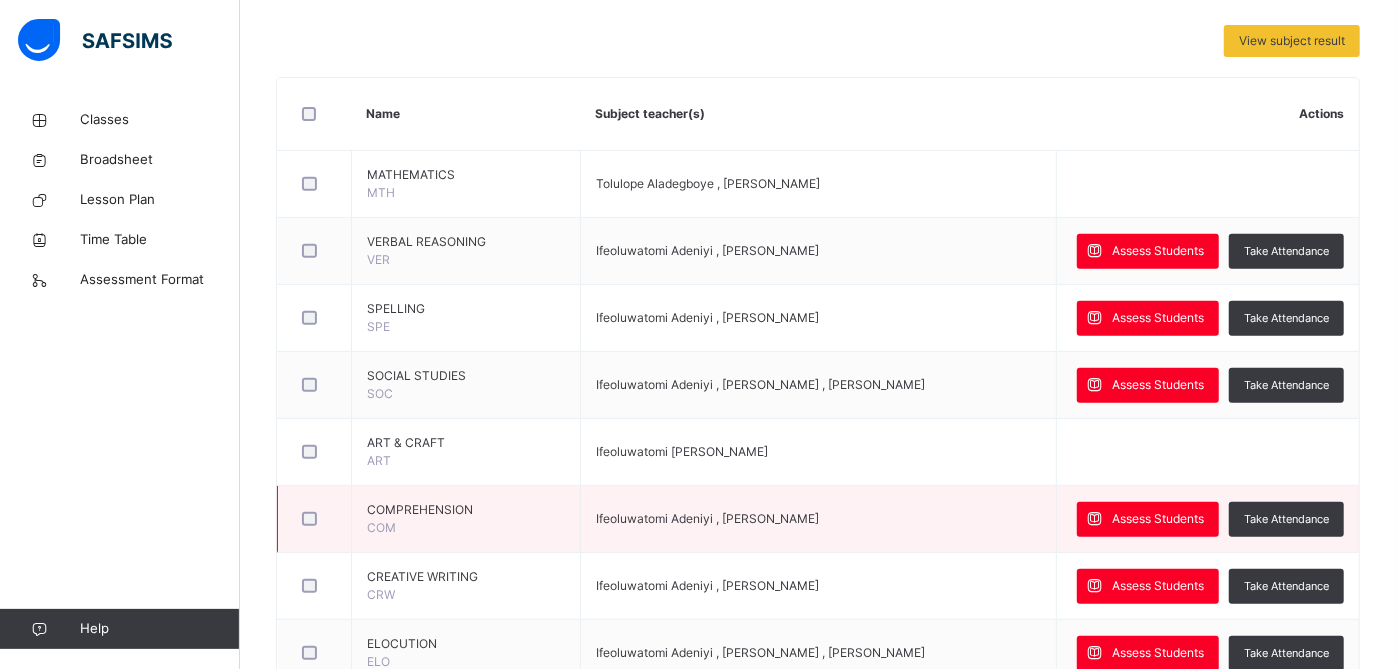 scroll, scrollTop: 425, scrollLeft: 0, axis: vertical 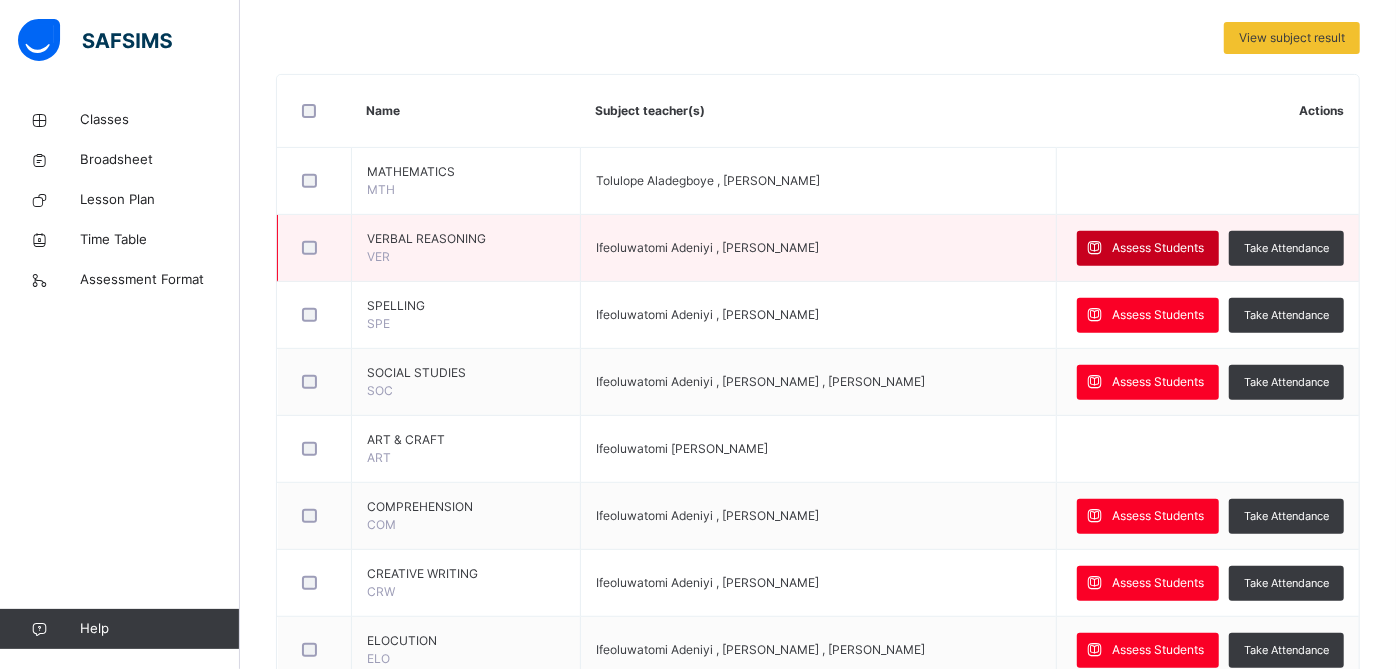 click on "Assess Students" at bounding box center [1148, 248] 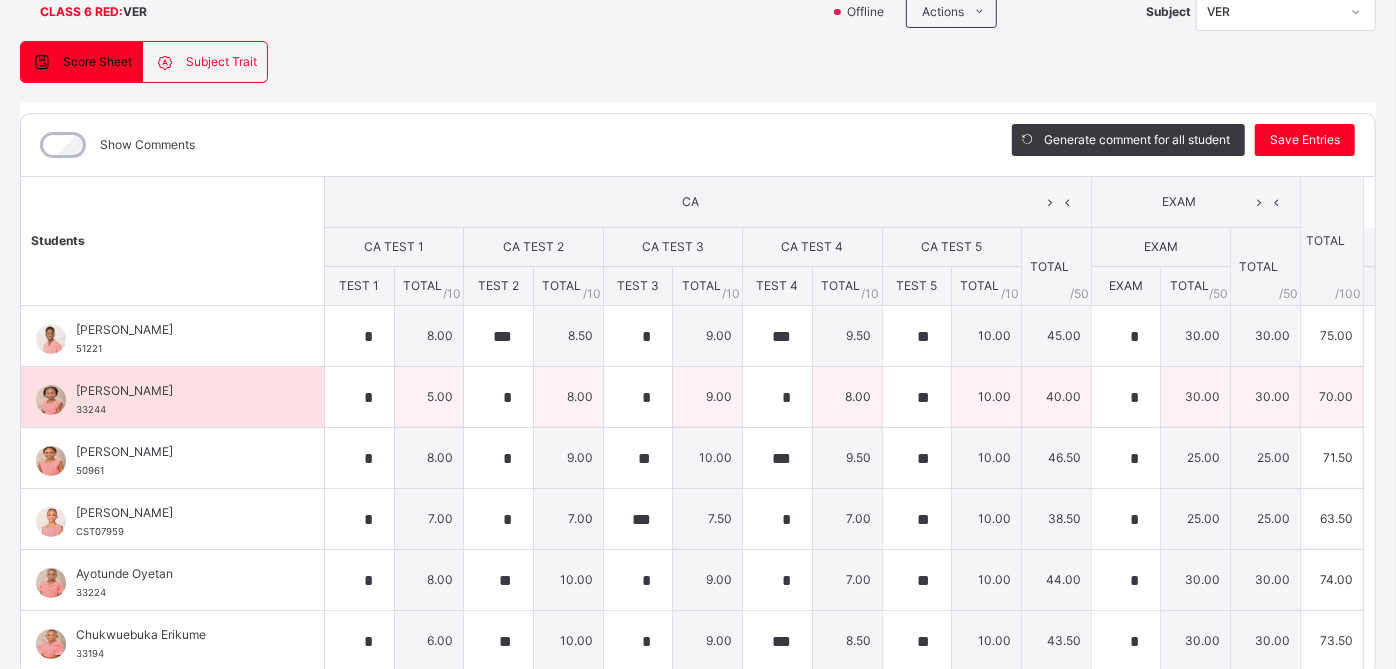 scroll, scrollTop: 0, scrollLeft: 0, axis: both 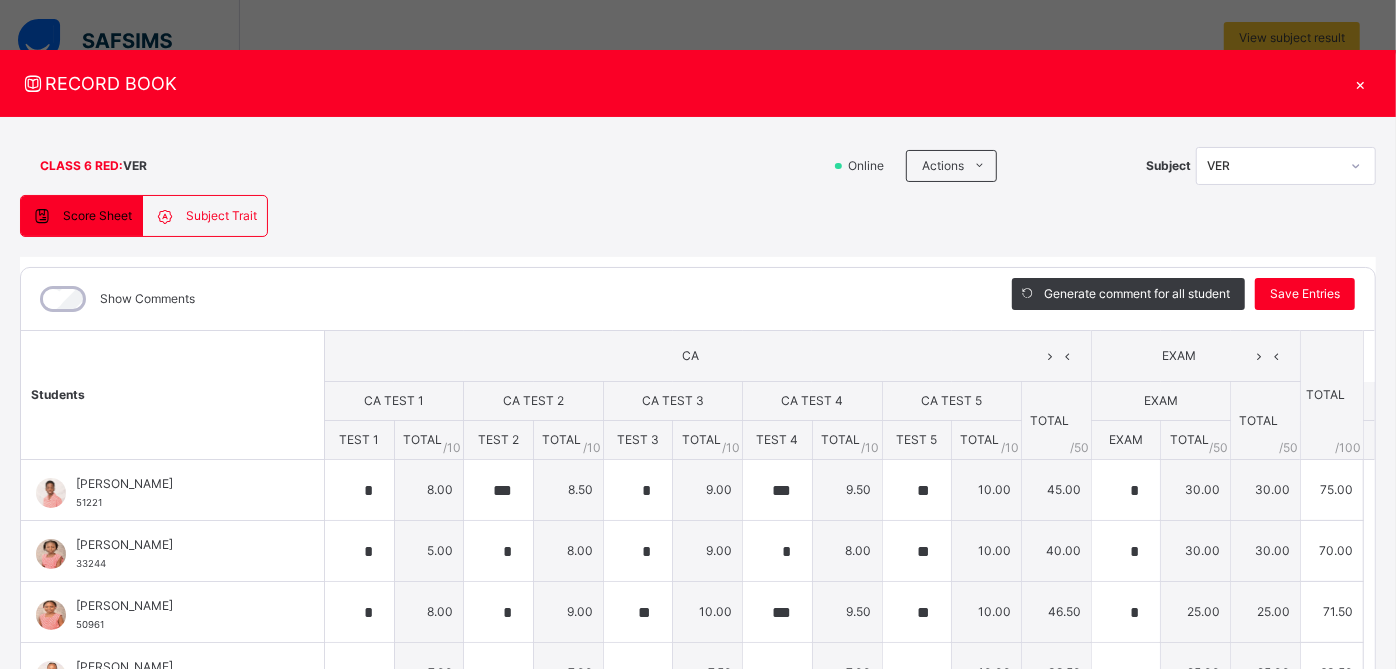 click on "×" at bounding box center (1361, 83) 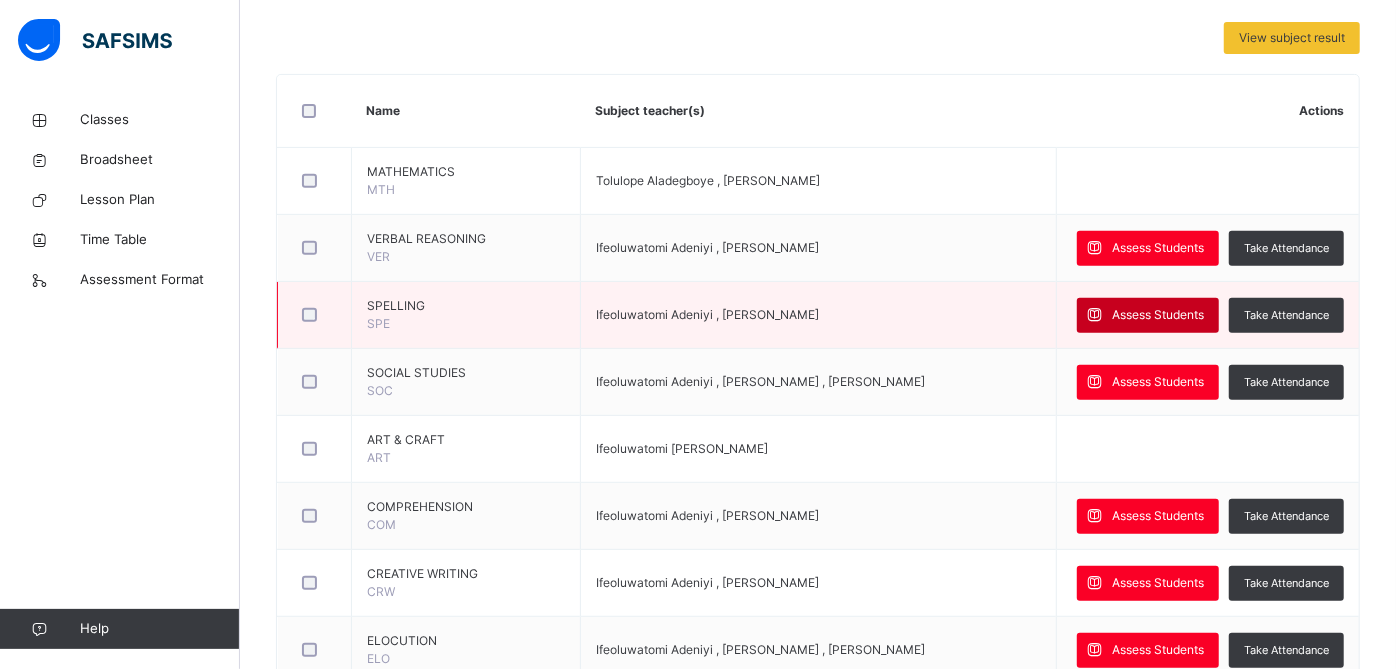 click on "Assess Students" at bounding box center [1158, 315] 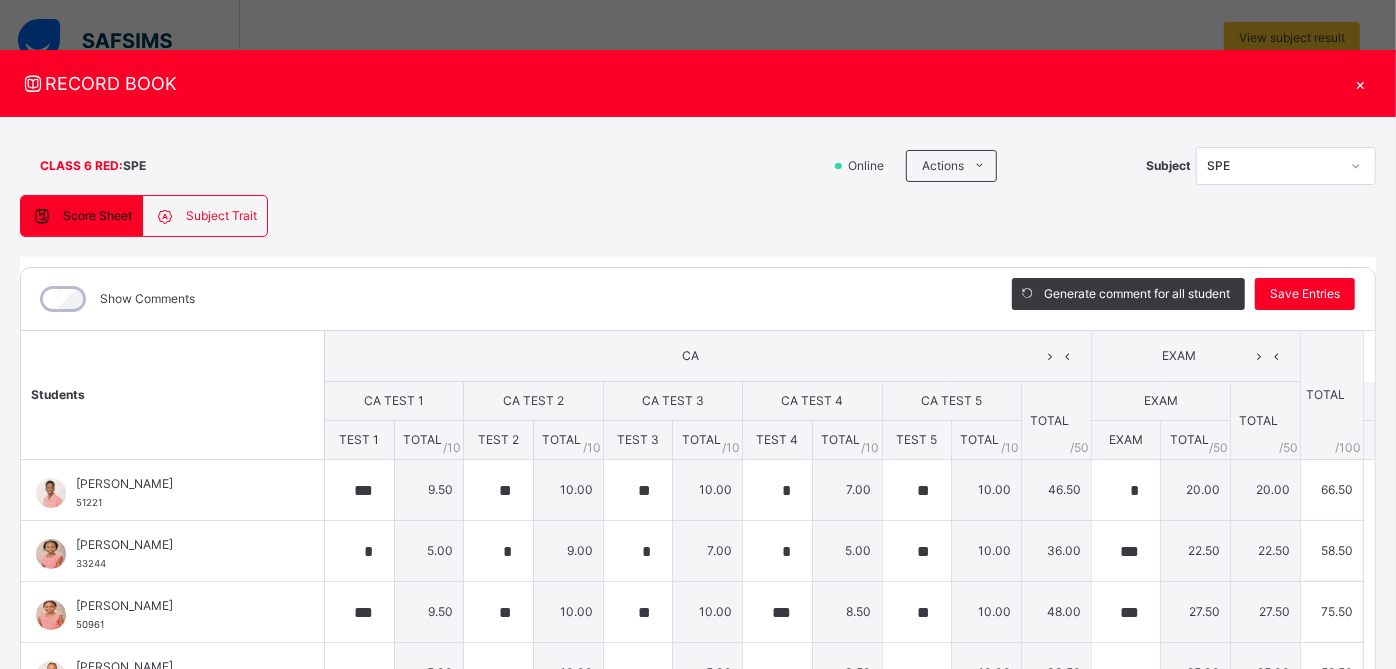 click on "×" at bounding box center [1361, 83] 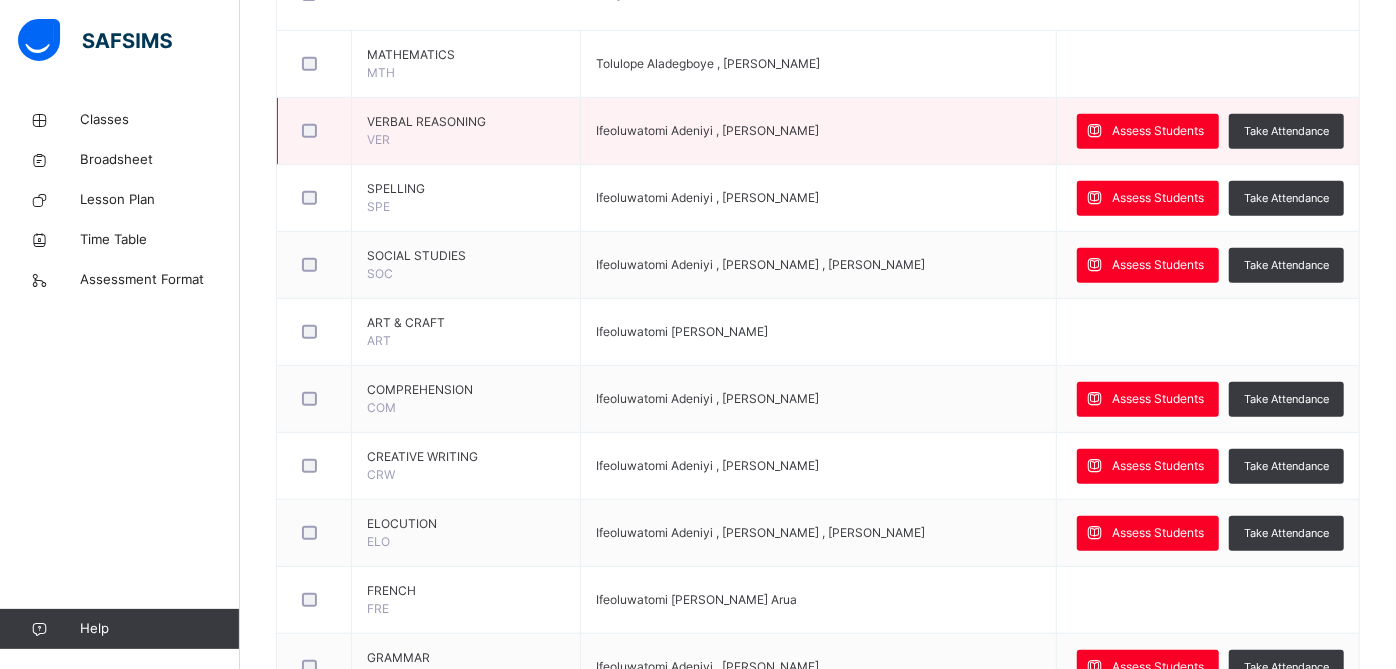 scroll, scrollTop: 551, scrollLeft: 0, axis: vertical 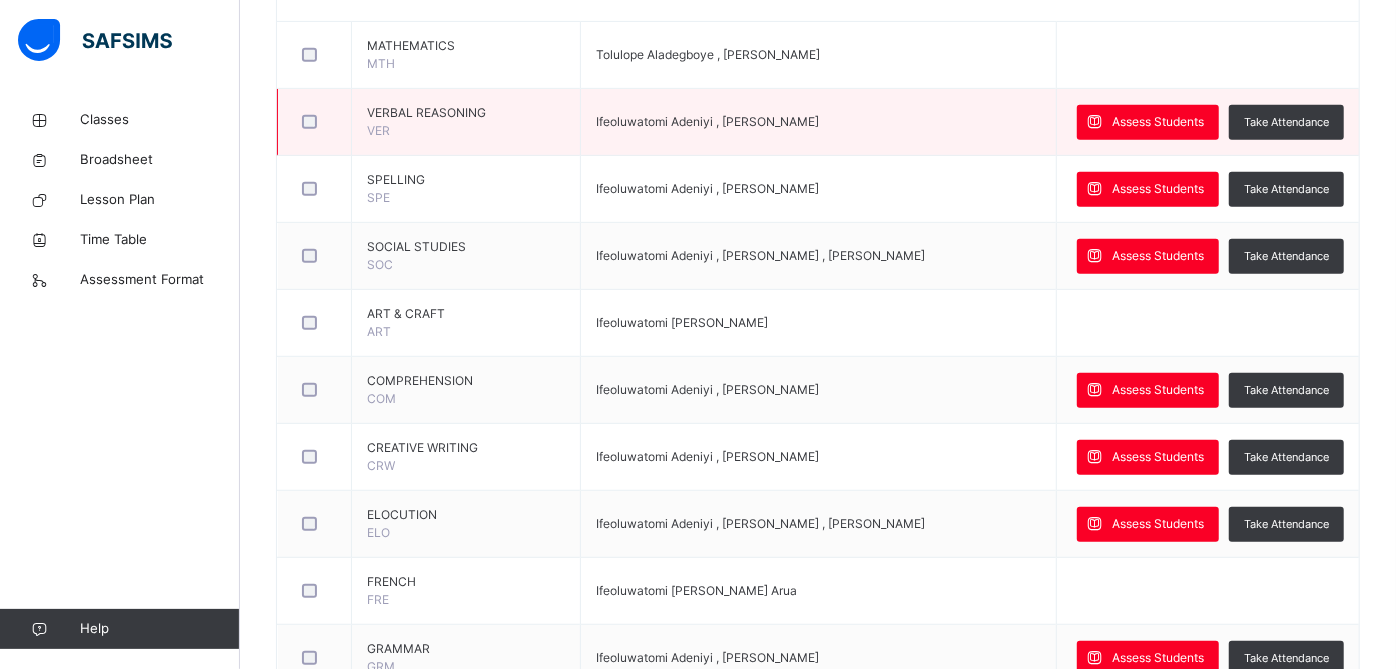 click on "Assess Students" at bounding box center [1158, 256] 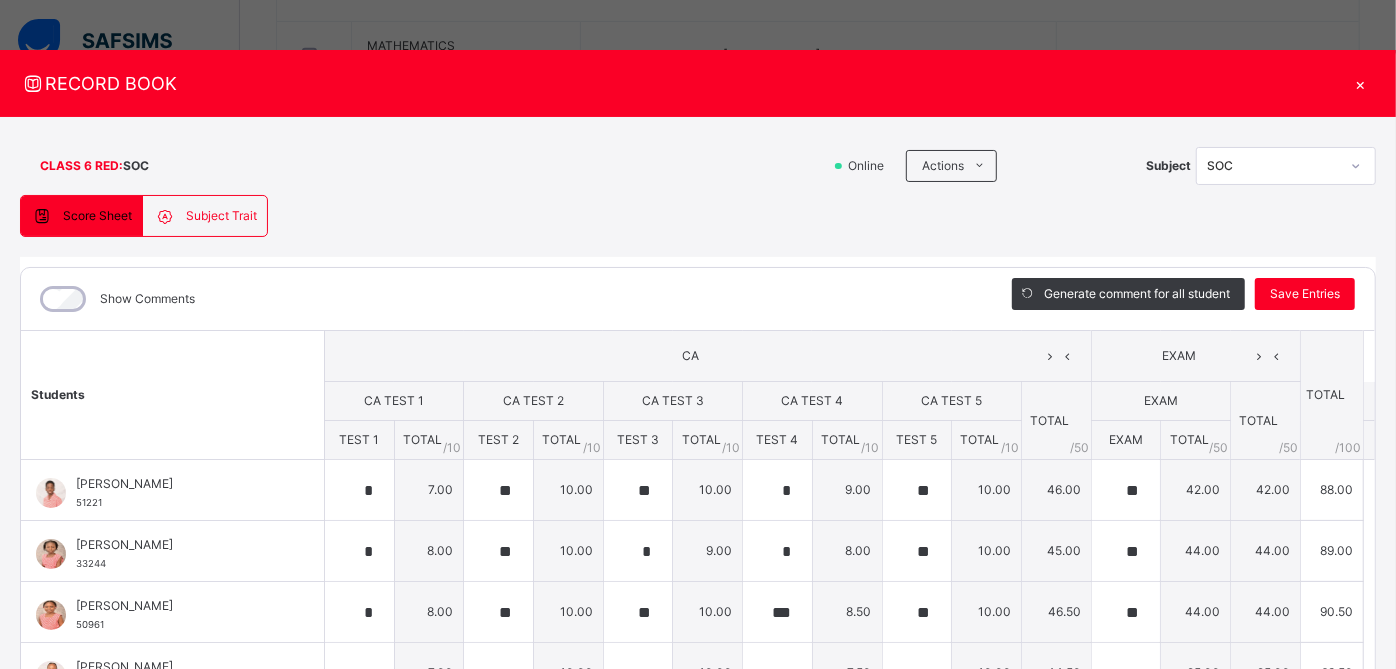 click on "×" at bounding box center [1361, 83] 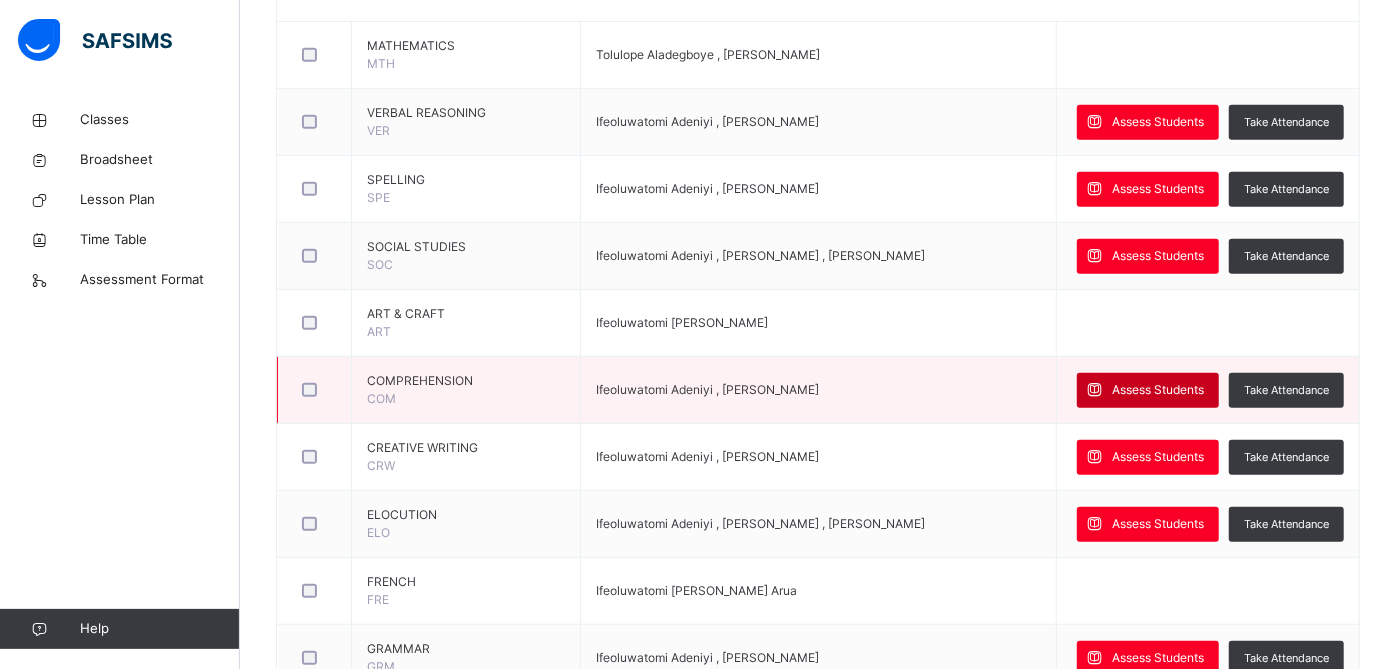click on "Assess Students" at bounding box center (1158, 390) 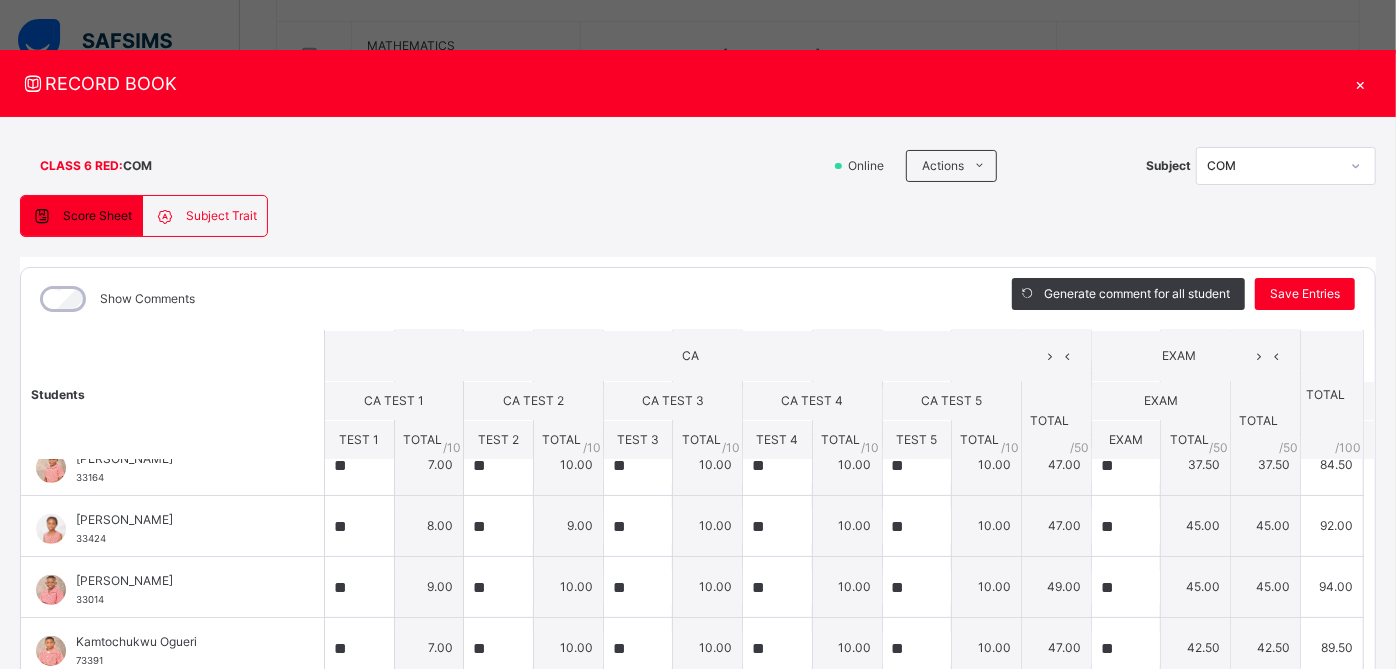 scroll, scrollTop: 457, scrollLeft: 0, axis: vertical 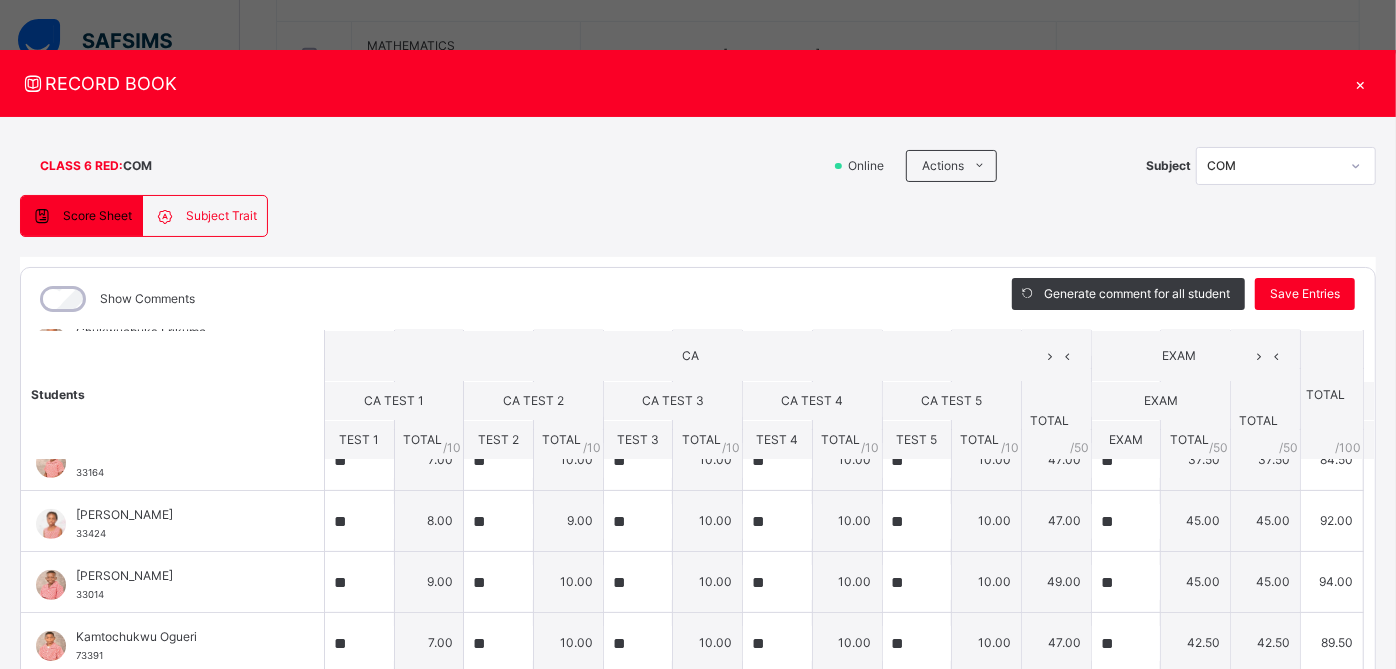 click on "×" at bounding box center [1361, 83] 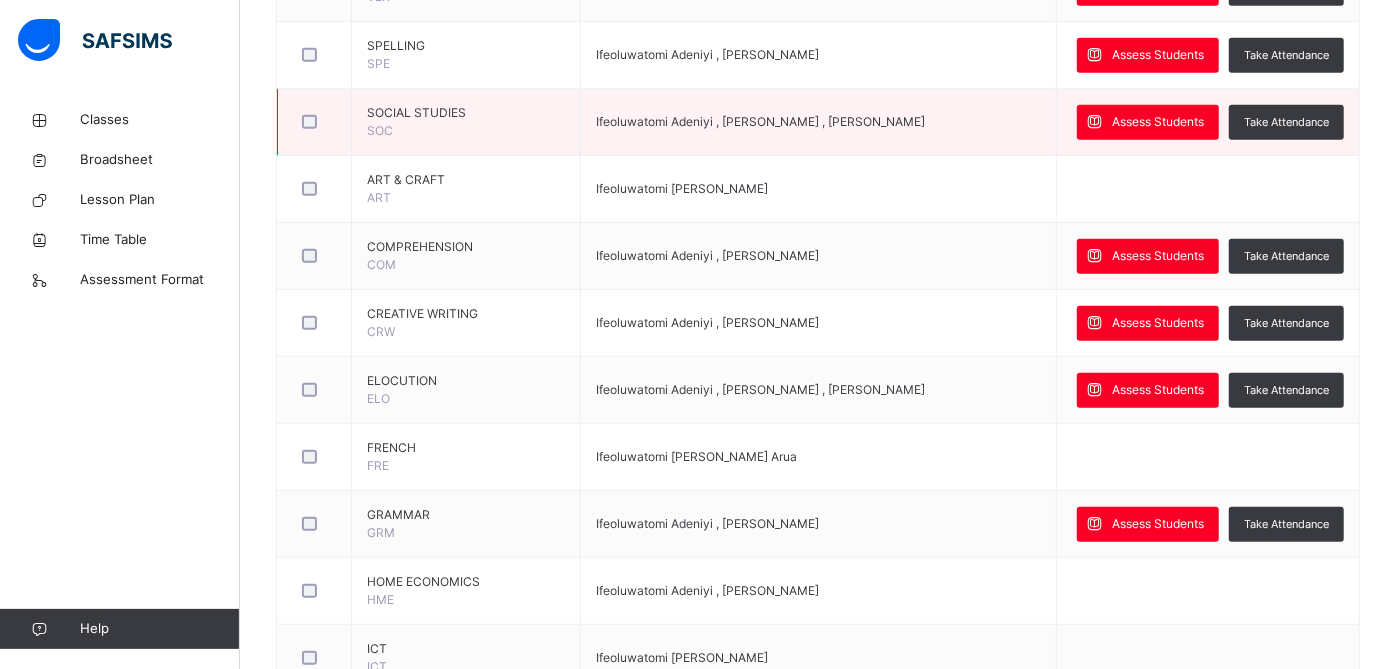 scroll, scrollTop: 696, scrollLeft: 0, axis: vertical 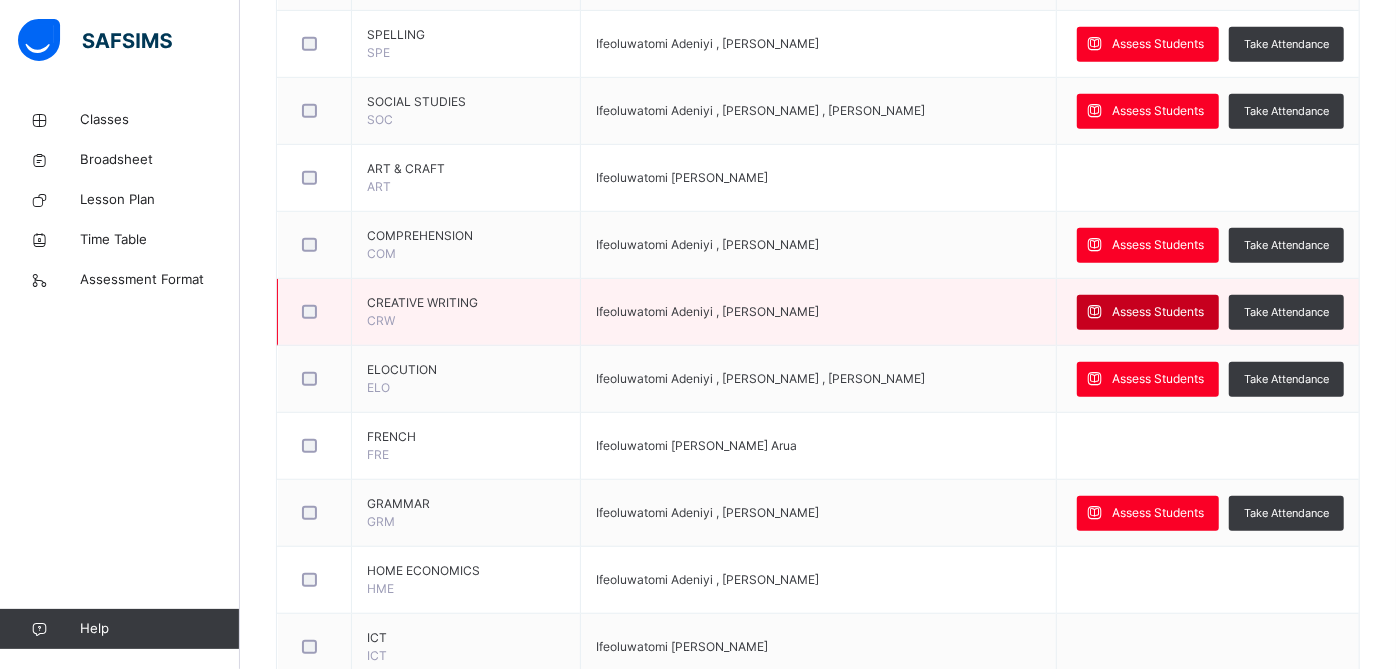 click on "Assess Students" at bounding box center (1158, 312) 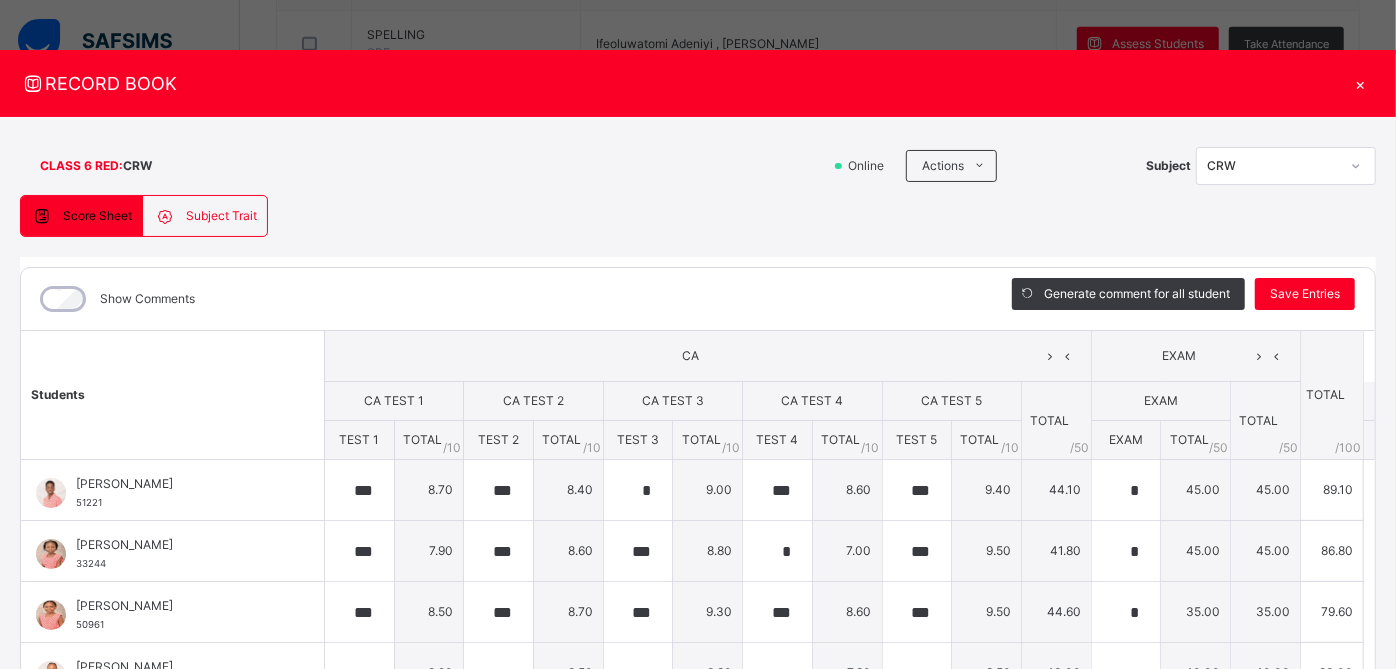 click on "×" at bounding box center (1361, 83) 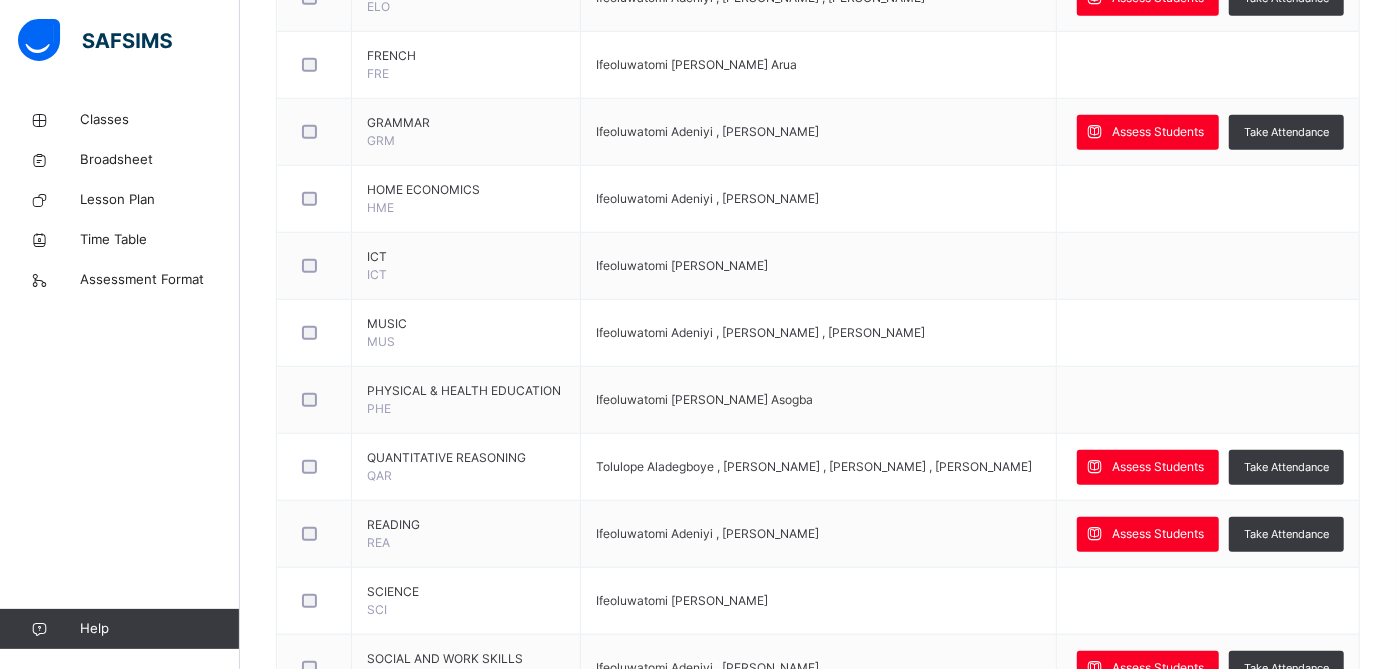 scroll, scrollTop: 1078, scrollLeft: 0, axis: vertical 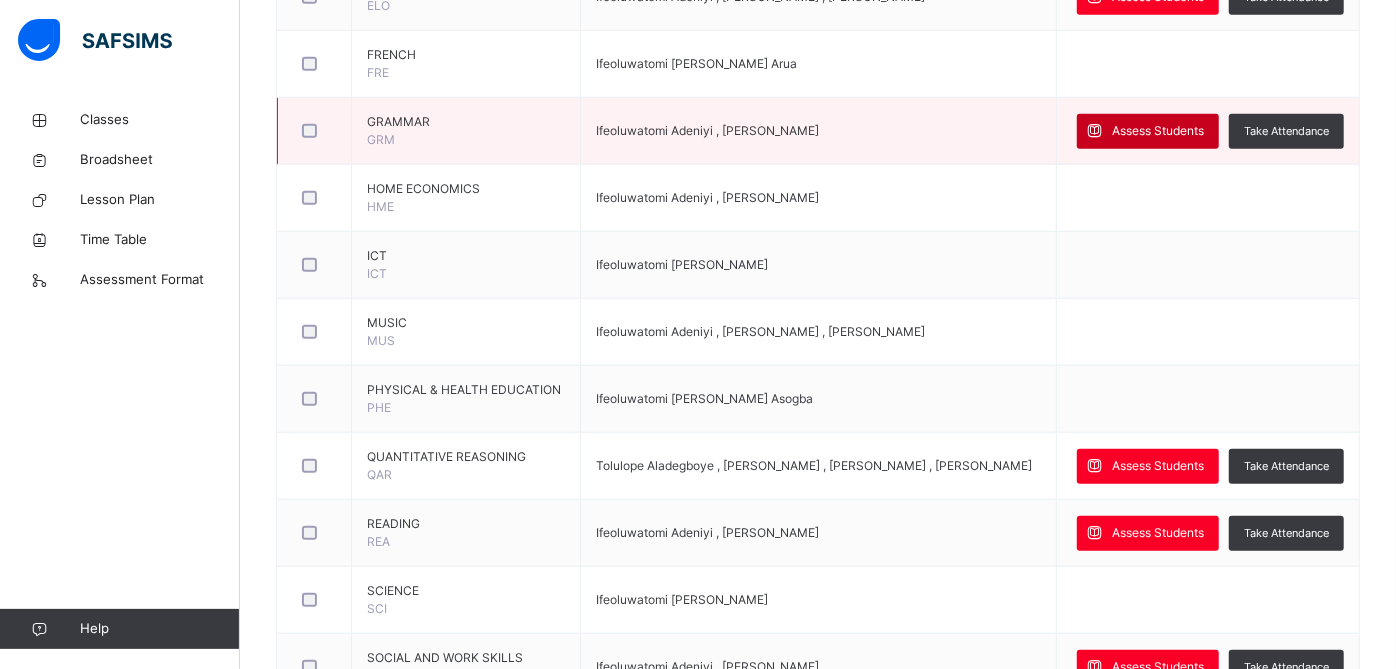 click on "Assess Students" at bounding box center [1158, 131] 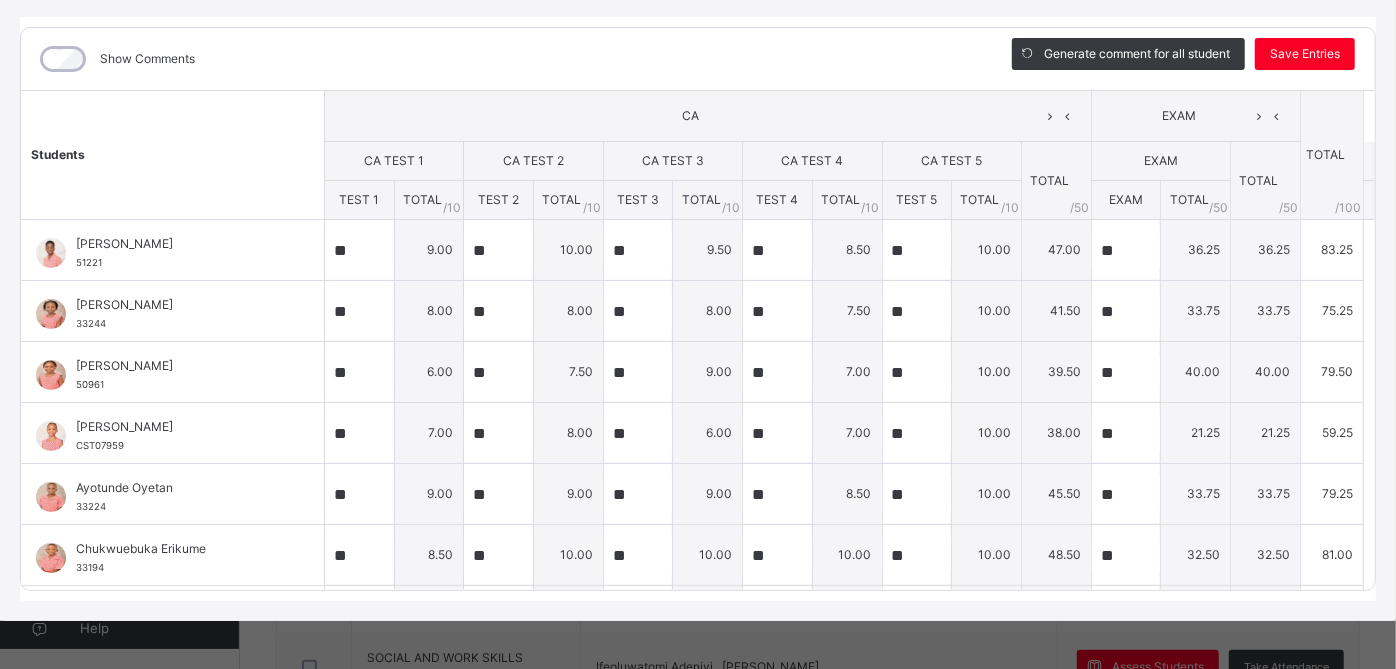 scroll, scrollTop: 0, scrollLeft: 0, axis: both 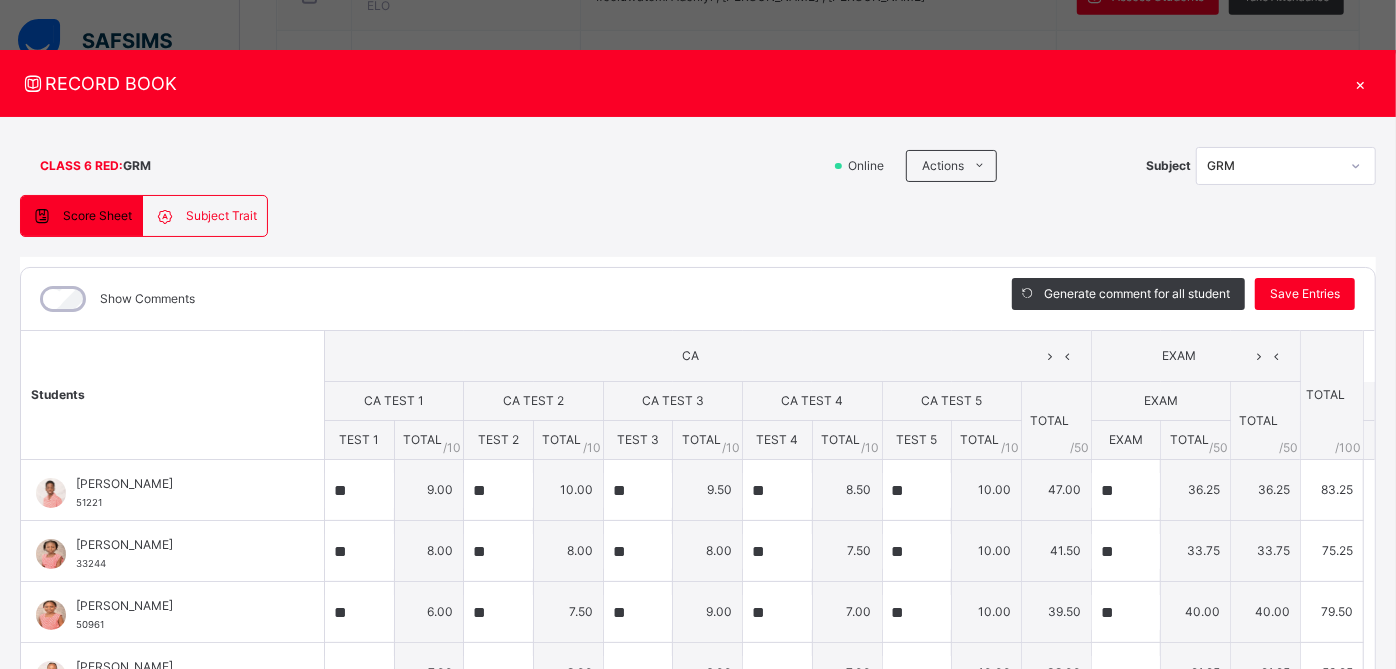 click on "×" at bounding box center [1361, 83] 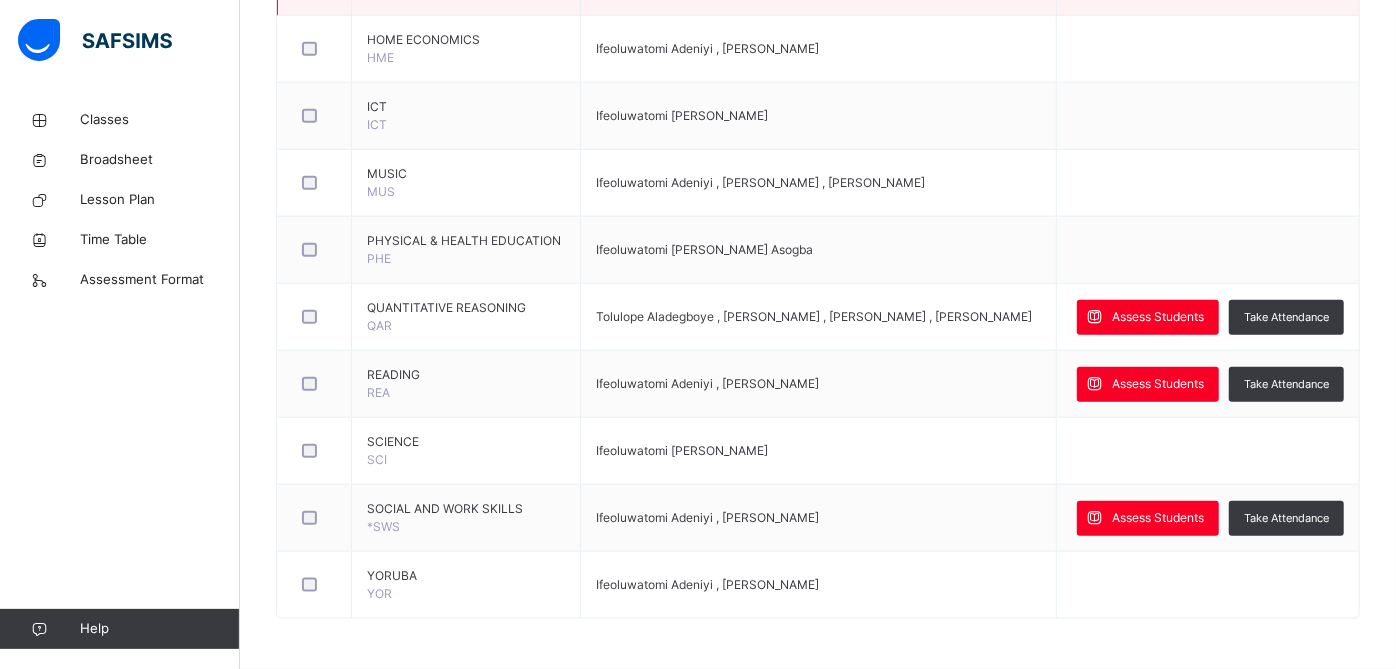 scroll, scrollTop: 1512, scrollLeft: 0, axis: vertical 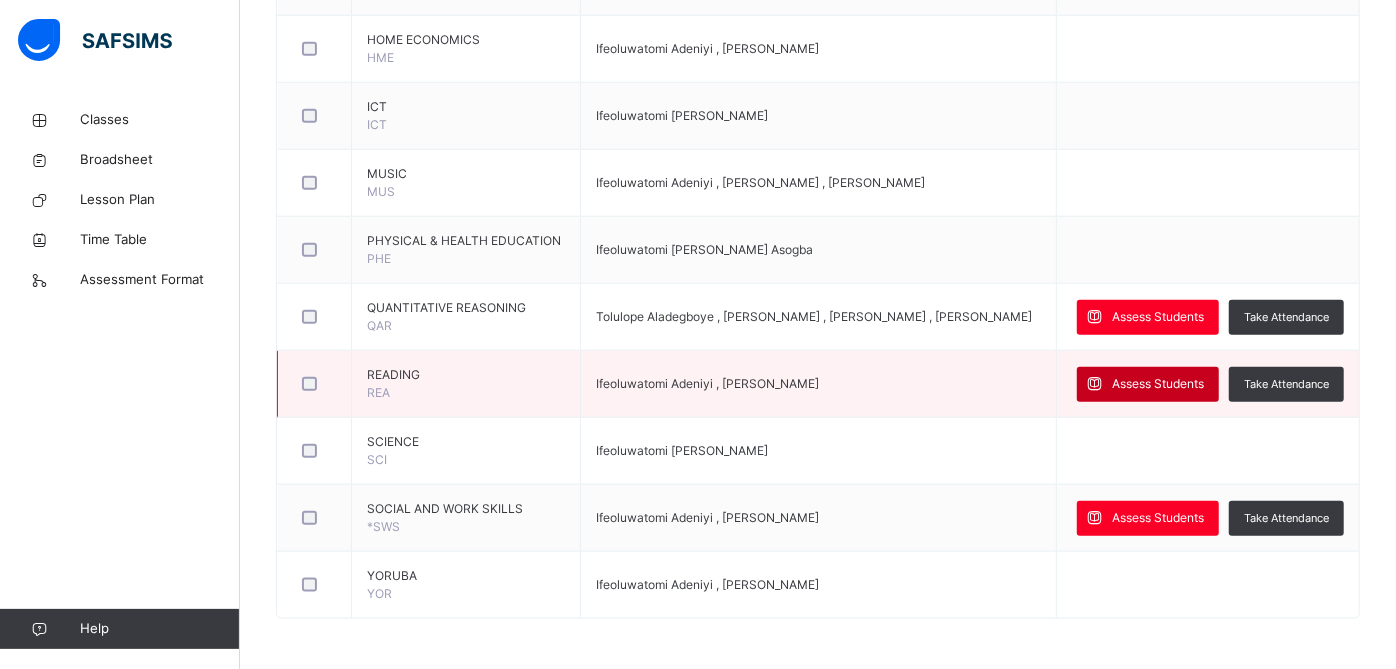 click on "Assess Students" at bounding box center (1158, 384) 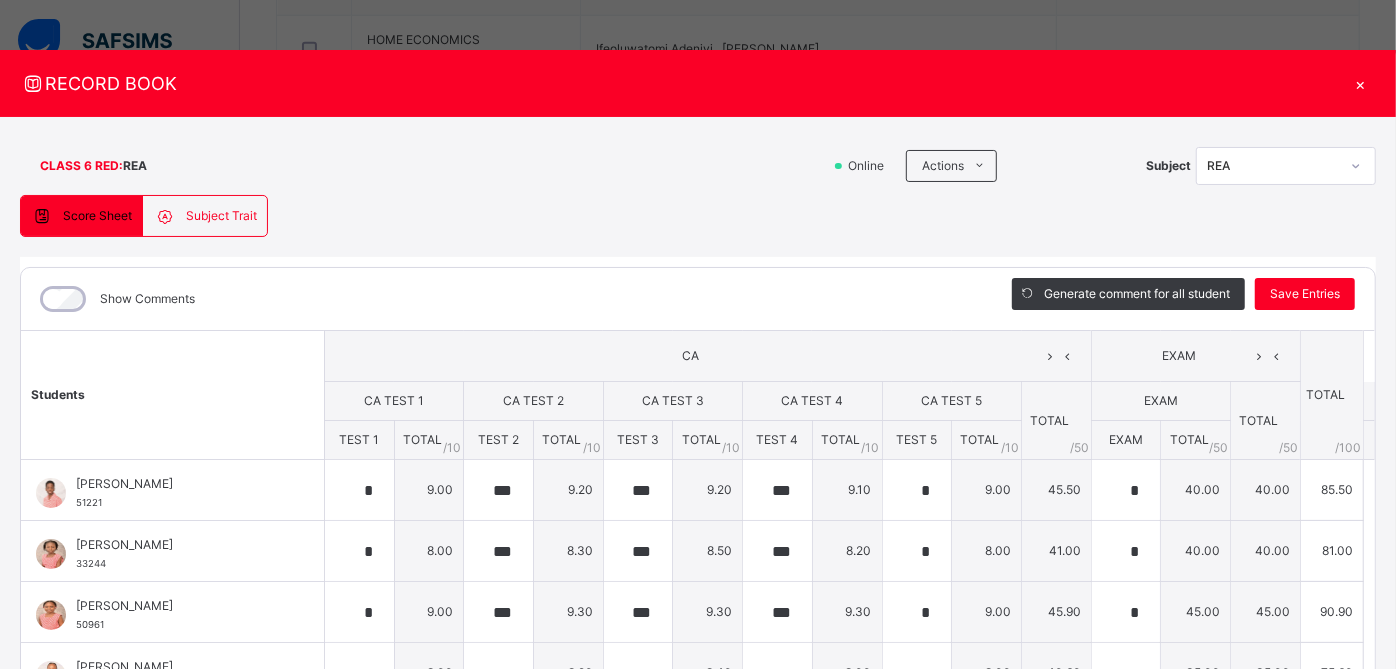scroll, scrollTop: 240, scrollLeft: 0, axis: vertical 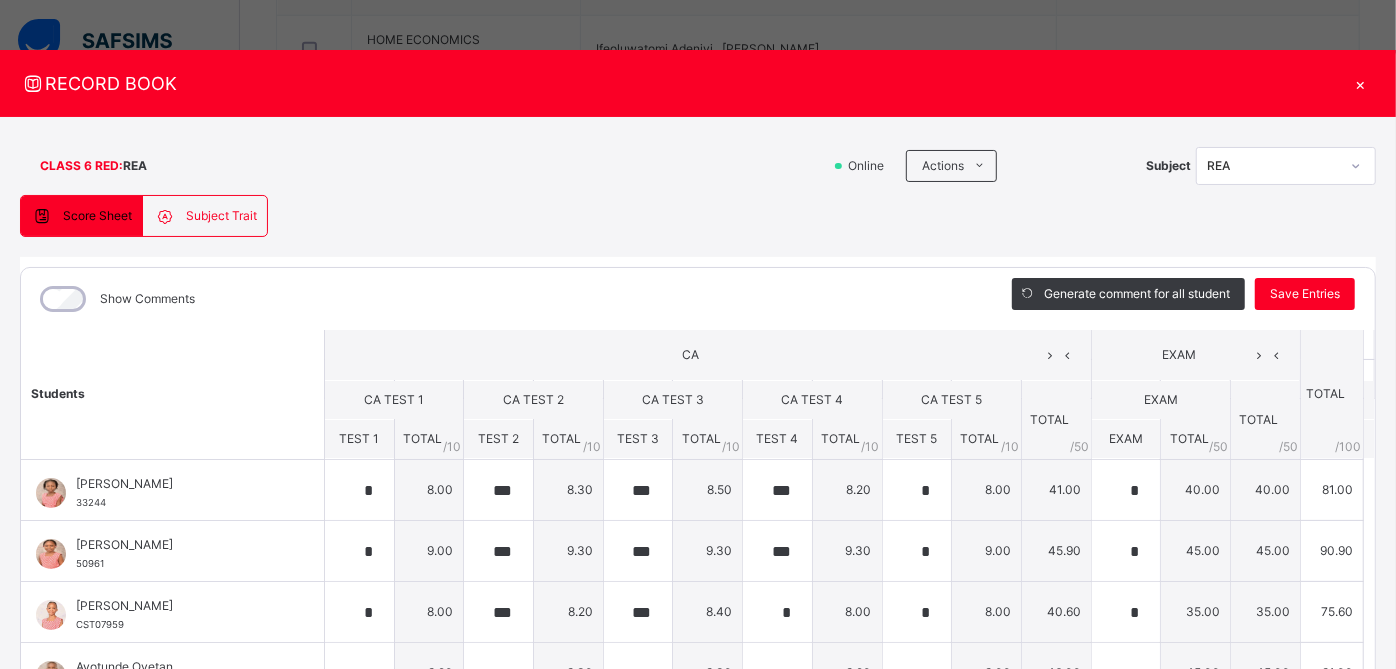 click on "×" at bounding box center (1361, 83) 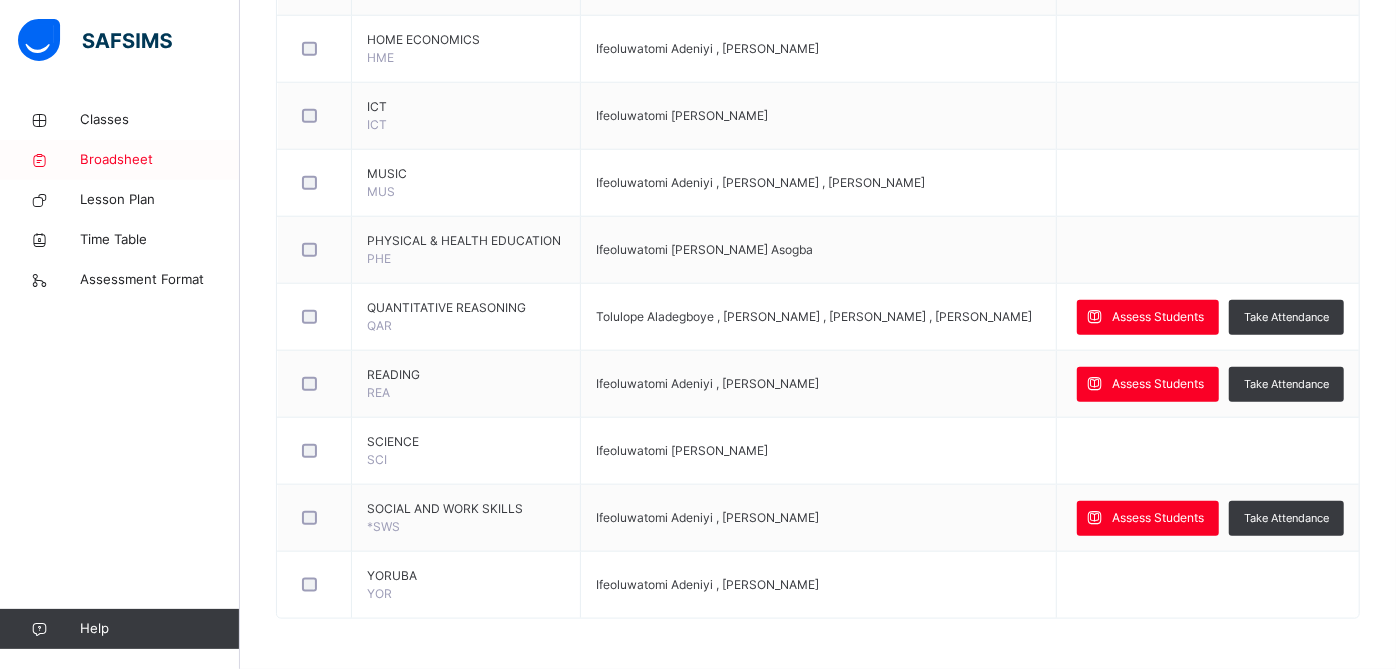 click on "Broadsheet" at bounding box center [160, 160] 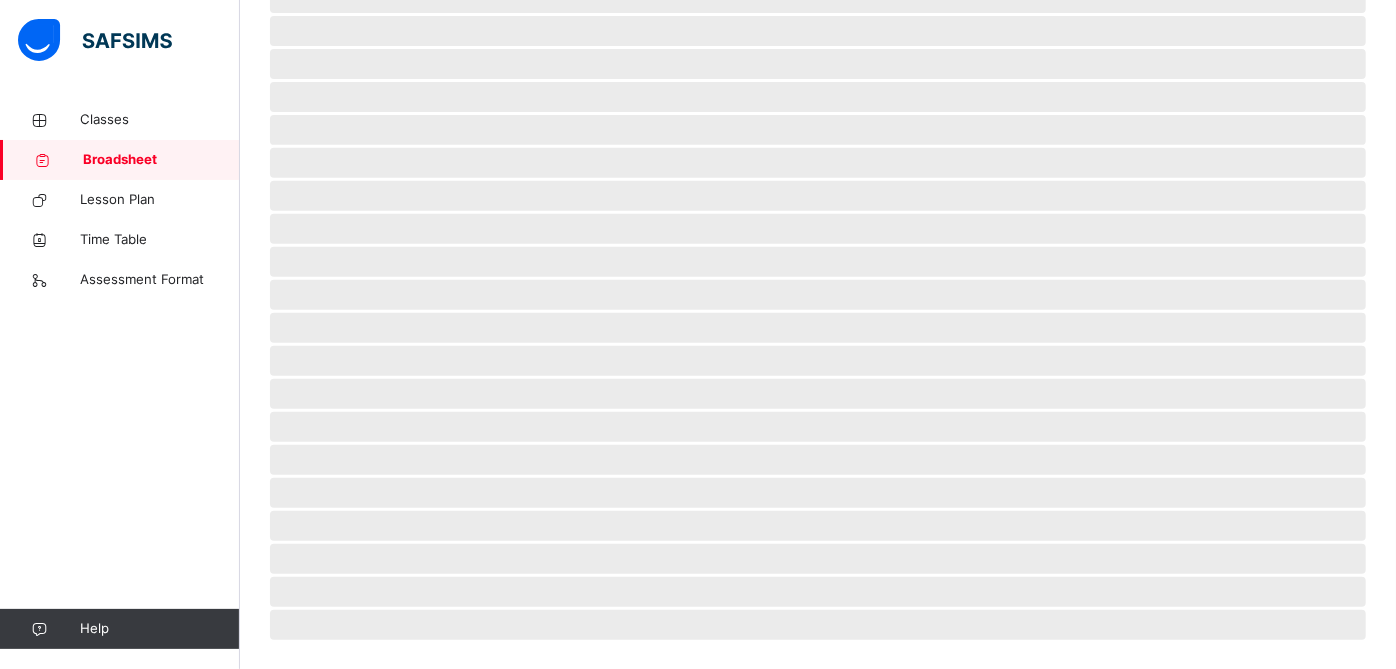 scroll, scrollTop: 0, scrollLeft: 0, axis: both 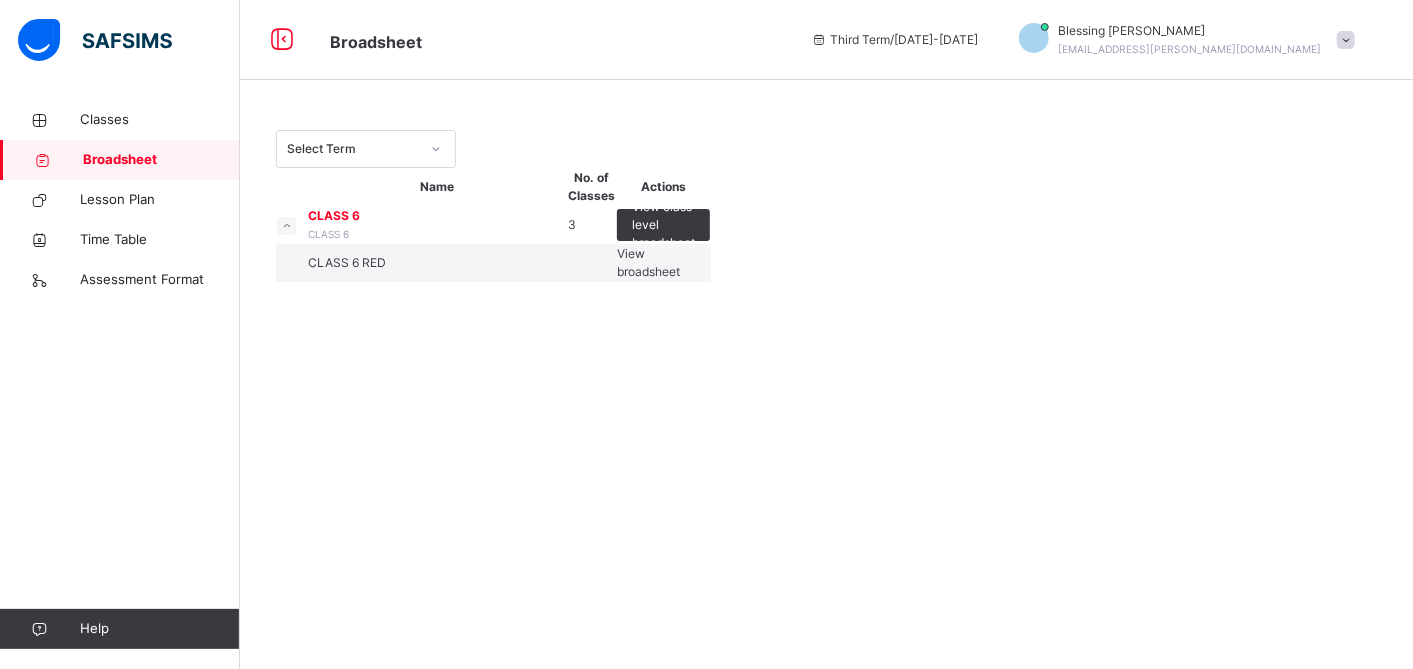 click on "View broadsheet" at bounding box center [648, 262] 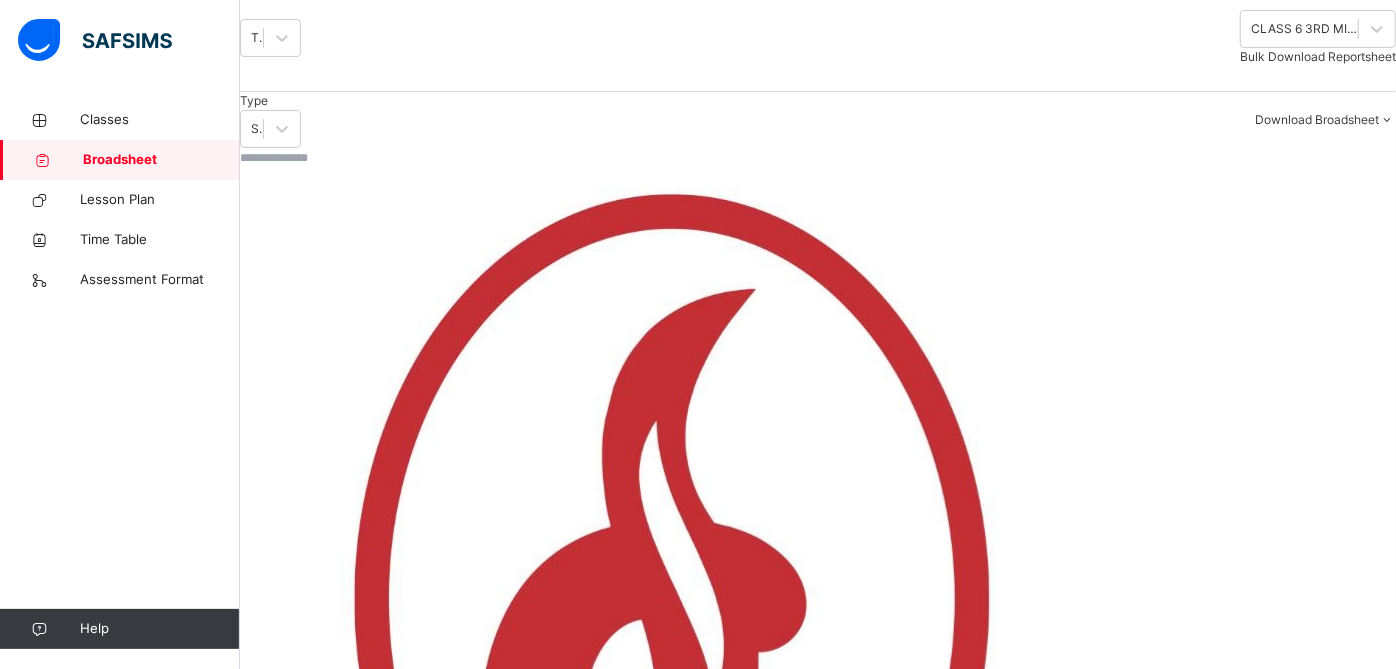 scroll, scrollTop: 240, scrollLeft: 0, axis: vertical 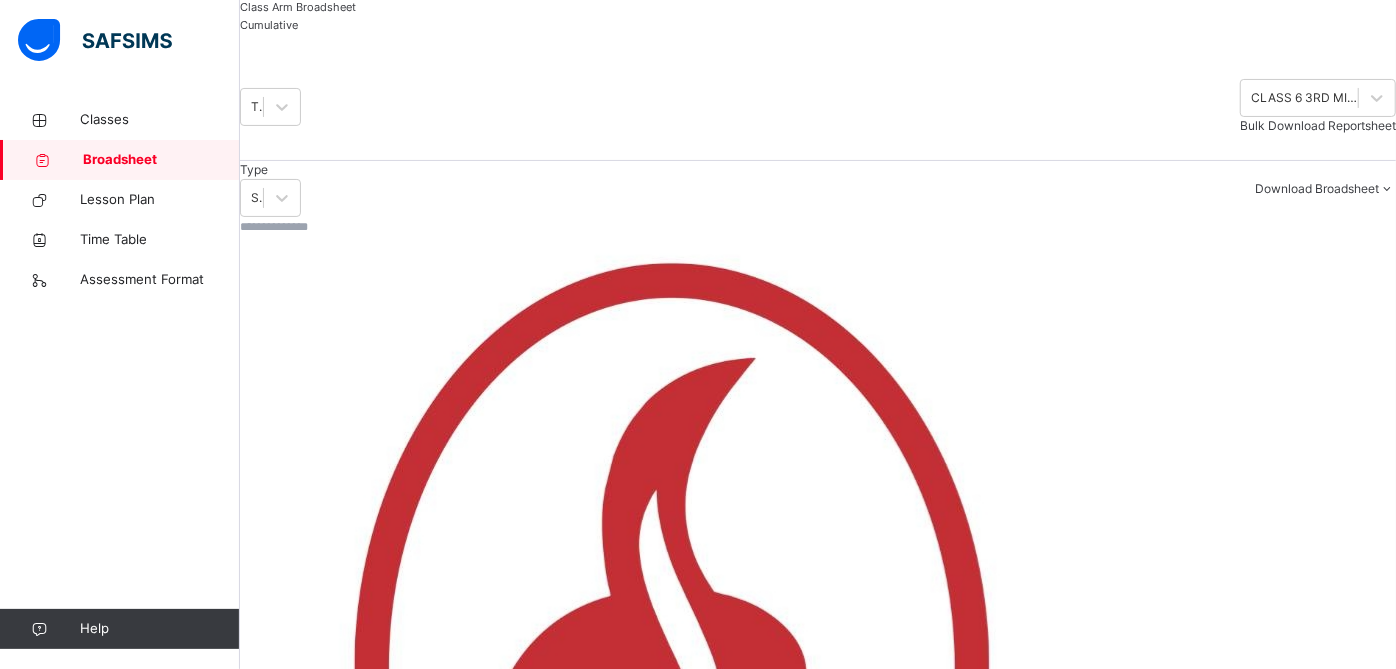 click on "Cumulative" at bounding box center [818, 25] 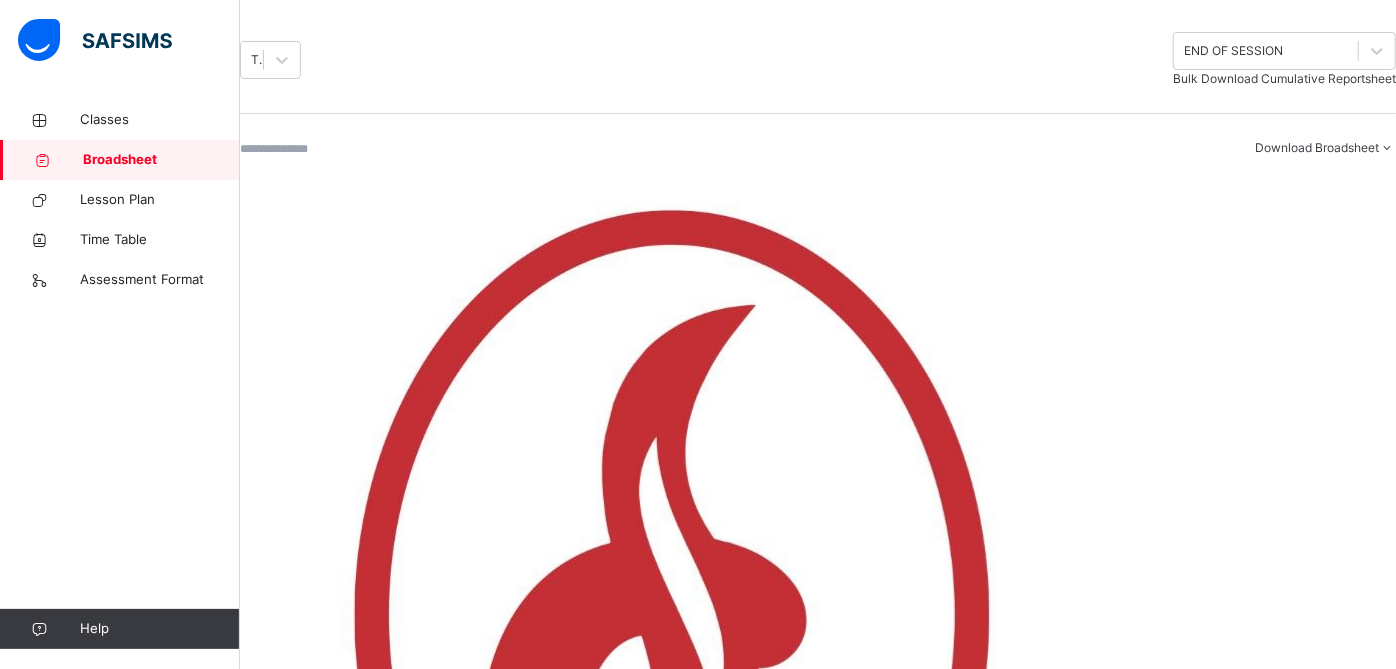 scroll, scrollTop: 220, scrollLeft: 0, axis: vertical 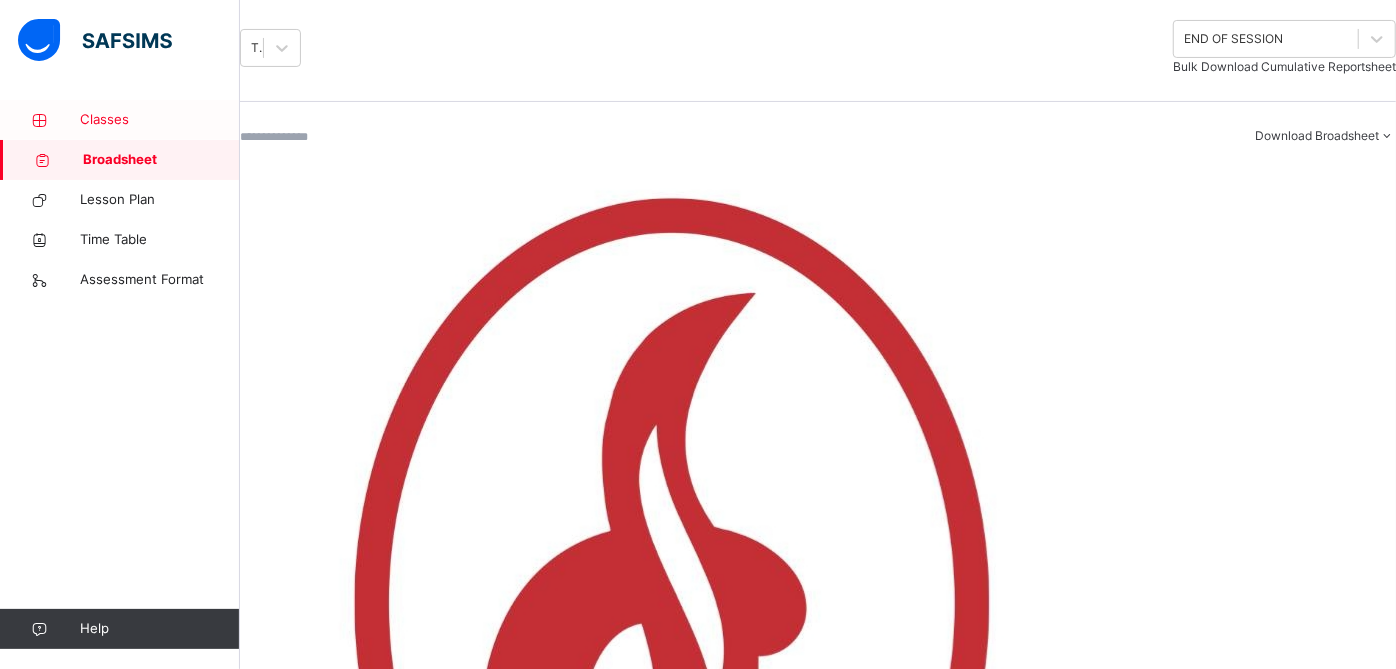 click on "Classes" at bounding box center (160, 120) 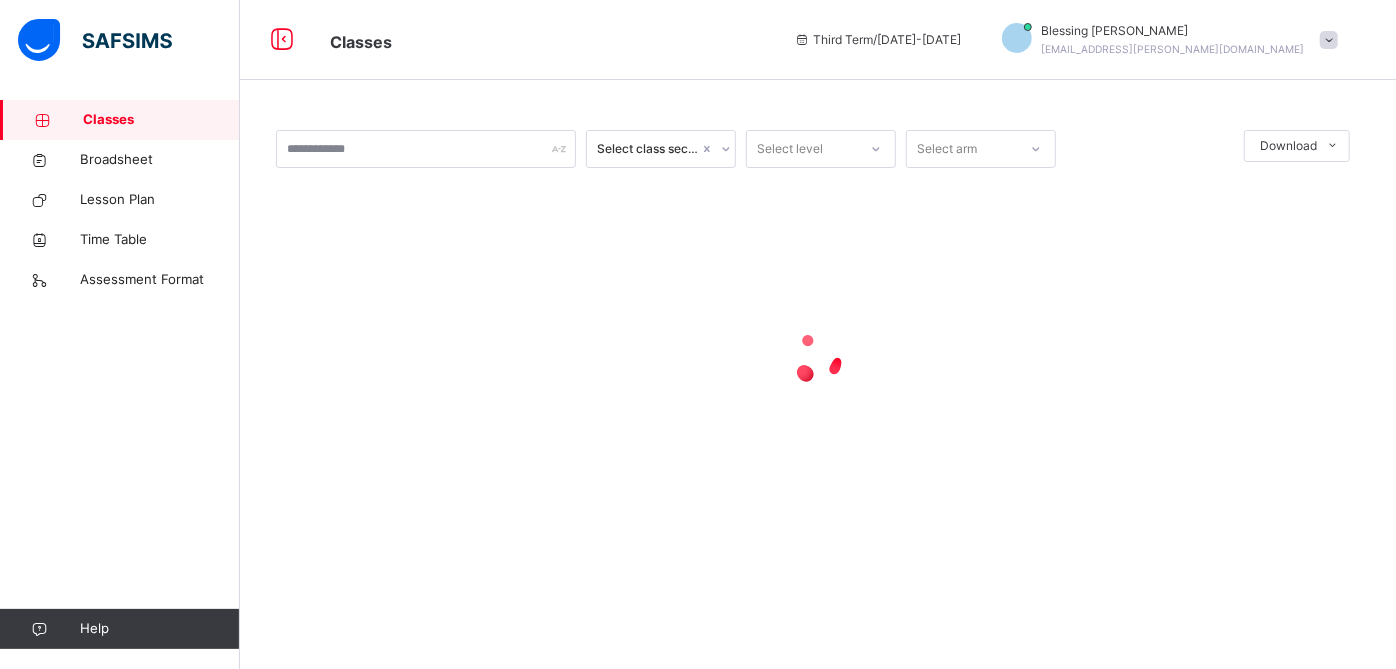scroll, scrollTop: 0, scrollLeft: 0, axis: both 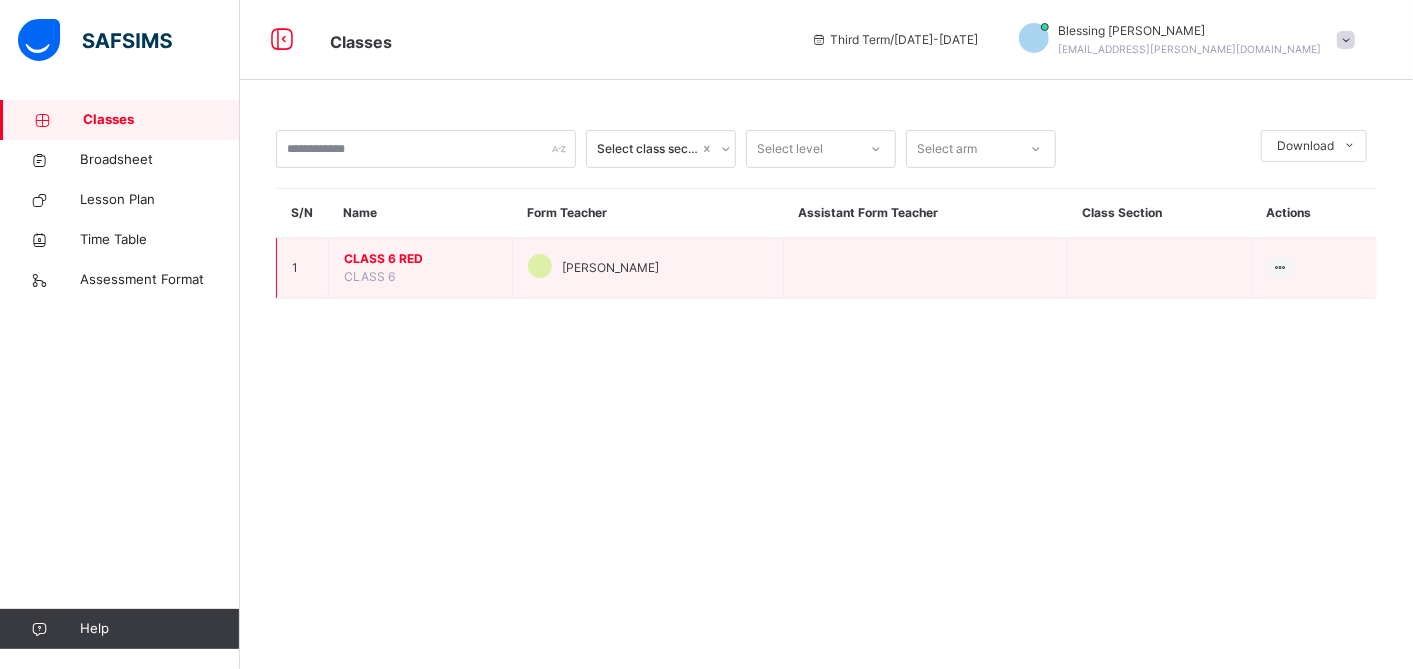 click on "CLASS 6   RED" at bounding box center [420, 259] 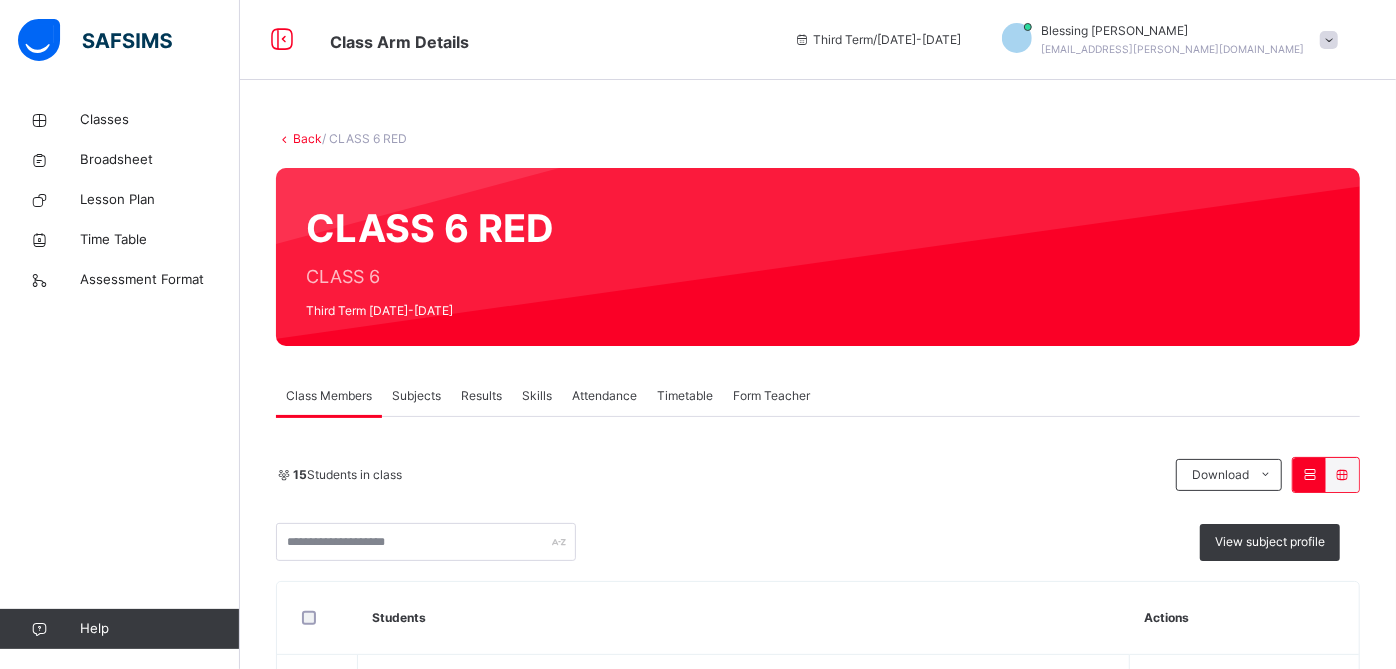click on "Results" at bounding box center (481, 396) 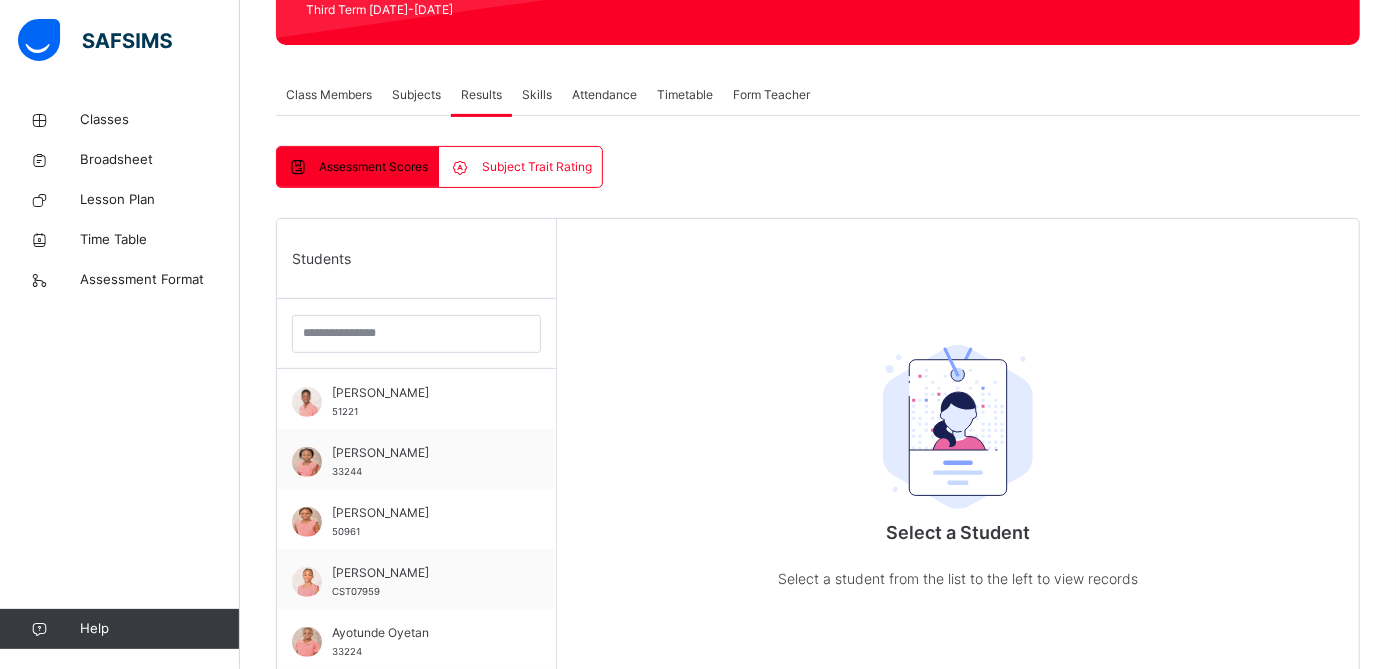 scroll, scrollTop: 302, scrollLeft: 0, axis: vertical 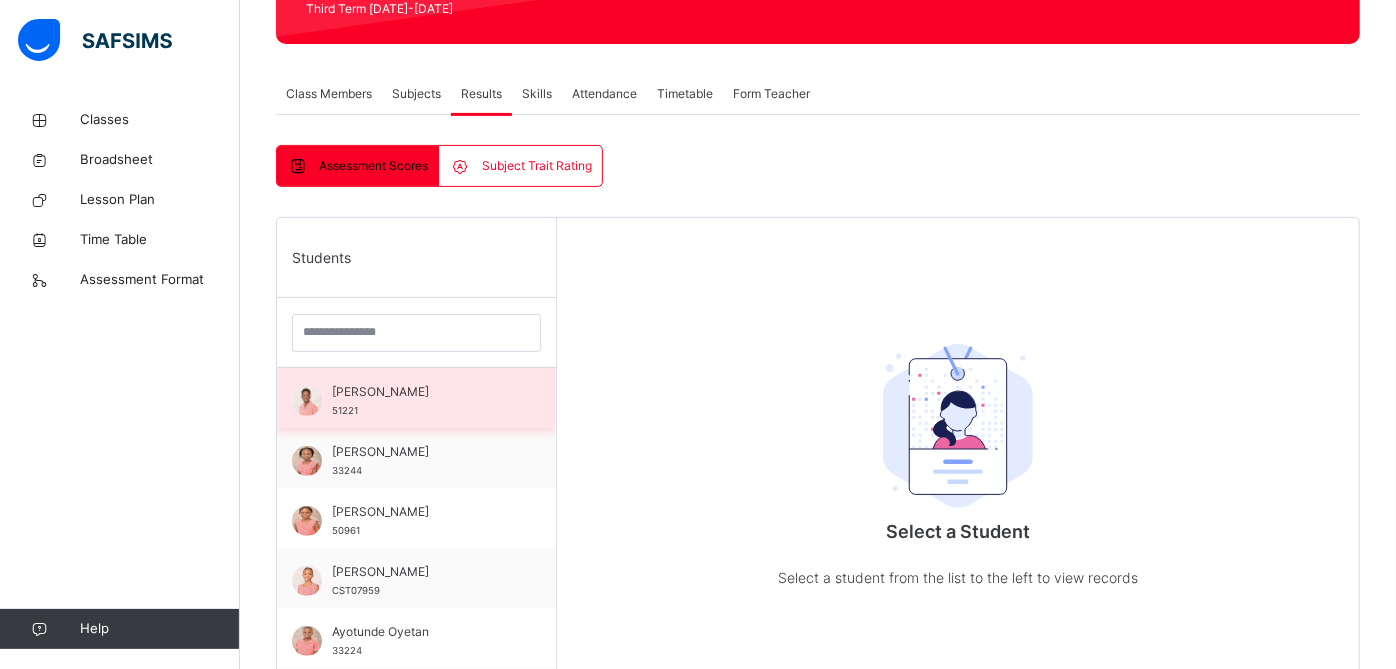 click on "[PERSON_NAME]" at bounding box center (421, 392) 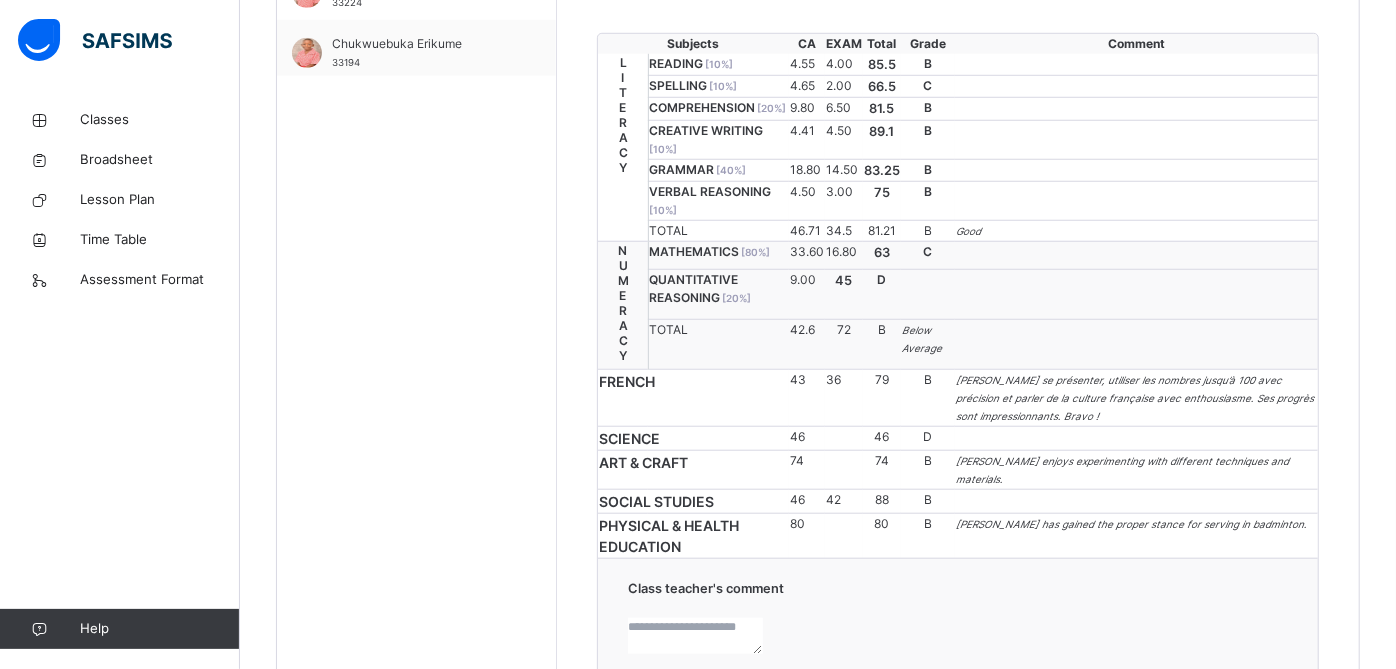 scroll, scrollTop: 968, scrollLeft: 0, axis: vertical 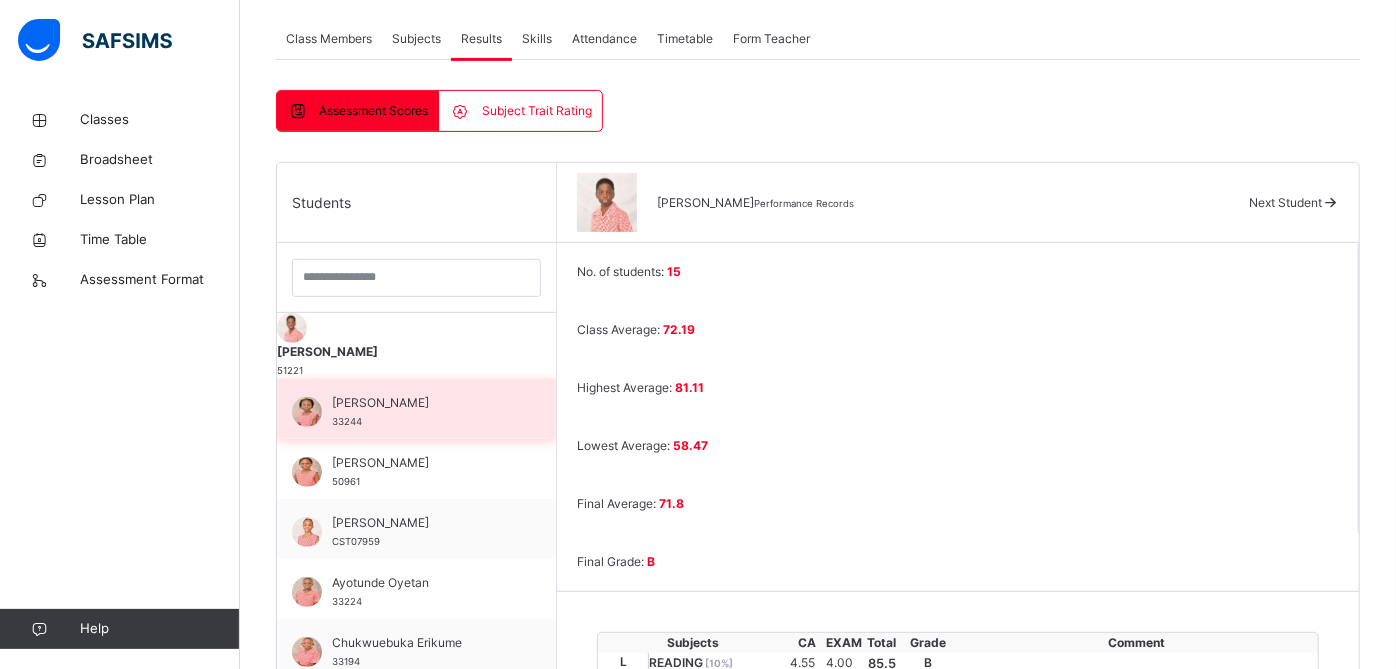 click on "[PERSON_NAME] 33244" at bounding box center [421, 412] 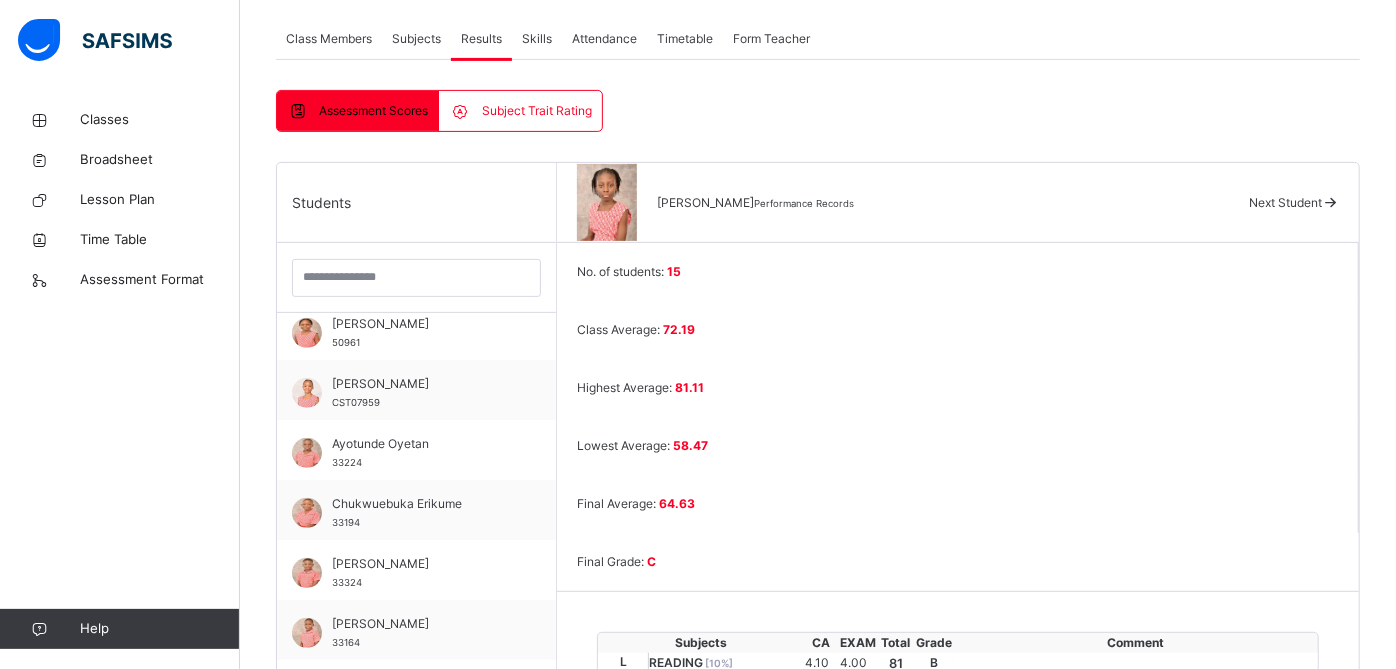 scroll, scrollTop: 145, scrollLeft: 0, axis: vertical 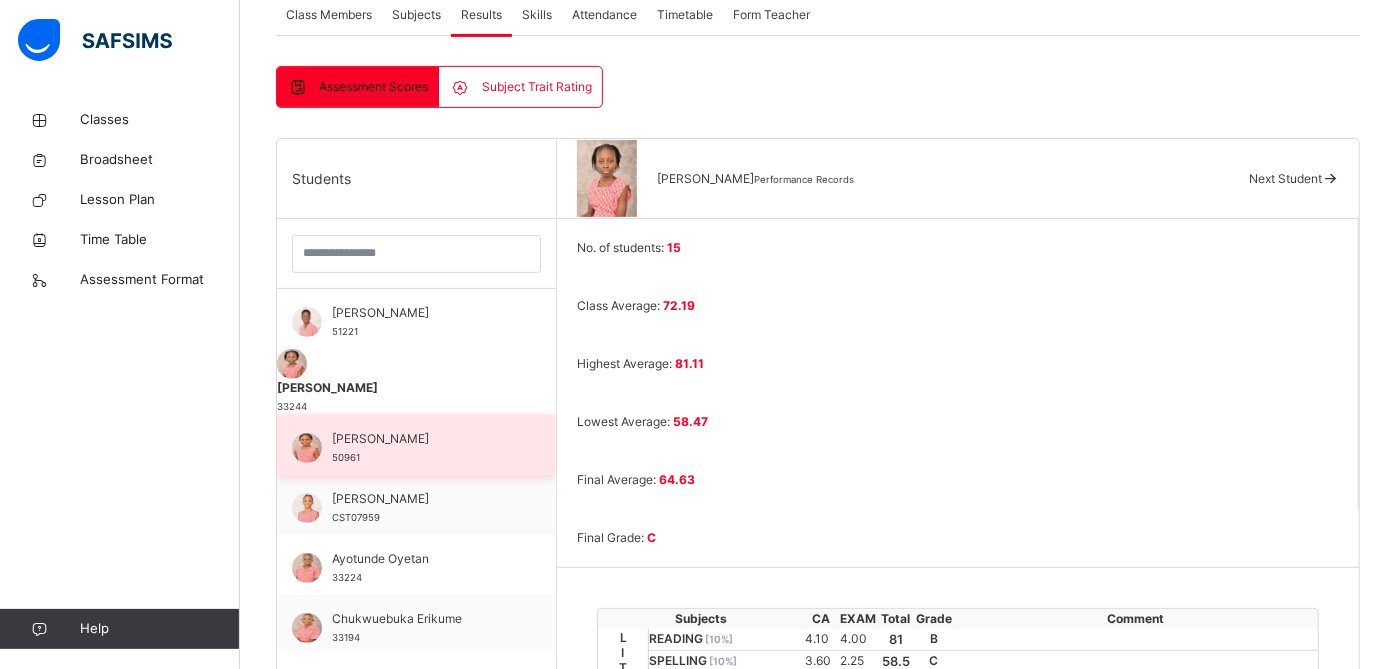 click on "[PERSON_NAME] 50961" at bounding box center (421, 448) 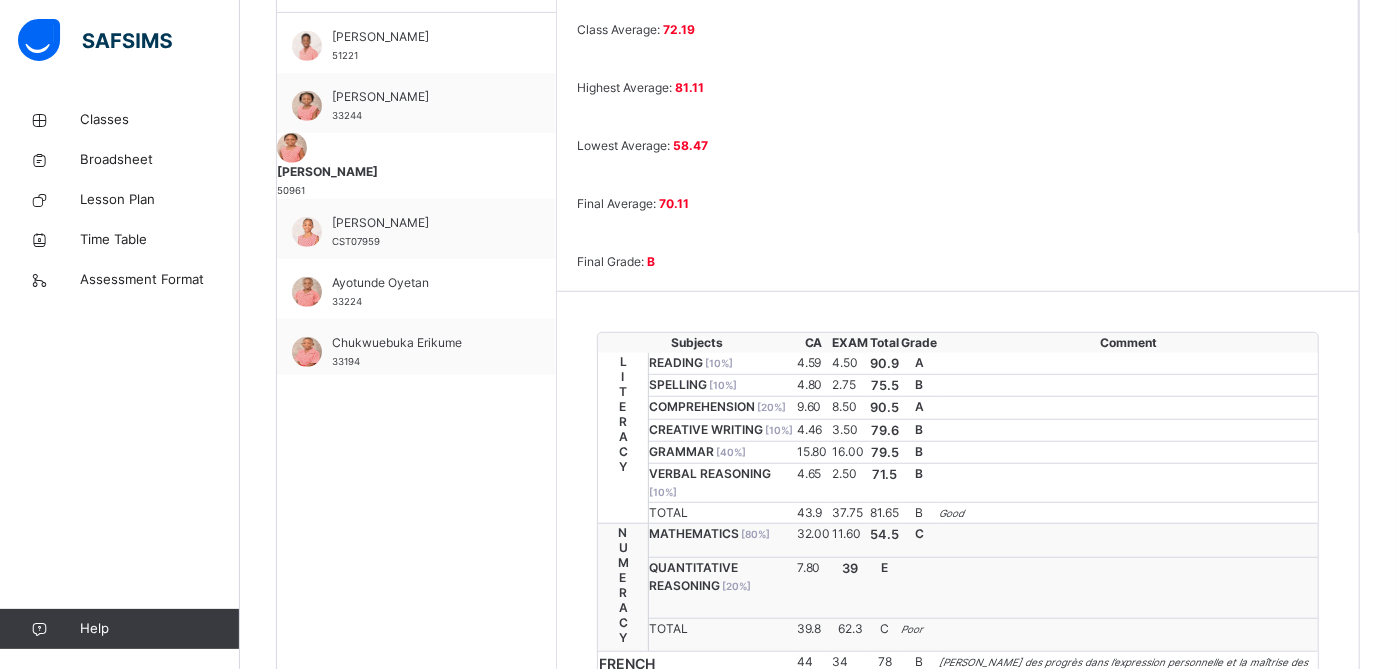 scroll, scrollTop: 682, scrollLeft: 0, axis: vertical 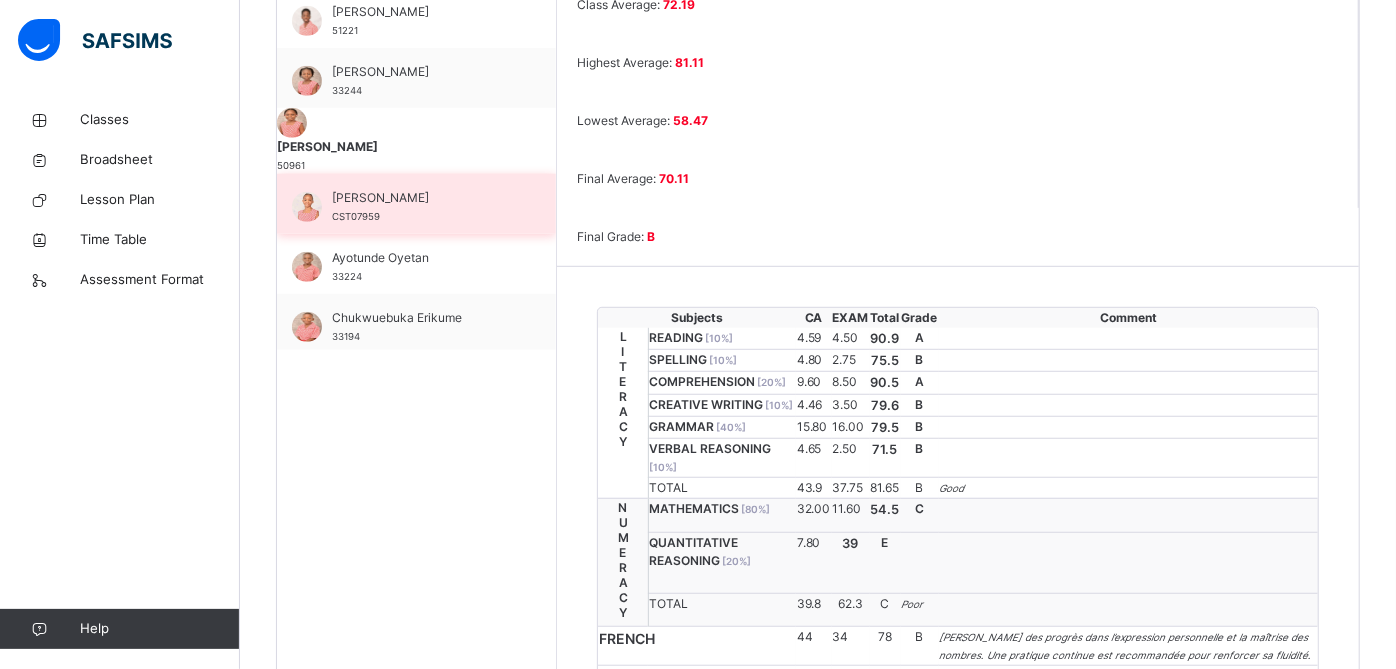 click on "[PERSON_NAME]" at bounding box center (421, 198) 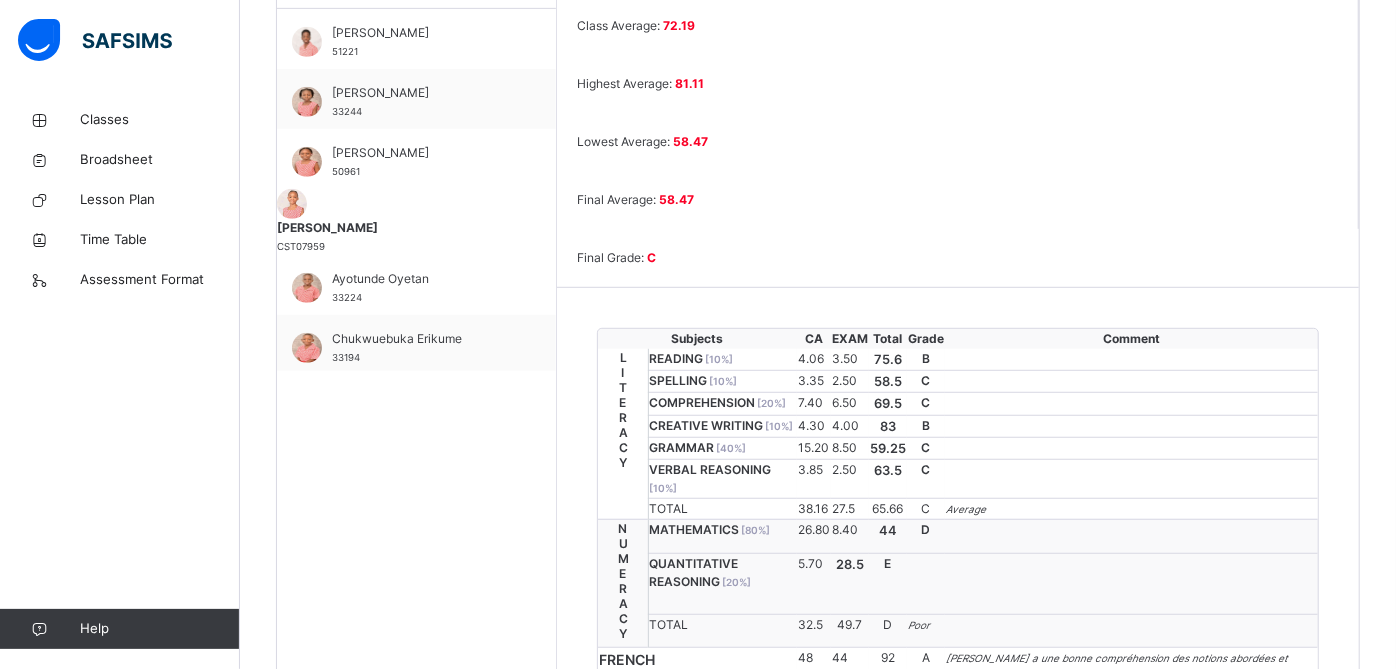 scroll, scrollTop: 659, scrollLeft: 0, axis: vertical 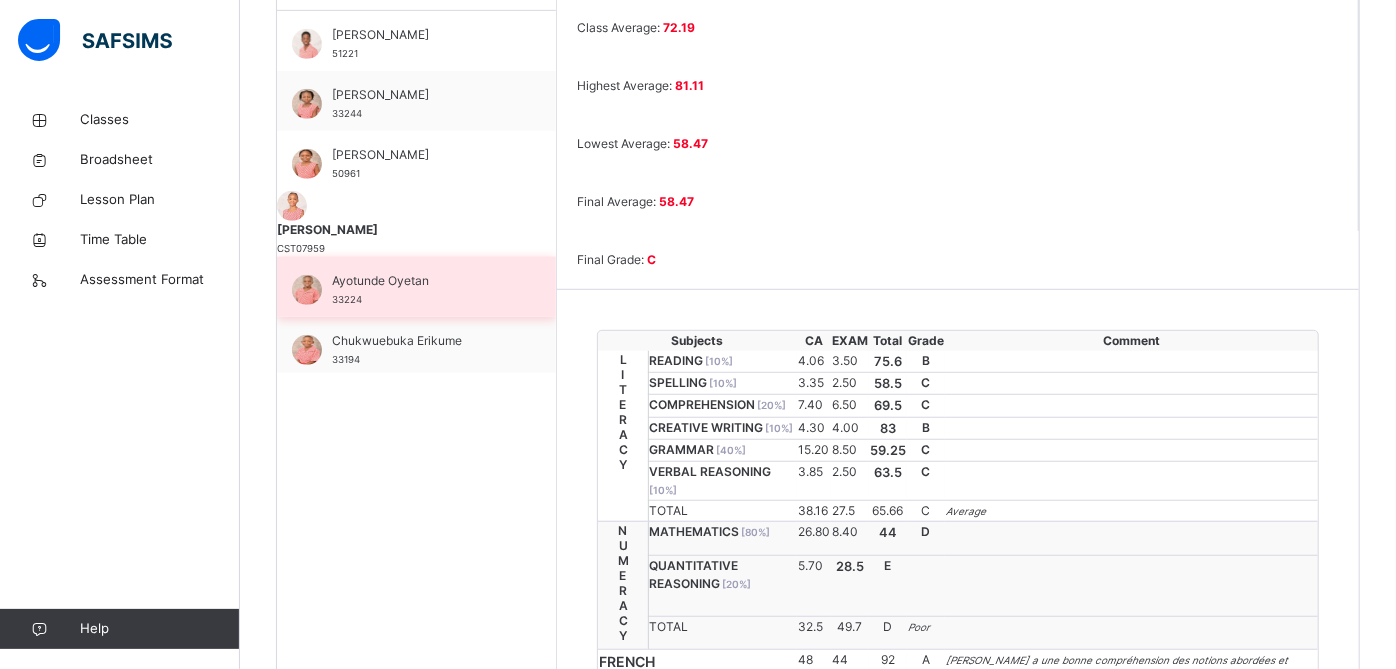 click on "Ayotunde  Oyetan" at bounding box center [421, 281] 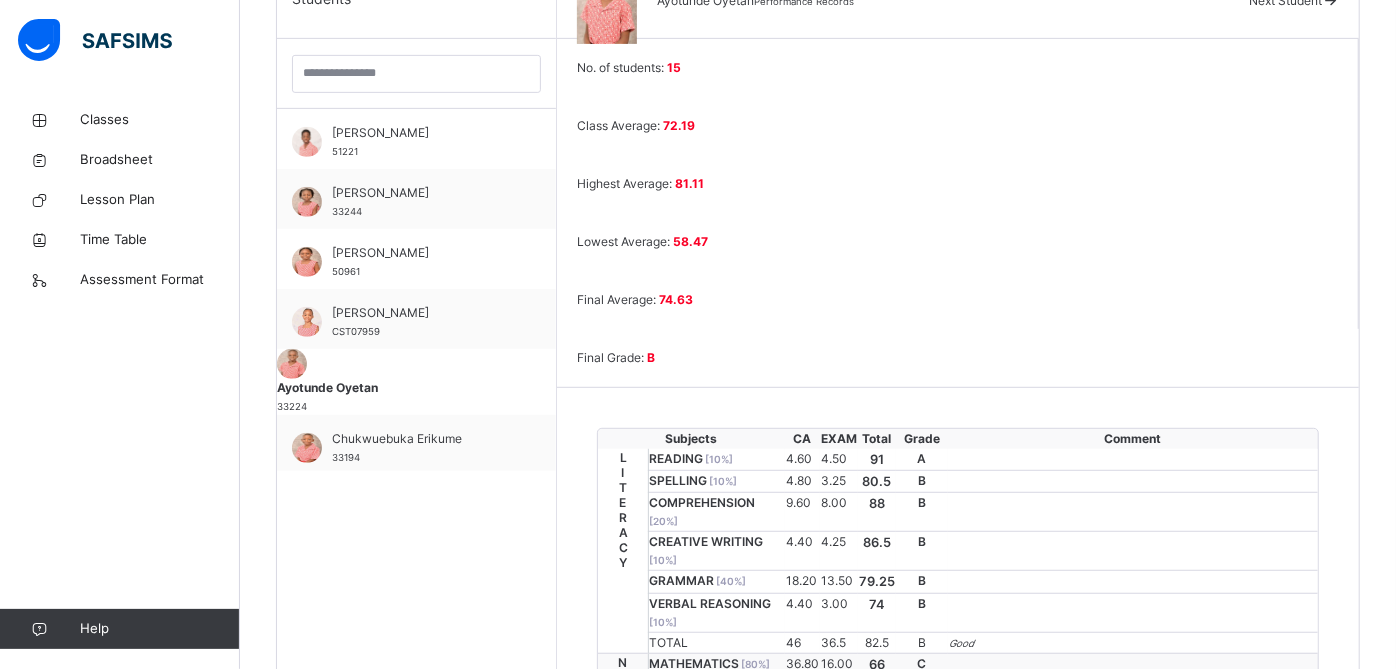 scroll, scrollTop: 558, scrollLeft: 0, axis: vertical 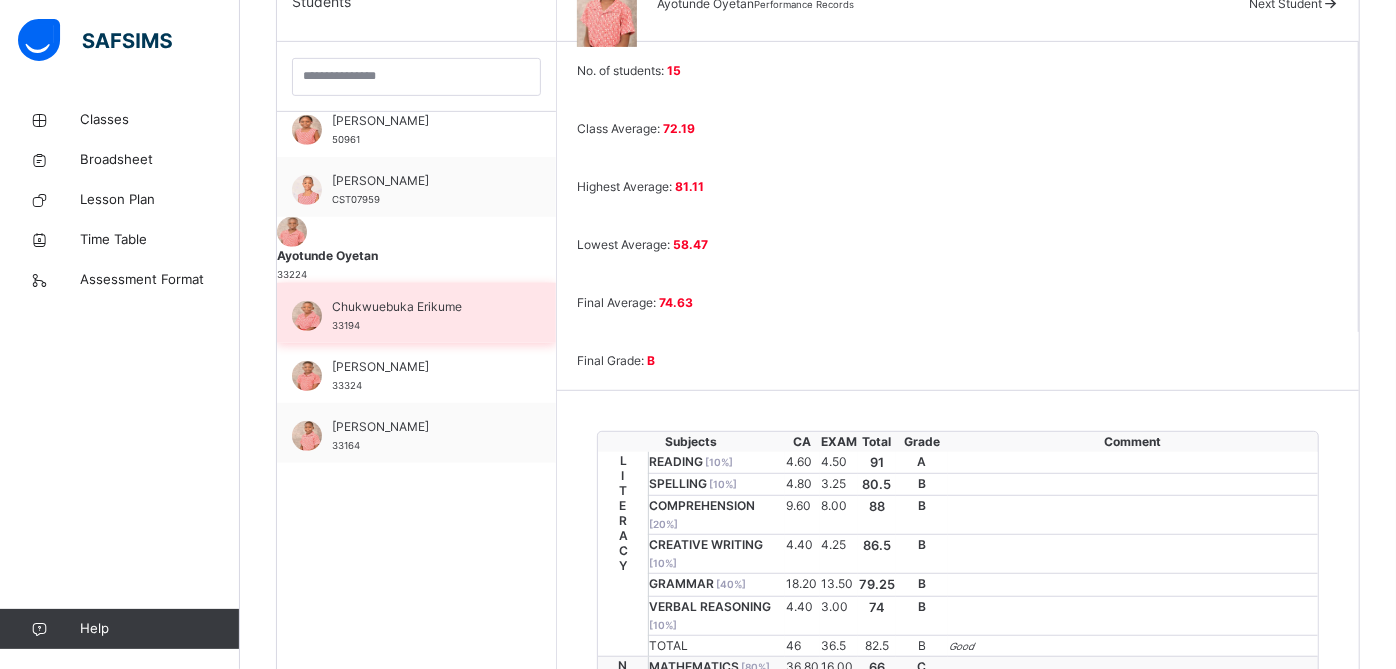 click on "Chukwuebuka  Erikume" at bounding box center (421, 307) 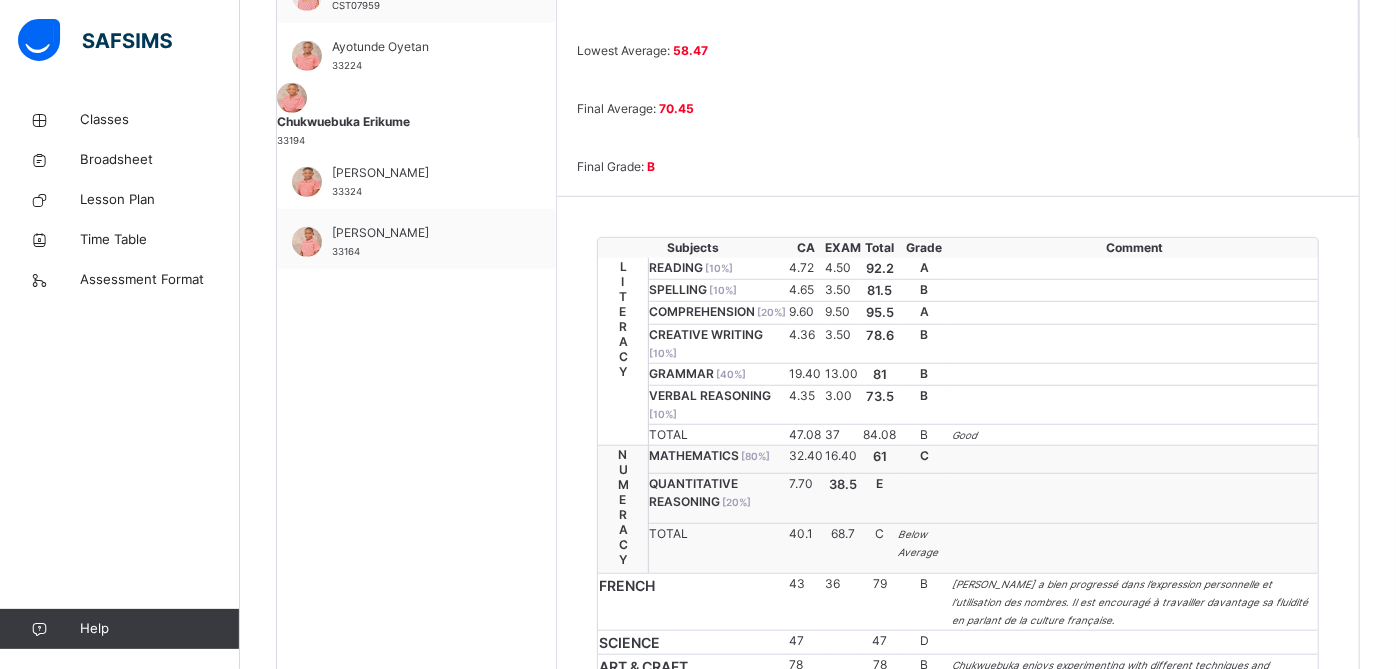 scroll, scrollTop: 668, scrollLeft: 0, axis: vertical 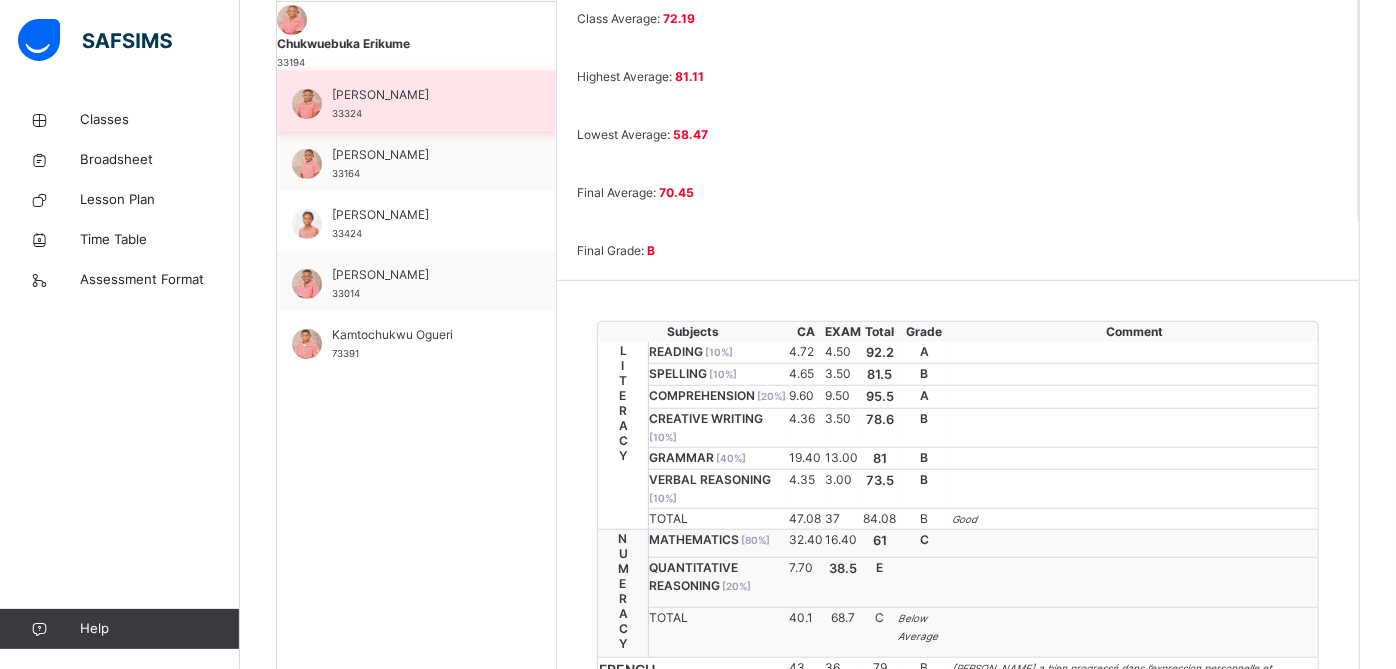 click on "[PERSON_NAME]" at bounding box center [421, 95] 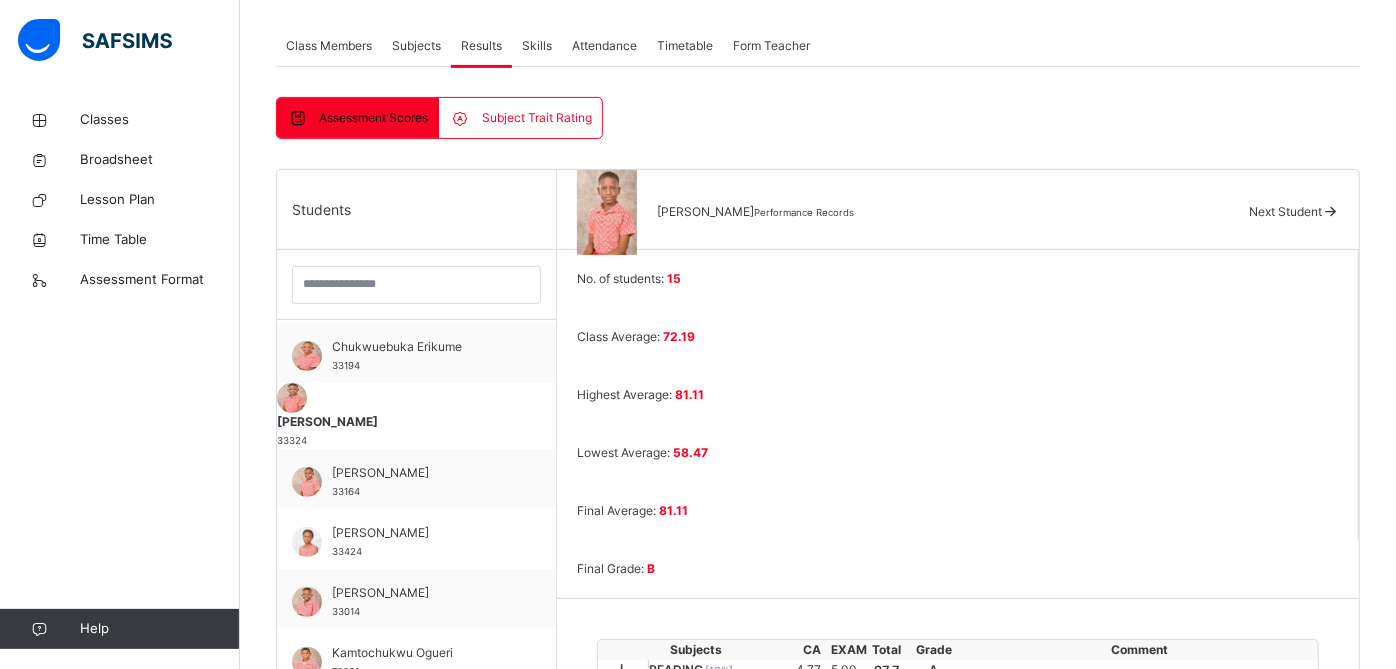 scroll, scrollTop: 345, scrollLeft: 0, axis: vertical 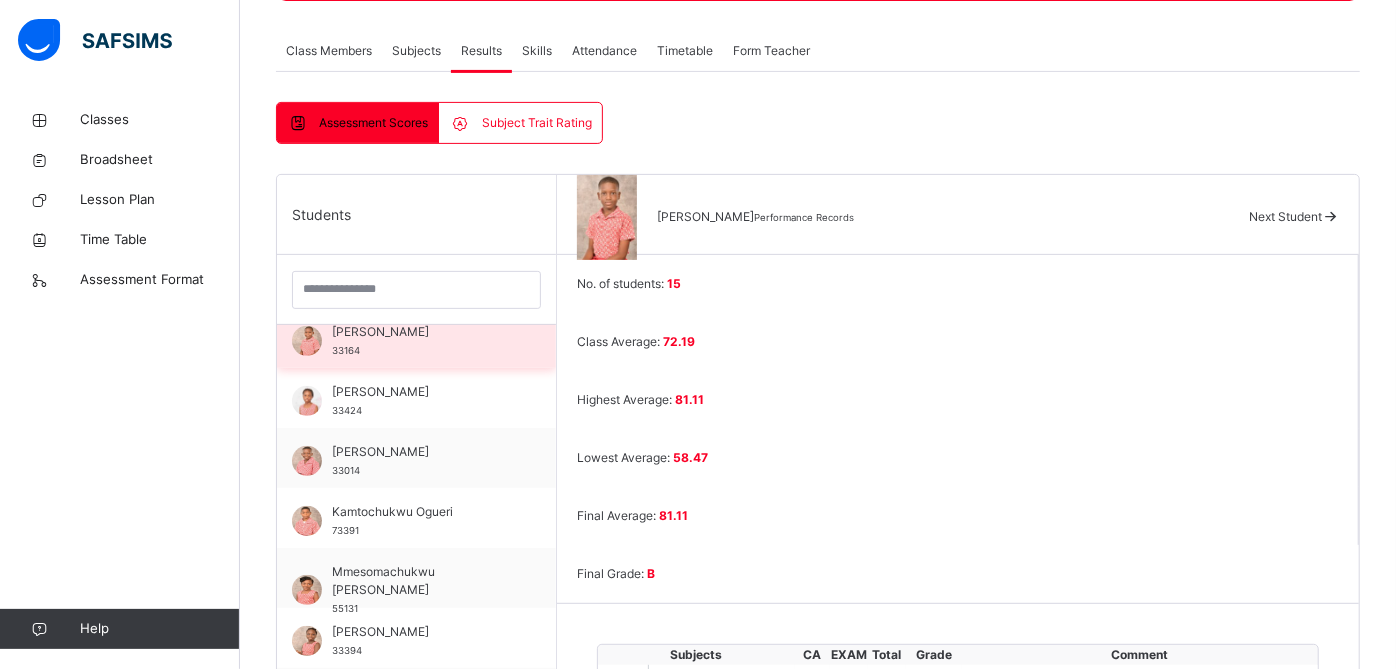 click on "[PERSON_NAME]" at bounding box center [421, 332] 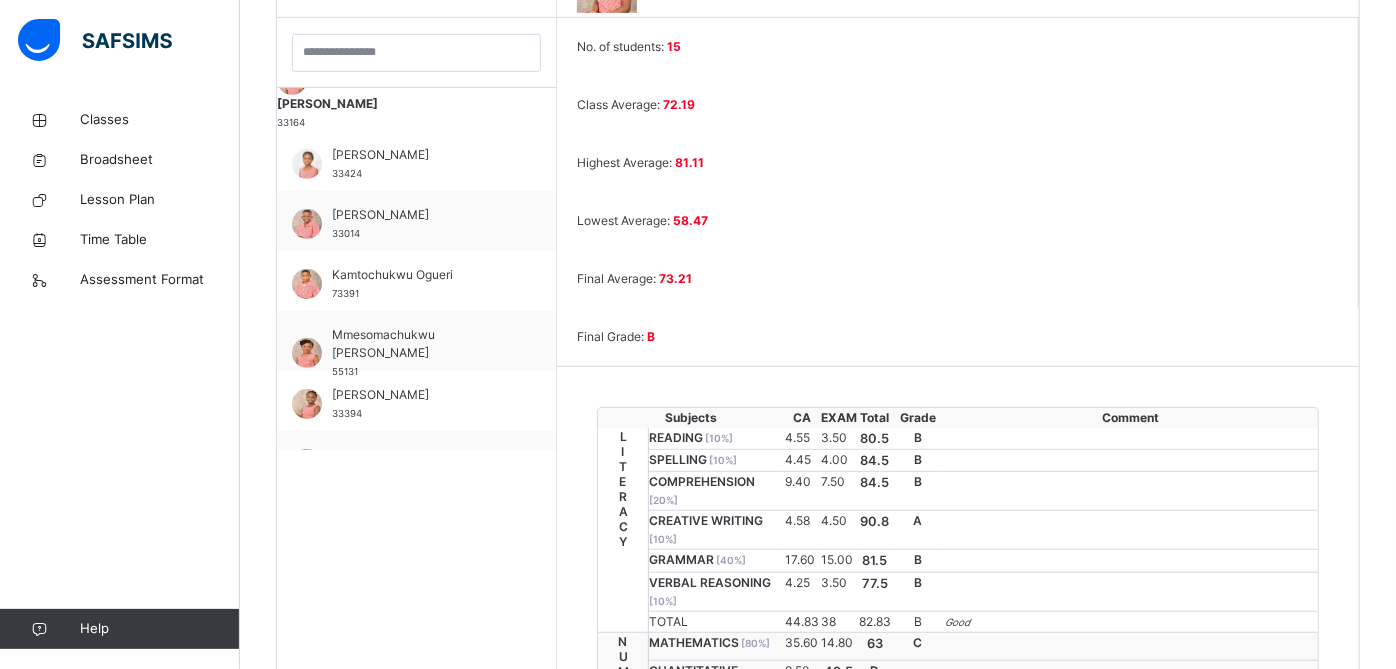 scroll, scrollTop: 576, scrollLeft: 0, axis: vertical 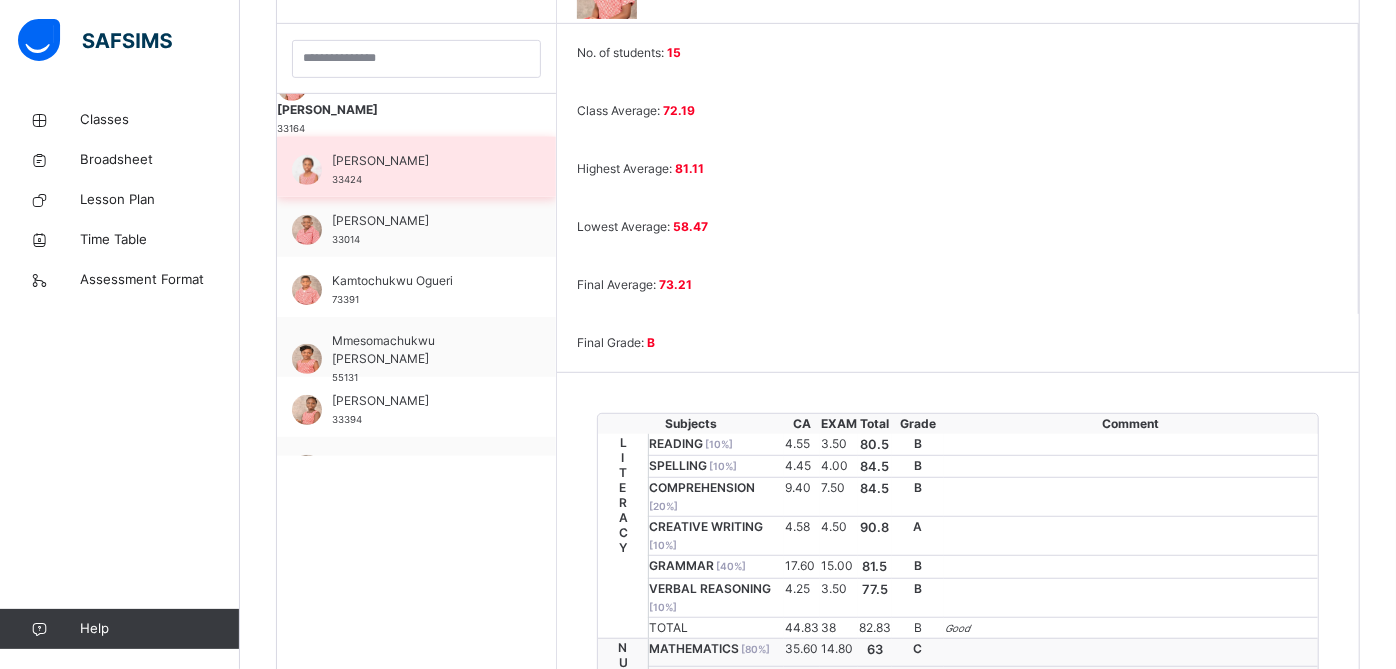 click on "[PERSON_NAME]" at bounding box center [421, 161] 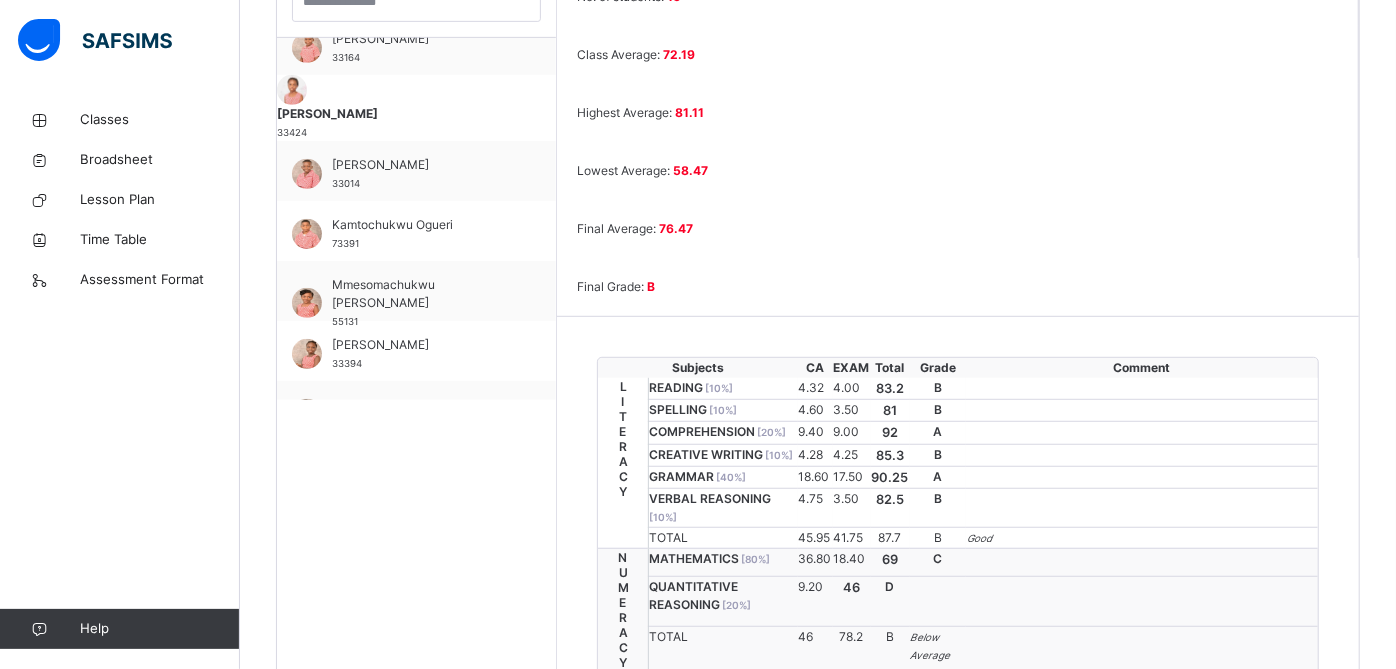 scroll, scrollTop: 630, scrollLeft: 0, axis: vertical 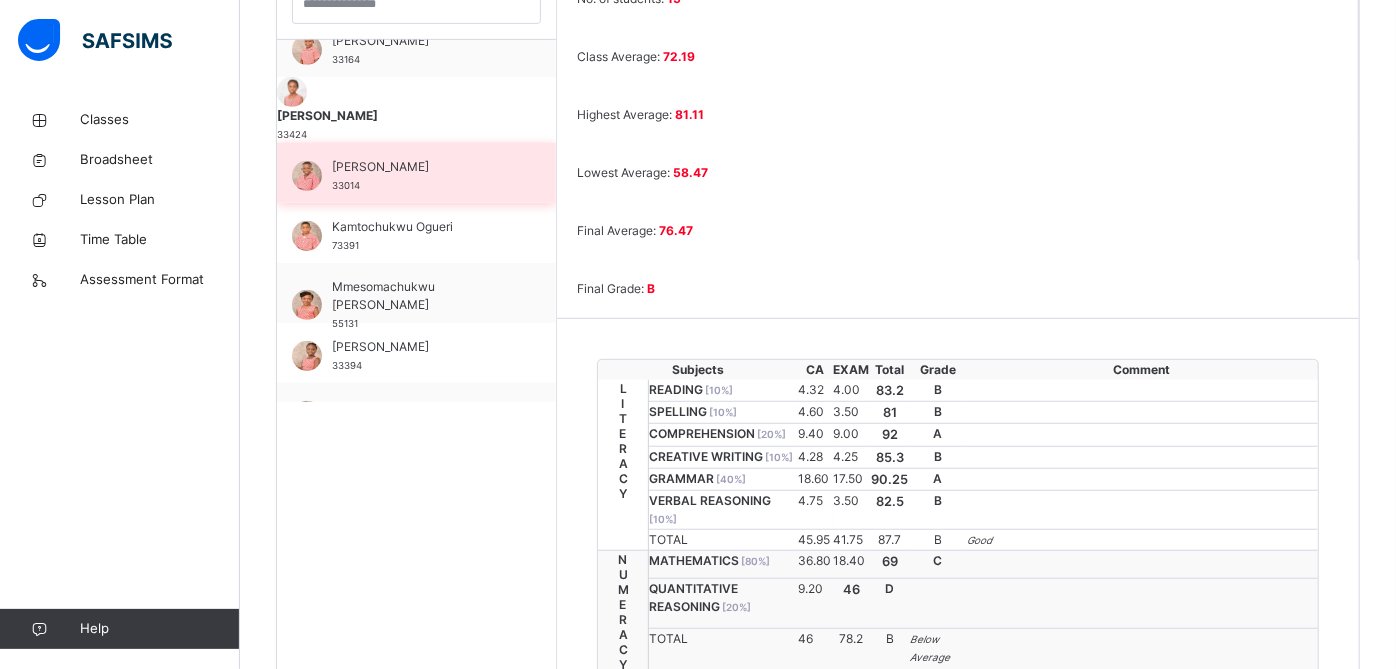 click on "[PERSON_NAME]" at bounding box center (421, 167) 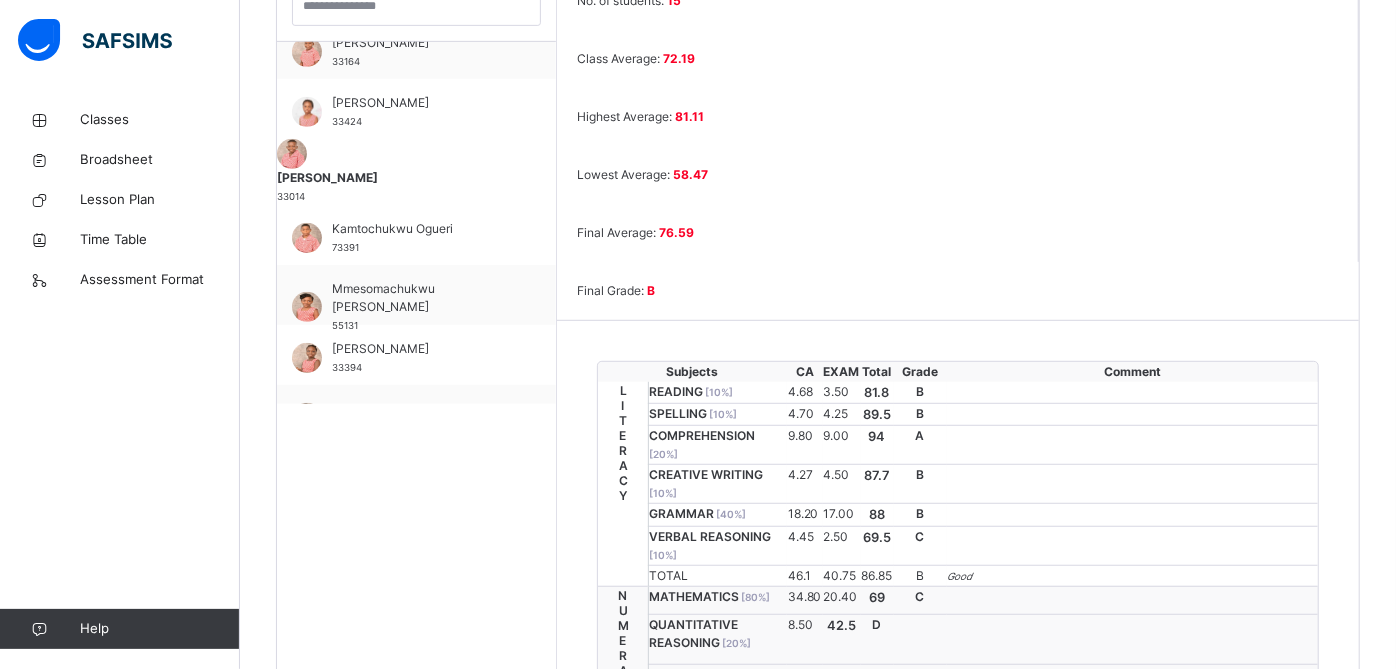 scroll, scrollTop: 622, scrollLeft: 0, axis: vertical 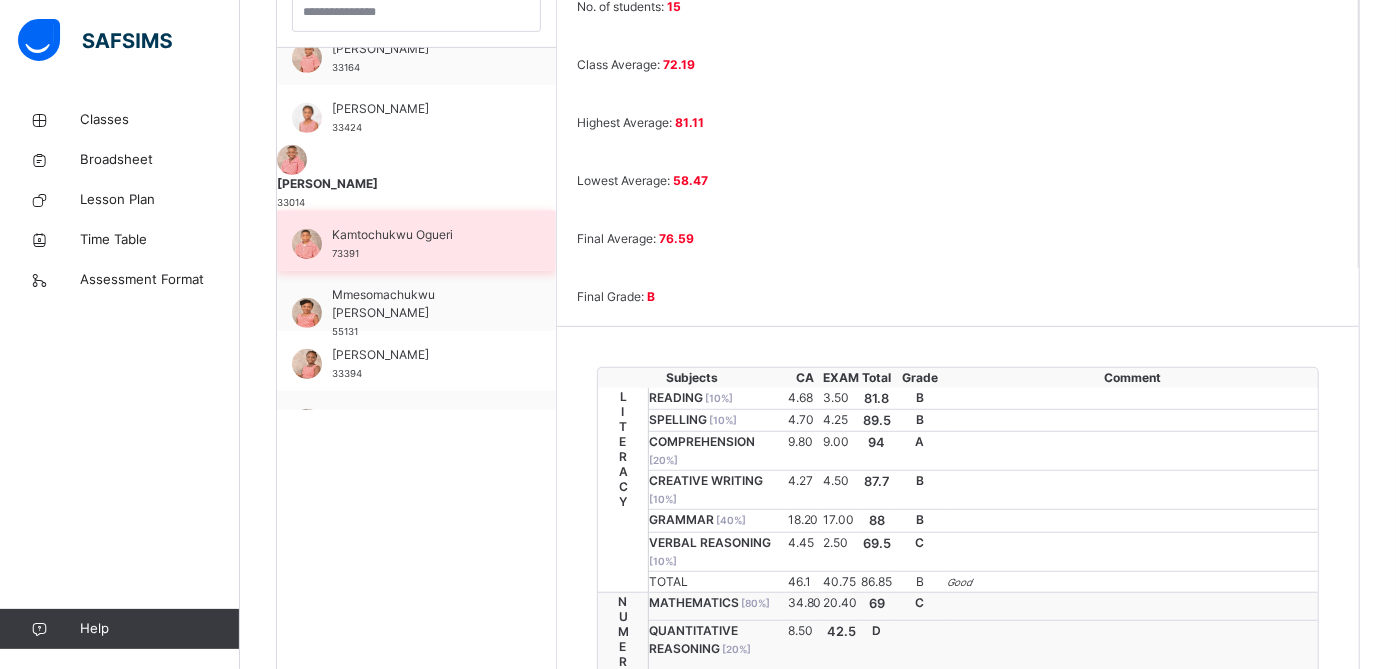 click on "Kamtochukwu  Ogueri 73391" at bounding box center (421, 244) 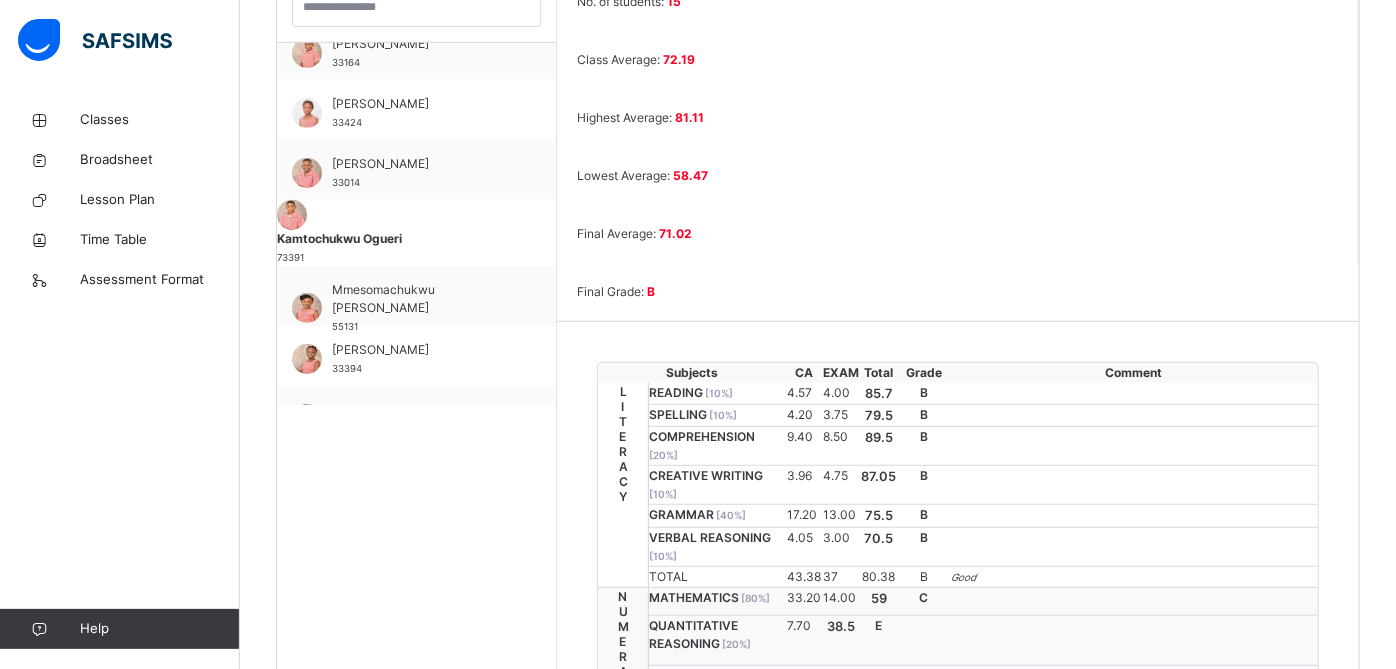 scroll, scrollTop: 625, scrollLeft: 0, axis: vertical 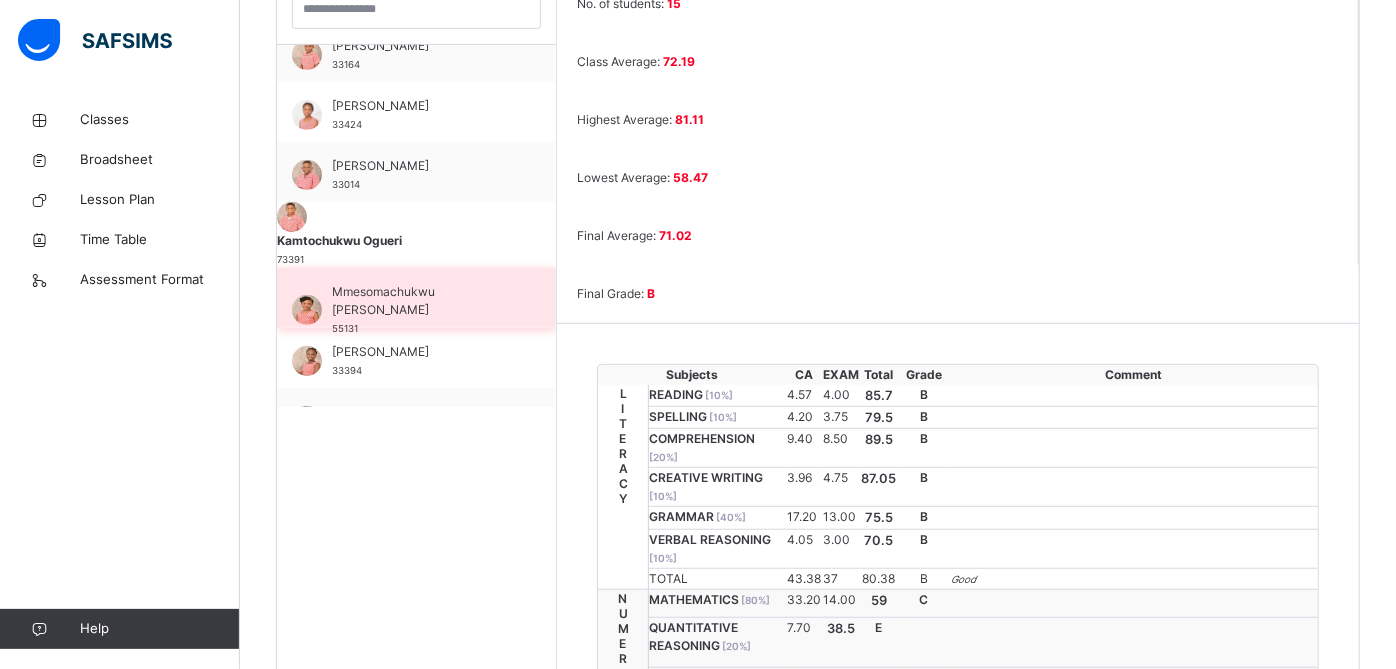 click on "Mmesomachukwu  [PERSON_NAME]" at bounding box center [421, 301] 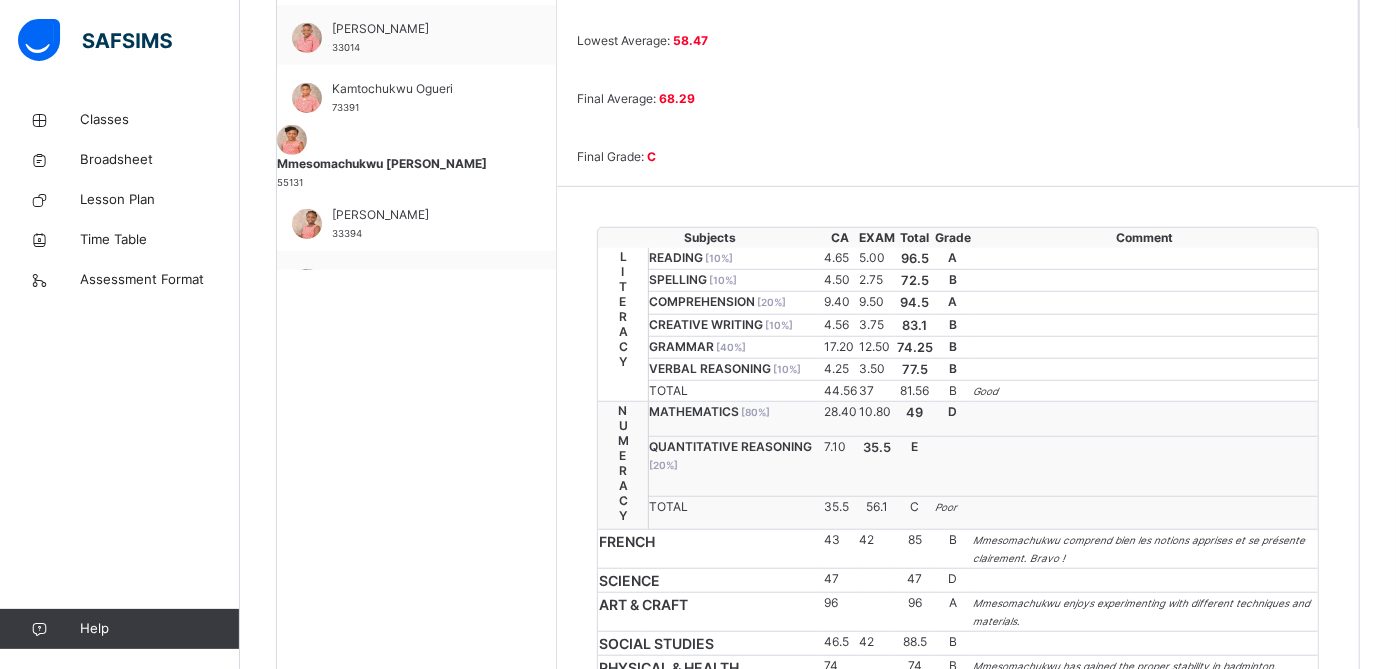 scroll, scrollTop: 640, scrollLeft: 0, axis: vertical 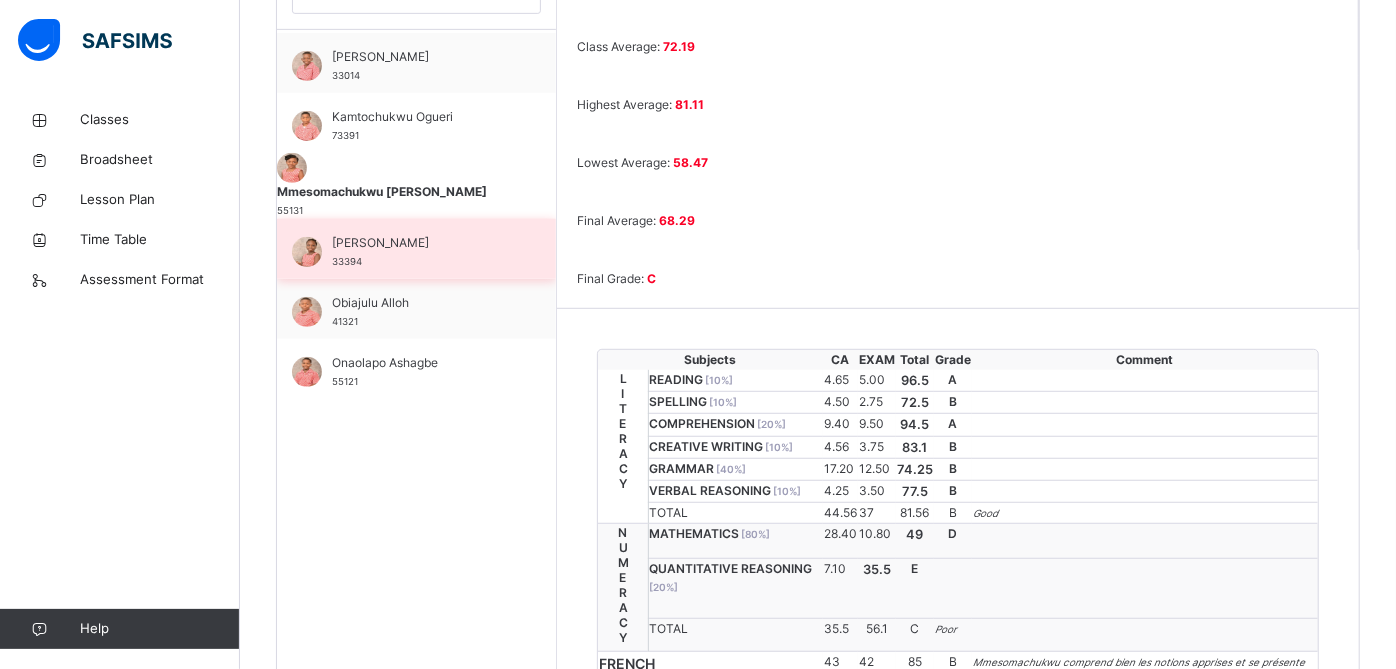 click on "[PERSON_NAME]" at bounding box center [421, 243] 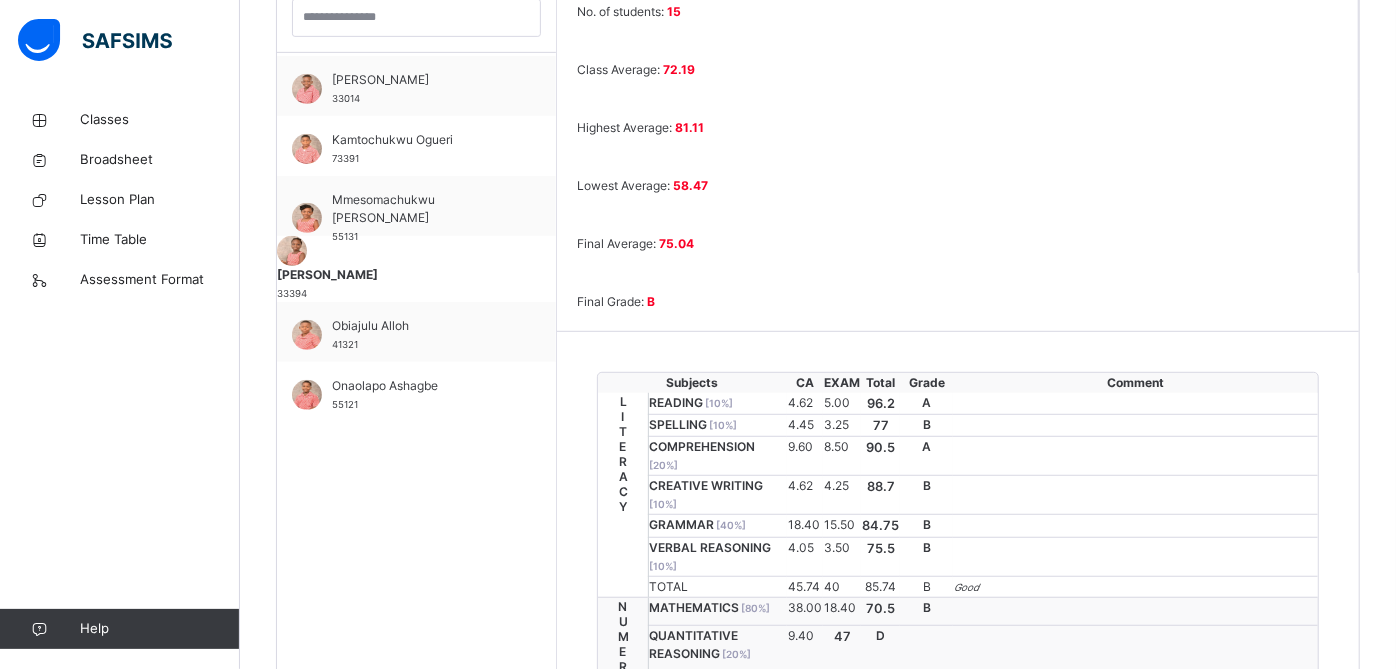 scroll, scrollTop: 616, scrollLeft: 0, axis: vertical 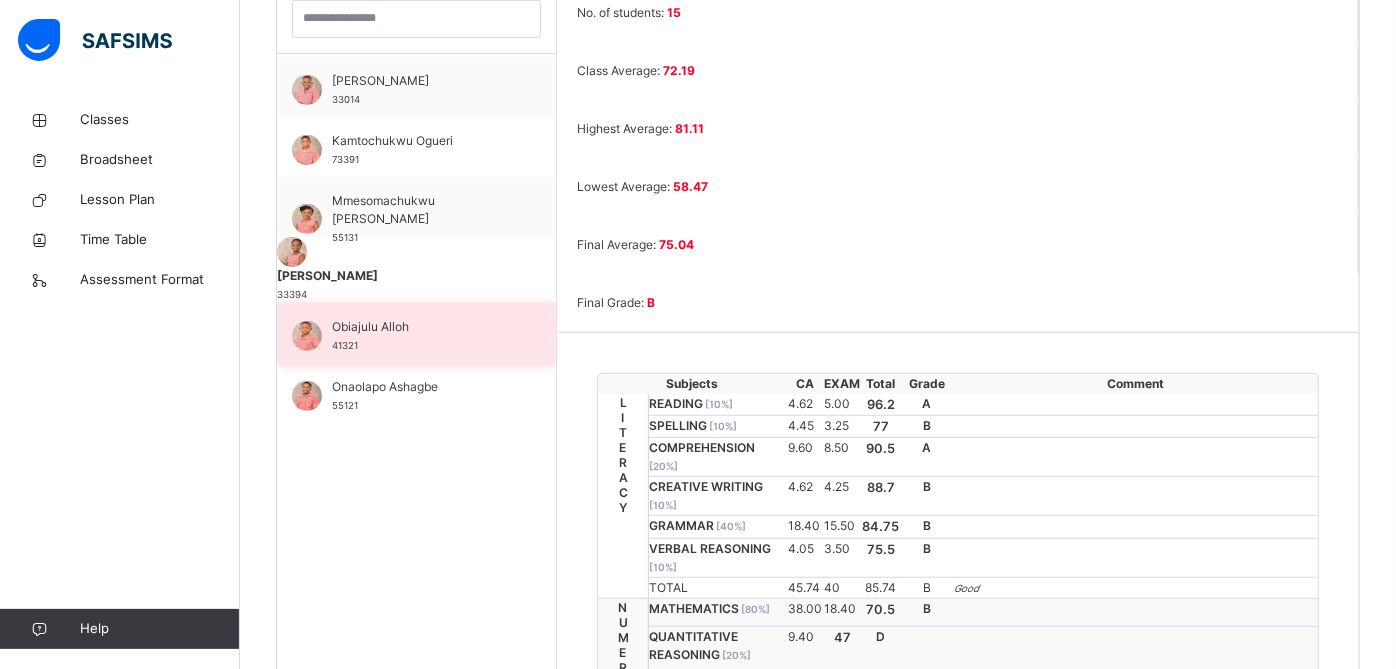 click on "Obiajulu  Alloh" at bounding box center (421, 327) 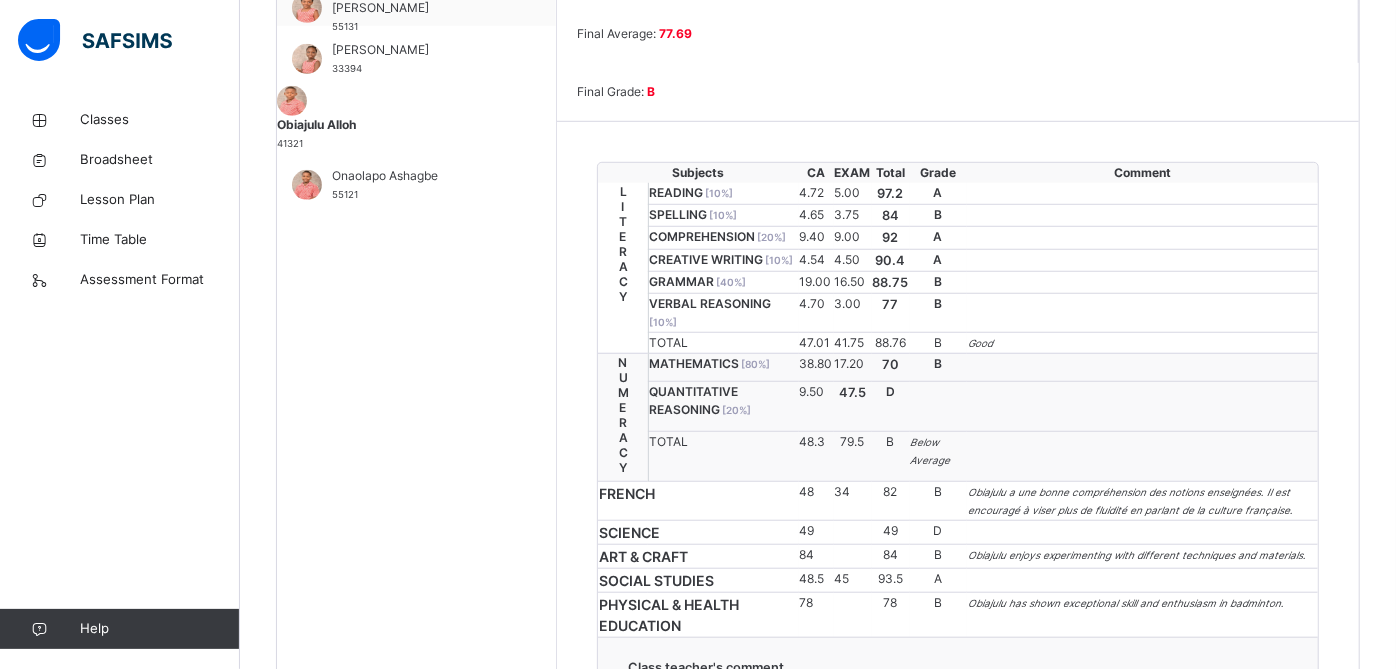 scroll, scrollTop: 828, scrollLeft: 0, axis: vertical 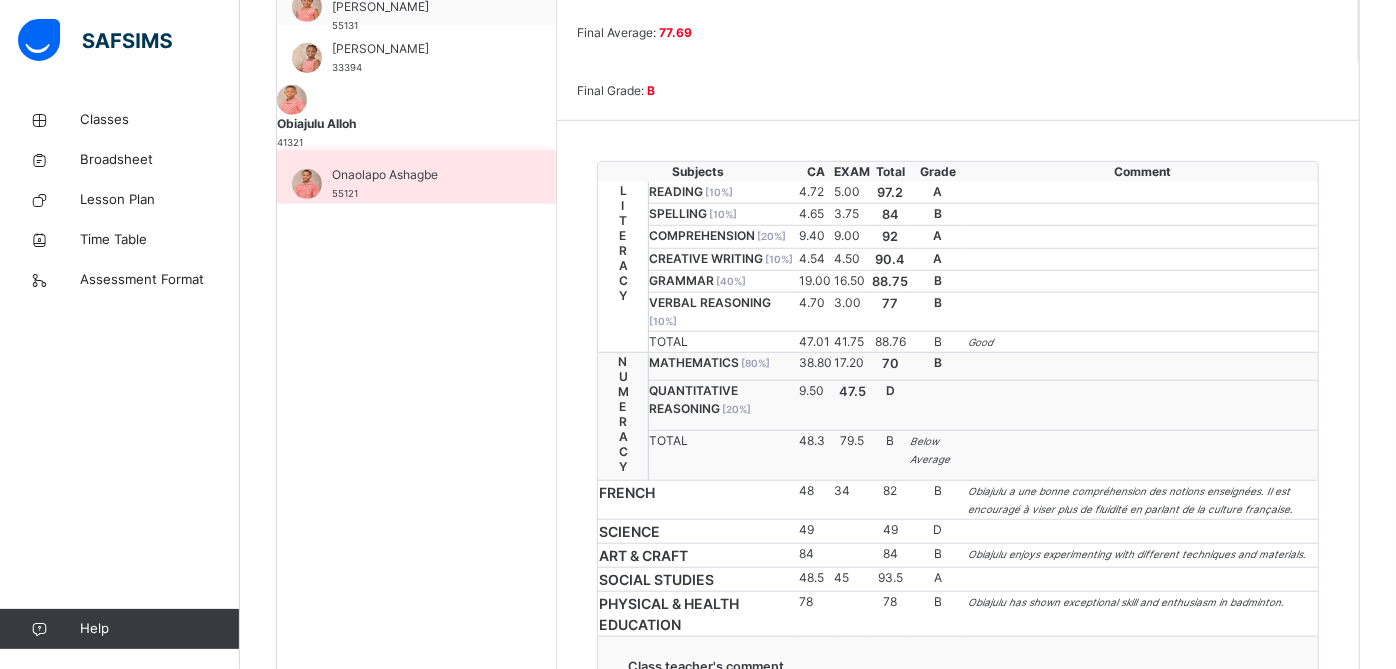 click on "Onaolapo  Ashagbe" at bounding box center [421, 175] 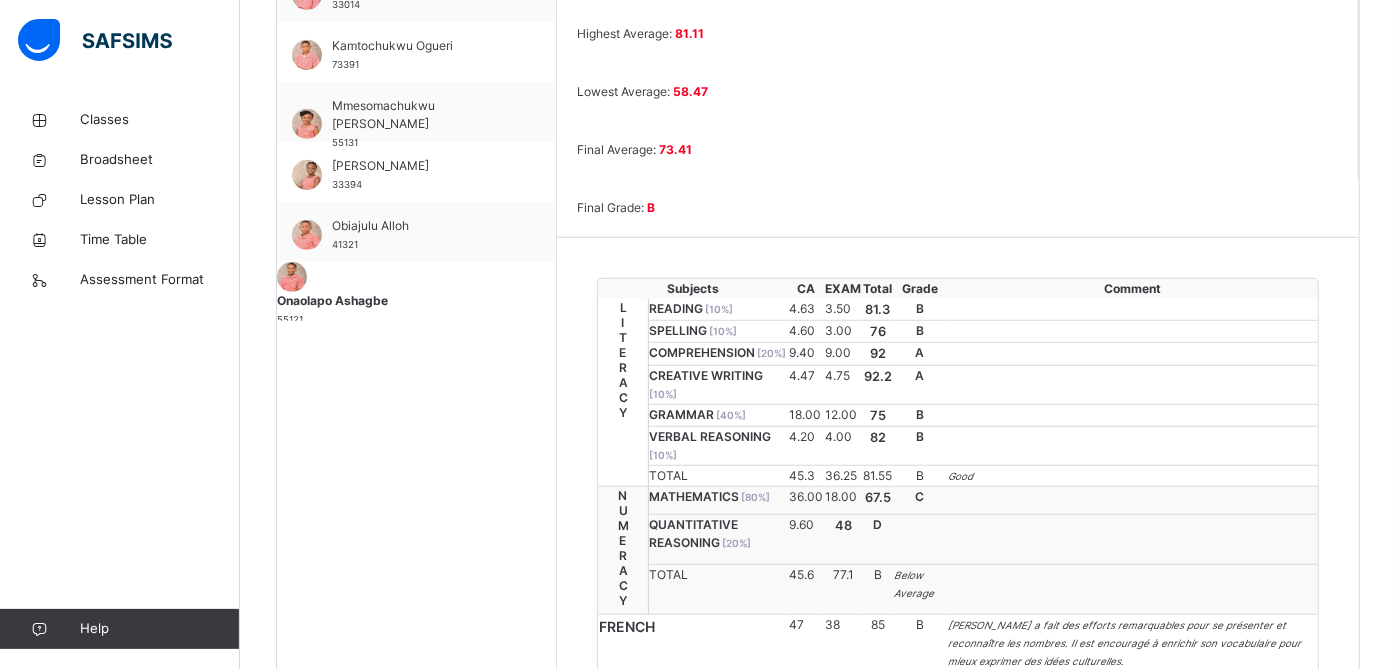 scroll, scrollTop: 710, scrollLeft: 0, axis: vertical 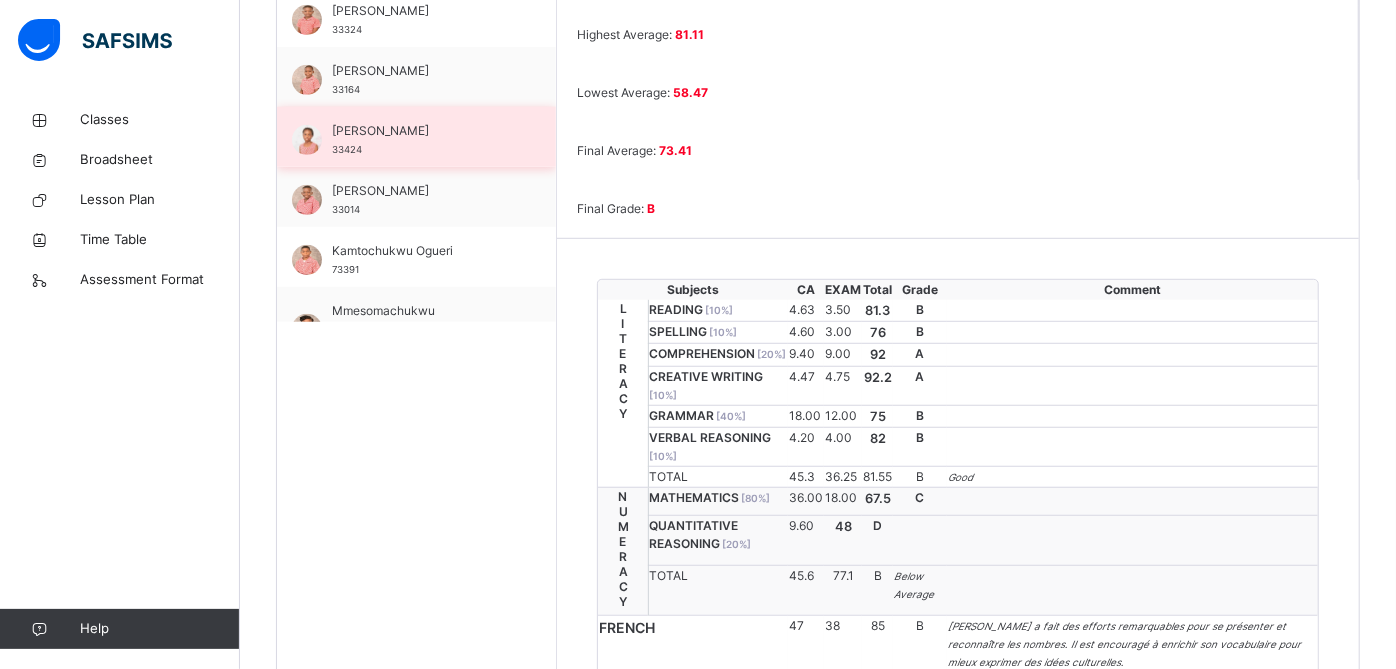 click on "[PERSON_NAME] 33424" at bounding box center [421, 140] 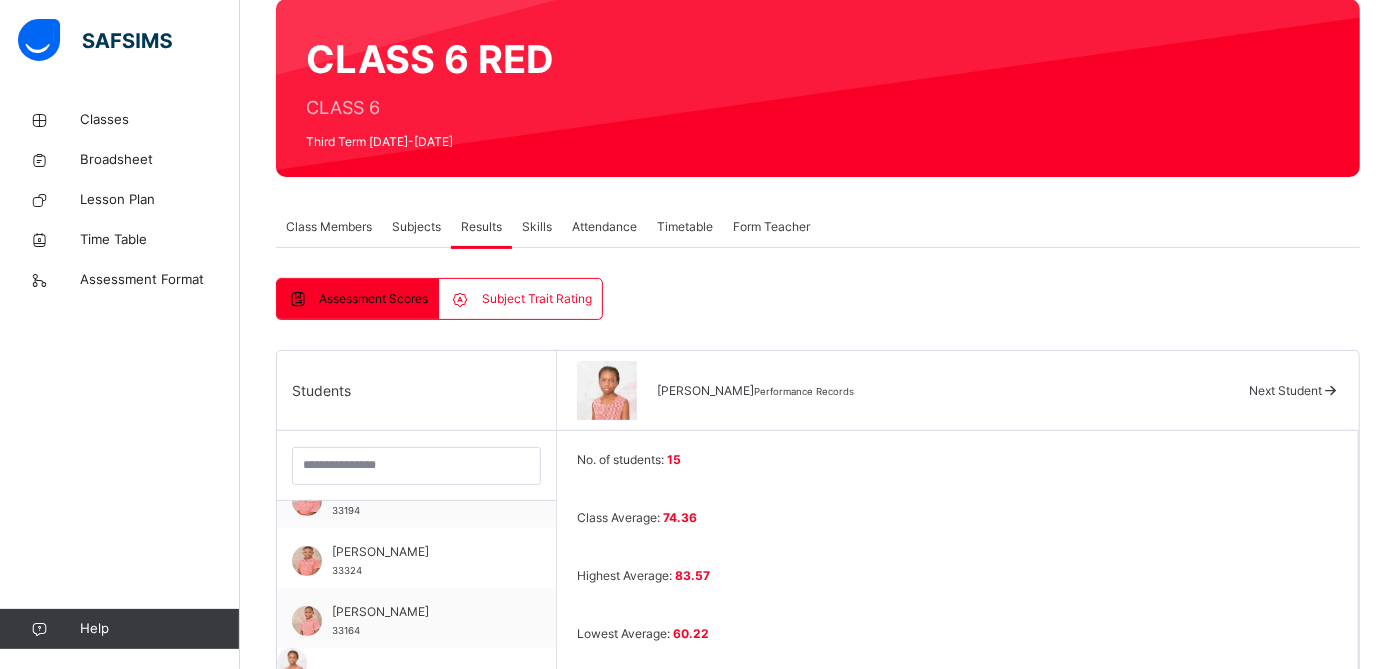 scroll, scrollTop: 136, scrollLeft: 0, axis: vertical 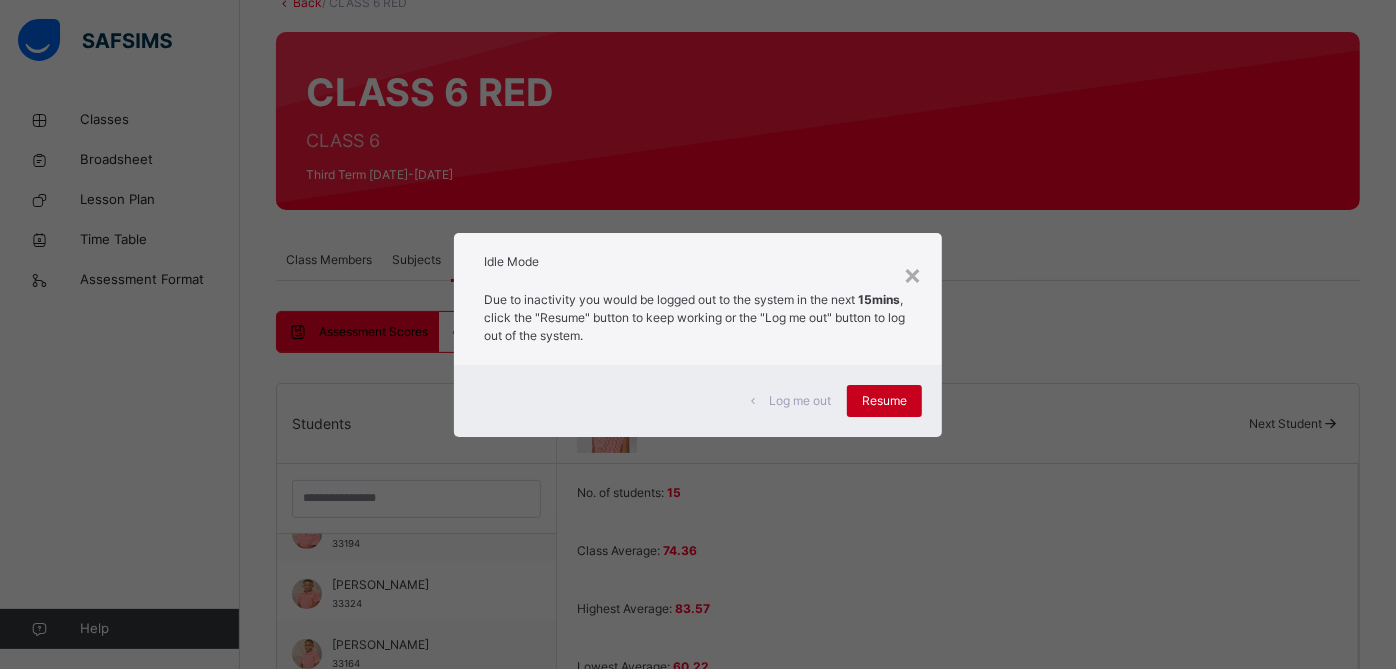 click on "Resume" at bounding box center (884, 401) 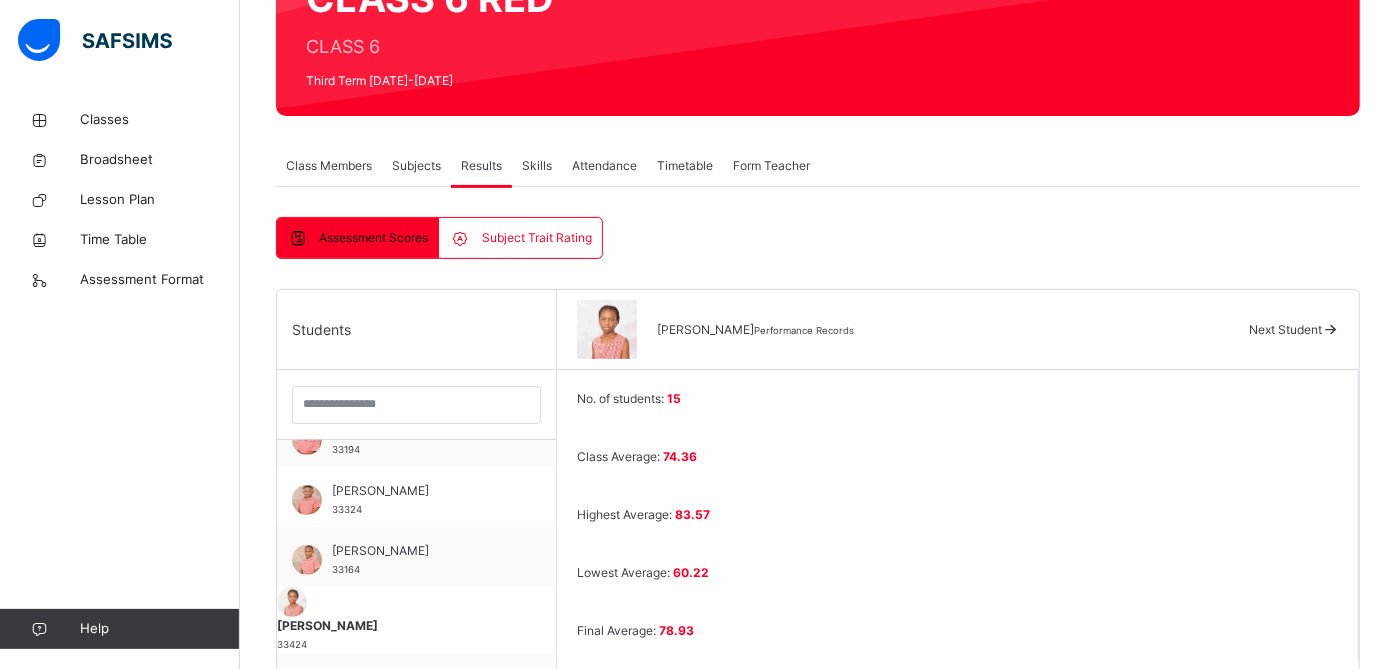 scroll, scrollTop: 212, scrollLeft: 0, axis: vertical 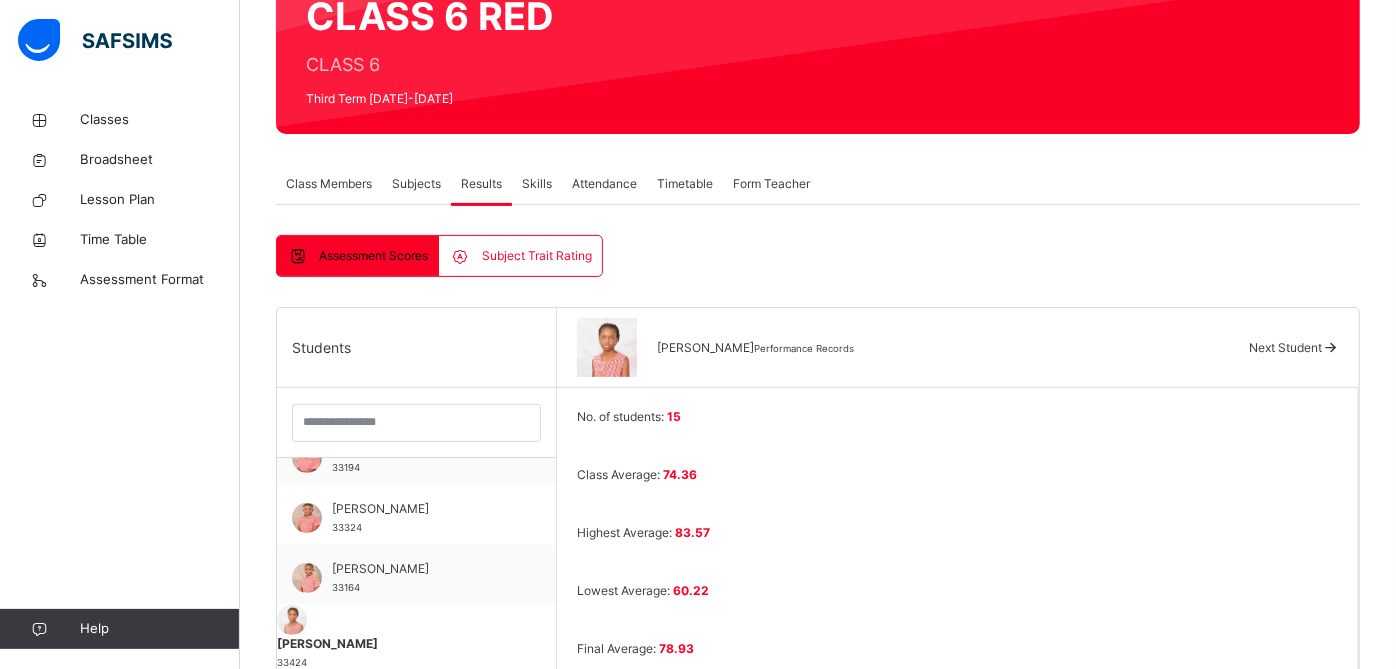 click on "Iremide  Lufadeju Performance Records" at bounding box center (943, 348) 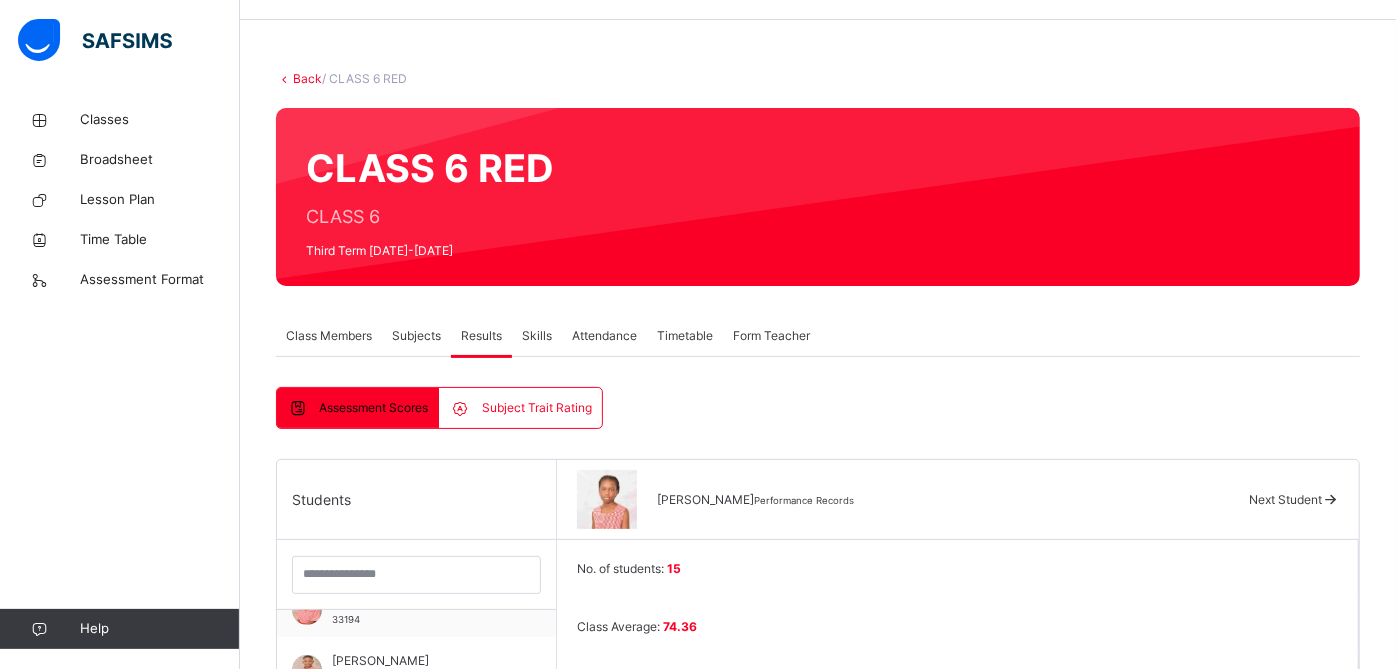 scroll, scrollTop: 0, scrollLeft: 0, axis: both 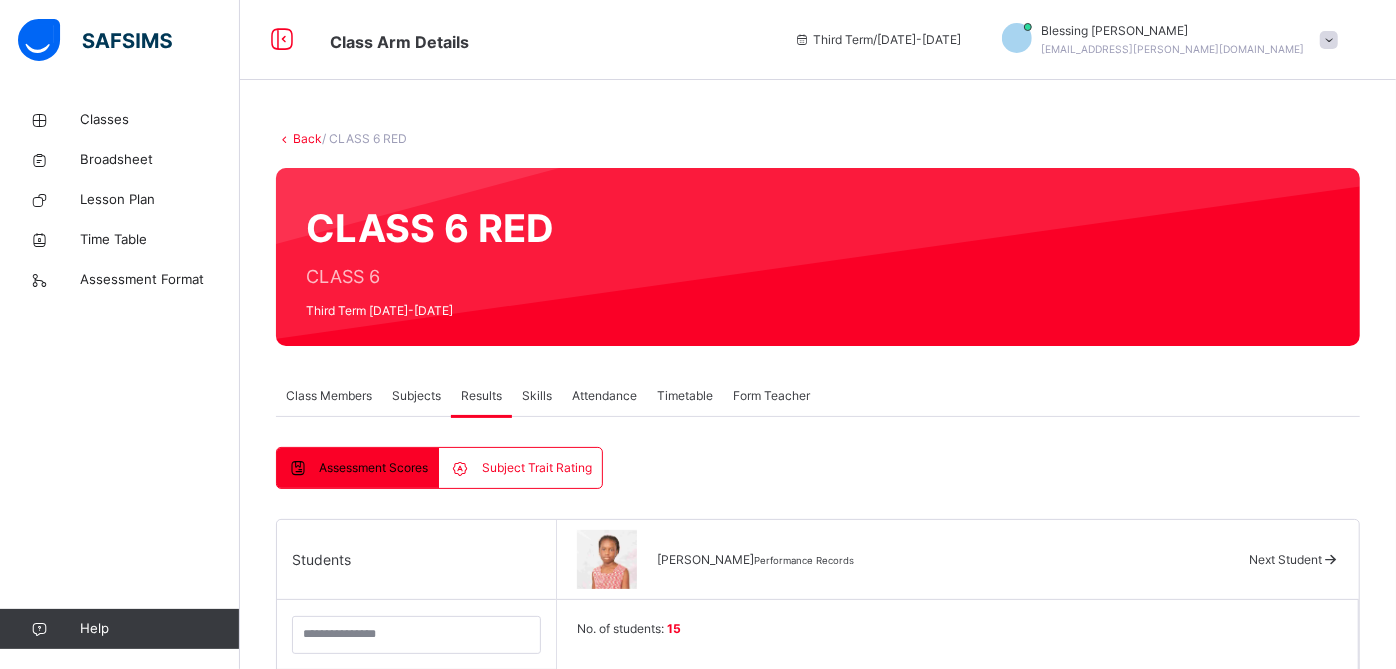 click on "Subjects" at bounding box center [416, 396] 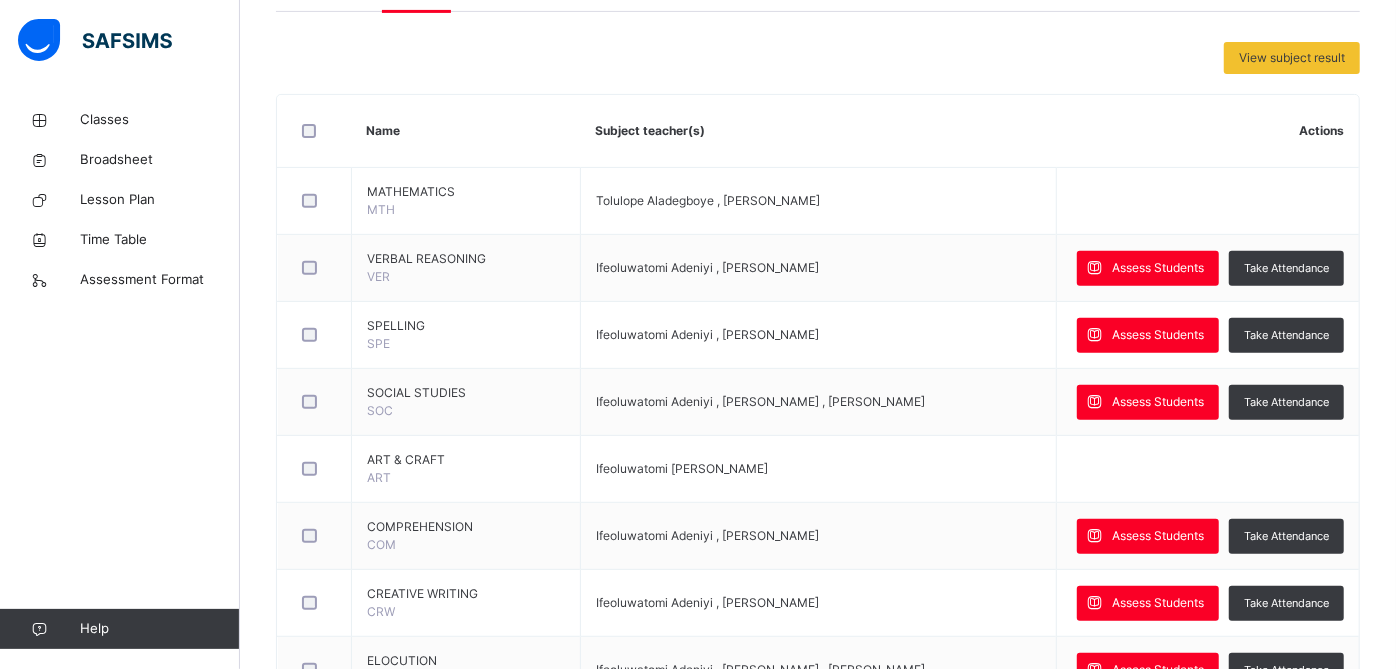 scroll, scrollTop: 406, scrollLeft: 0, axis: vertical 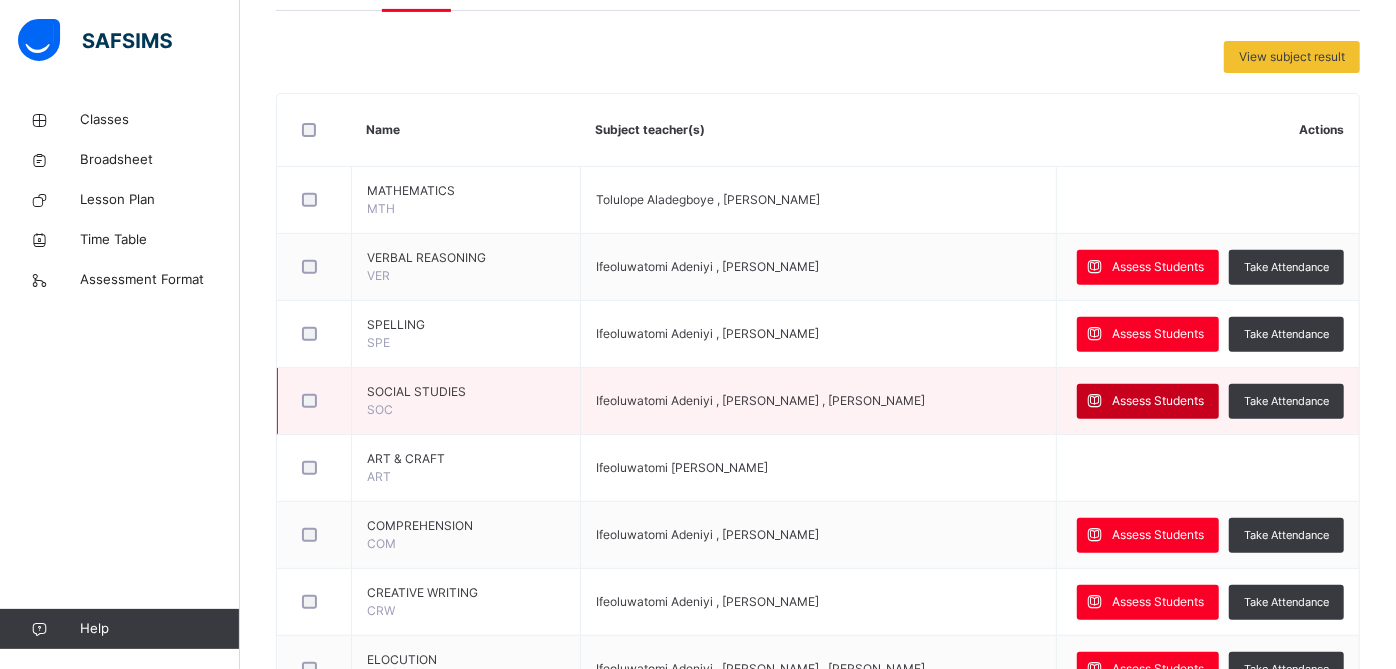 click on "Assess Students" at bounding box center [1158, 401] 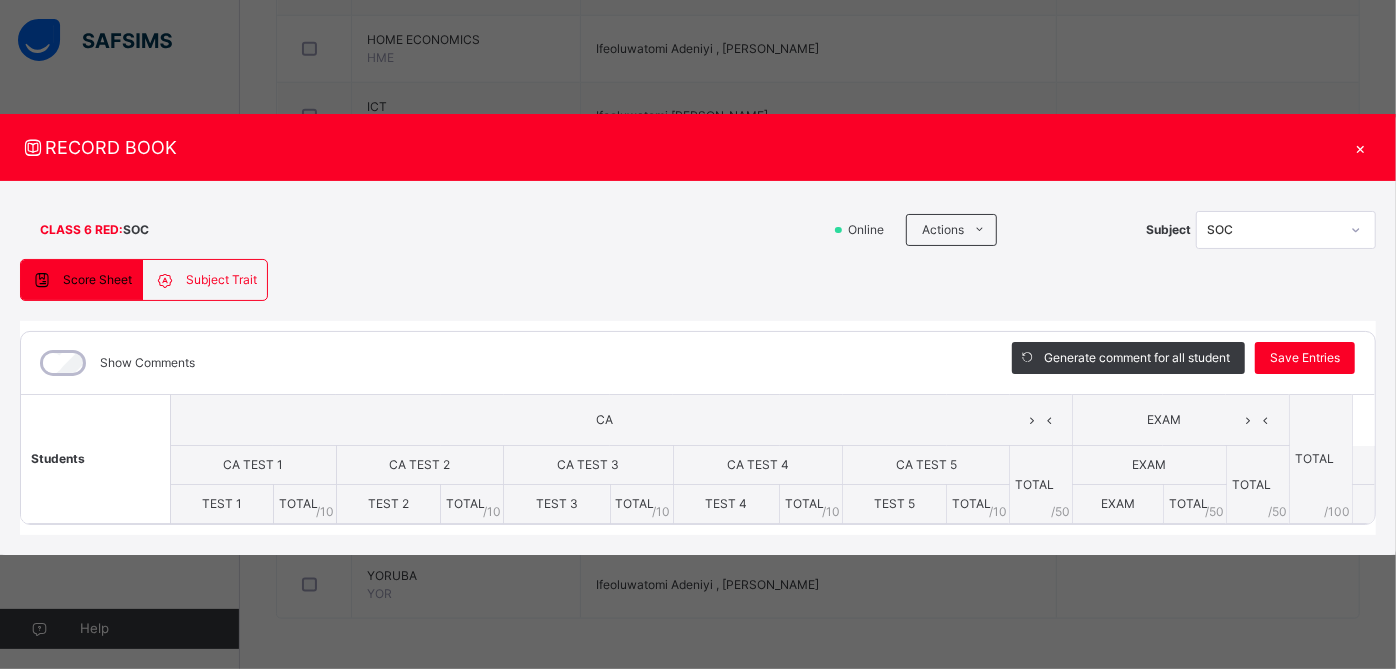 scroll, scrollTop: 1244, scrollLeft: 0, axis: vertical 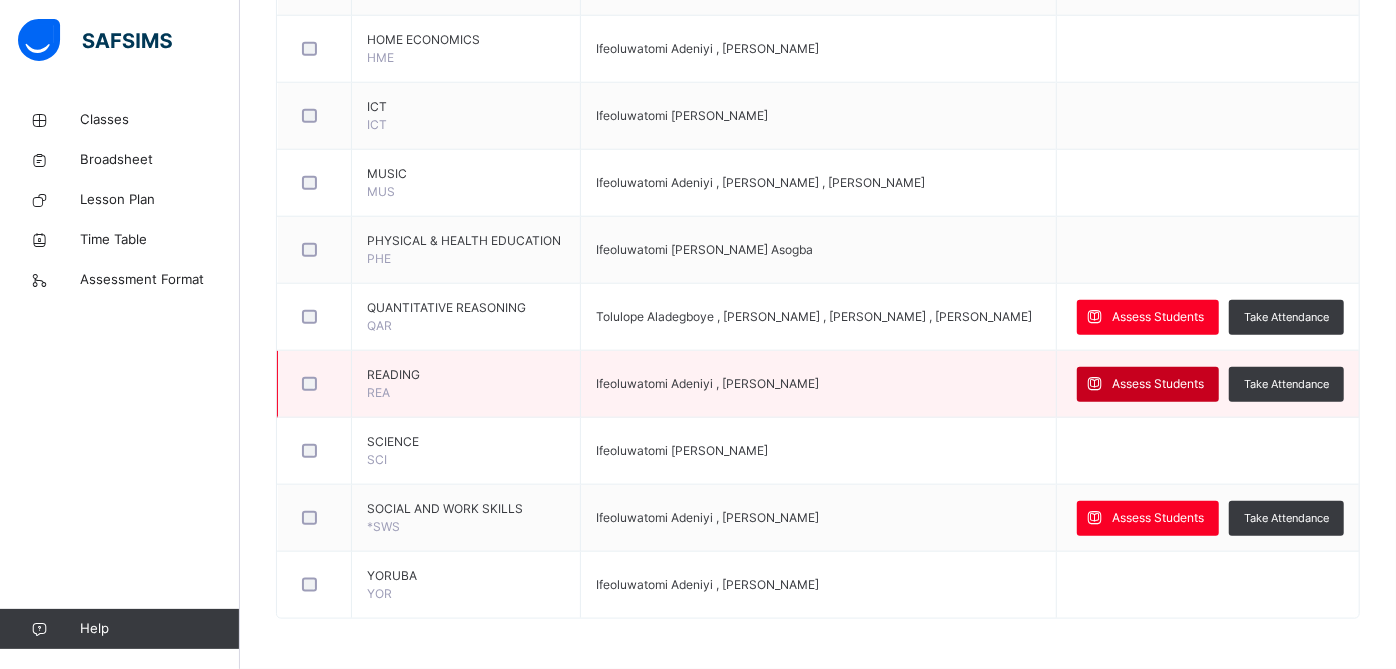 click on "Assess Students" at bounding box center (1158, 384) 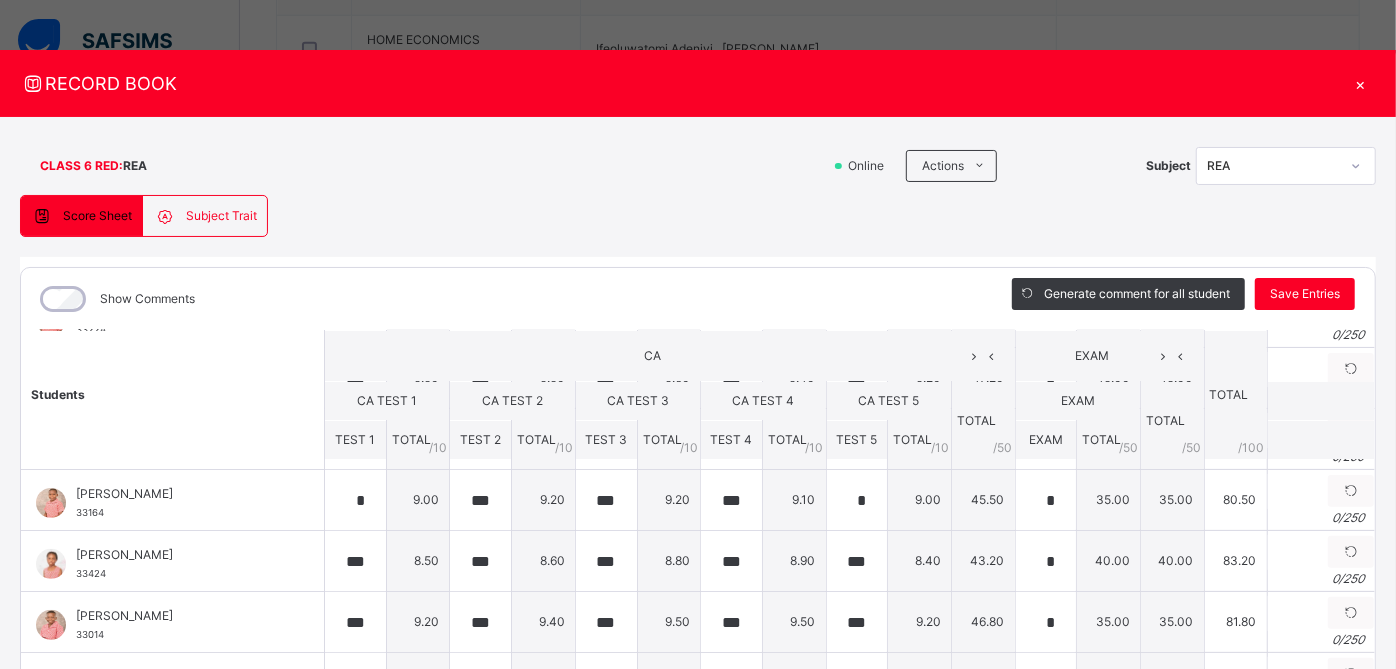 scroll, scrollTop: 557, scrollLeft: 0, axis: vertical 